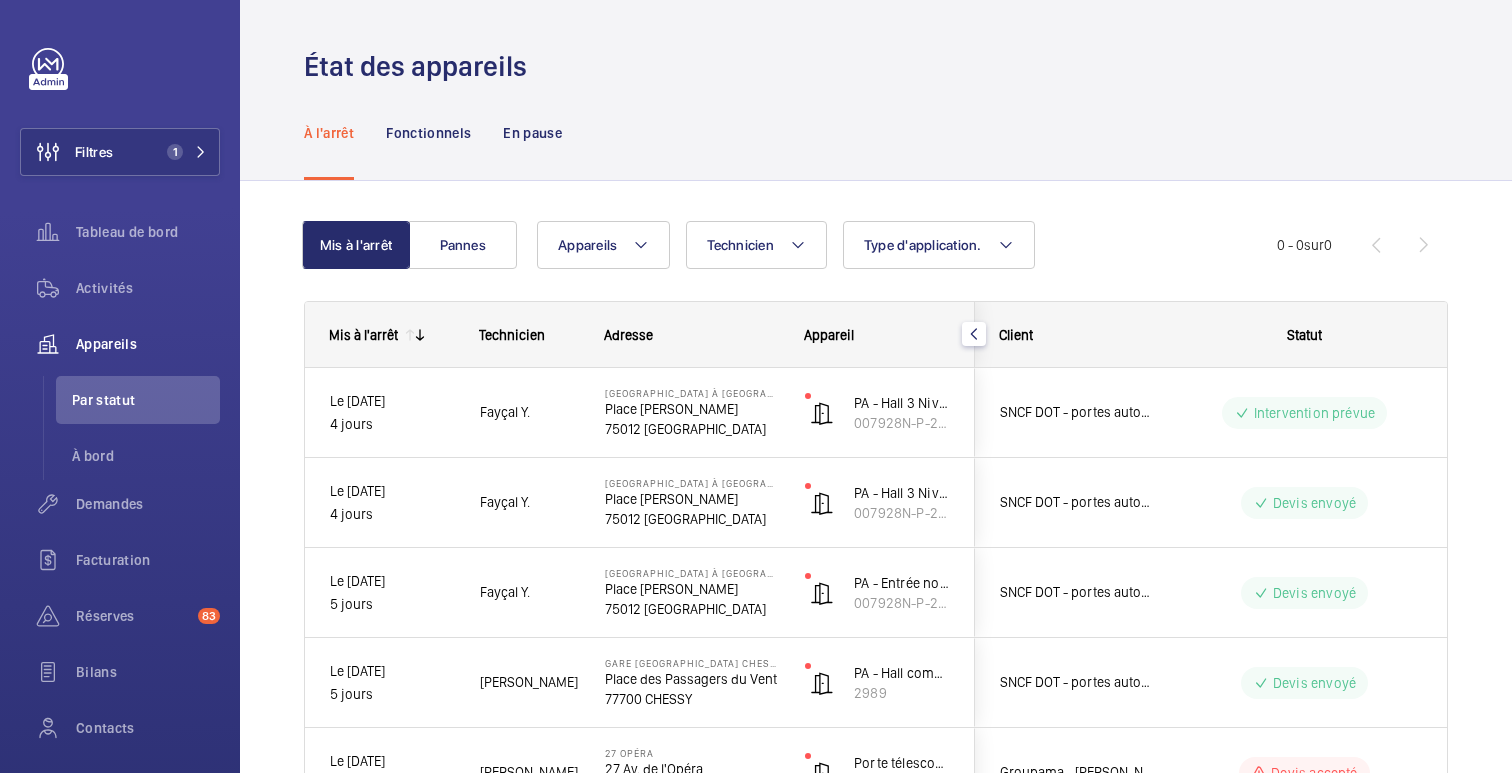 scroll, scrollTop: 0, scrollLeft: 0, axis: both 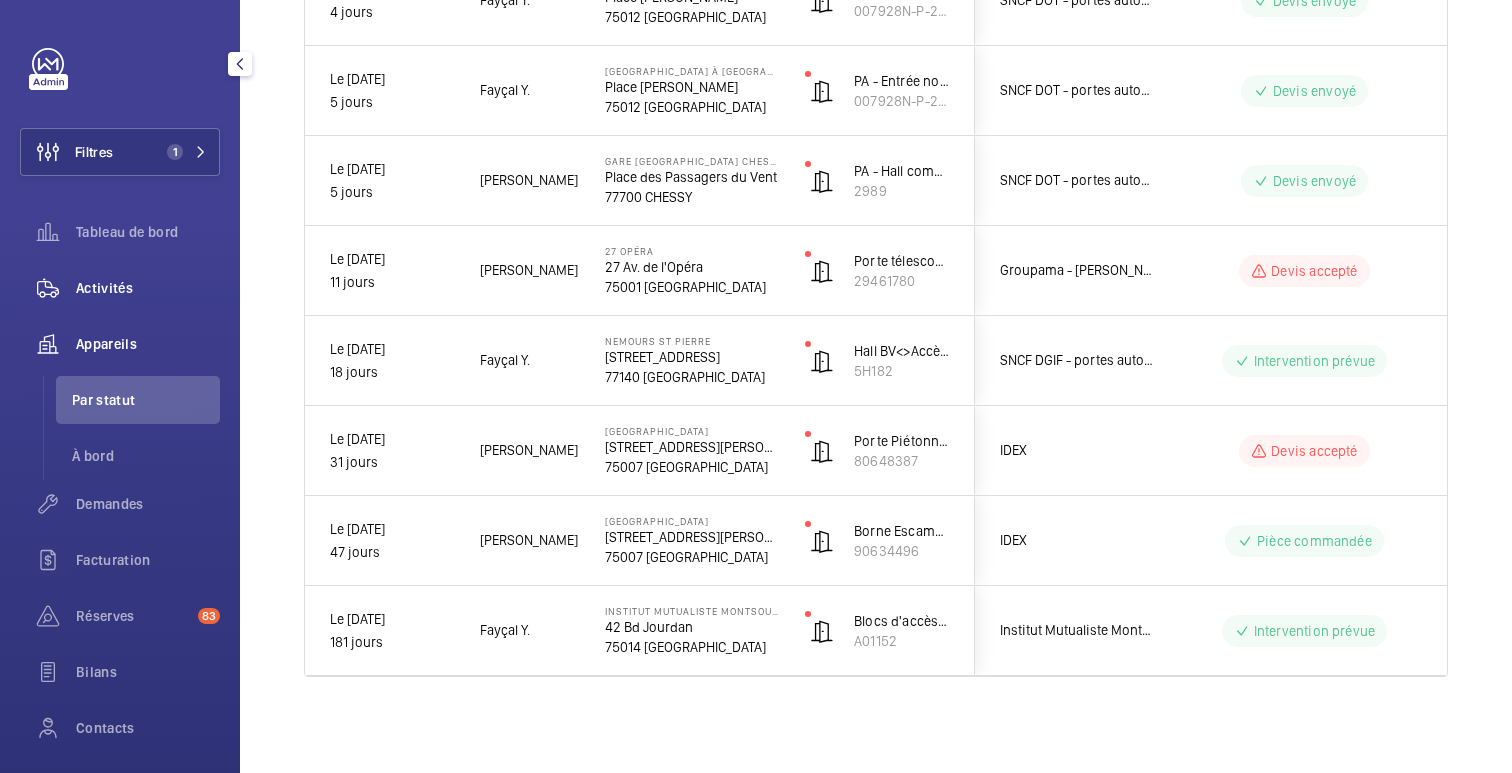 click on "Activités" 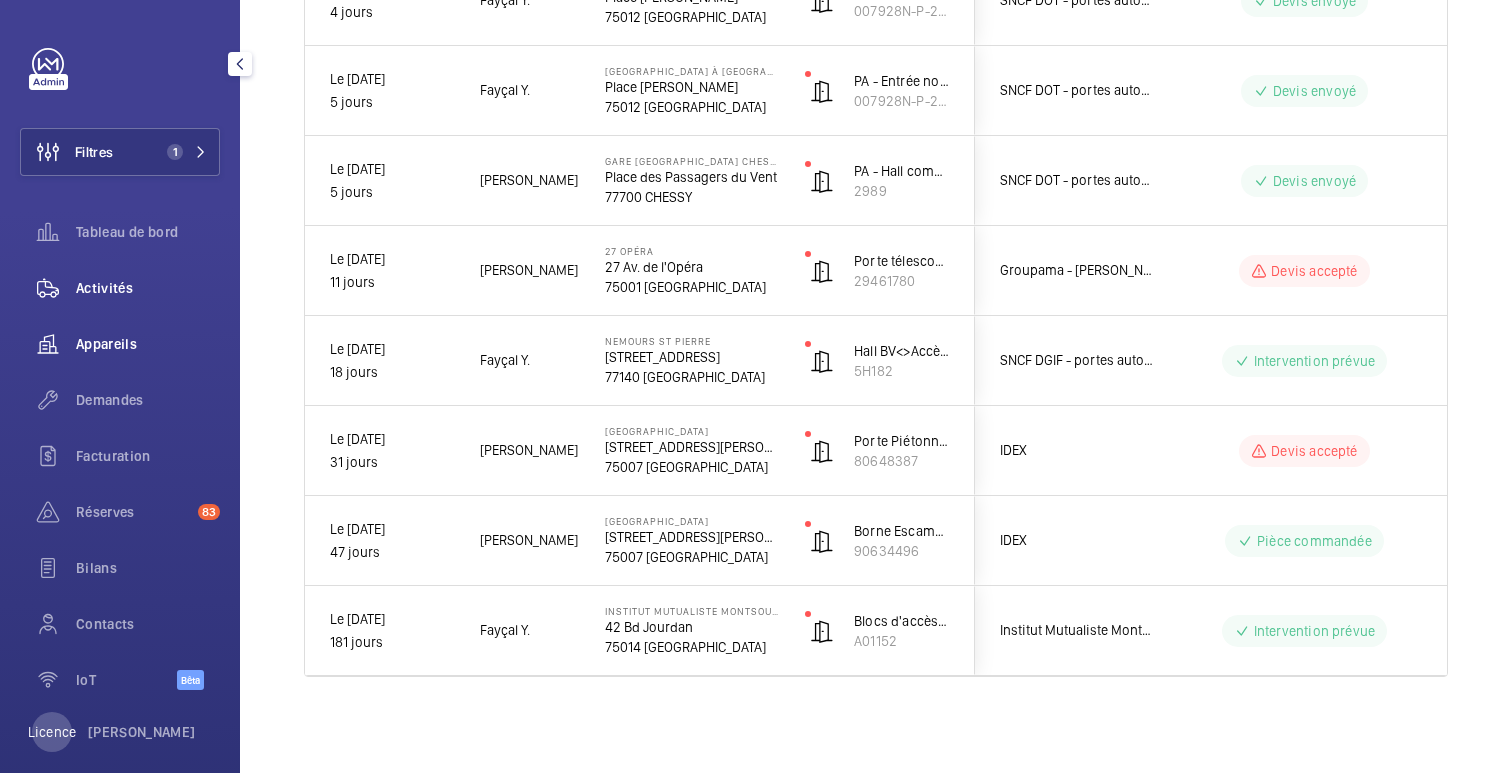 scroll, scrollTop: 0, scrollLeft: 0, axis: both 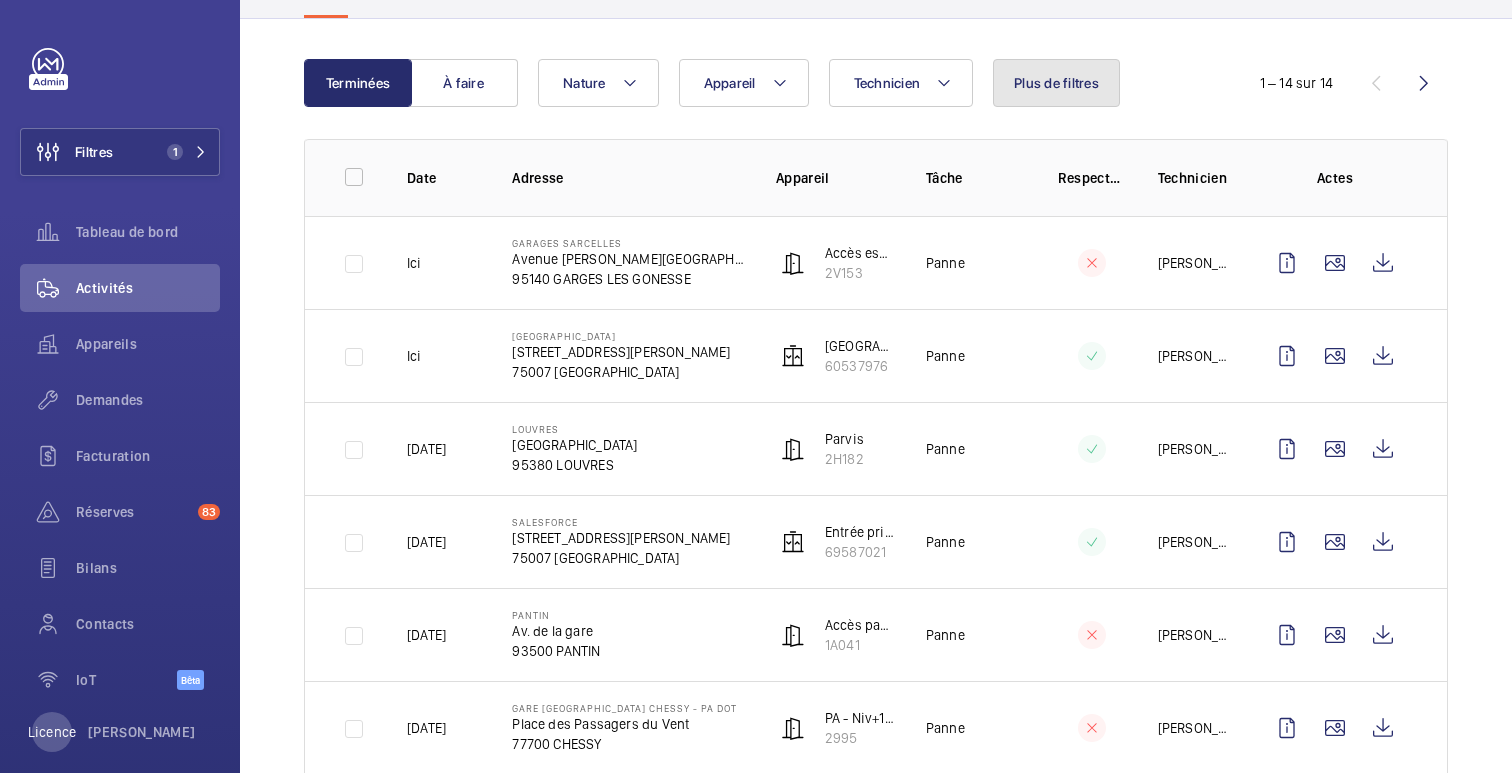 click on "Plus de filtres" 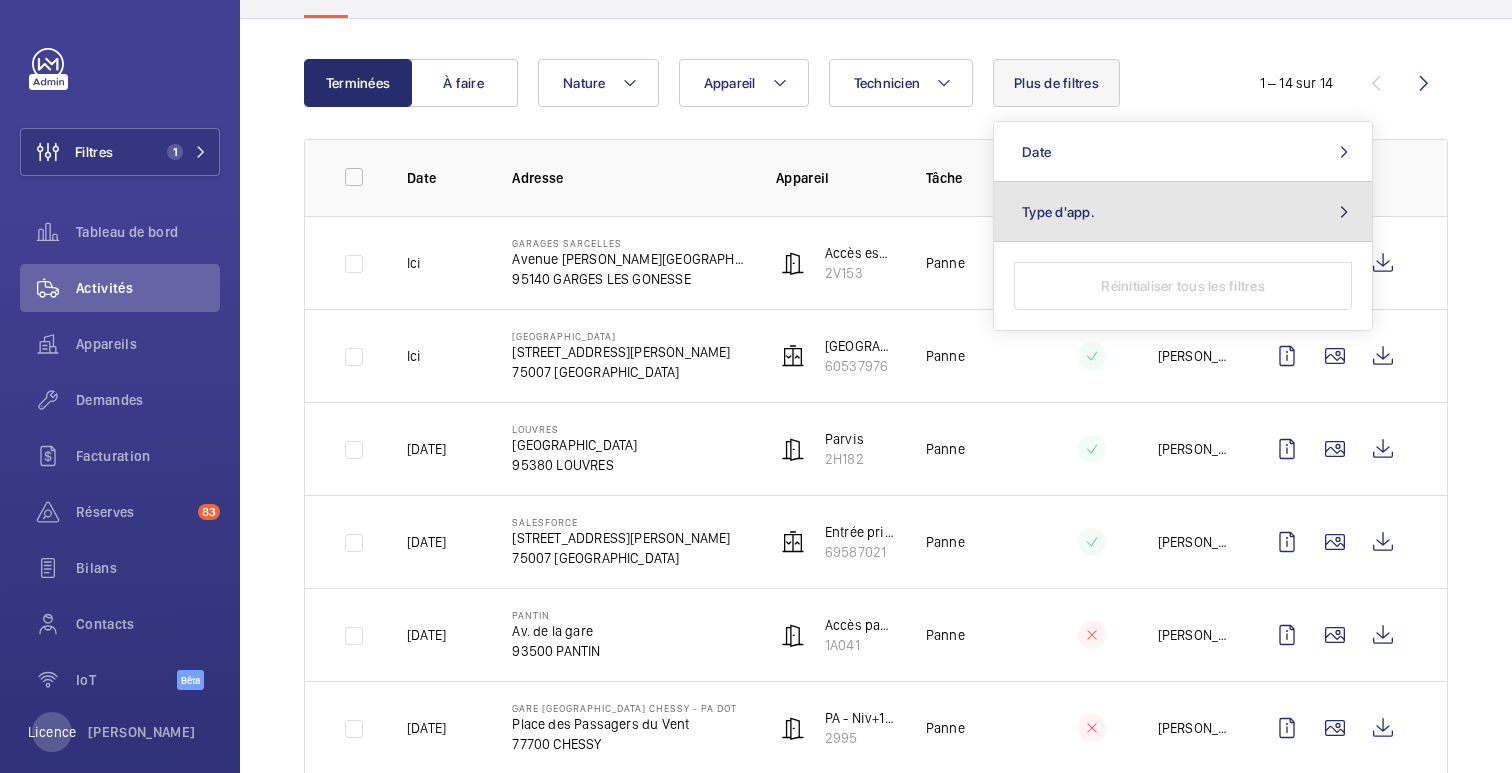 click on "Type d'app." 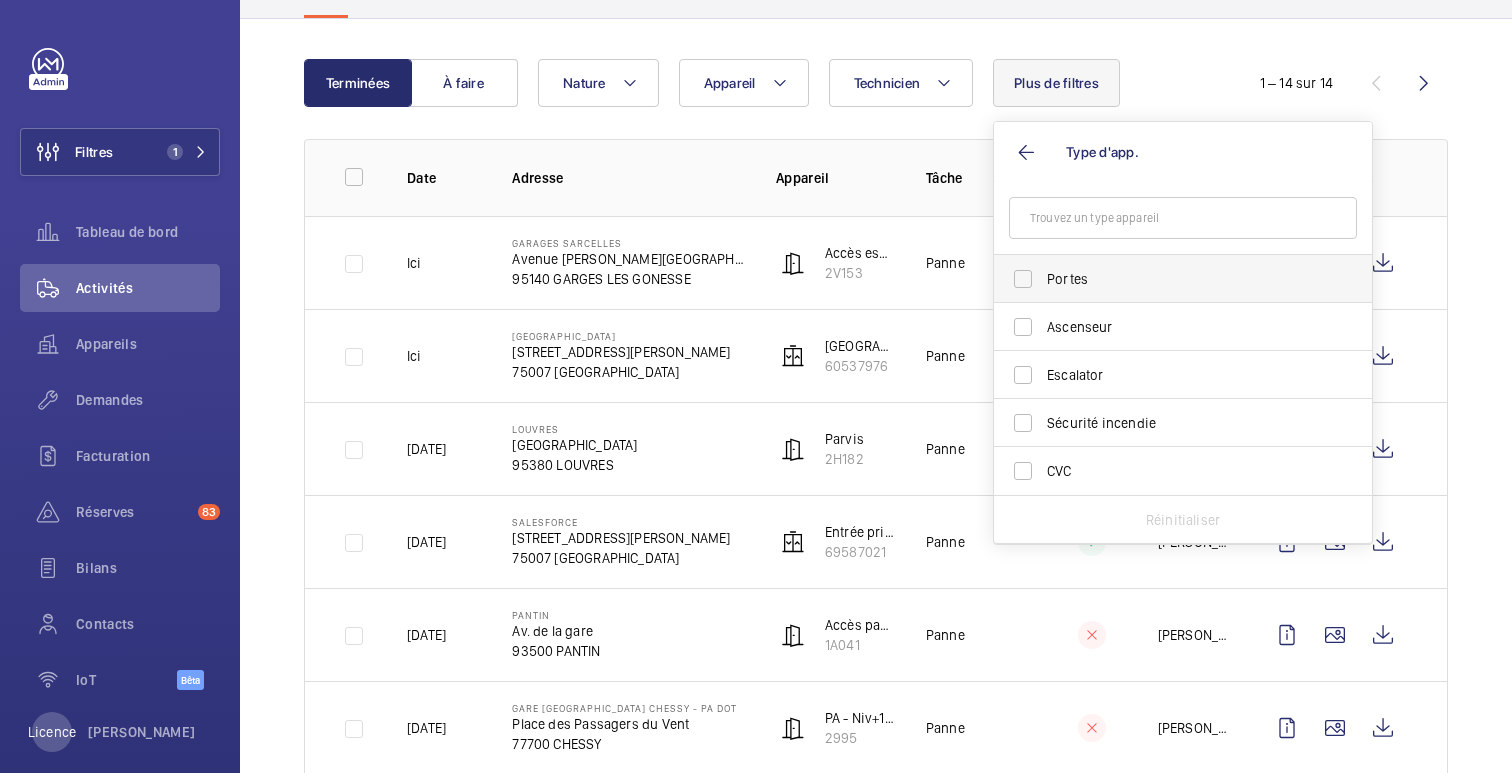 click on "Portes" at bounding box center (1184, 279) 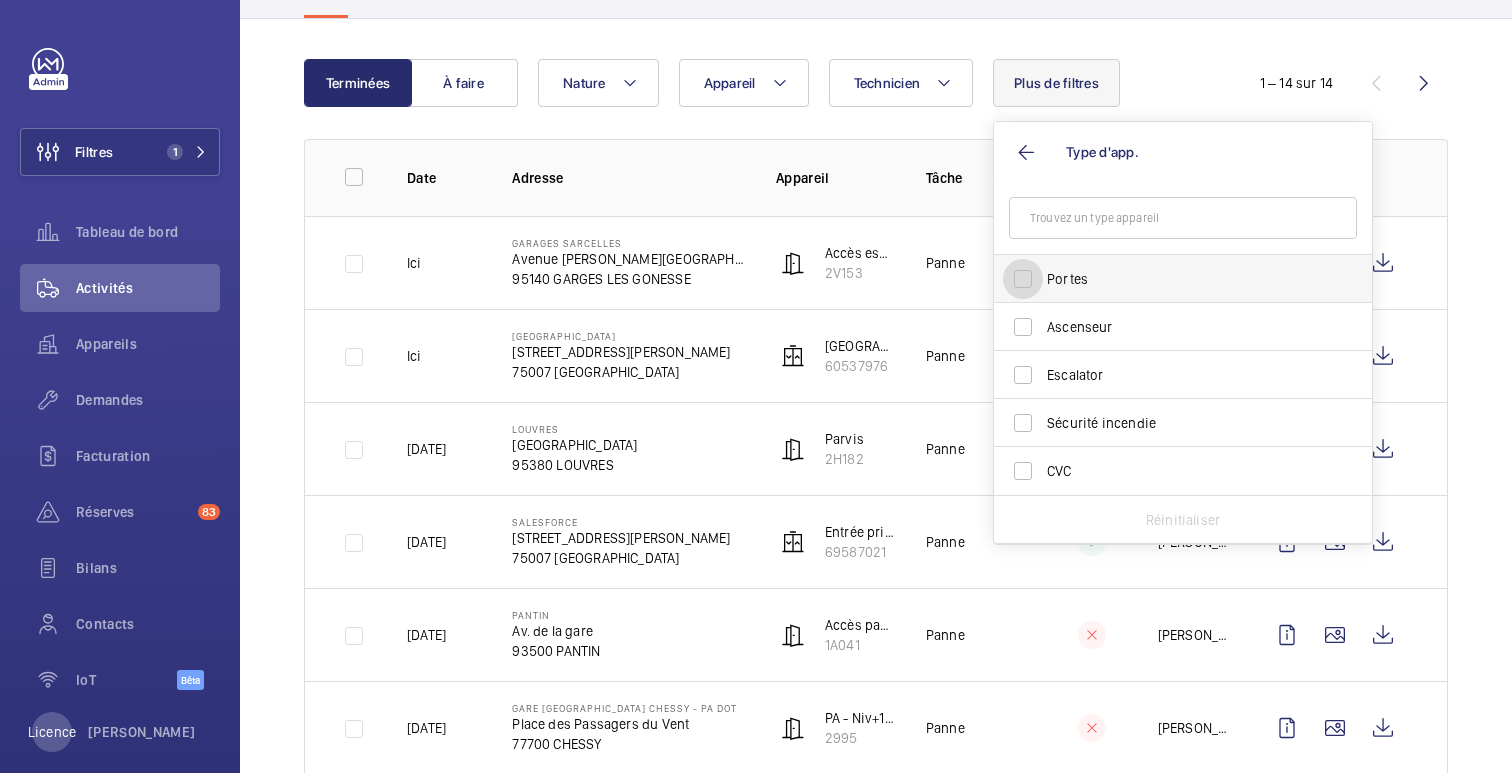 click on "Portes" at bounding box center [1023, 279] 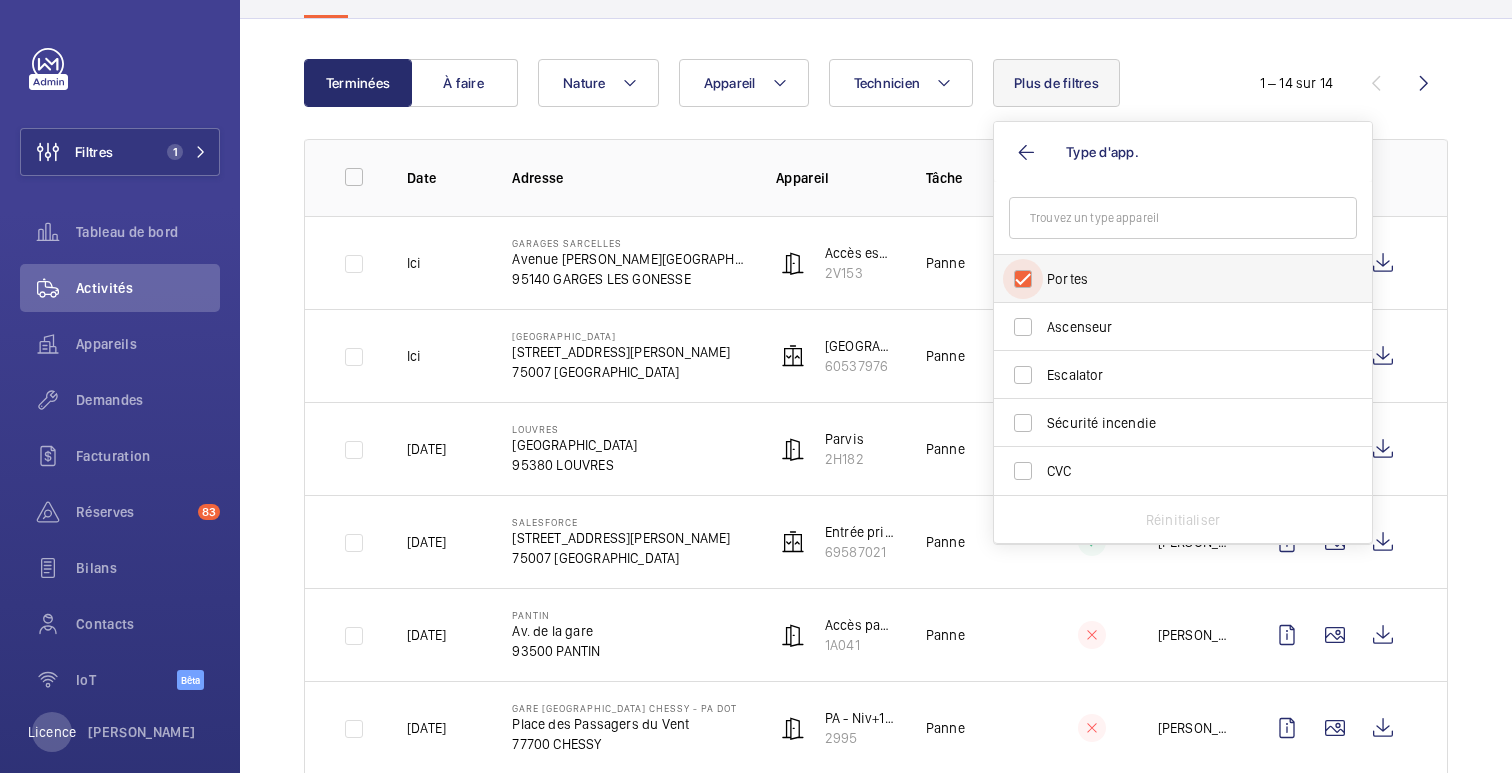 checkbox on "true" 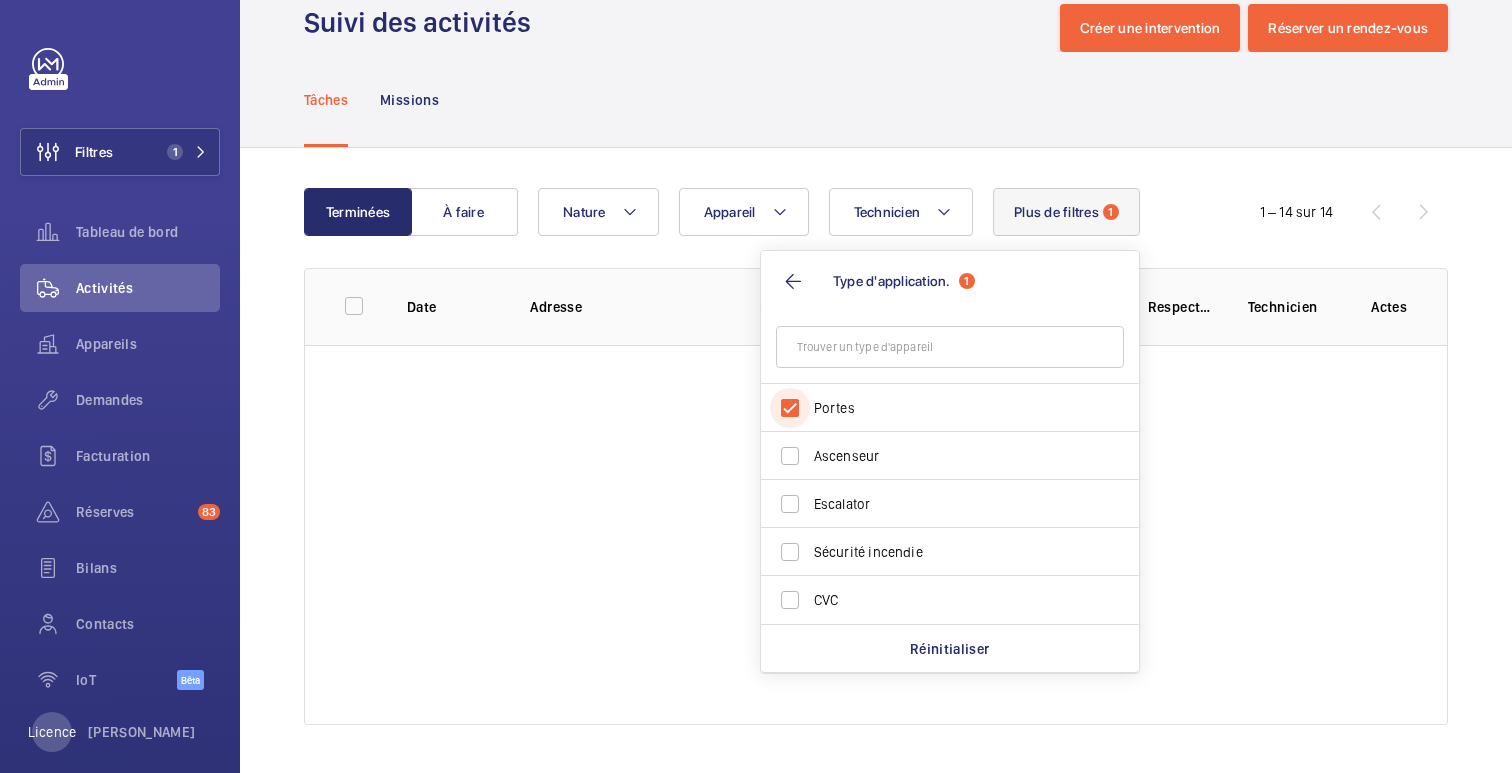 scroll, scrollTop: 44, scrollLeft: 0, axis: vertical 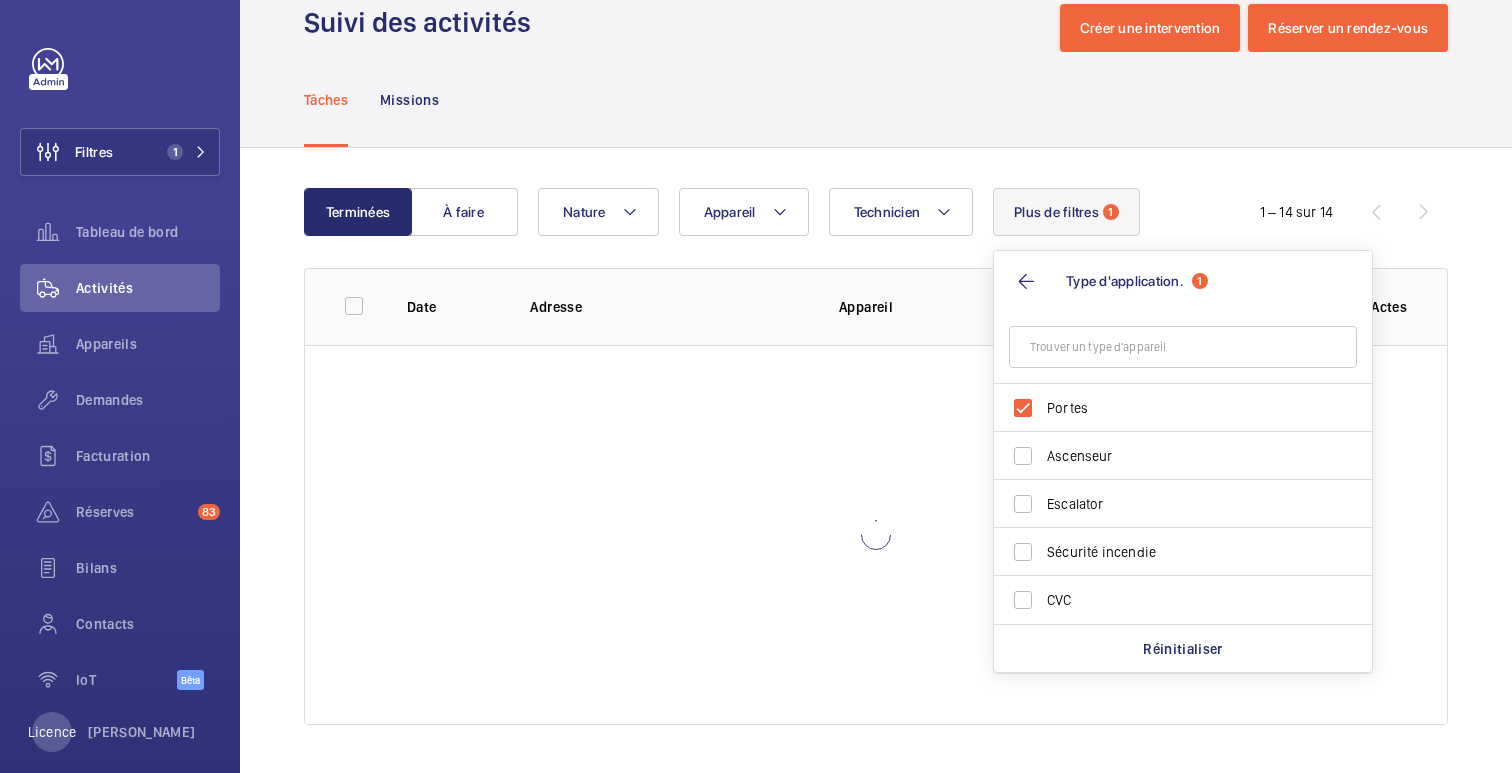 click on "Tâches Missions" 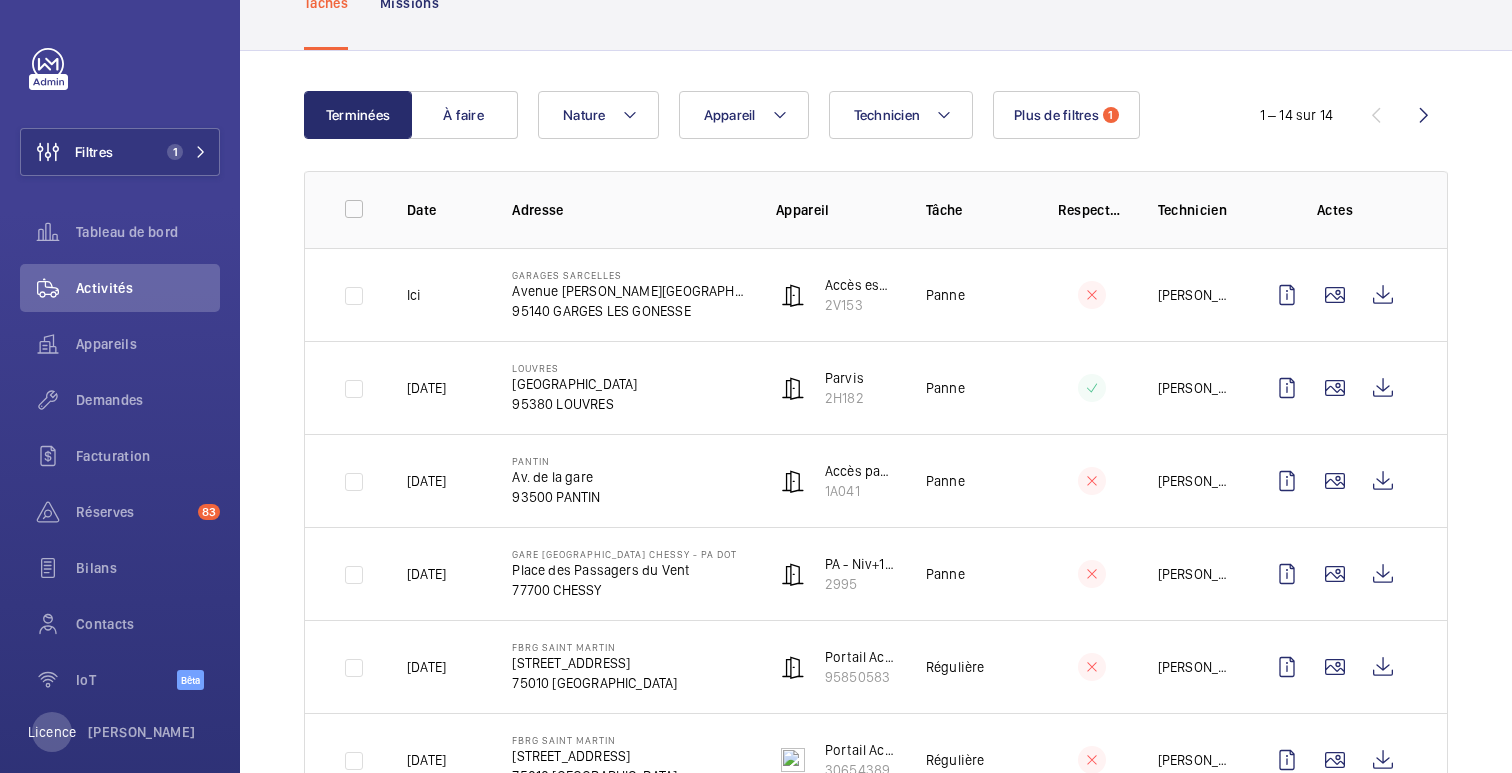 scroll, scrollTop: 0, scrollLeft: 0, axis: both 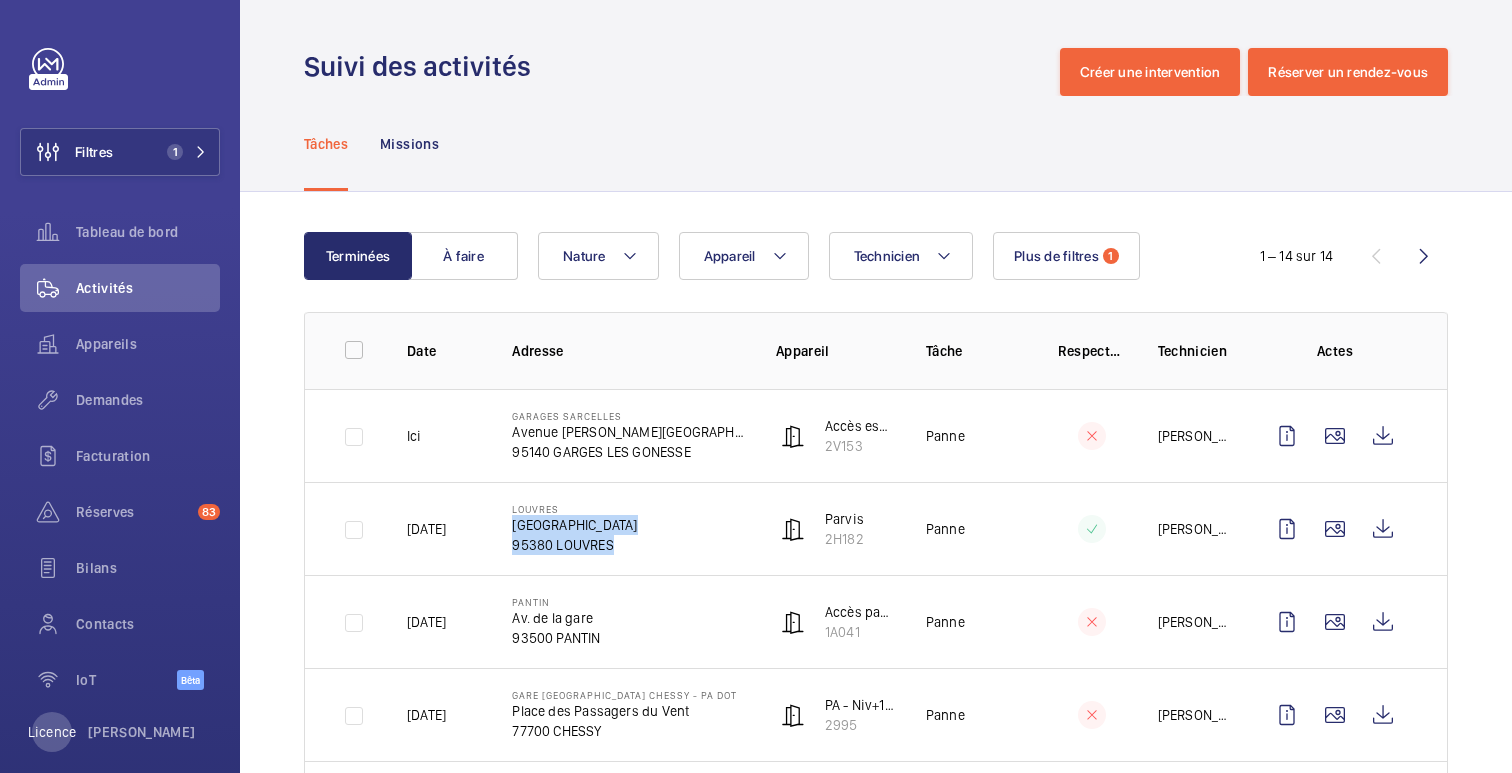 drag, startPoint x: 612, startPoint y: 543, endPoint x: 510, endPoint y: 534, distance: 102.396286 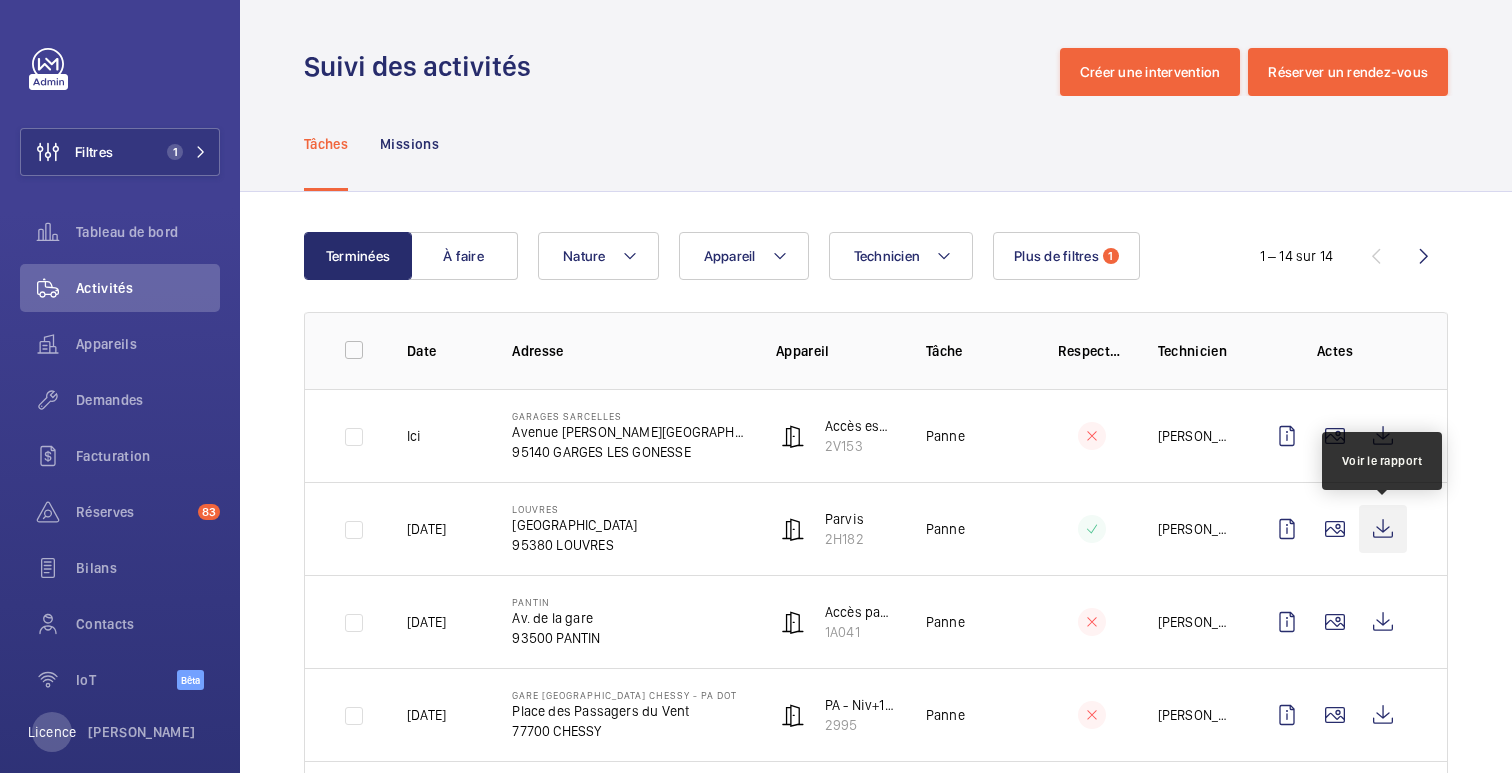 click 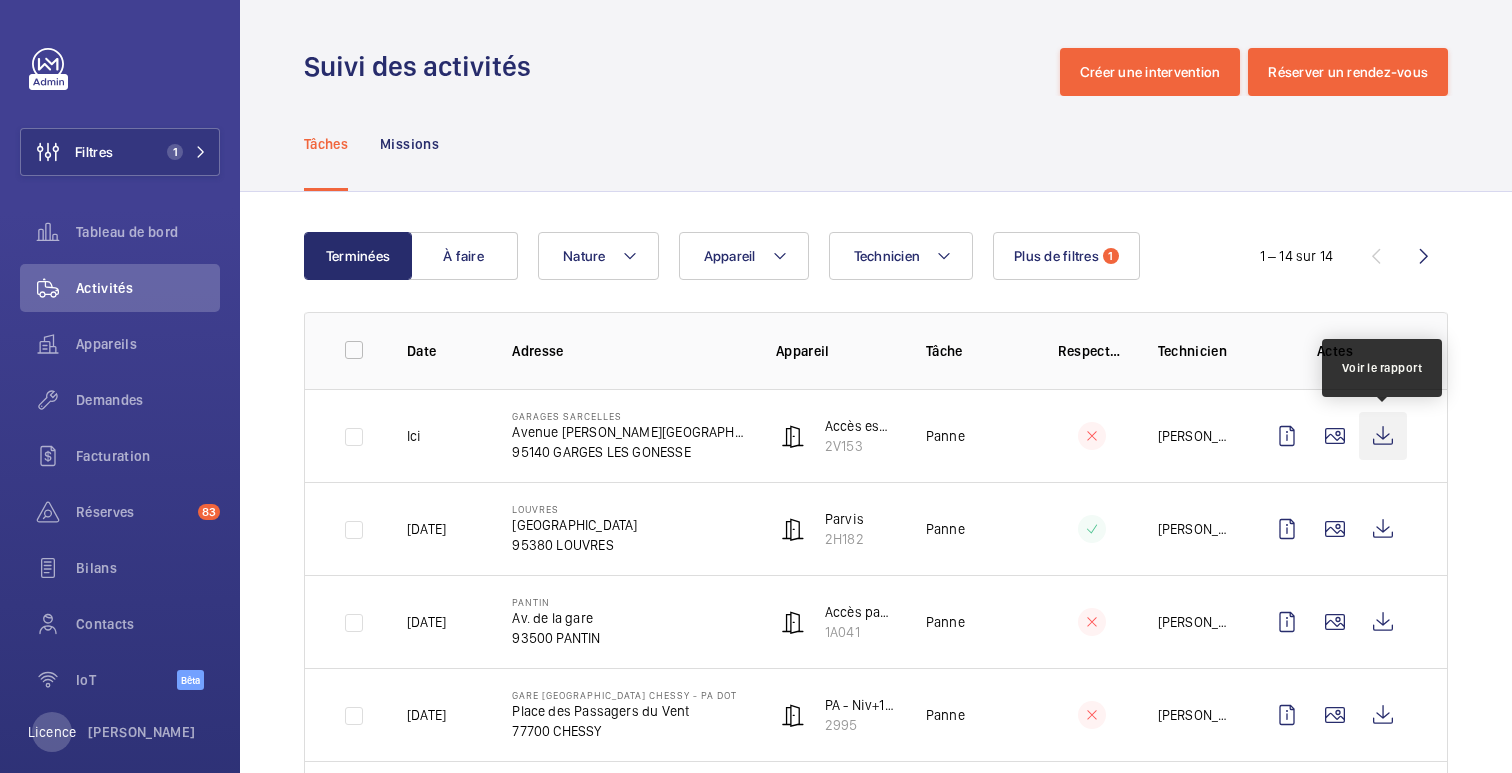 click 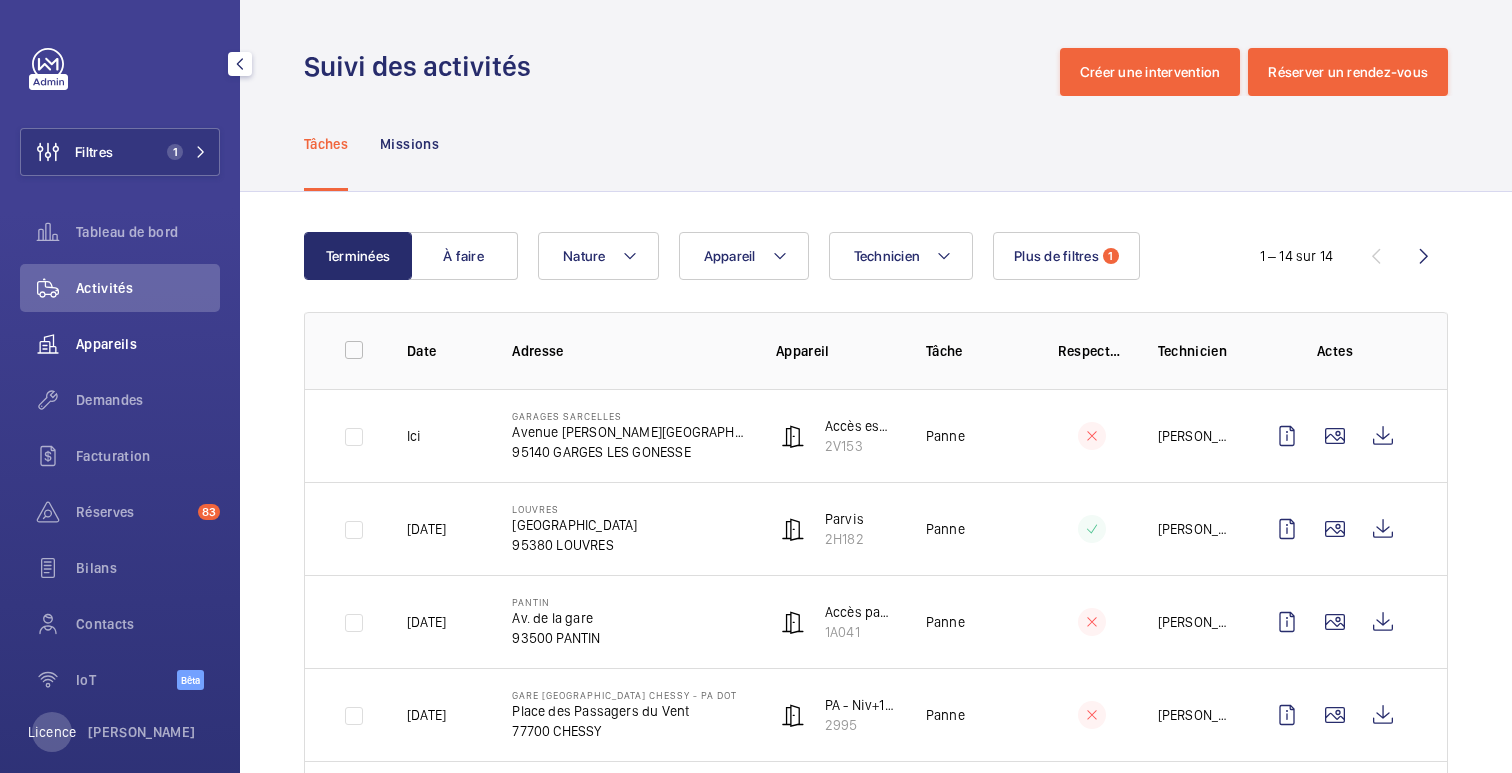 click on "Appareils" 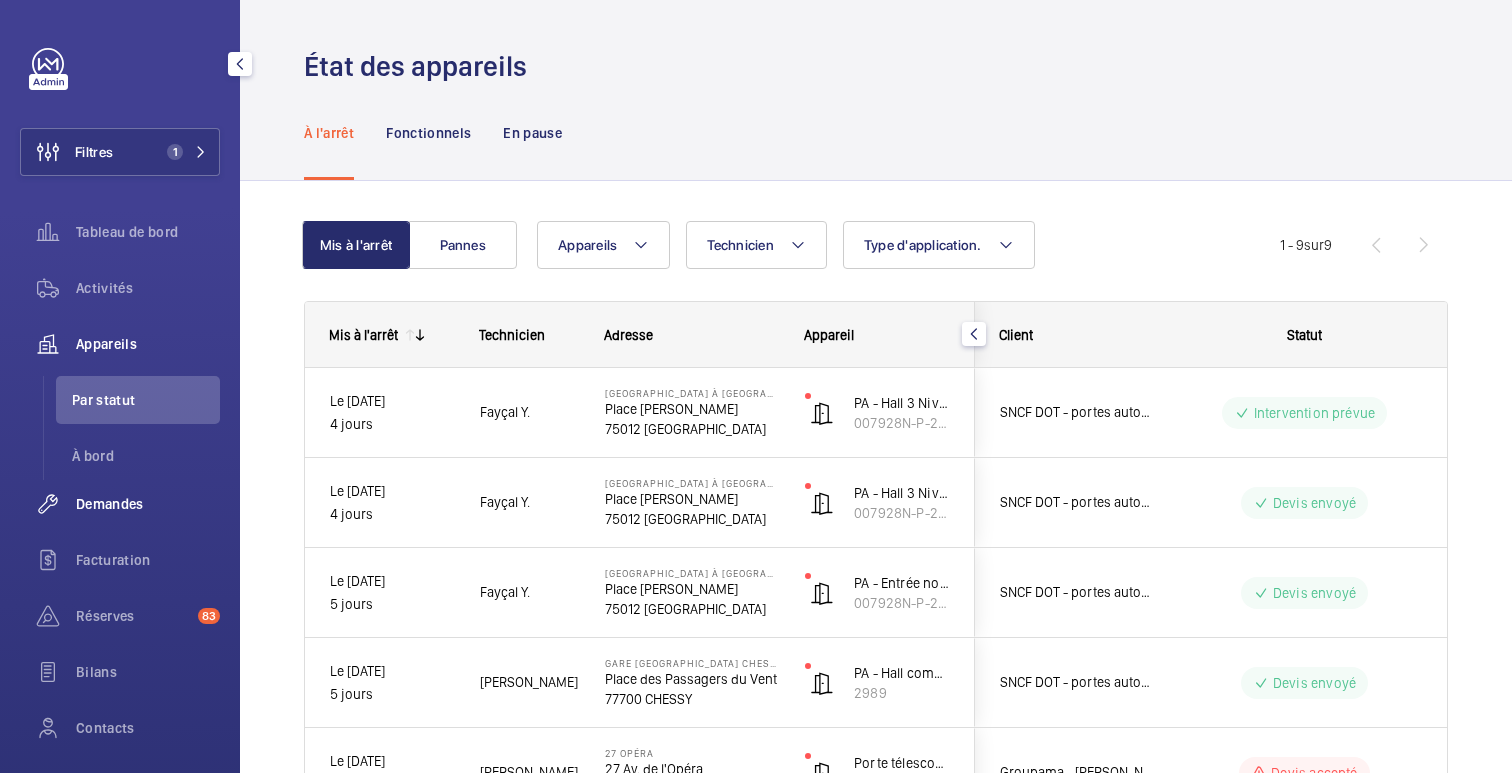 click on "Demandes" 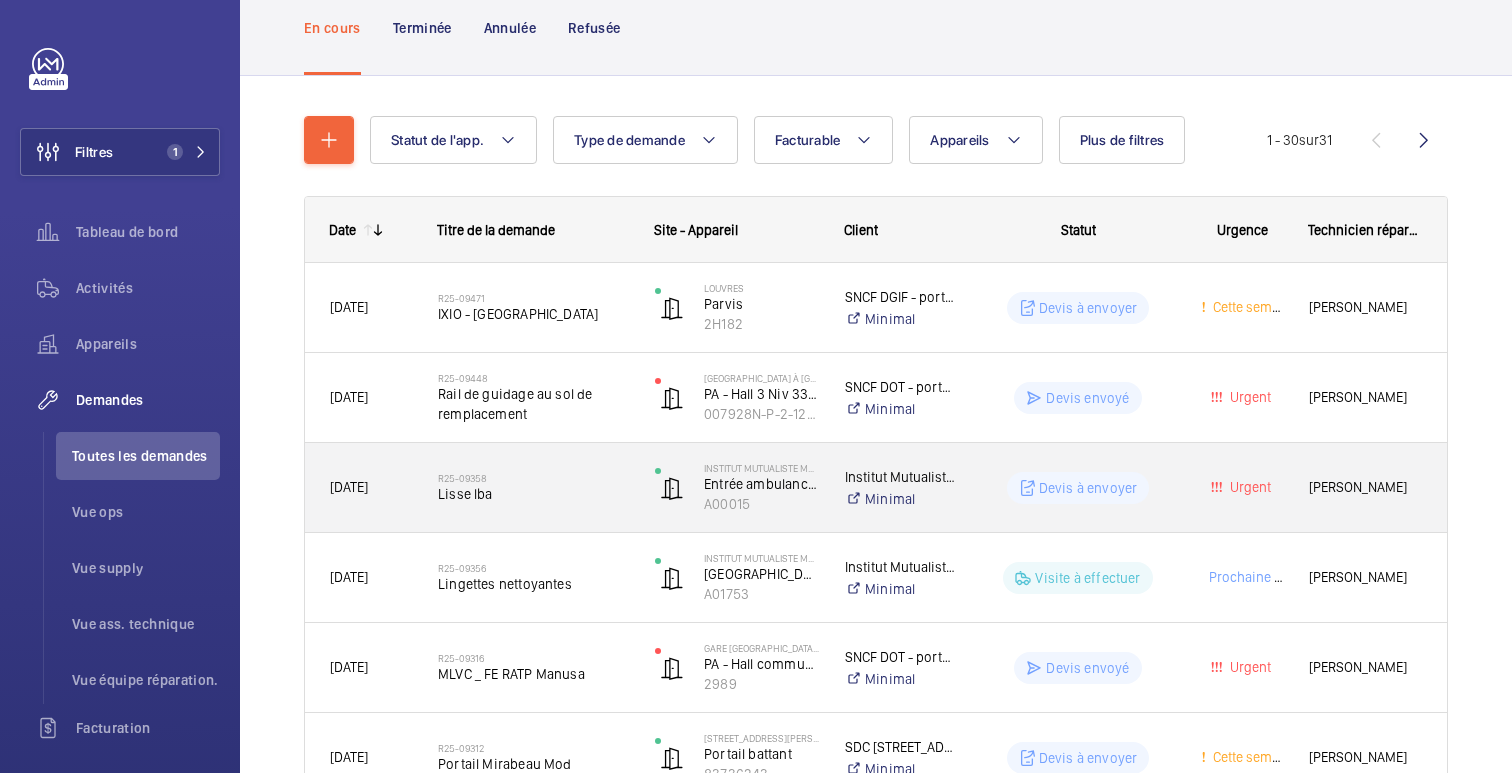 scroll, scrollTop: 134, scrollLeft: 0, axis: vertical 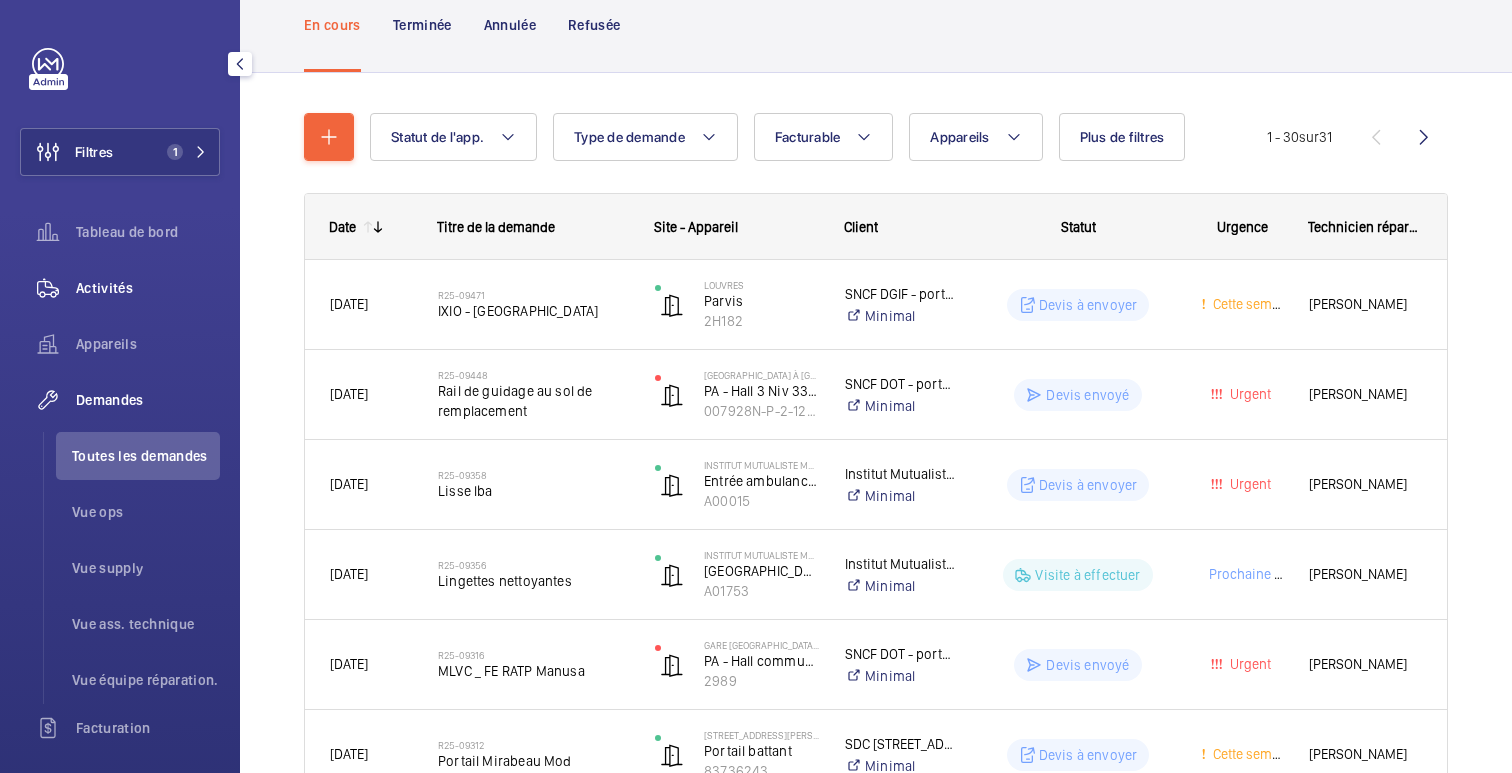 click on "Activités" 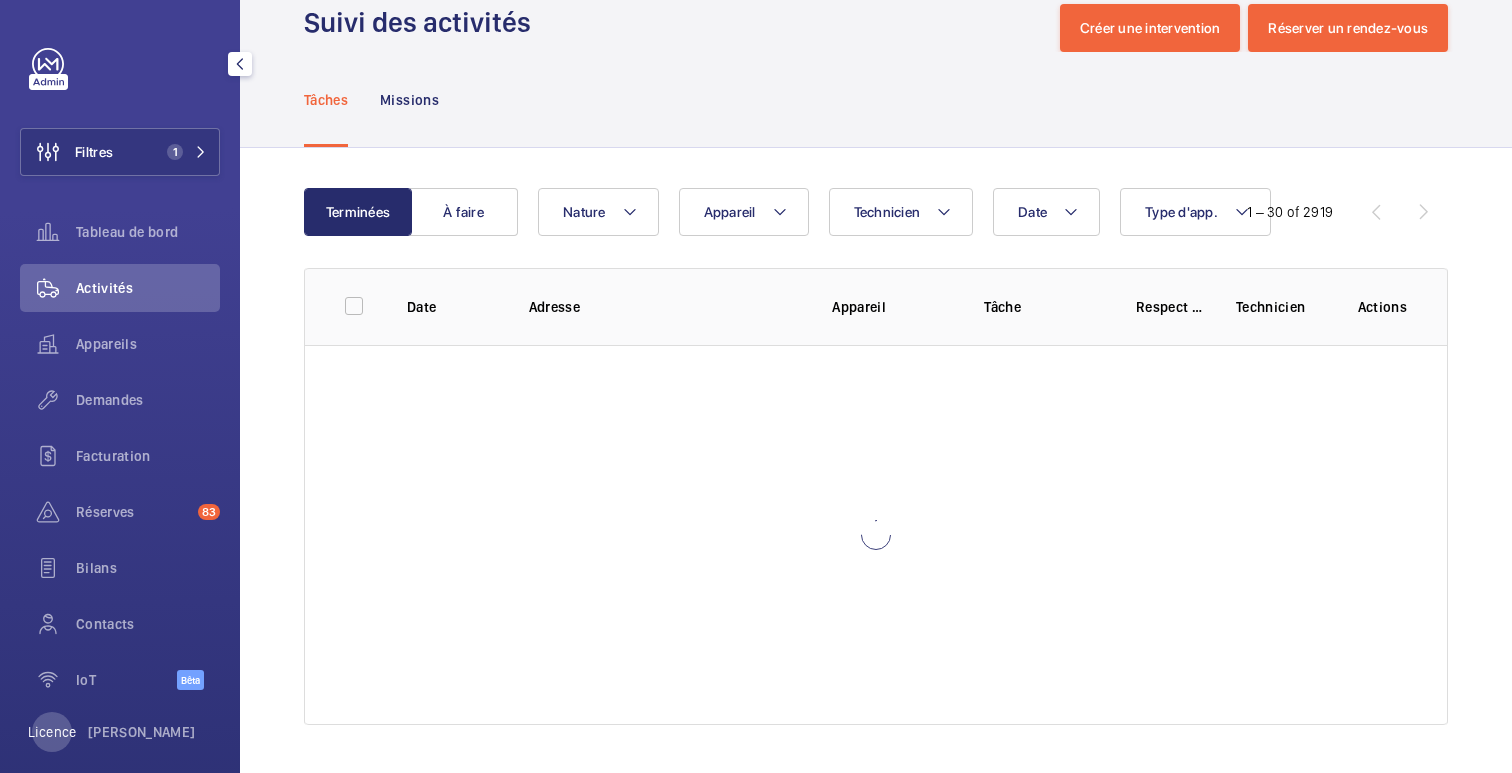 scroll, scrollTop: 0, scrollLeft: 0, axis: both 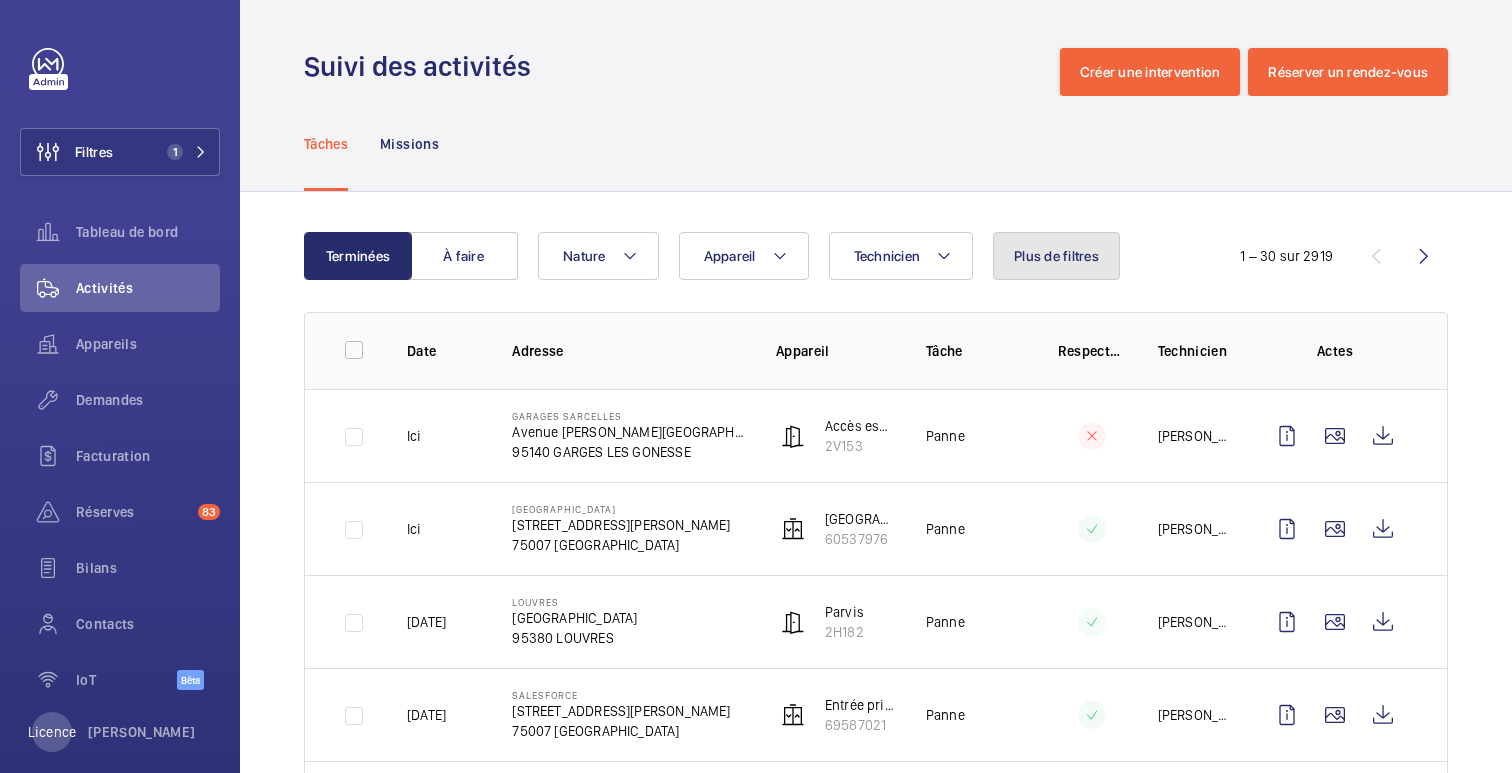 click on "Plus de filtres" 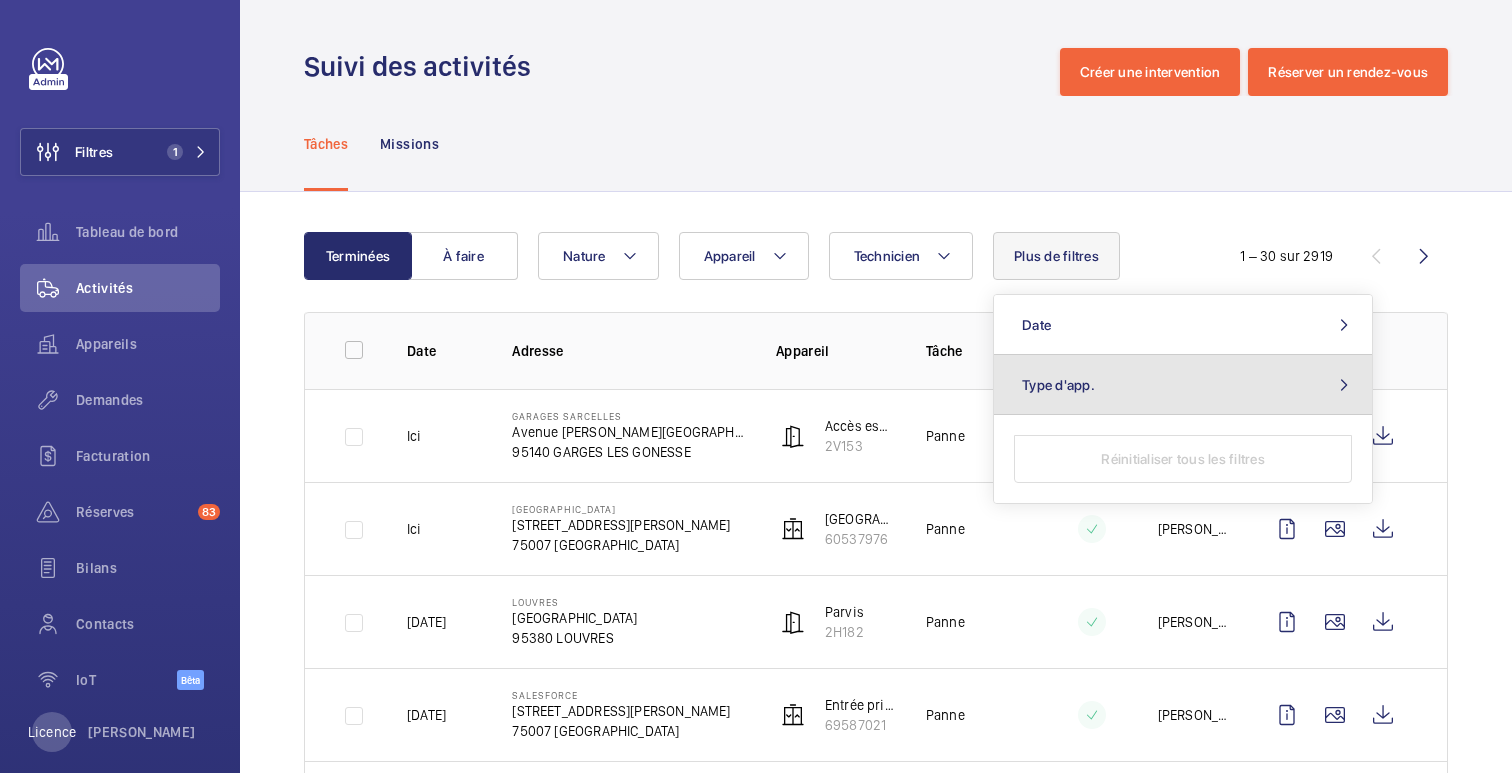 click on "Type d'app." 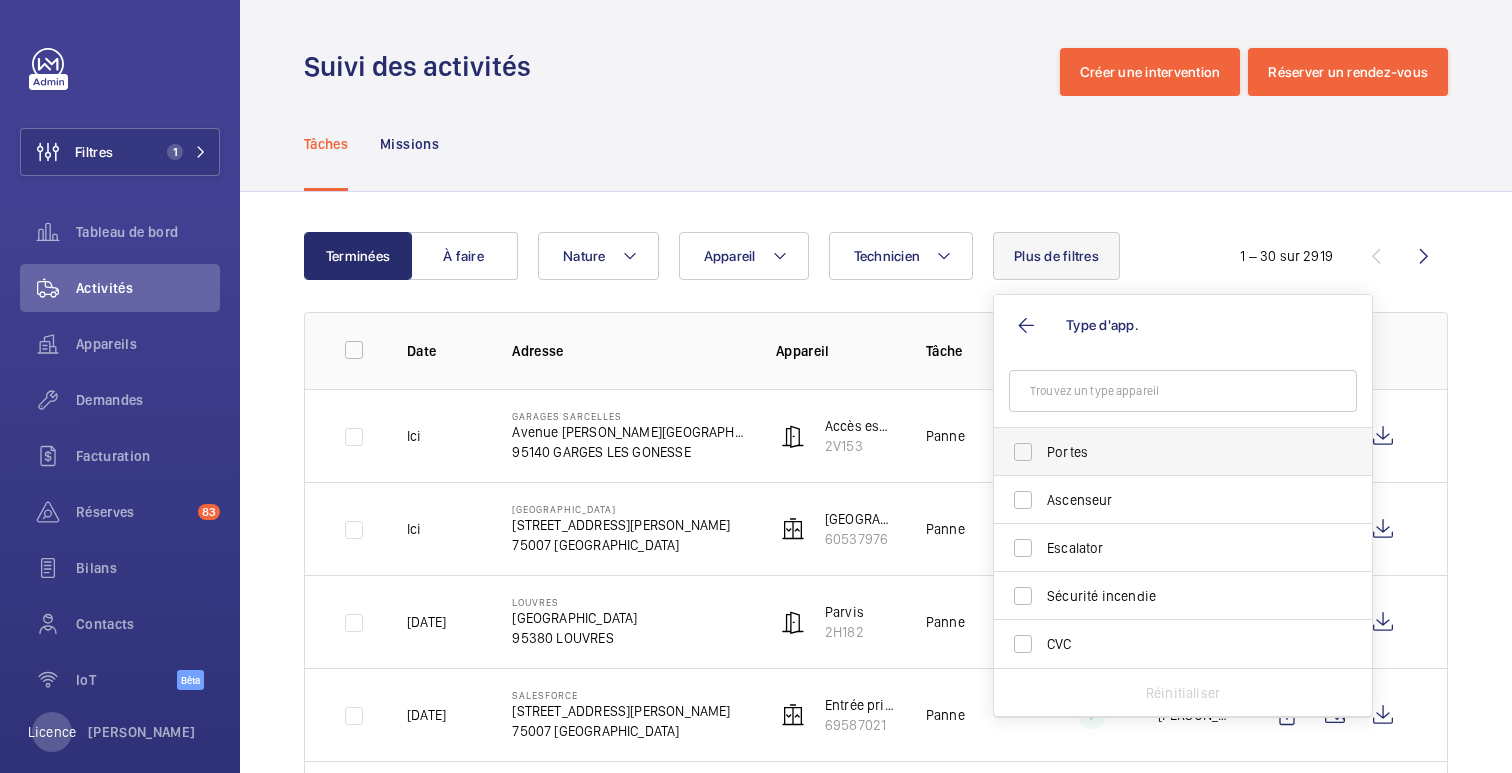 click on "Portes" at bounding box center [1184, 452] 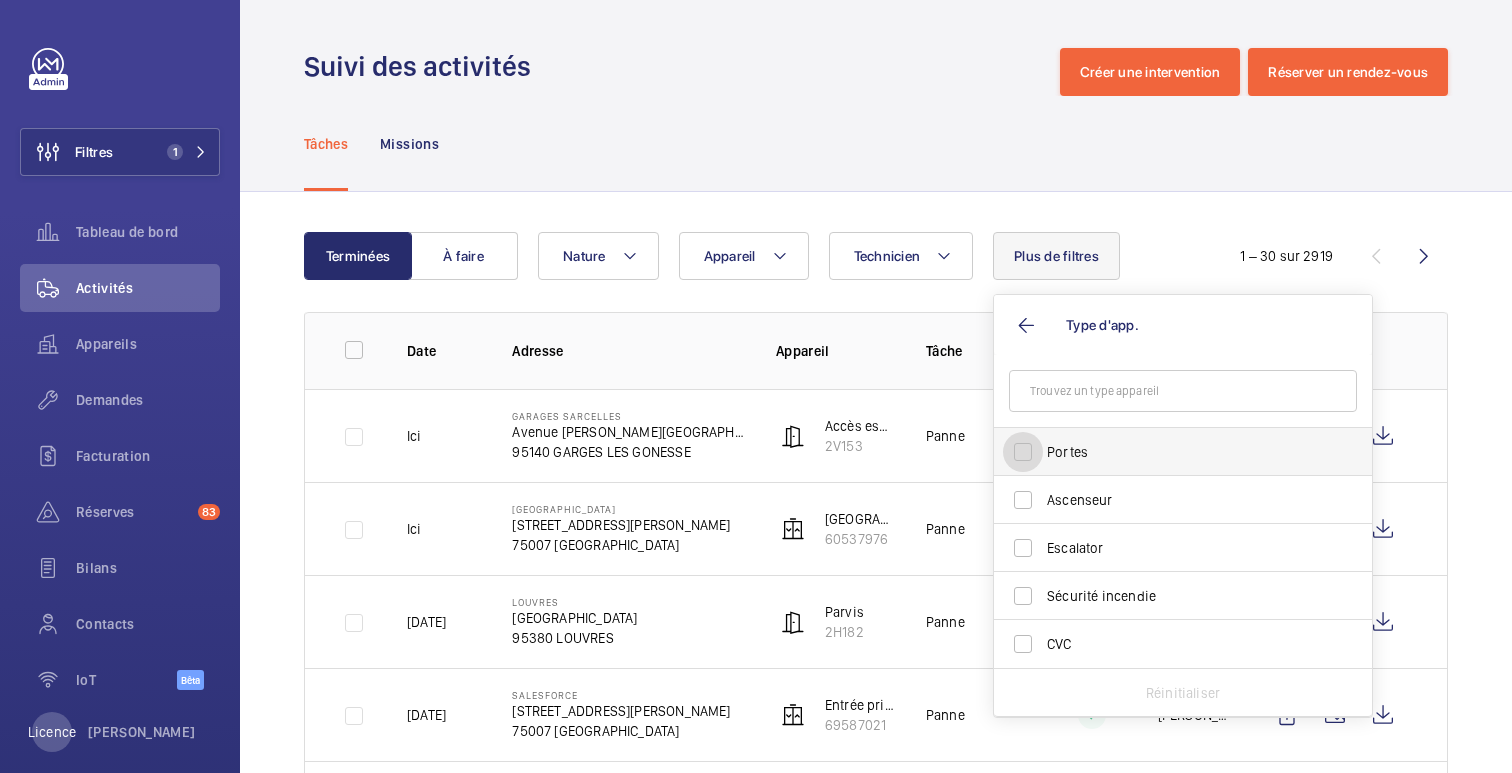 click on "Portes" at bounding box center [1023, 452] 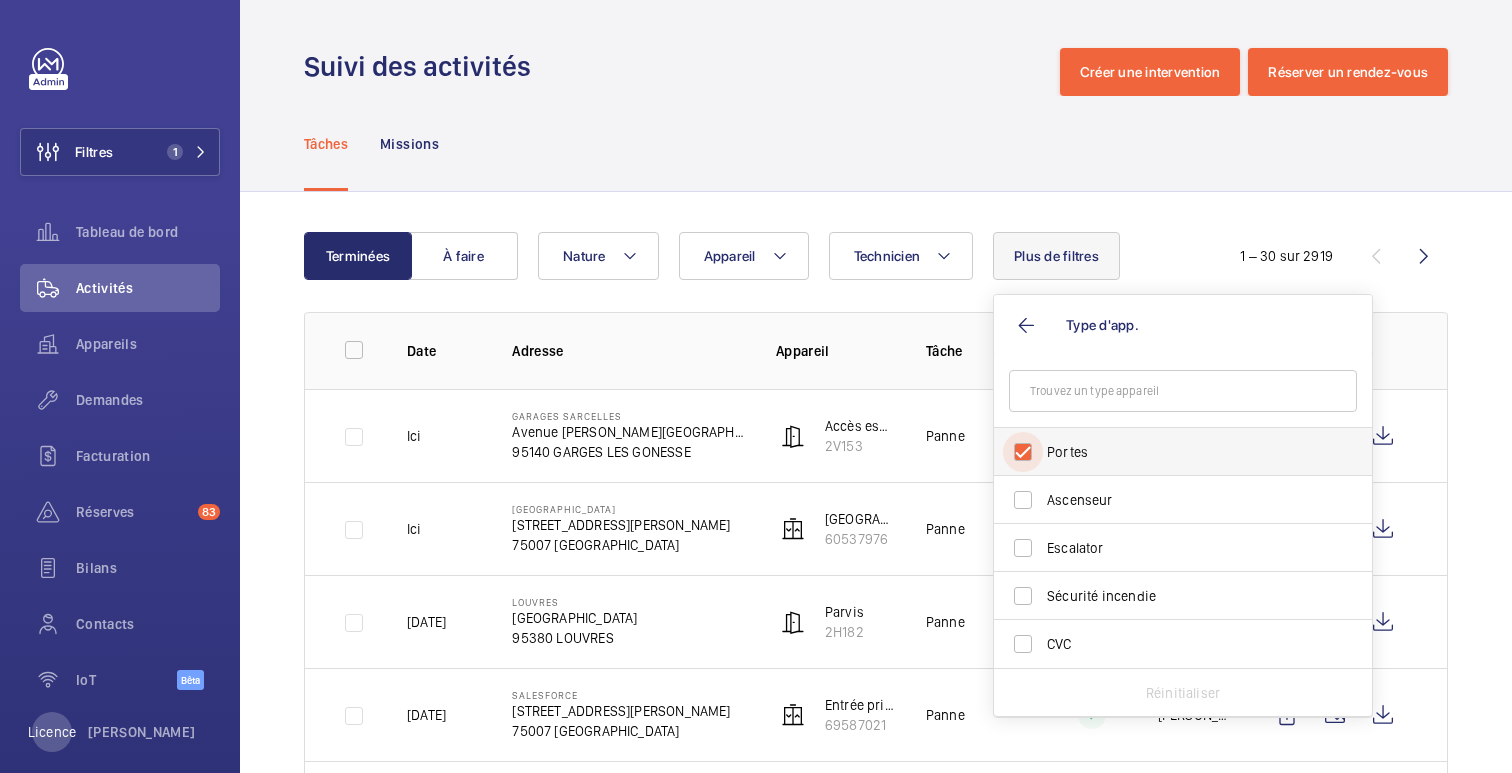 checkbox on "true" 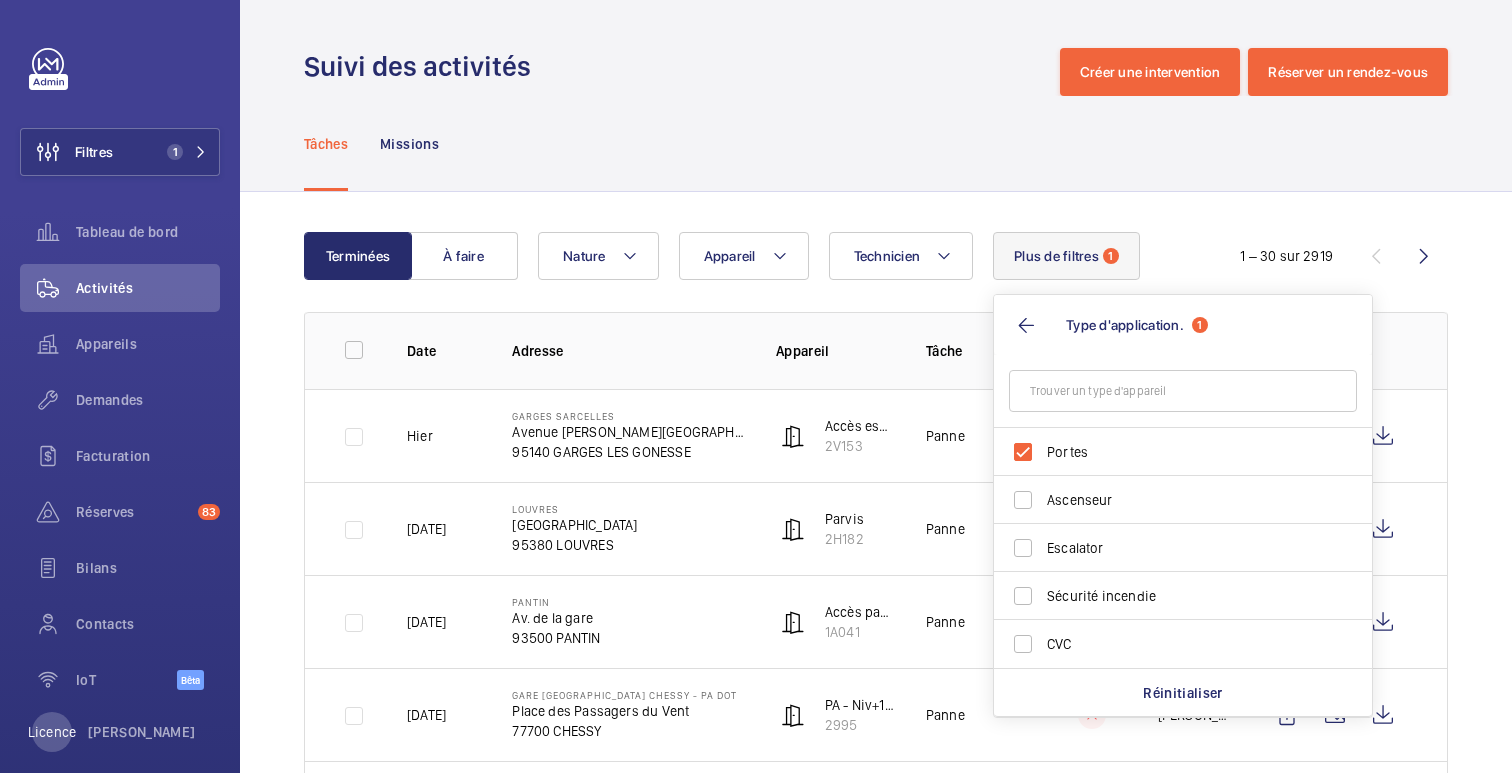 click on "Tâches Missions" 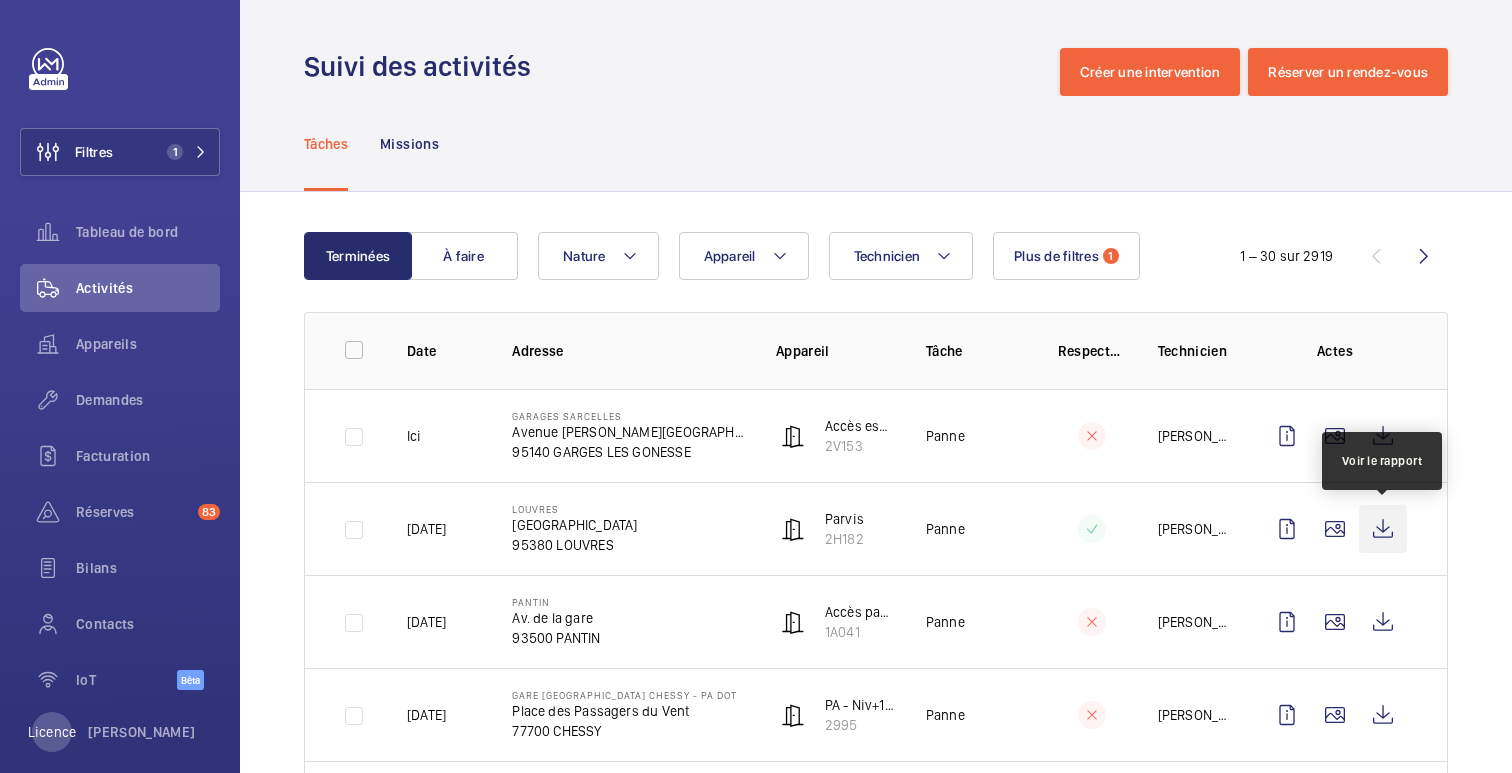 click 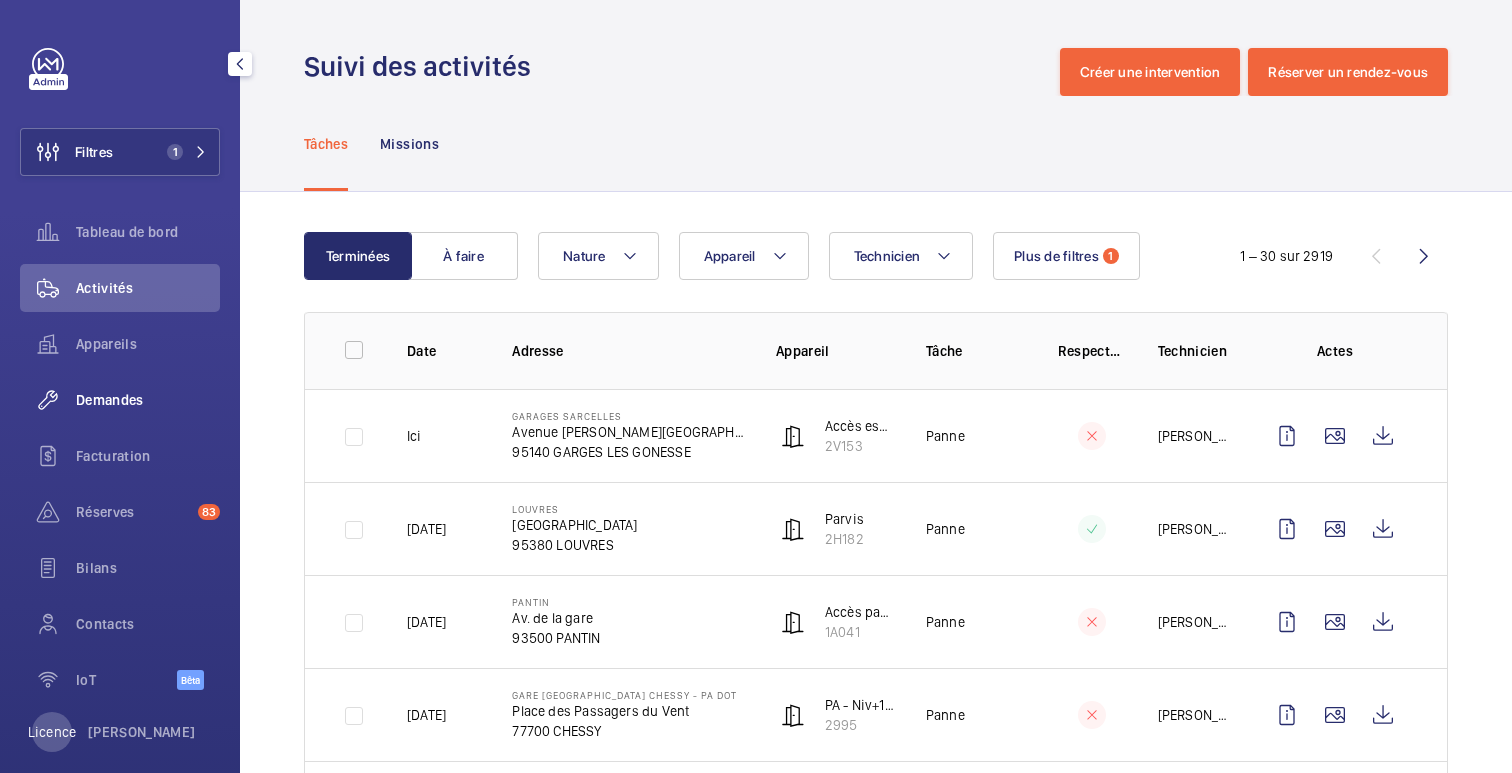 click on "Demandes" 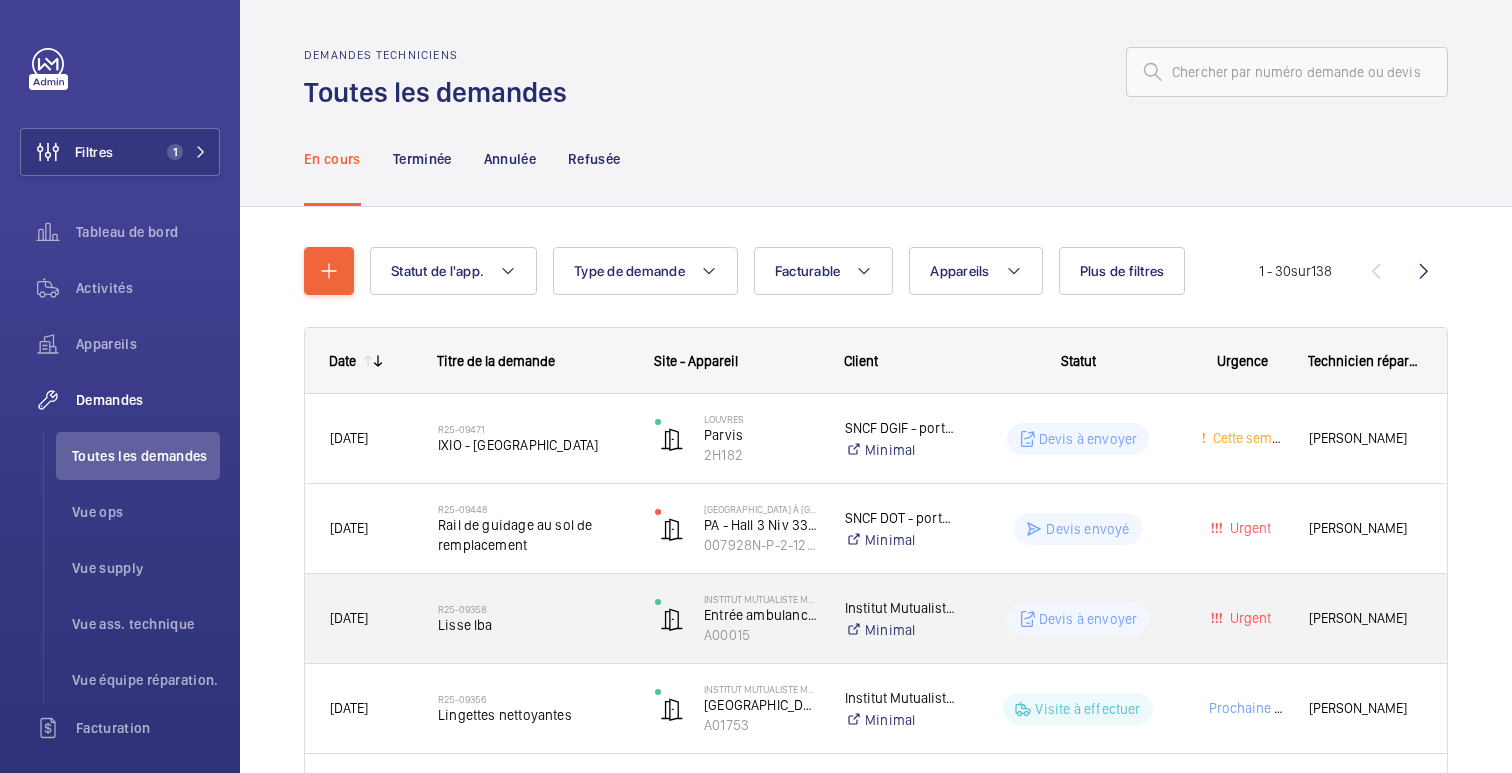 click on "Devis à envoyer" 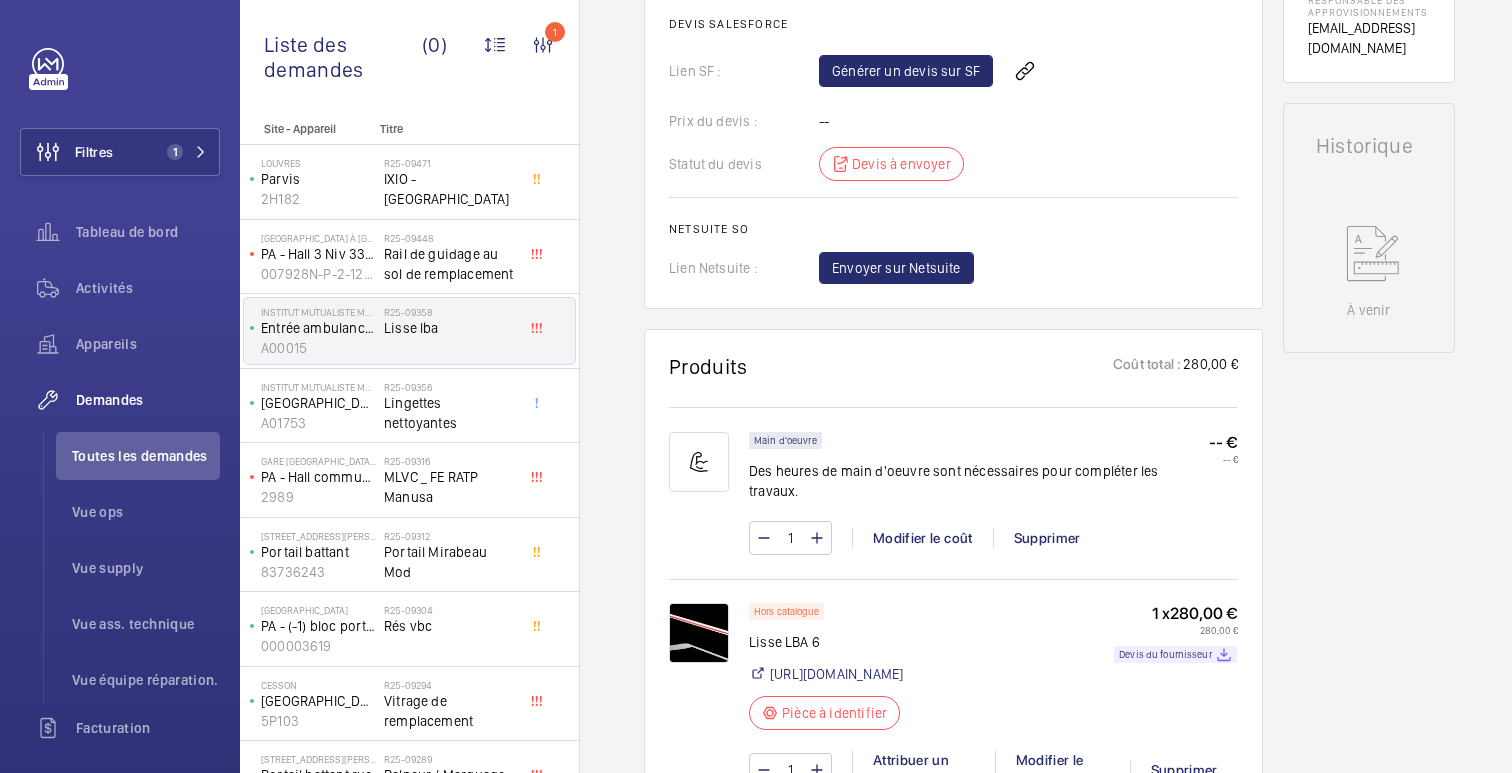 scroll, scrollTop: 883, scrollLeft: 0, axis: vertical 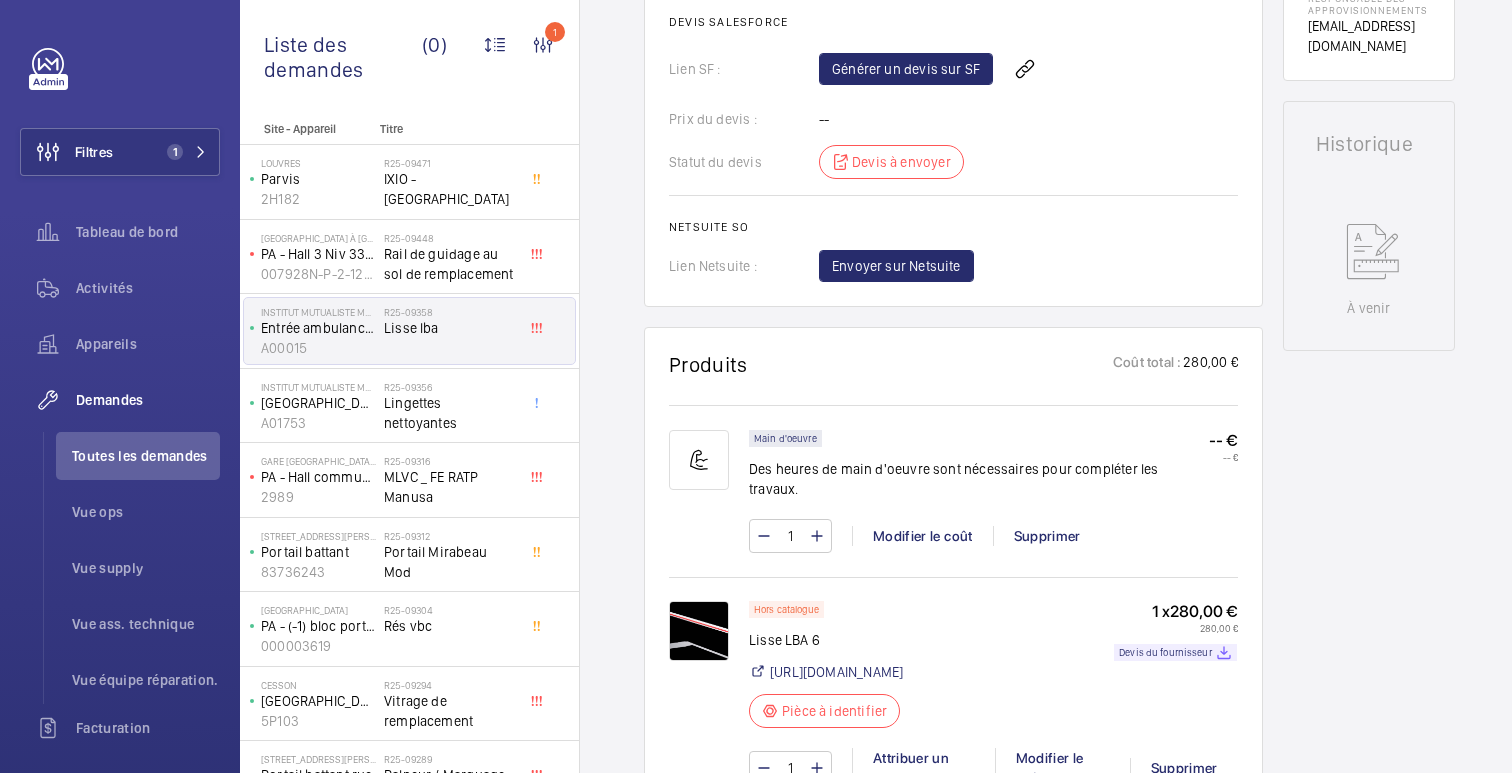 click 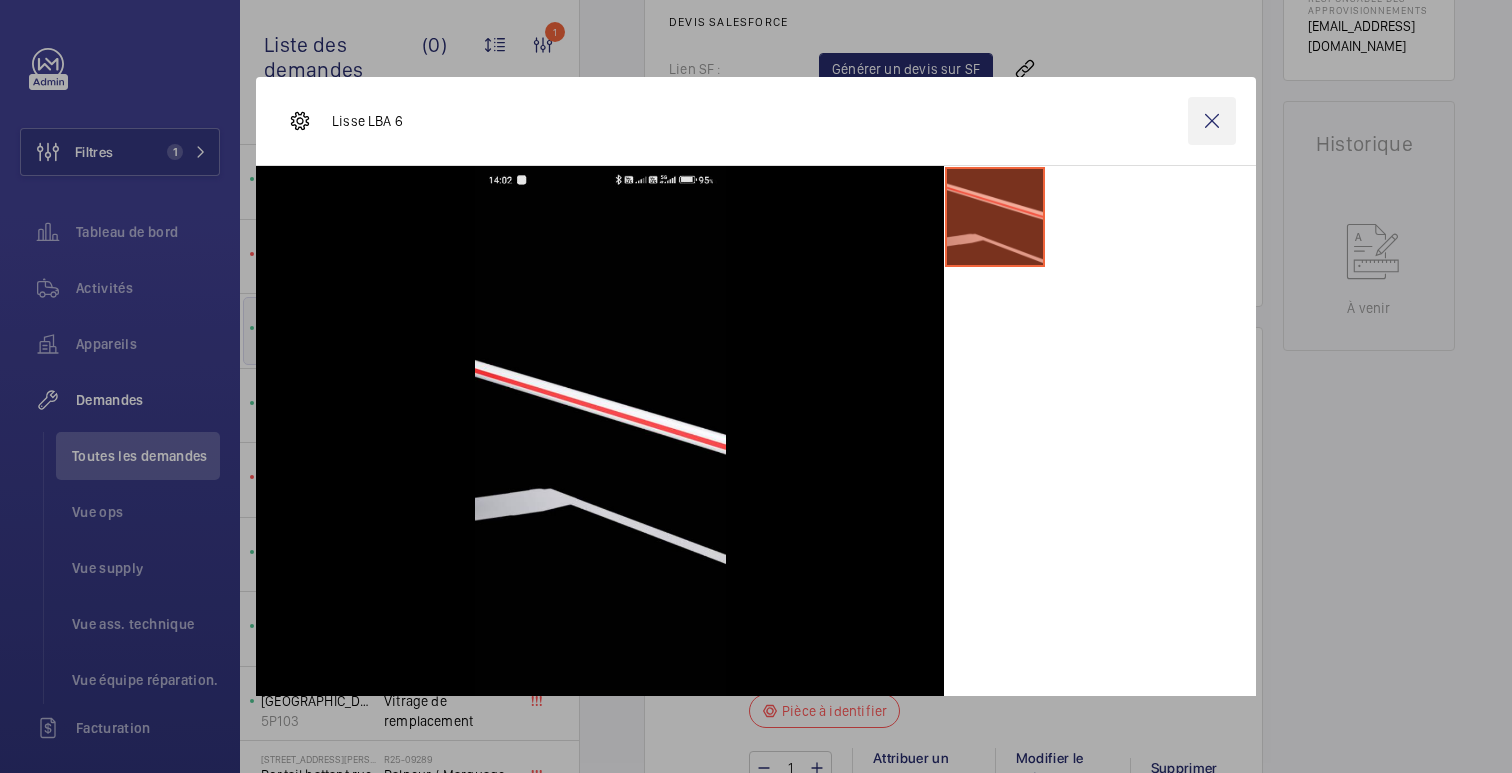 click at bounding box center (1212, 121) 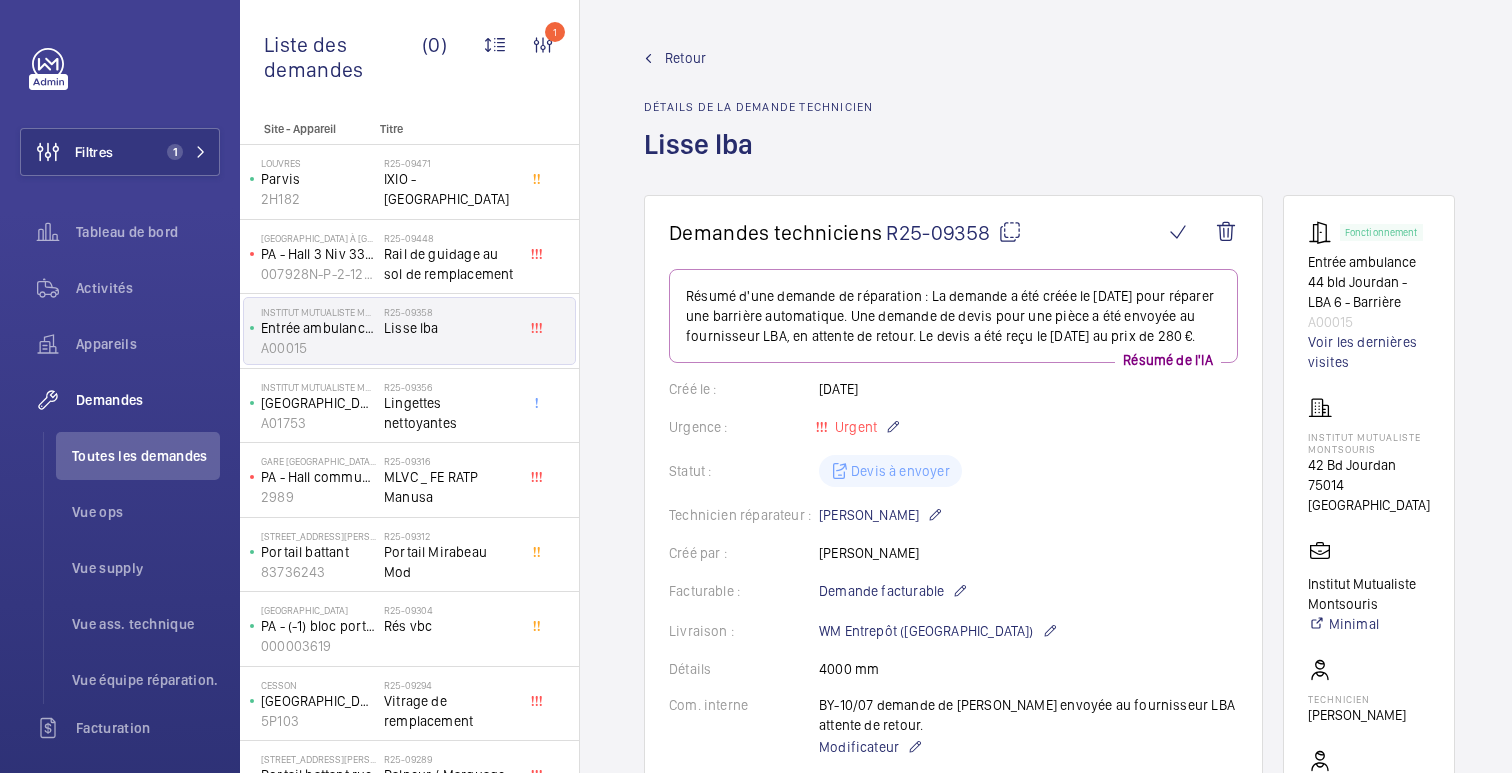 scroll, scrollTop: 0, scrollLeft: 0, axis: both 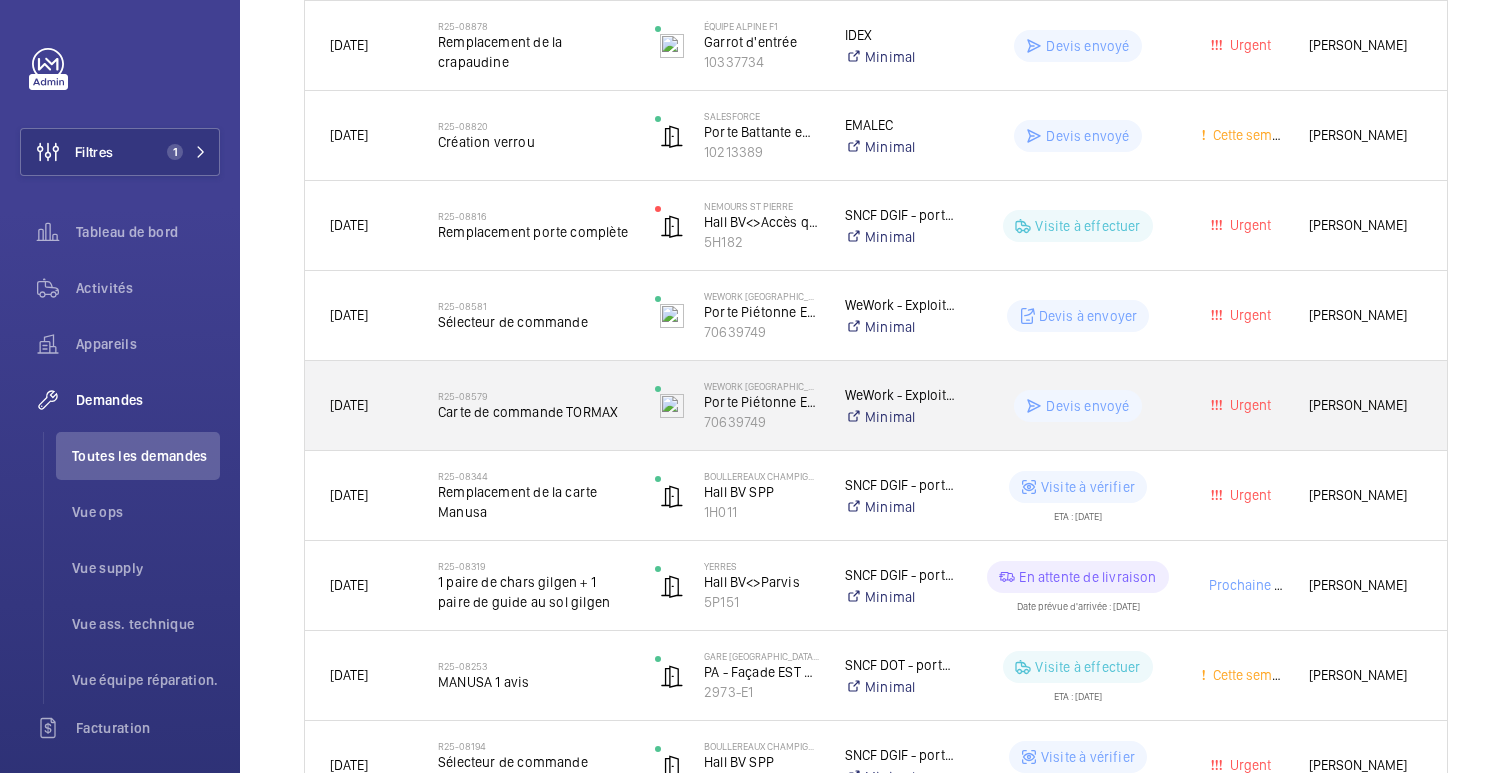 click on "Devis envoyé" 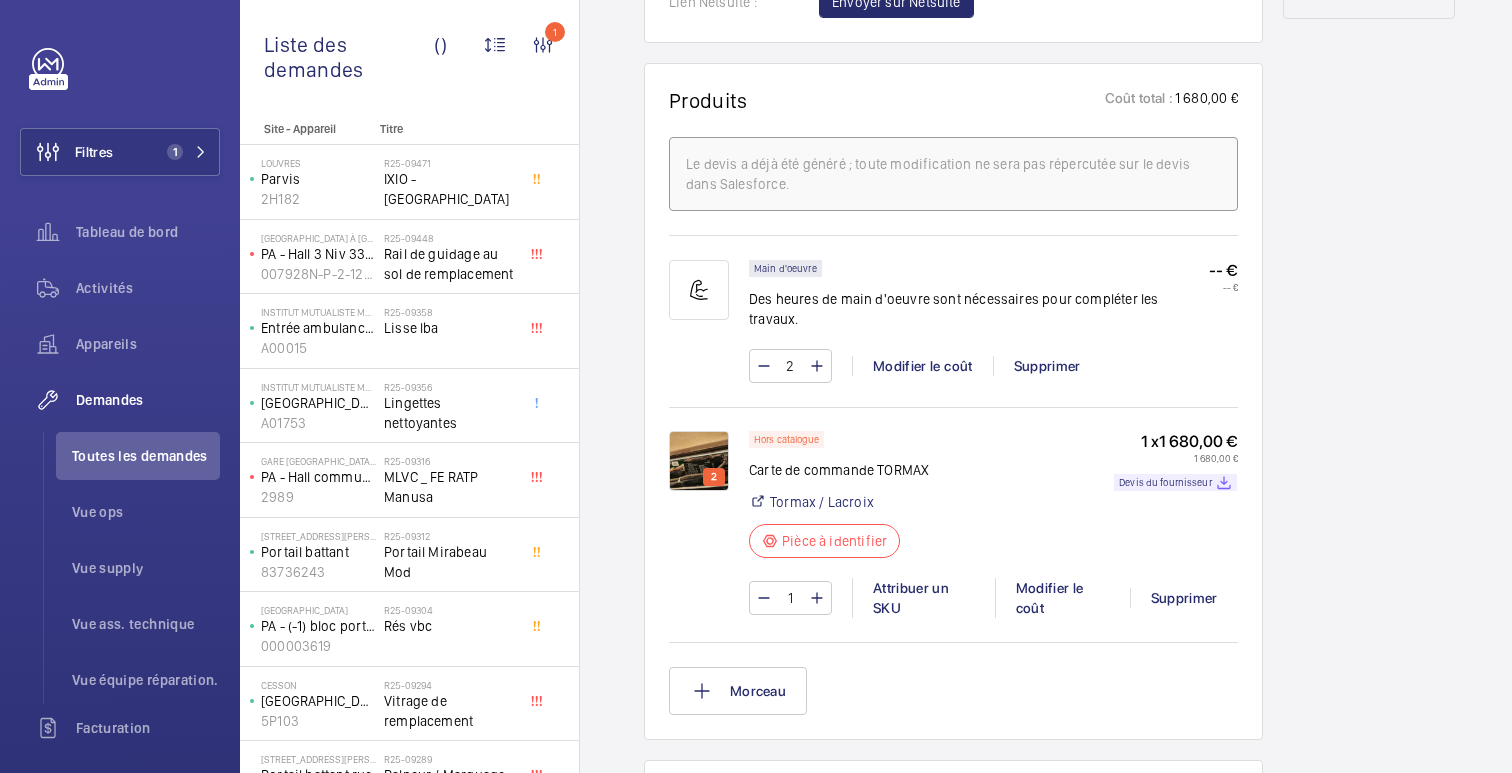 scroll, scrollTop: 1217, scrollLeft: 0, axis: vertical 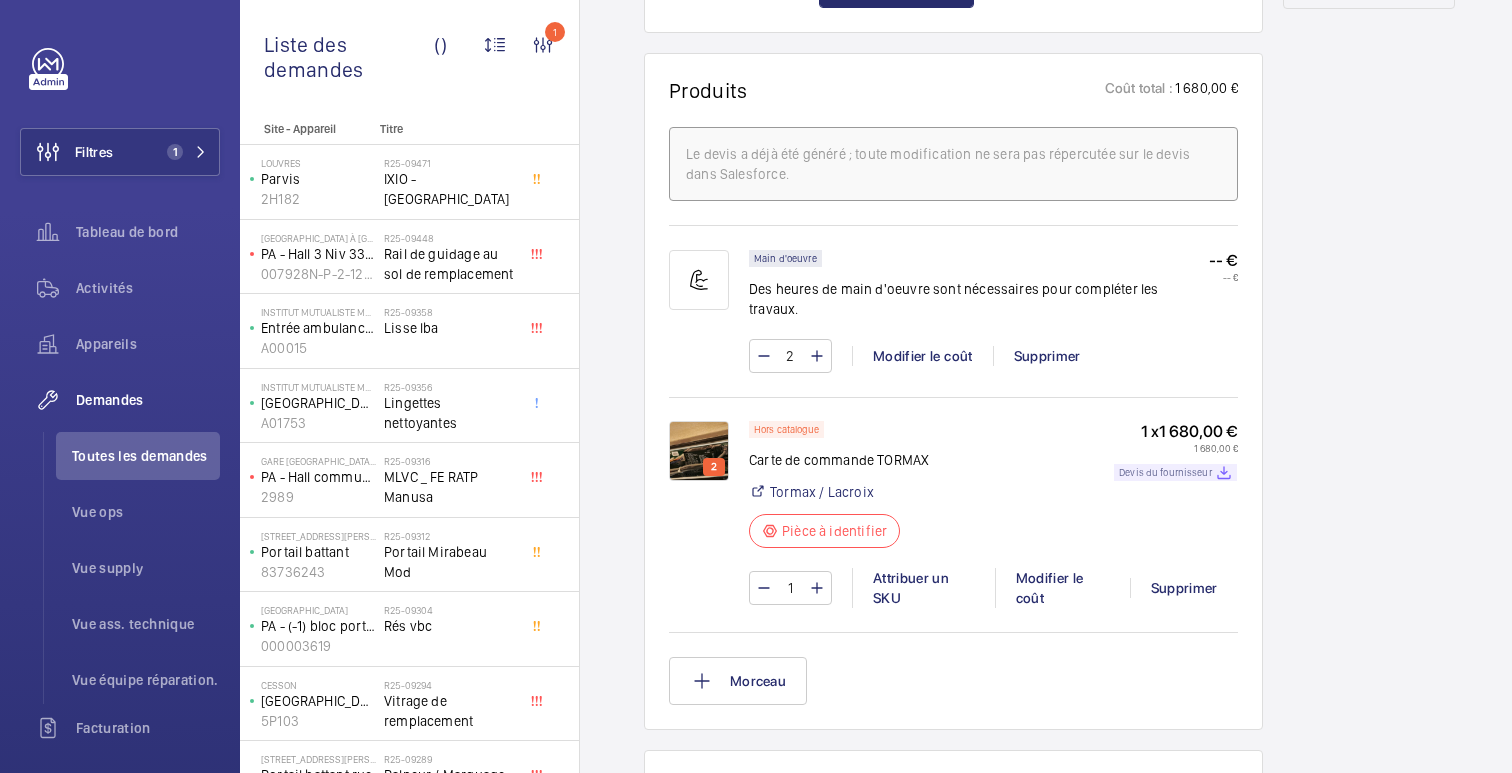 click on "Devis du fournisseur" 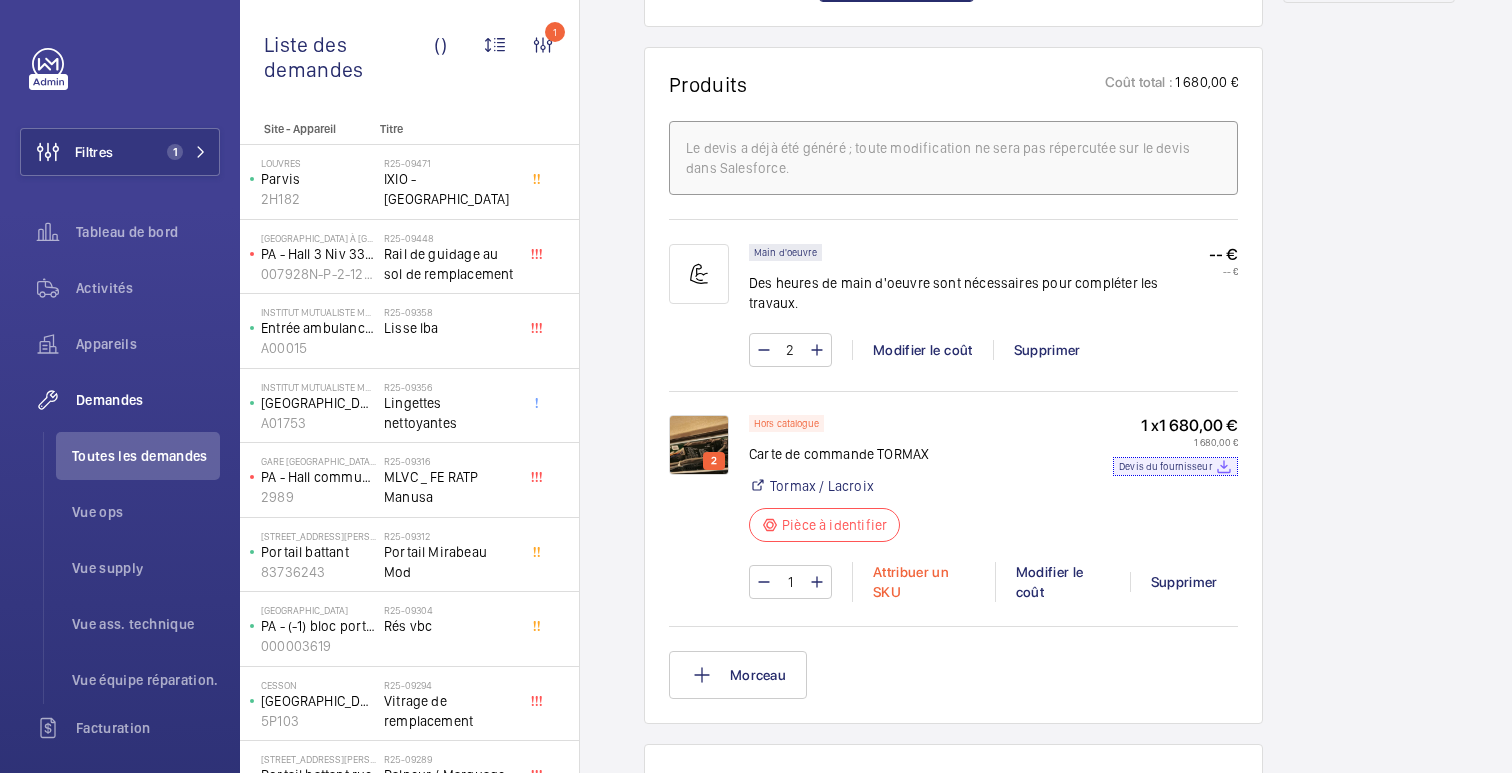 scroll, scrollTop: 0, scrollLeft: 0, axis: both 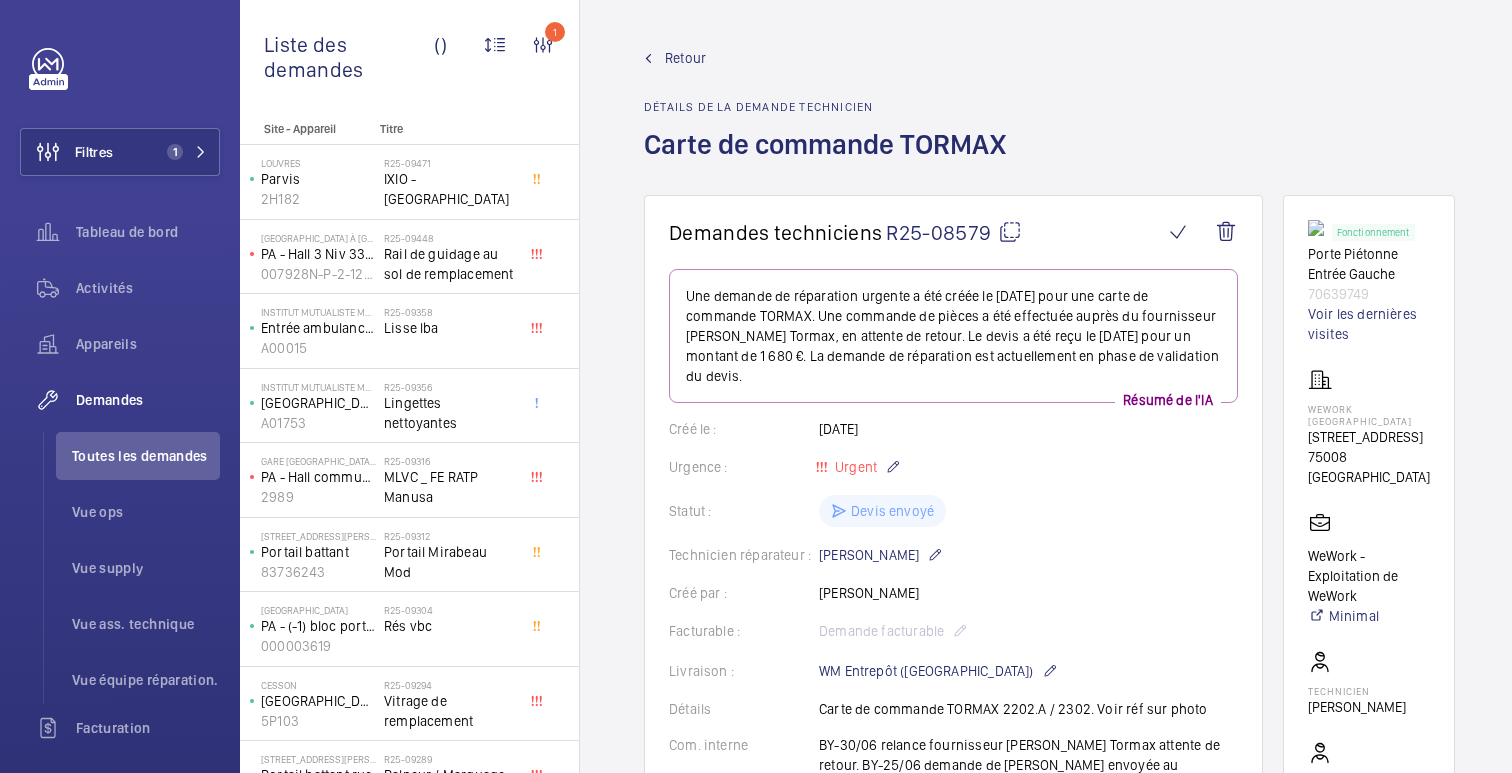 click on "Retour" 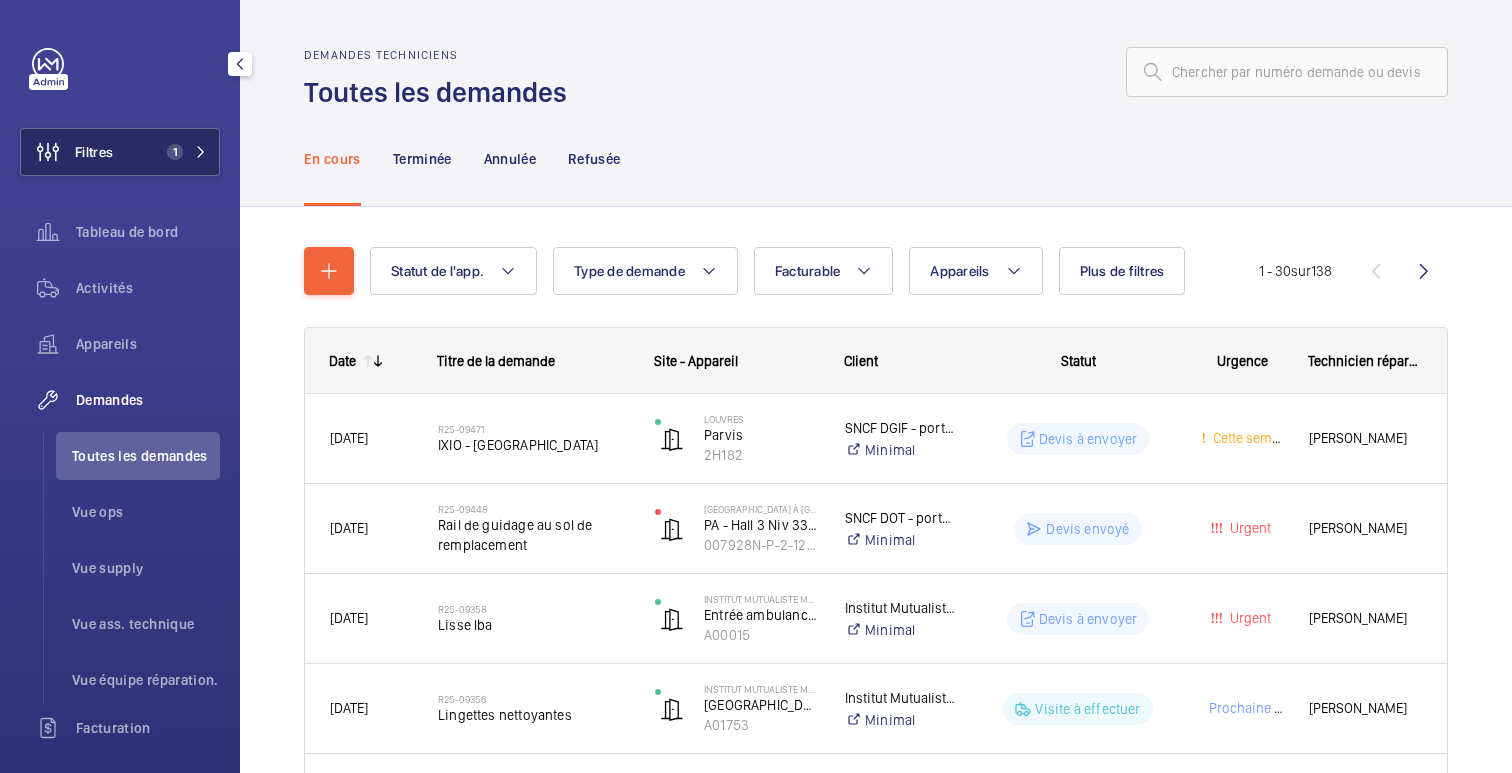 click on "Filtres" 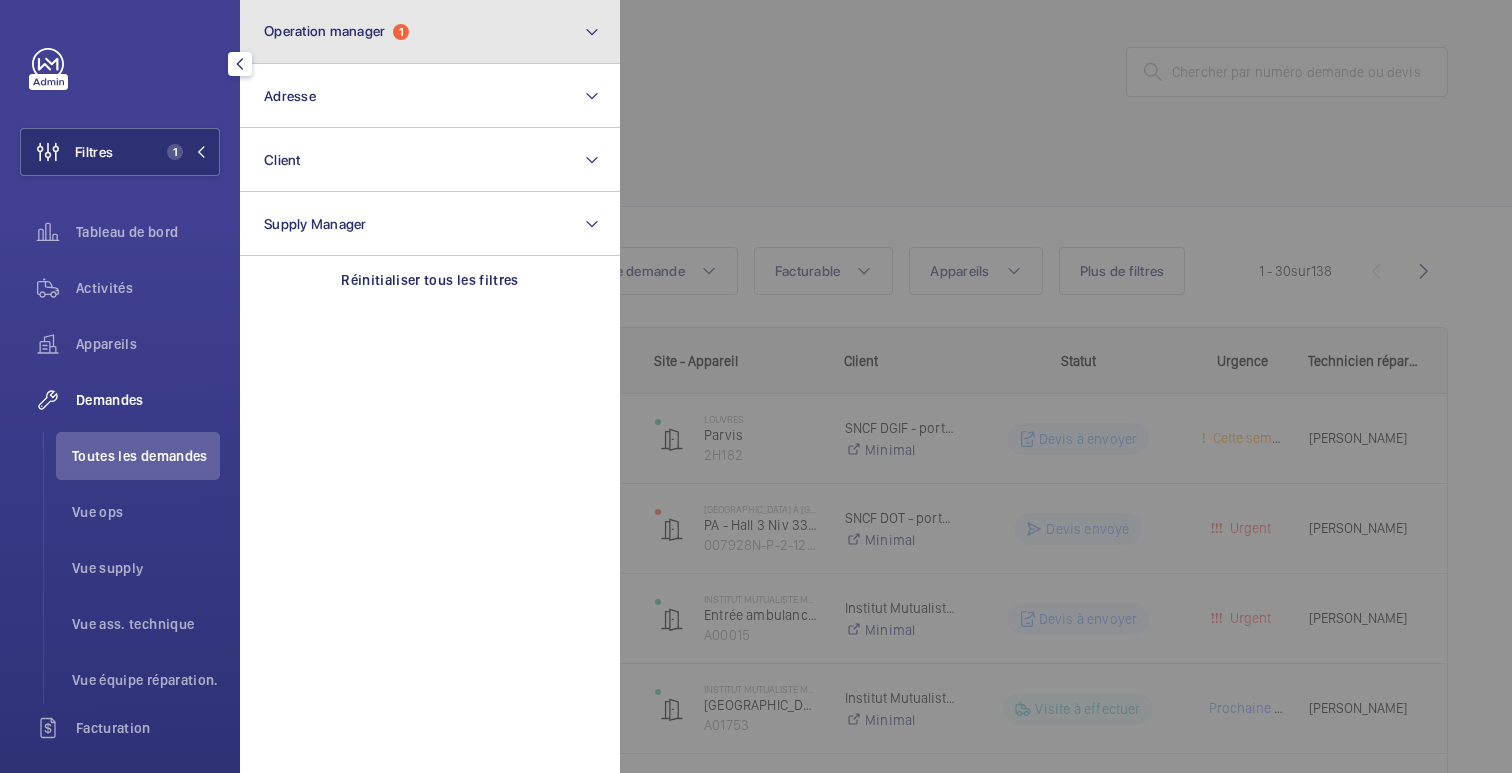 click on "Operation manager  1" 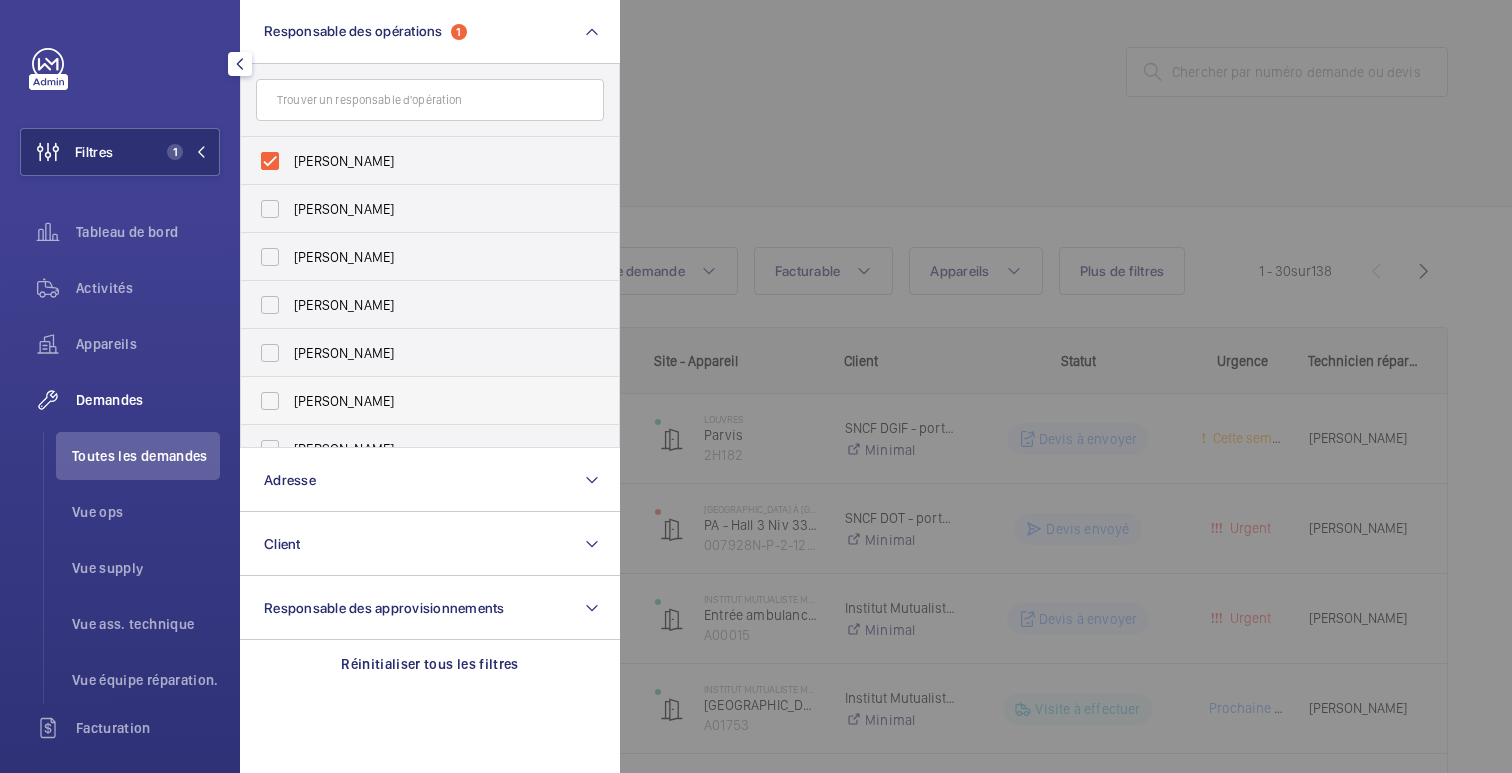 scroll, scrollTop: 74, scrollLeft: 0, axis: vertical 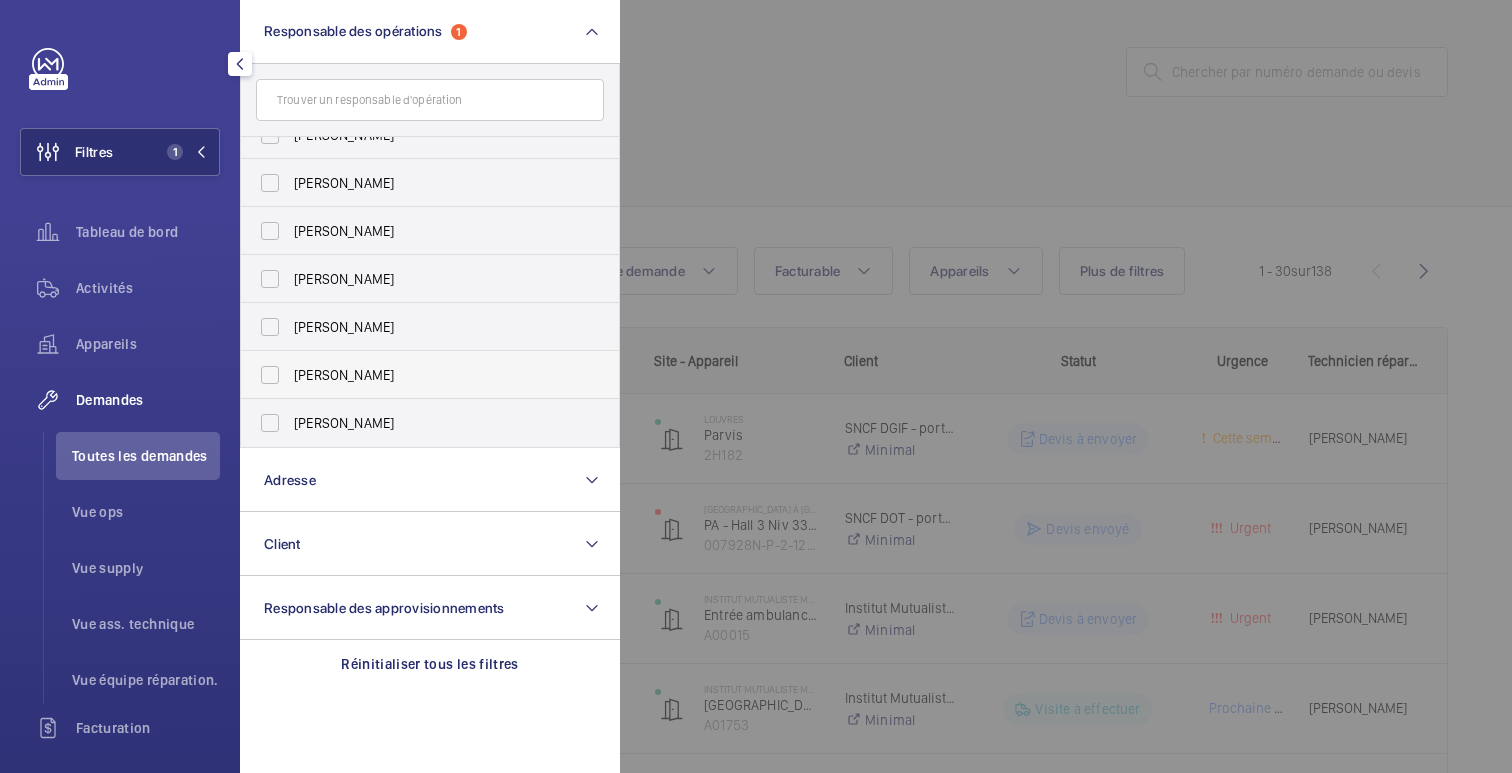 click on "[PERSON_NAME]" at bounding box center [431, 375] 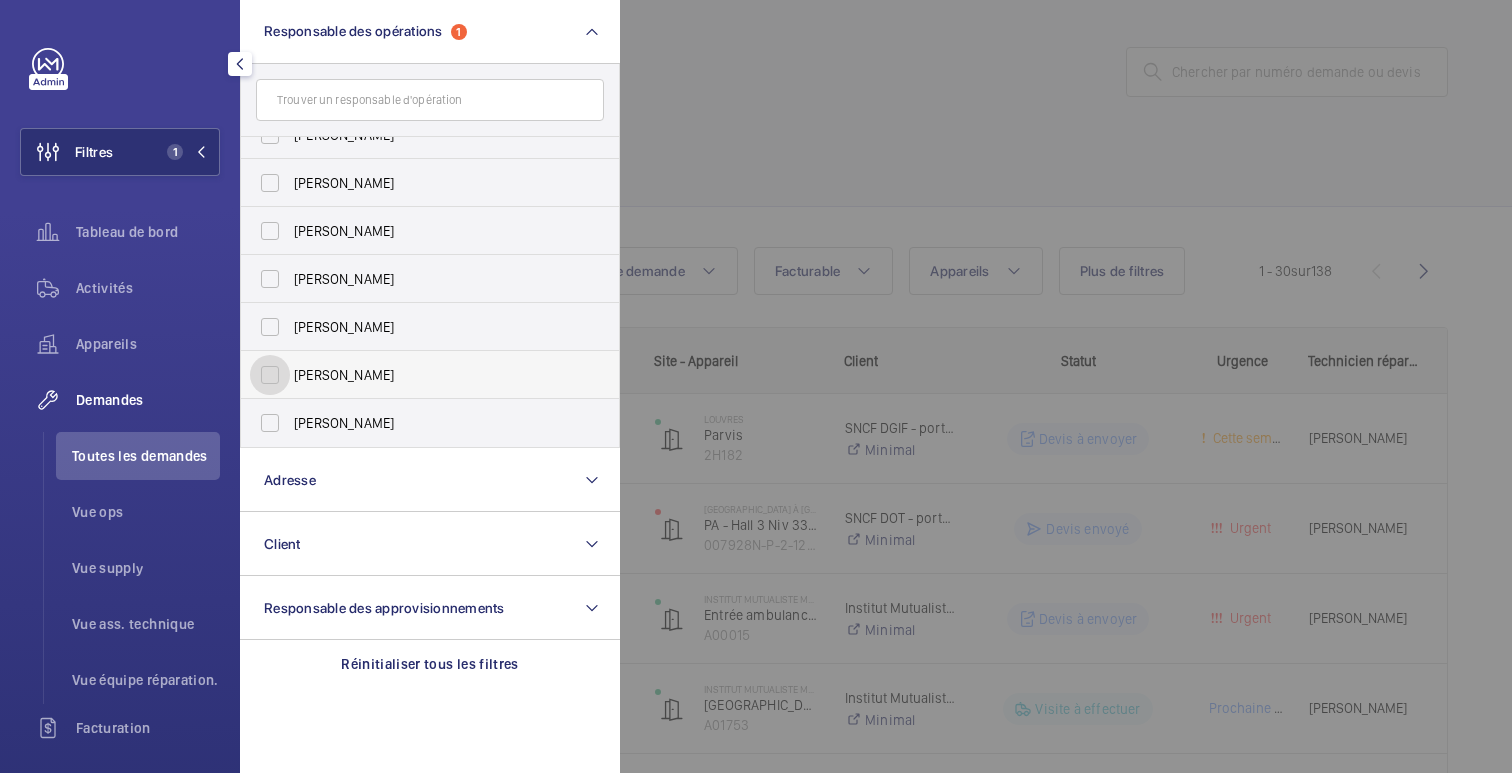 click on "[PERSON_NAME]" at bounding box center [270, 375] 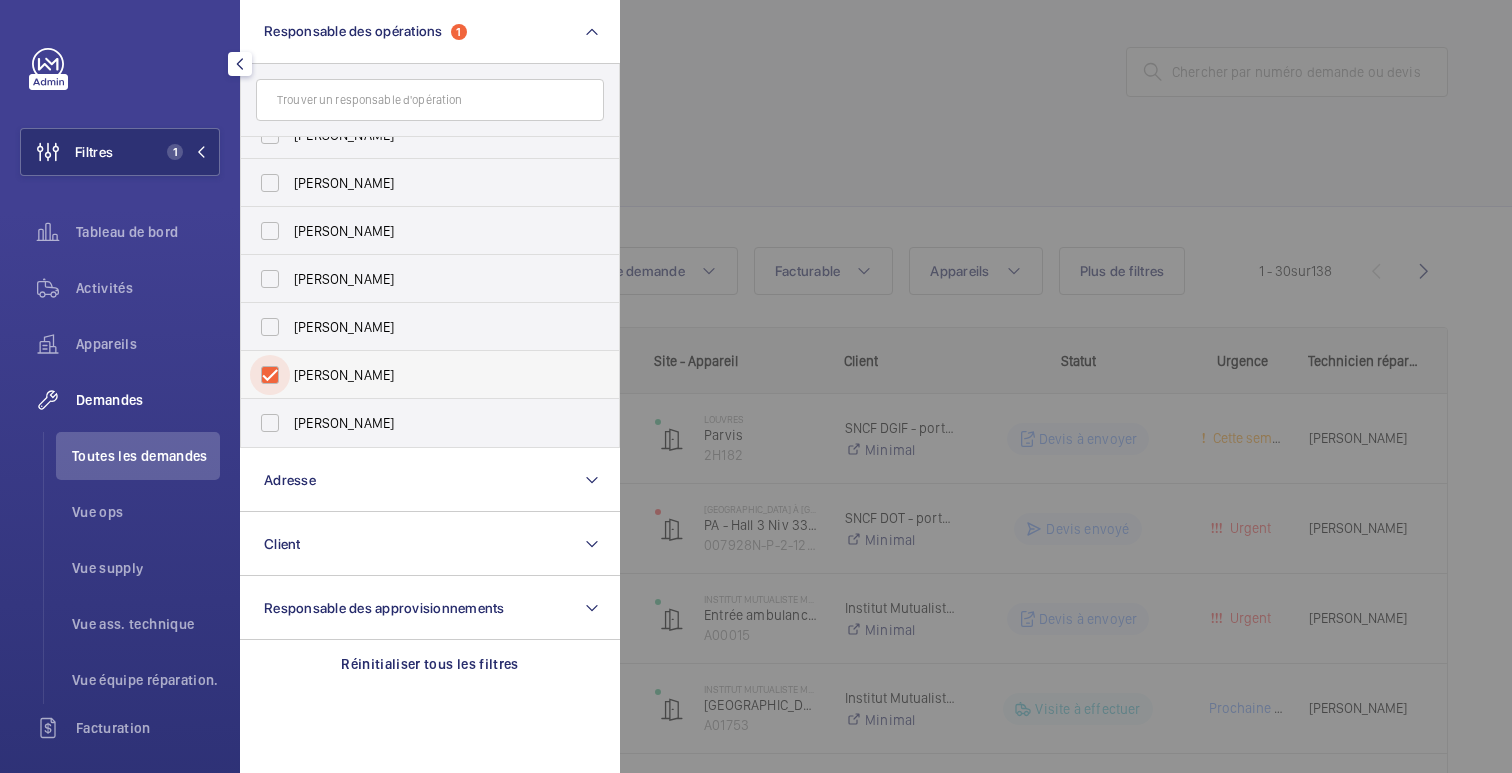 checkbox on "true" 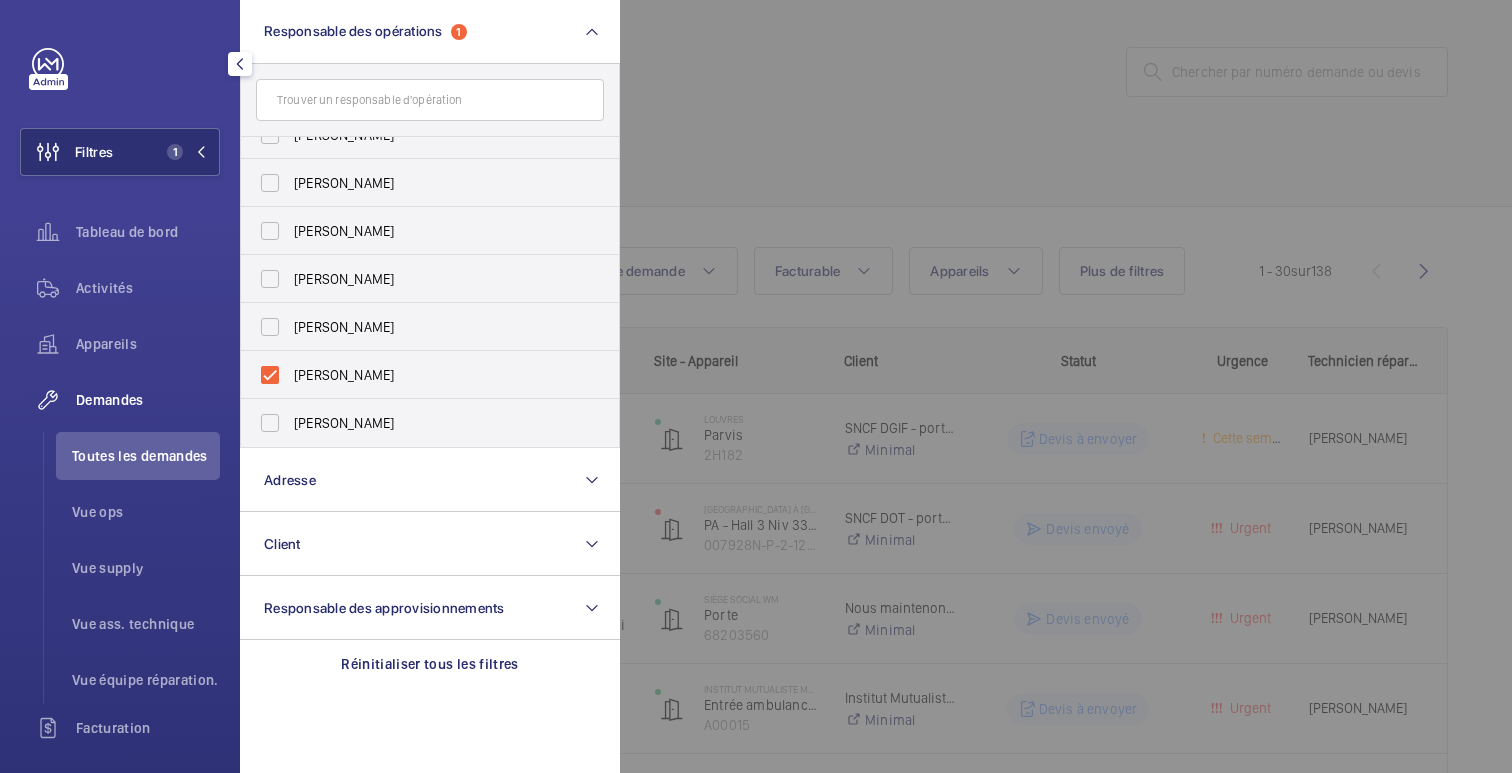 click 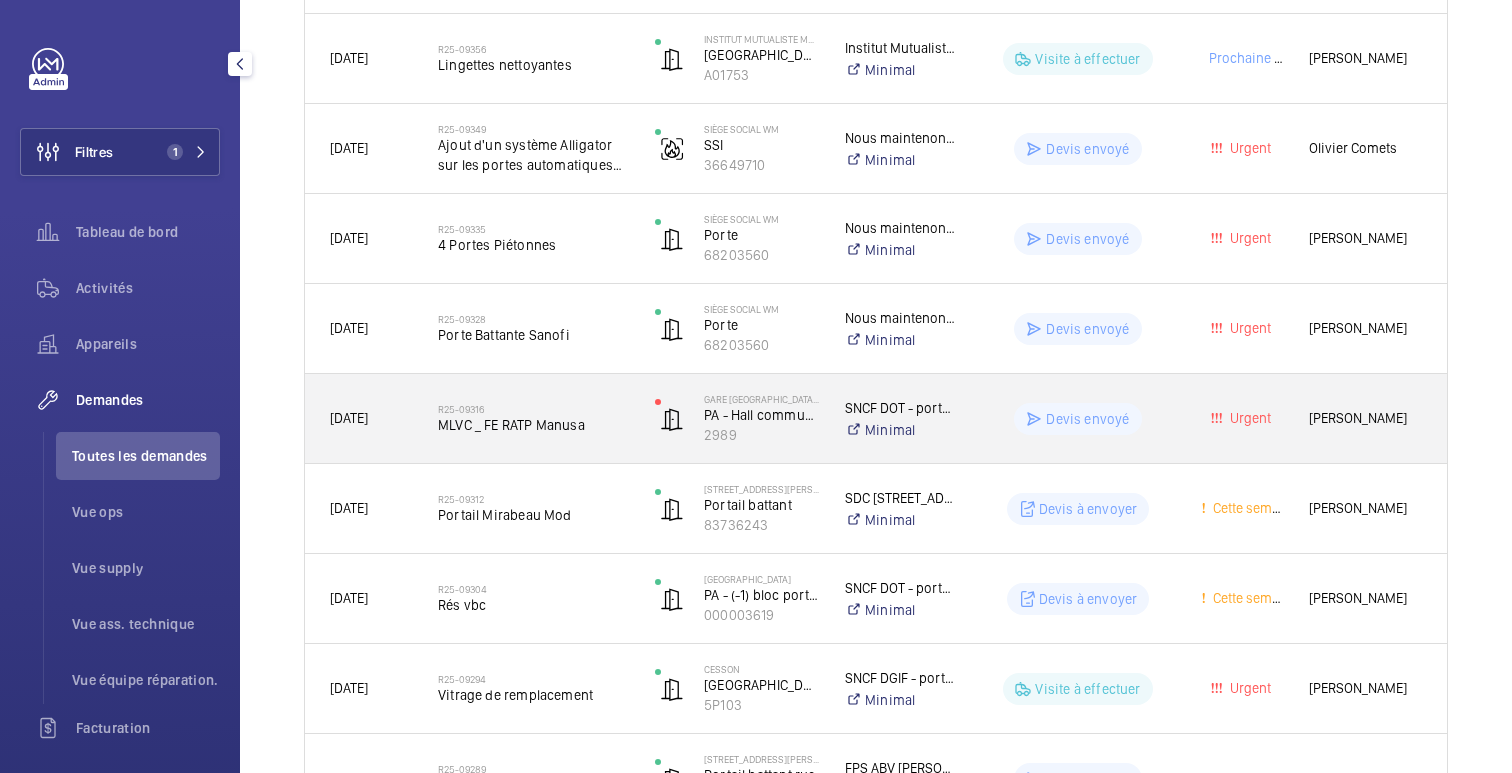 scroll, scrollTop: 767, scrollLeft: 0, axis: vertical 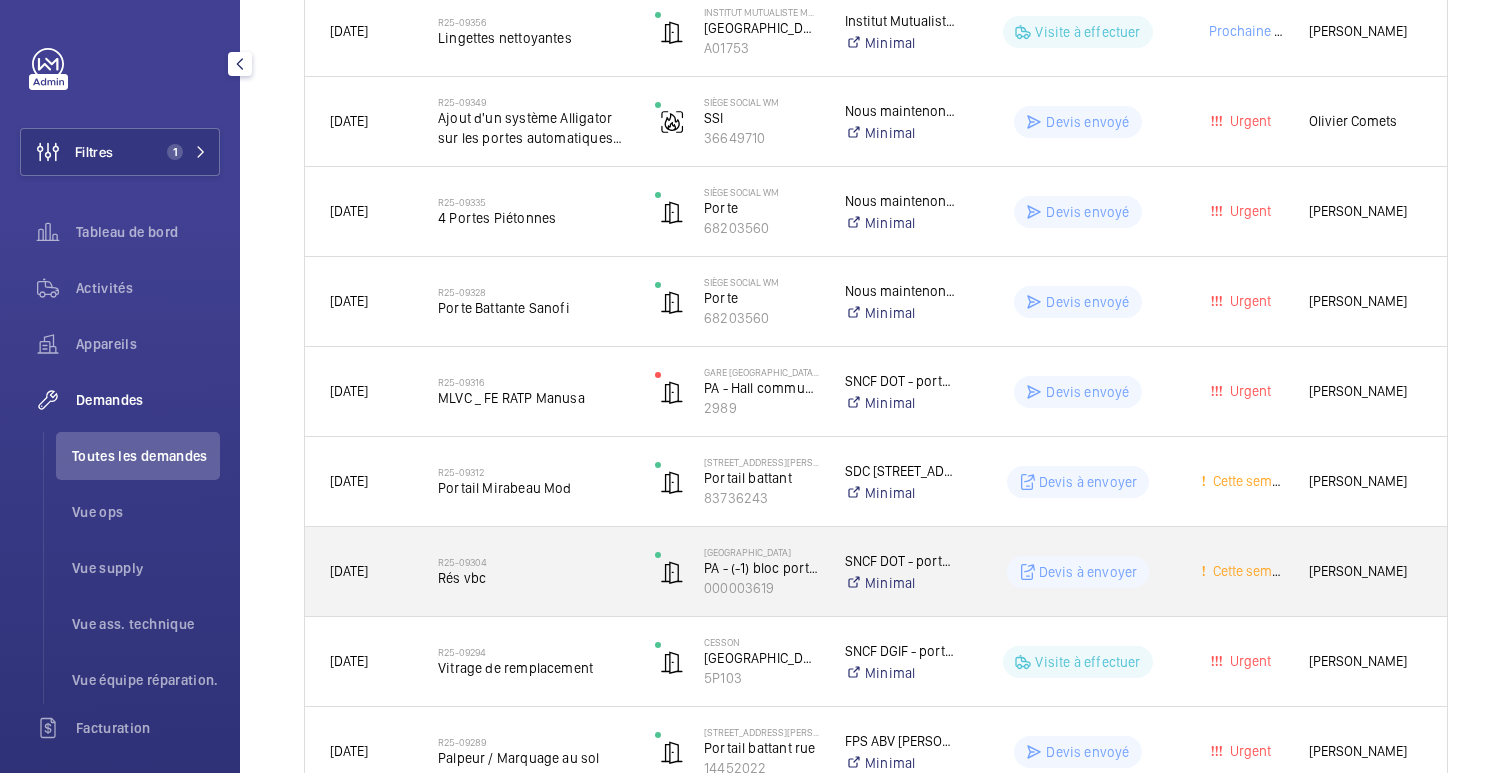 click on "Devis à envoyer" 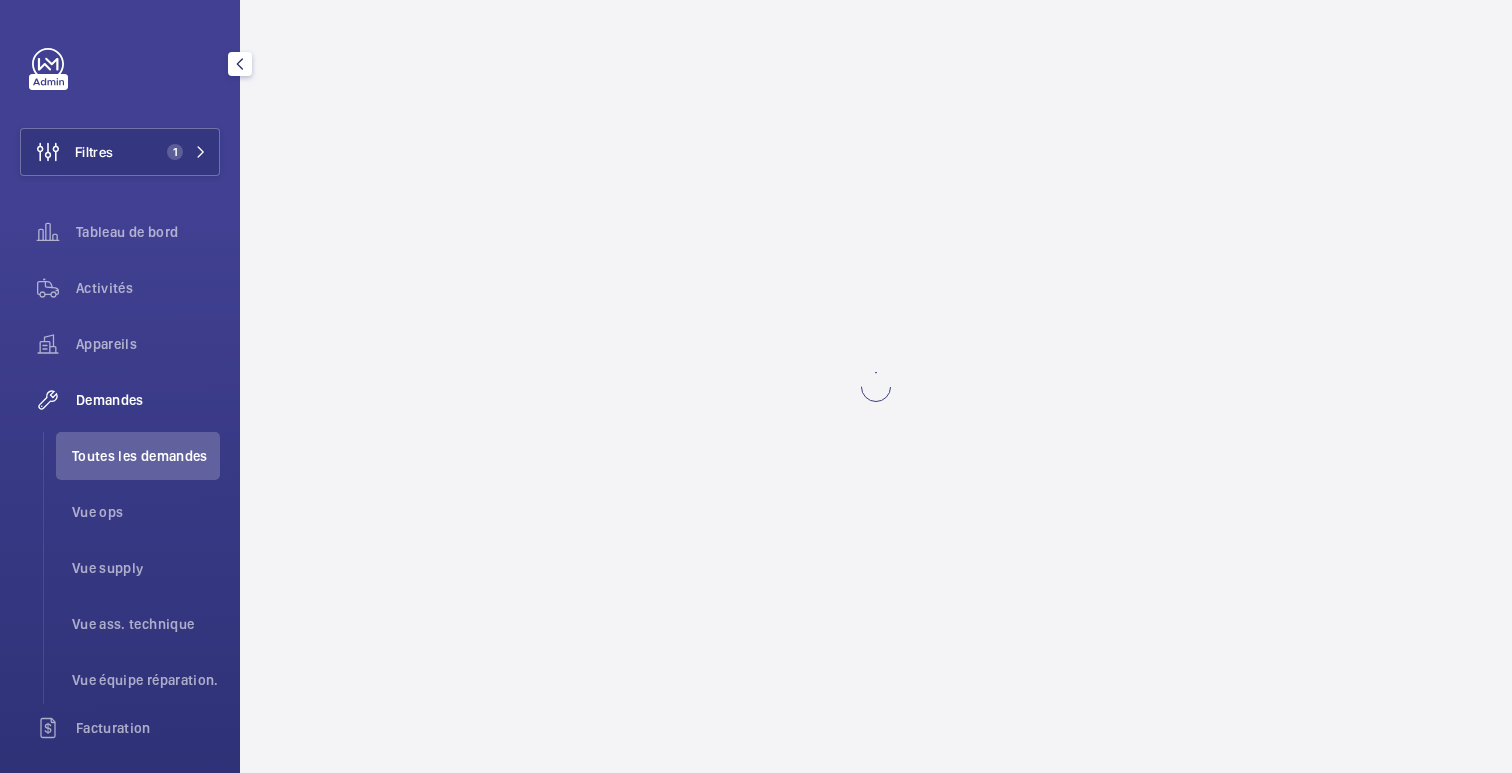 scroll, scrollTop: 0, scrollLeft: 0, axis: both 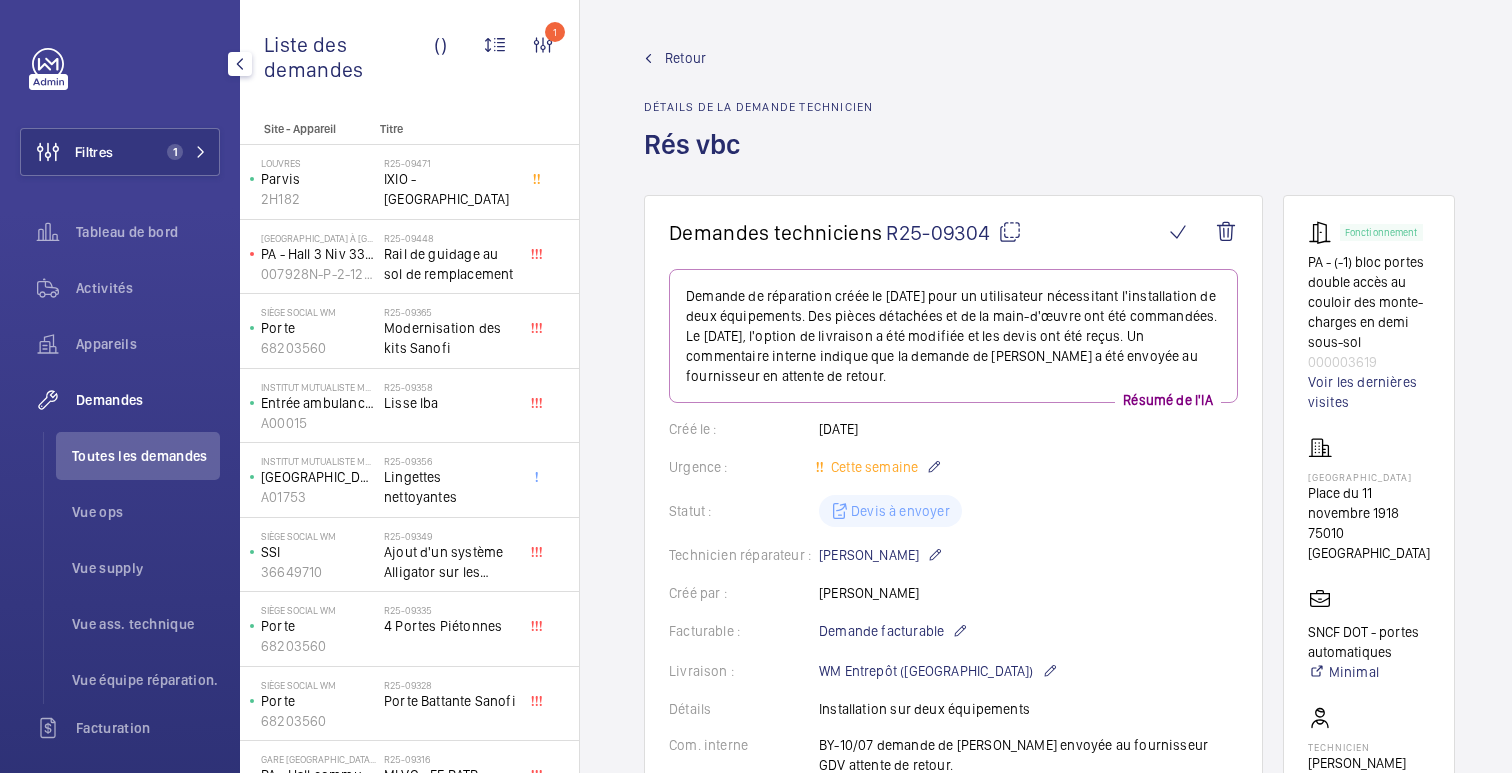 click on "Retour" 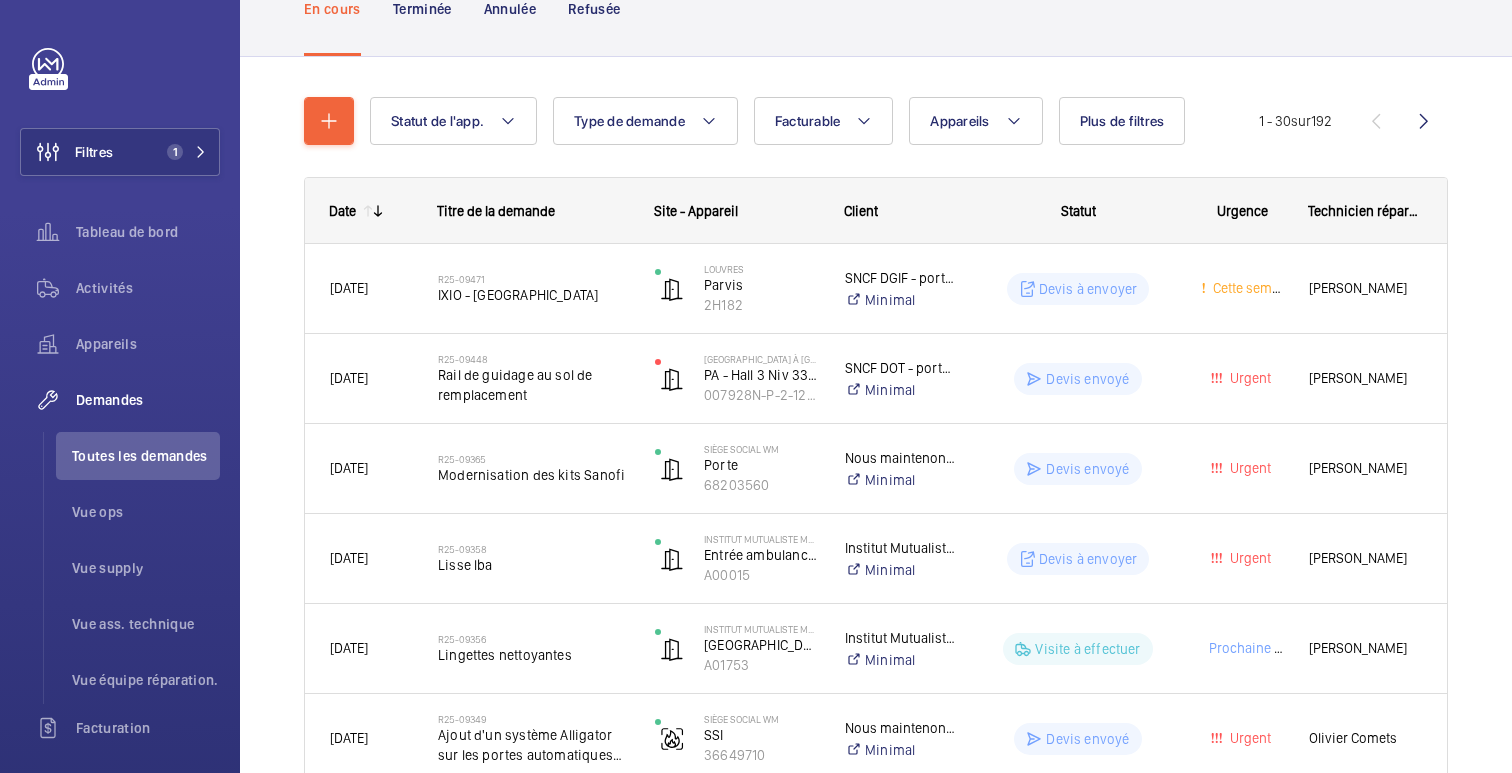 scroll, scrollTop: 0, scrollLeft: 0, axis: both 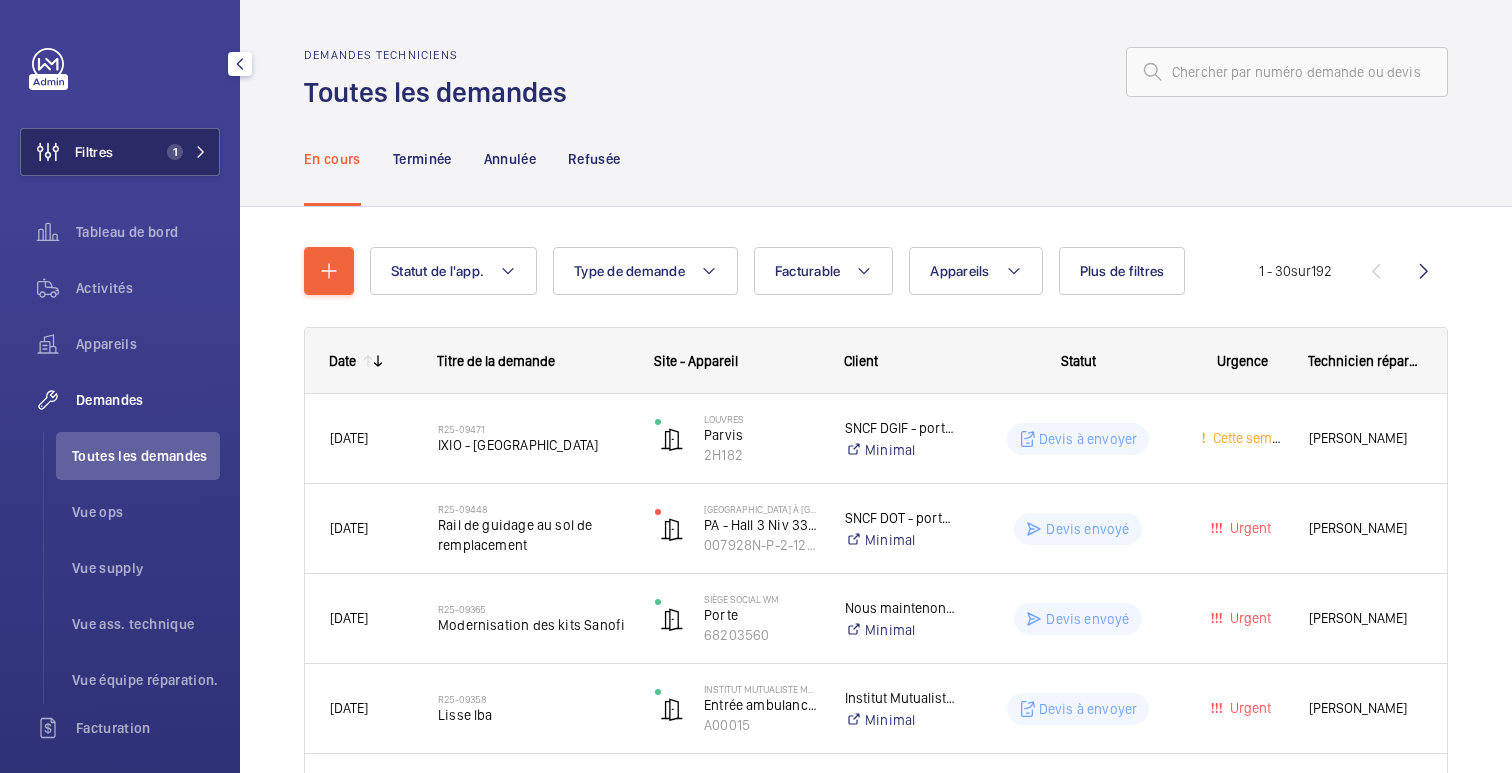 click on "Filtres 1" 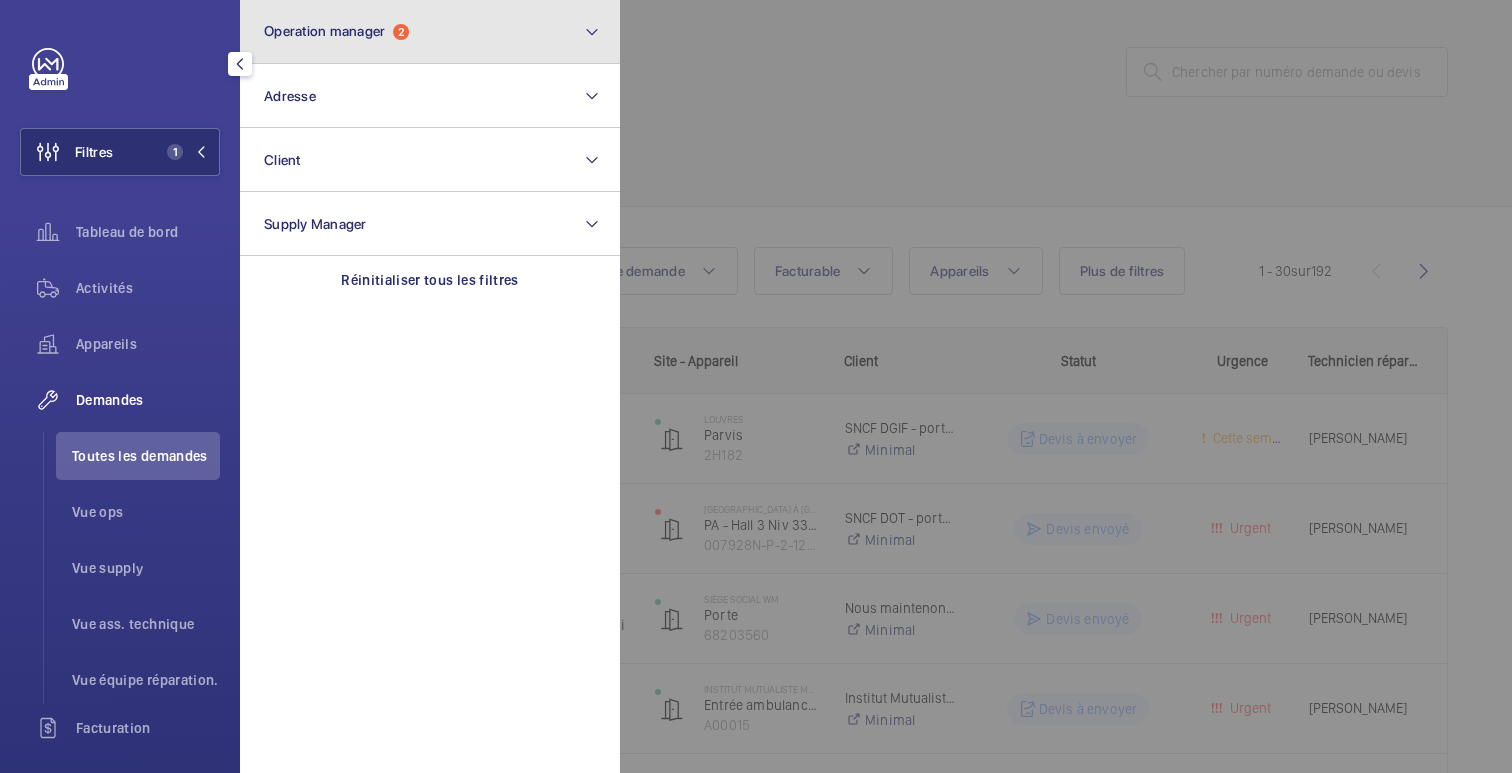 click on "Operation manager  2" 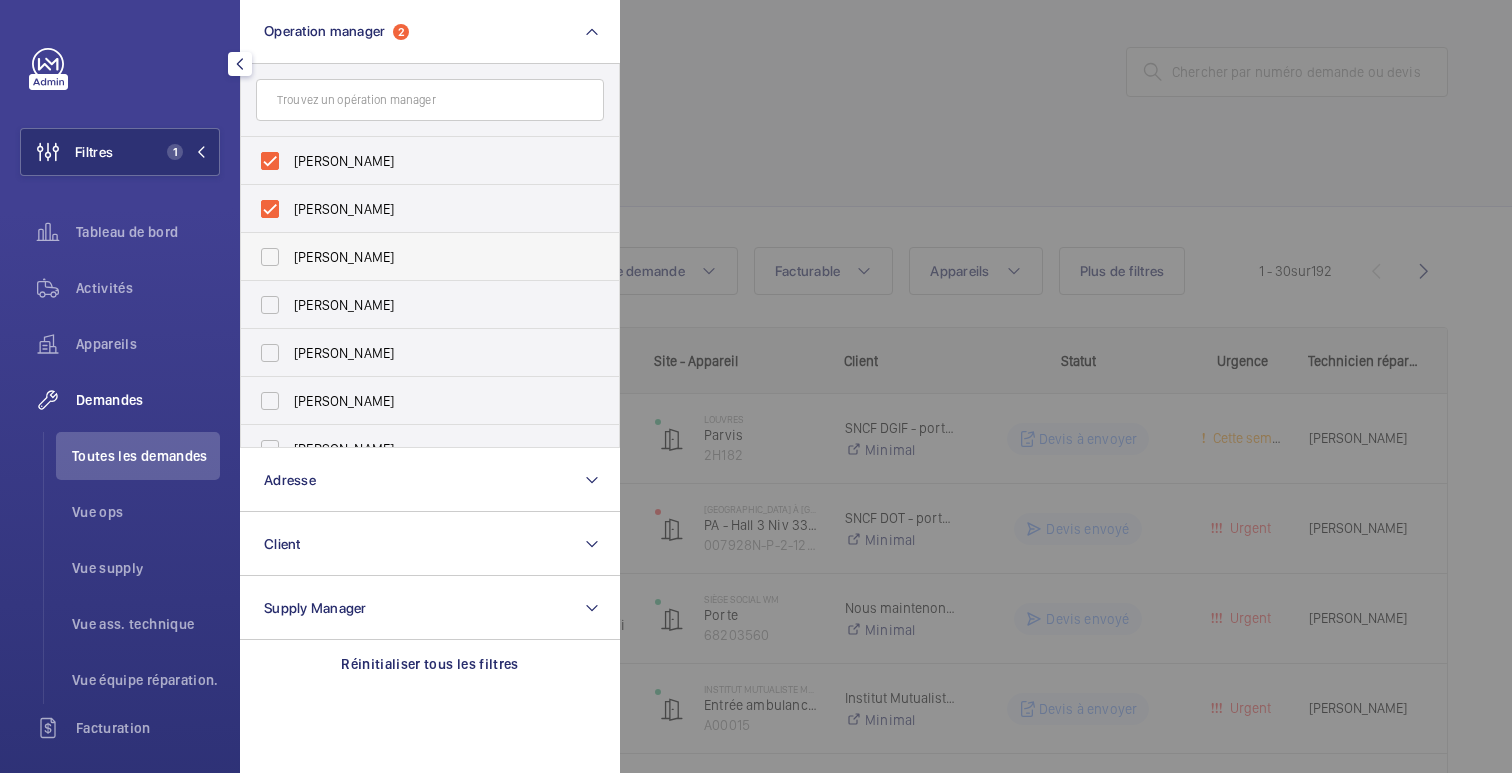 click on "[PERSON_NAME]" at bounding box center (431, 257) 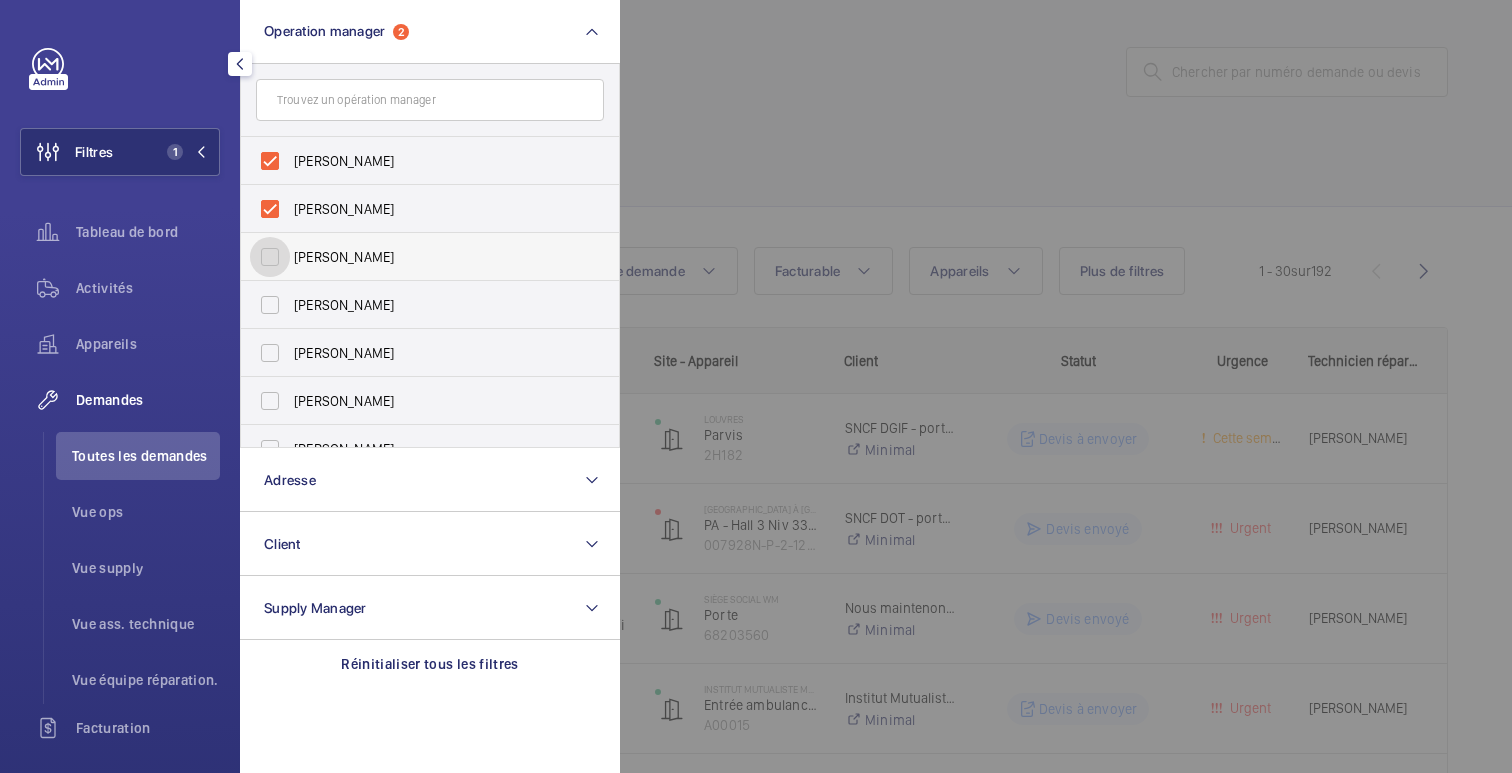 click on "[PERSON_NAME]" at bounding box center [270, 257] 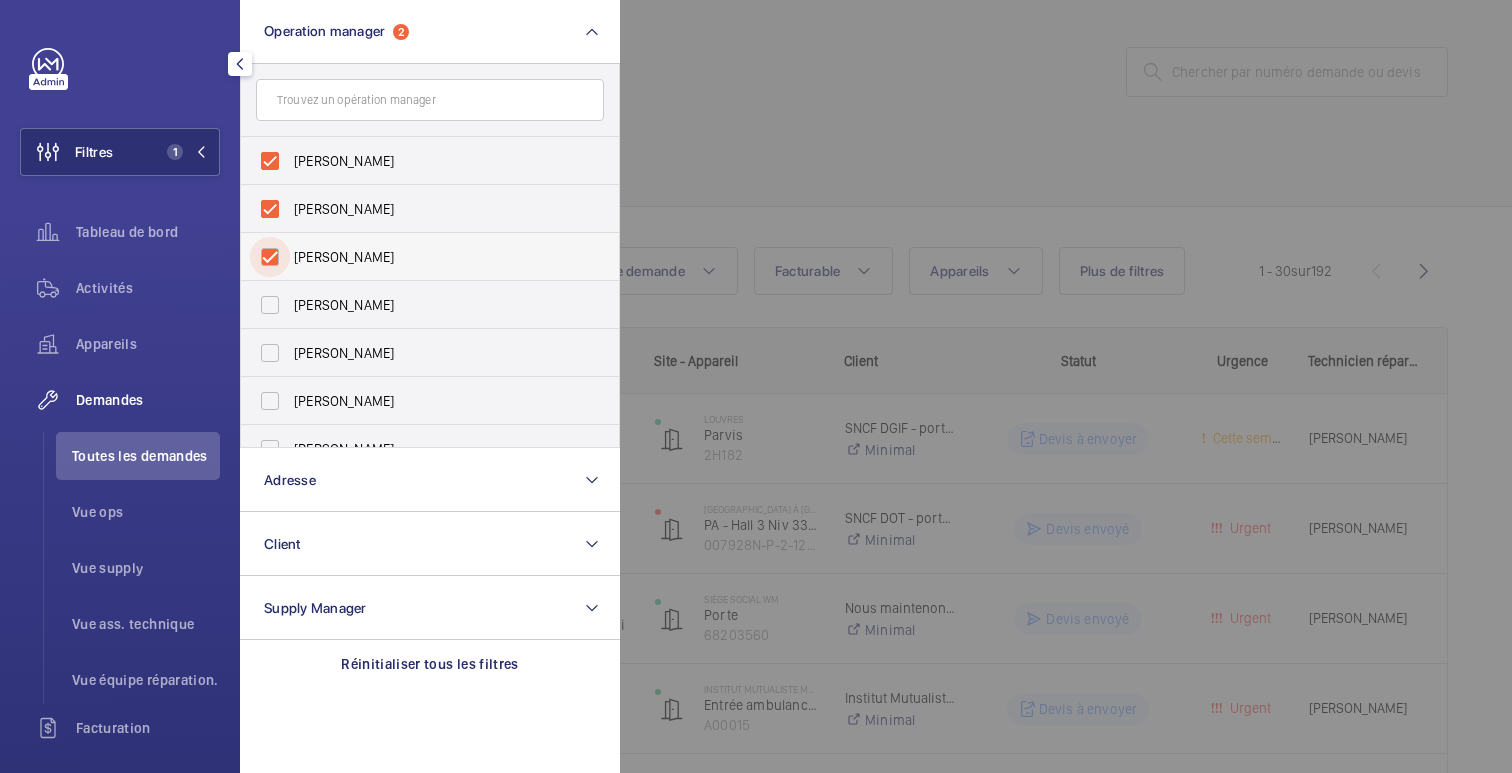 checkbox on "true" 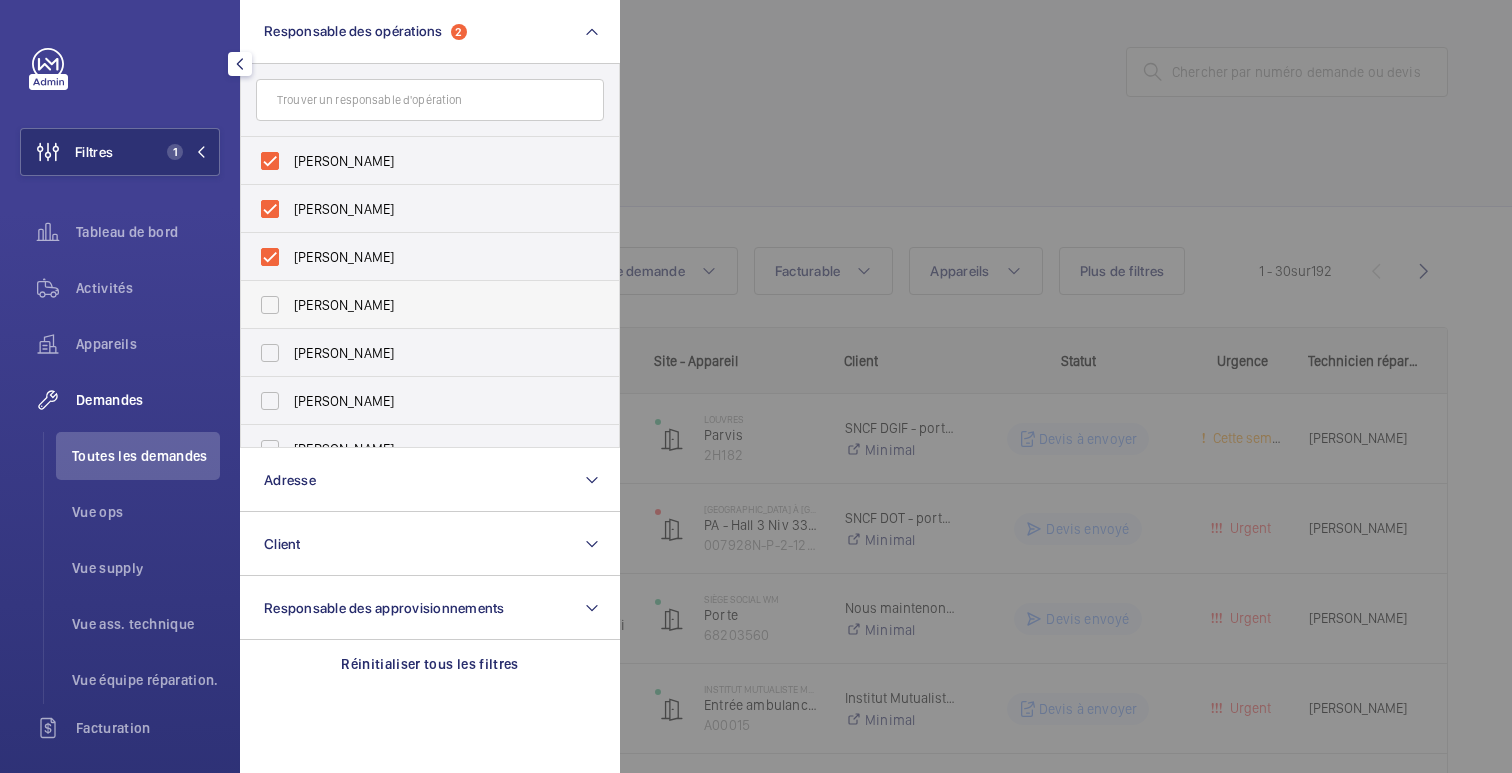 click on "[PERSON_NAME]" at bounding box center (344, 305) 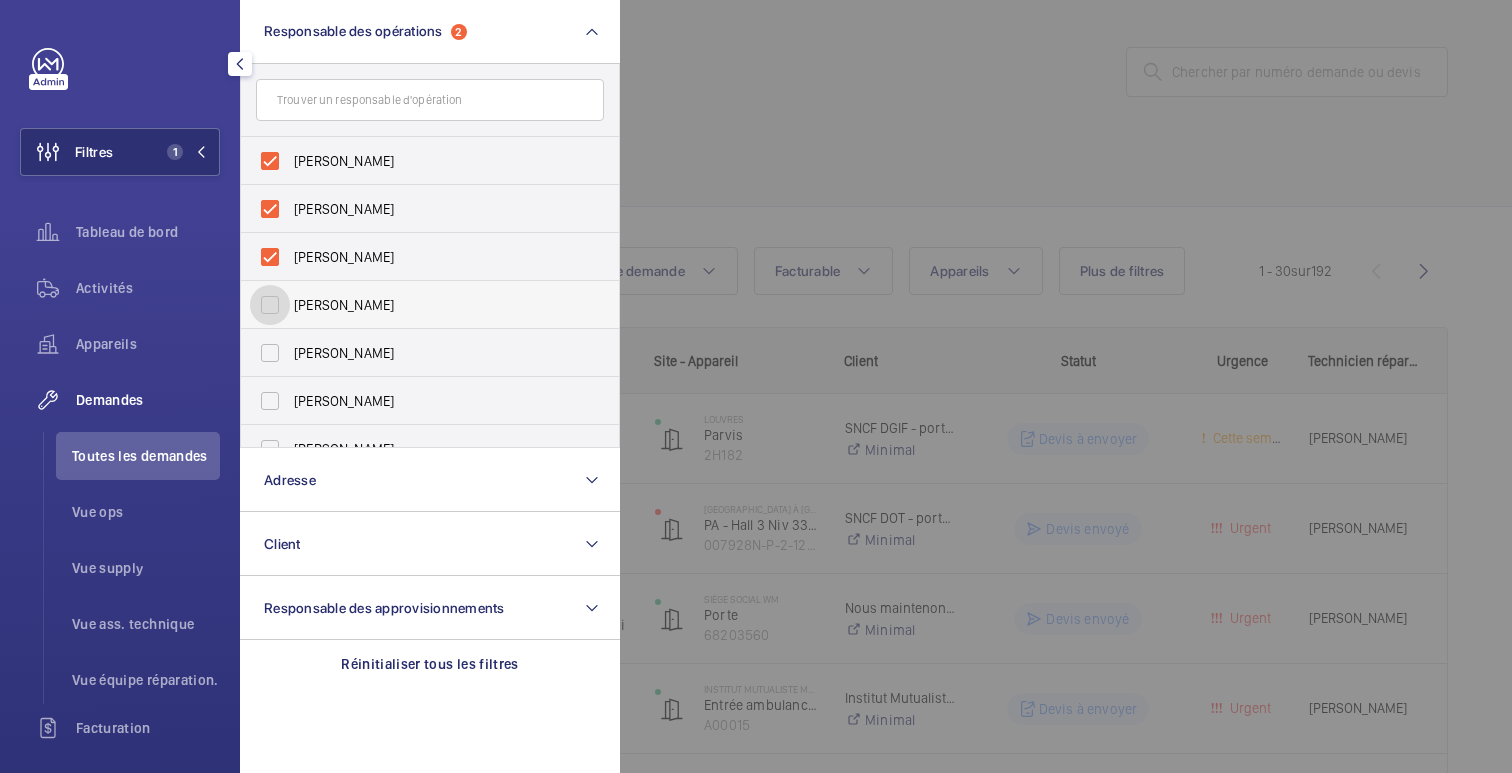 click on "[PERSON_NAME]" at bounding box center [270, 305] 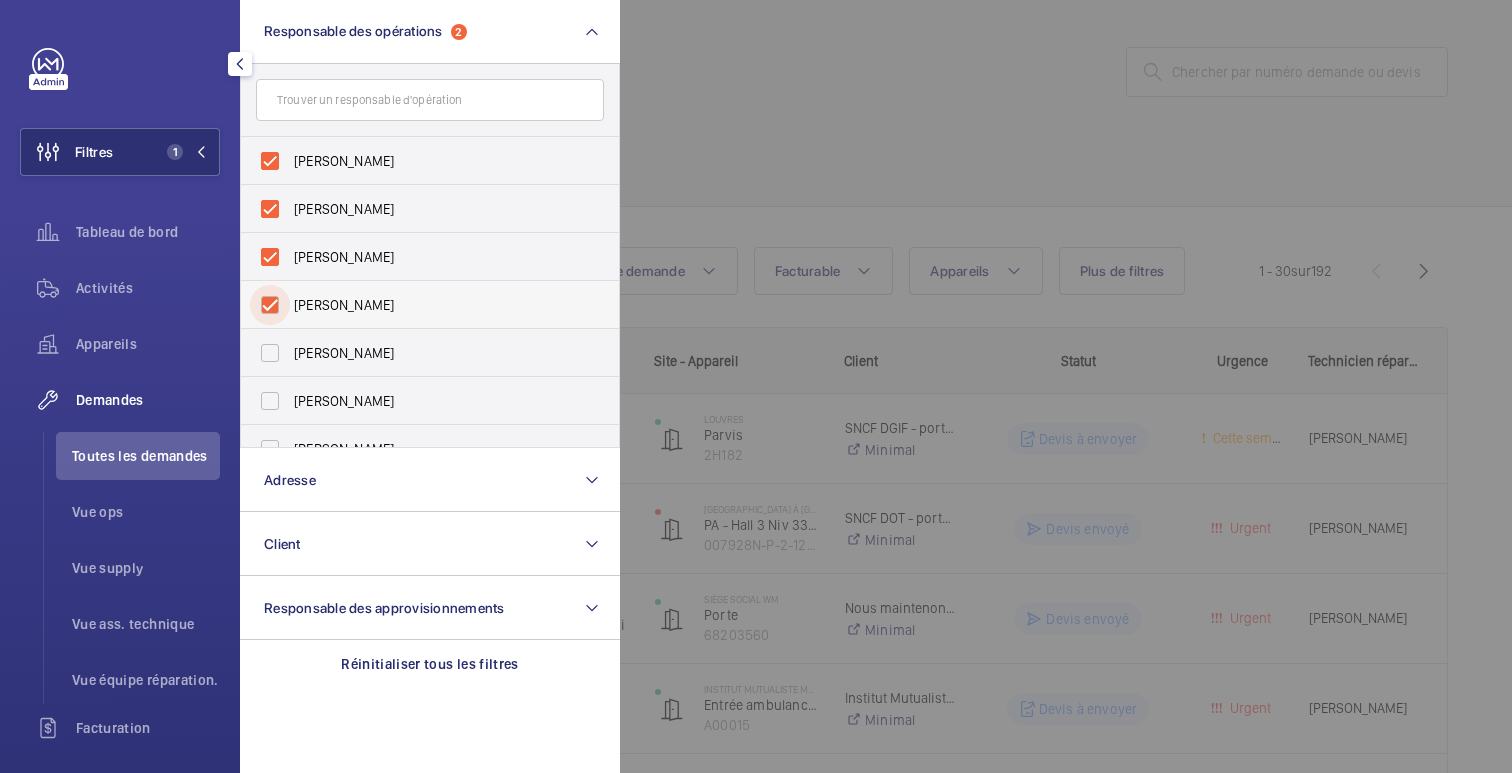 checkbox on "true" 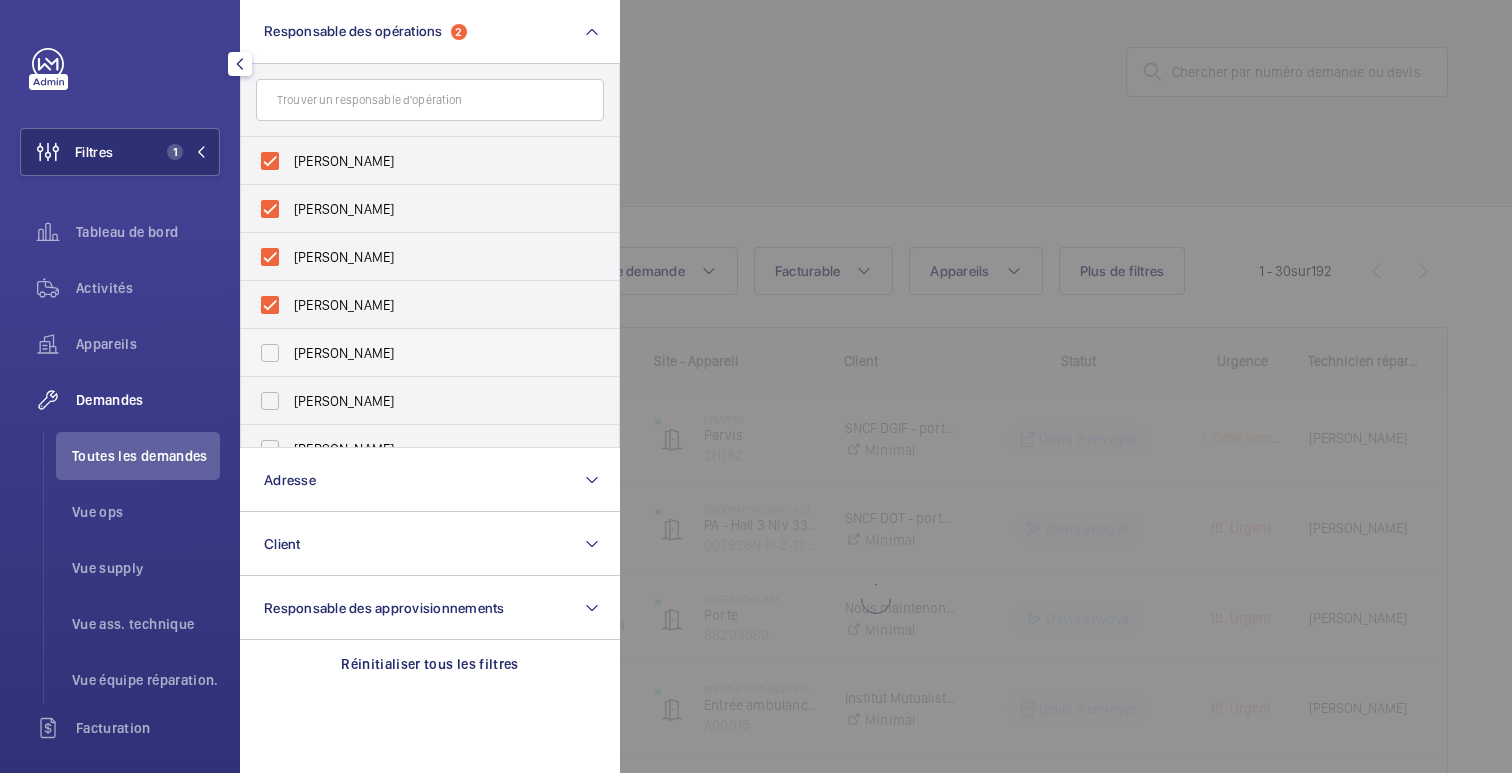 click on "[PERSON_NAME]" at bounding box center [344, 353] 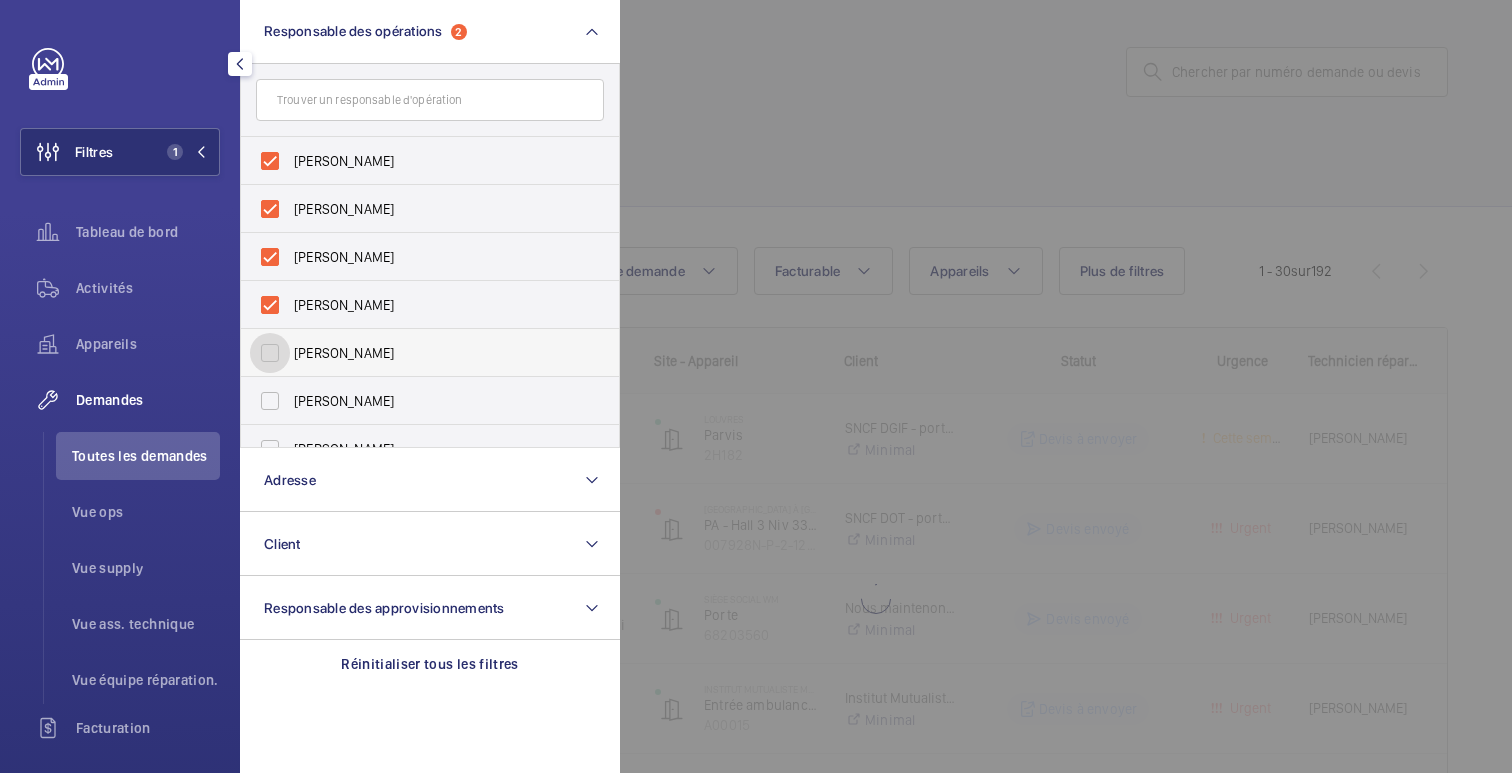 click on "[PERSON_NAME]" at bounding box center (270, 353) 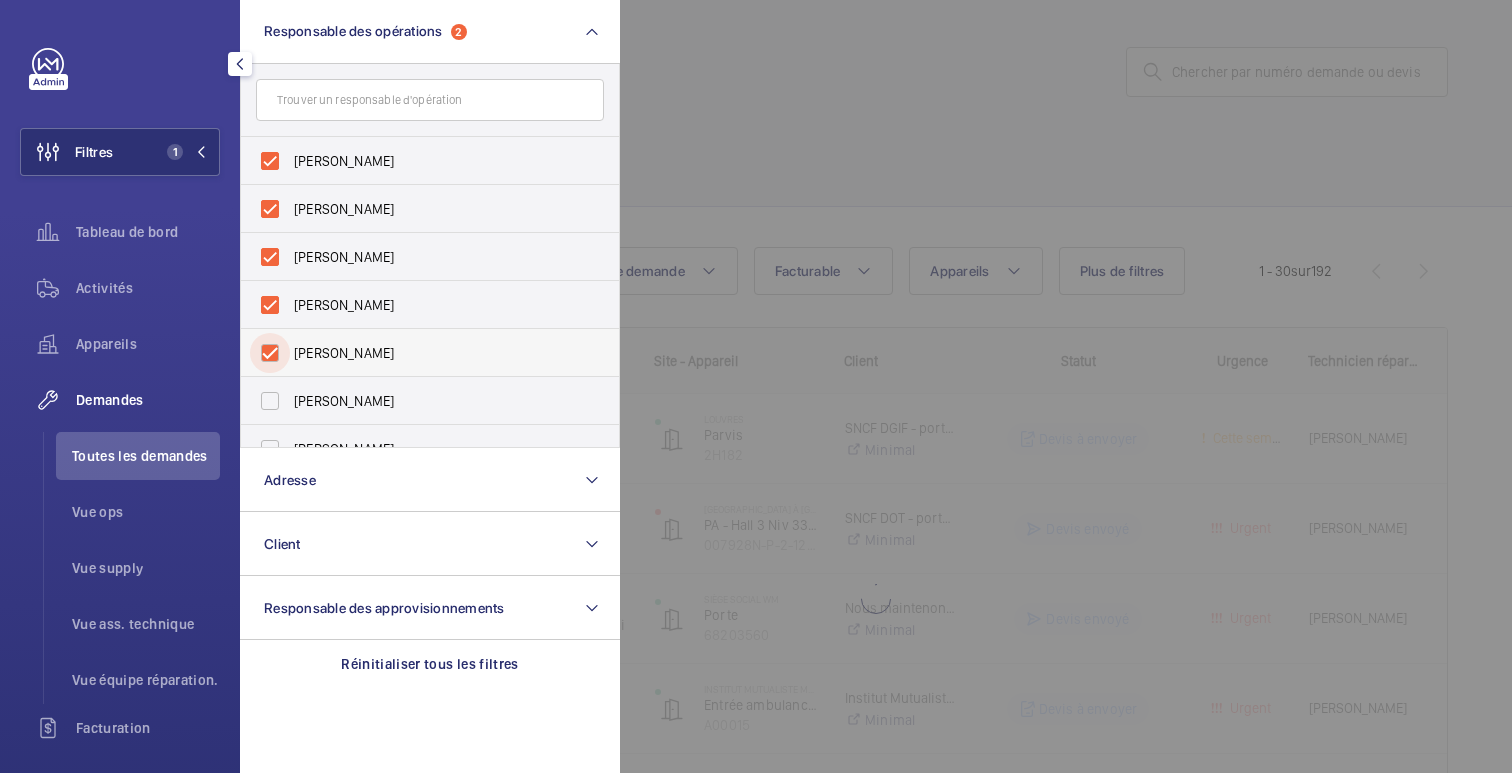 checkbox on "true" 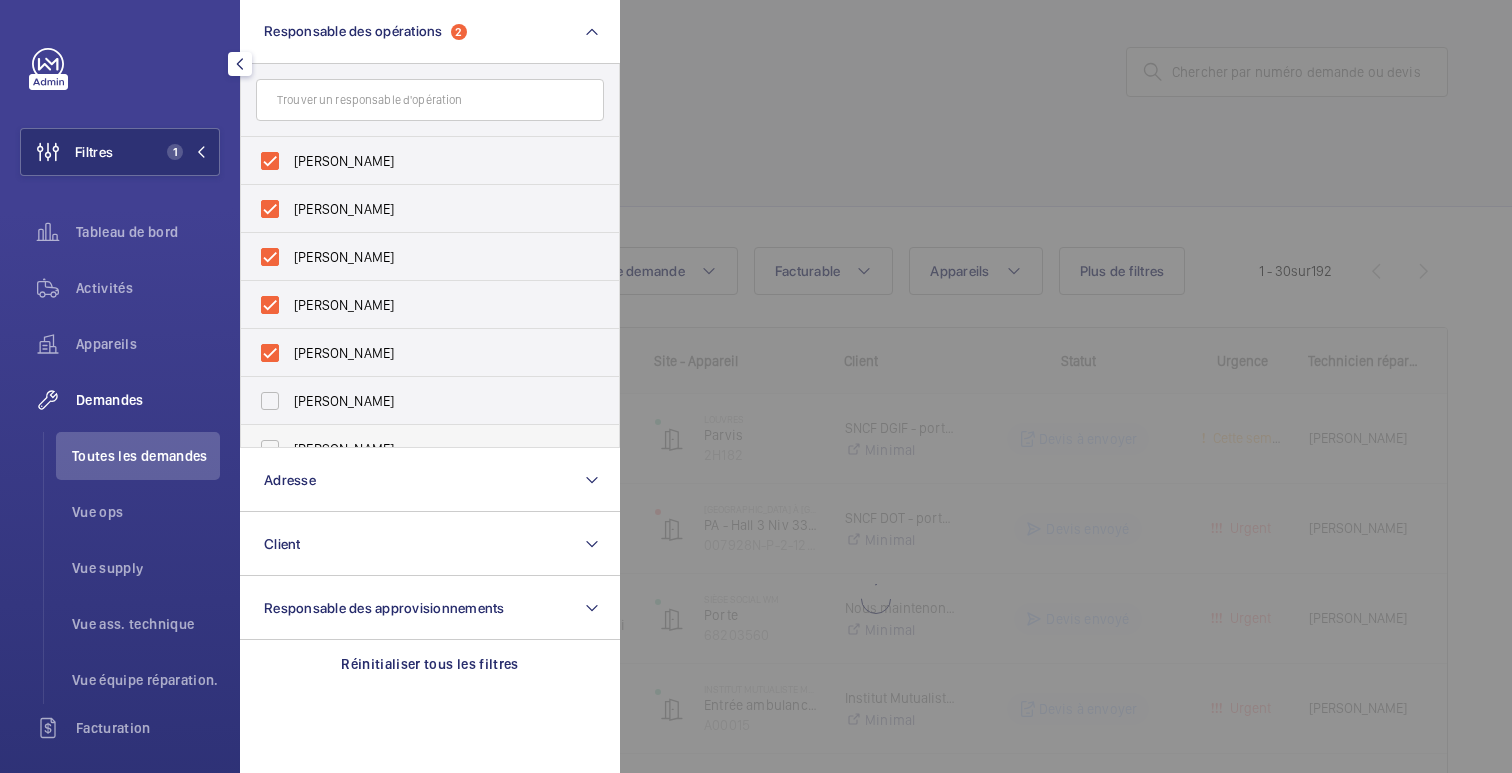 click on "[PERSON_NAME]" at bounding box center (431, 449) 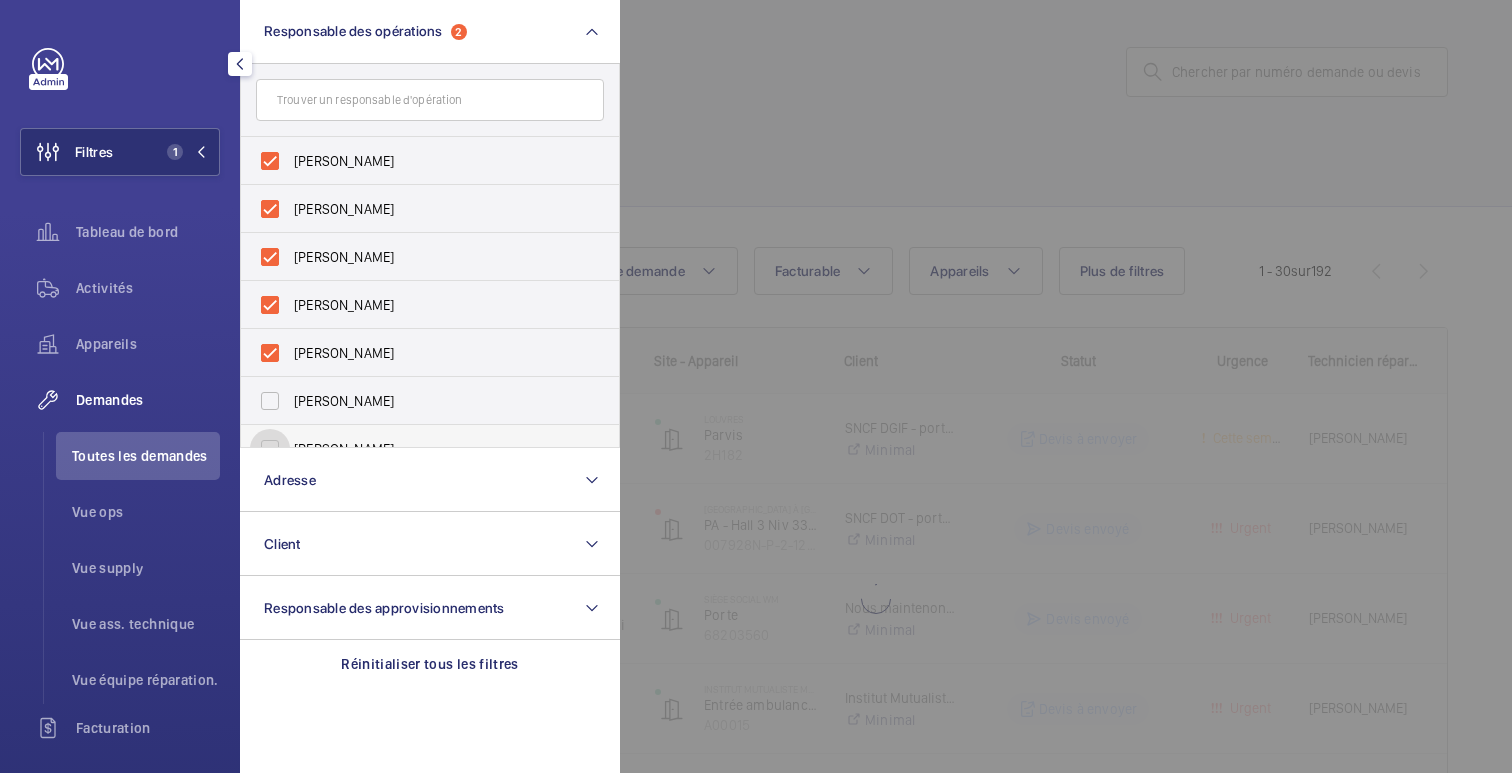 click on "[PERSON_NAME]" at bounding box center (270, 449) 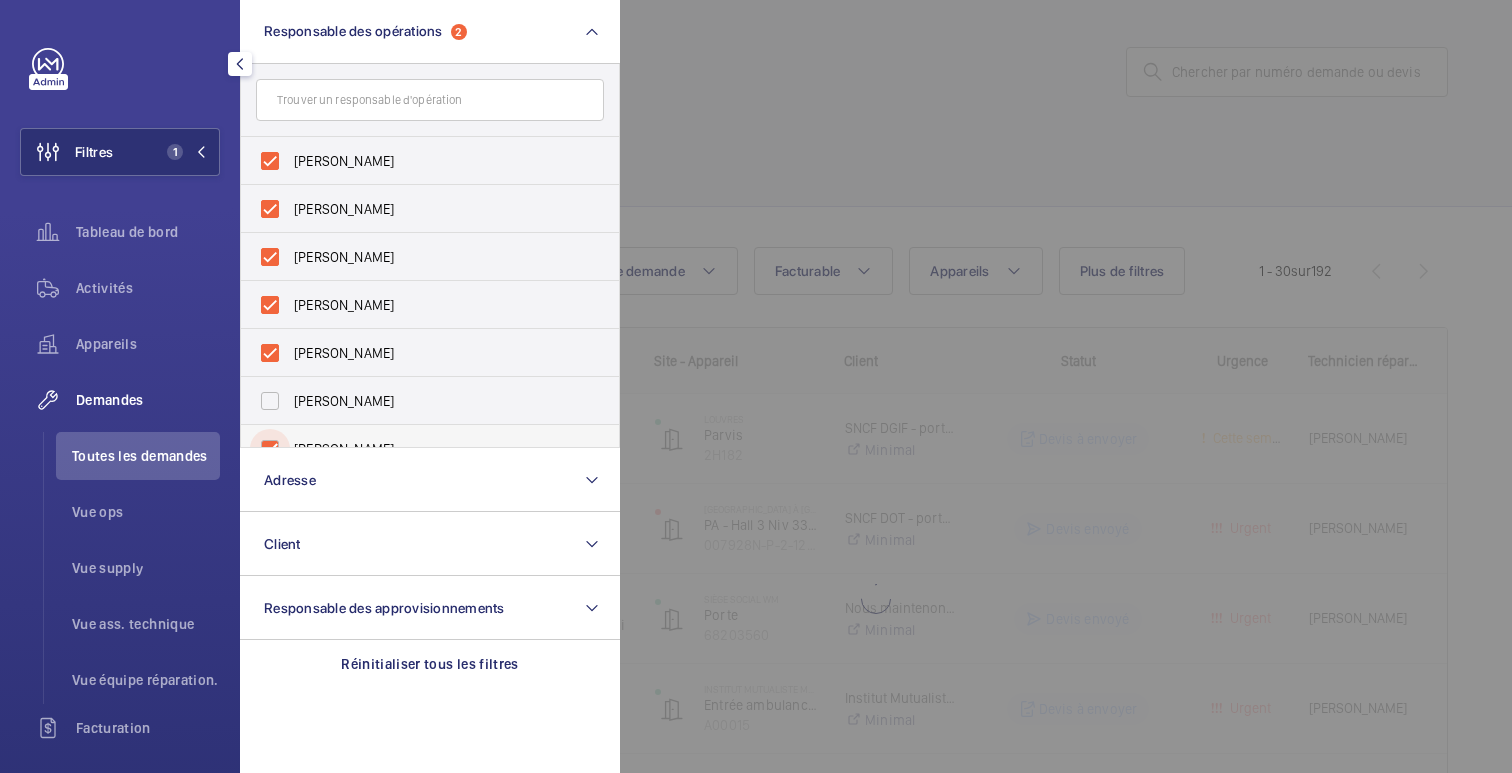 checkbox on "true" 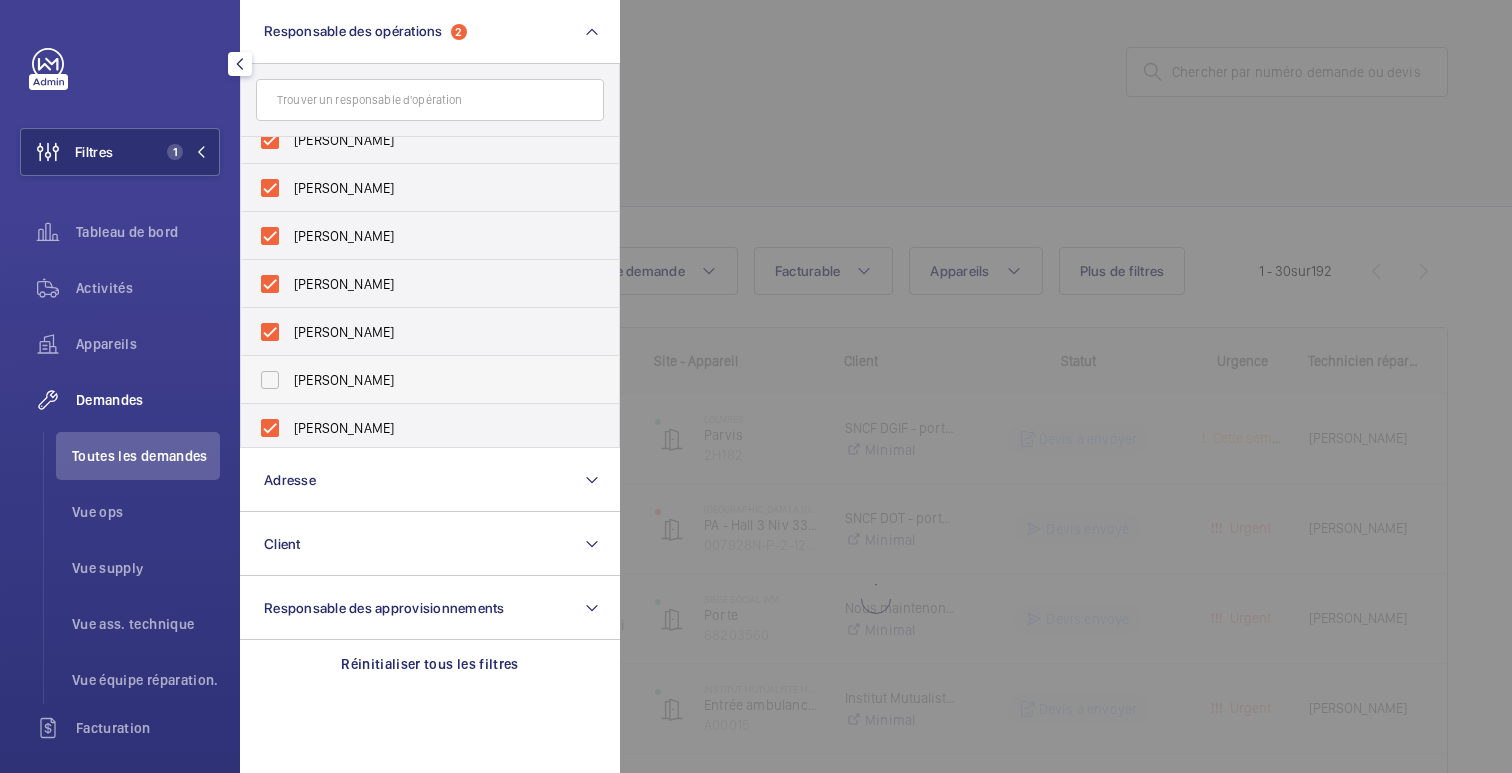 click on "[PERSON_NAME]" at bounding box center (344, 380) 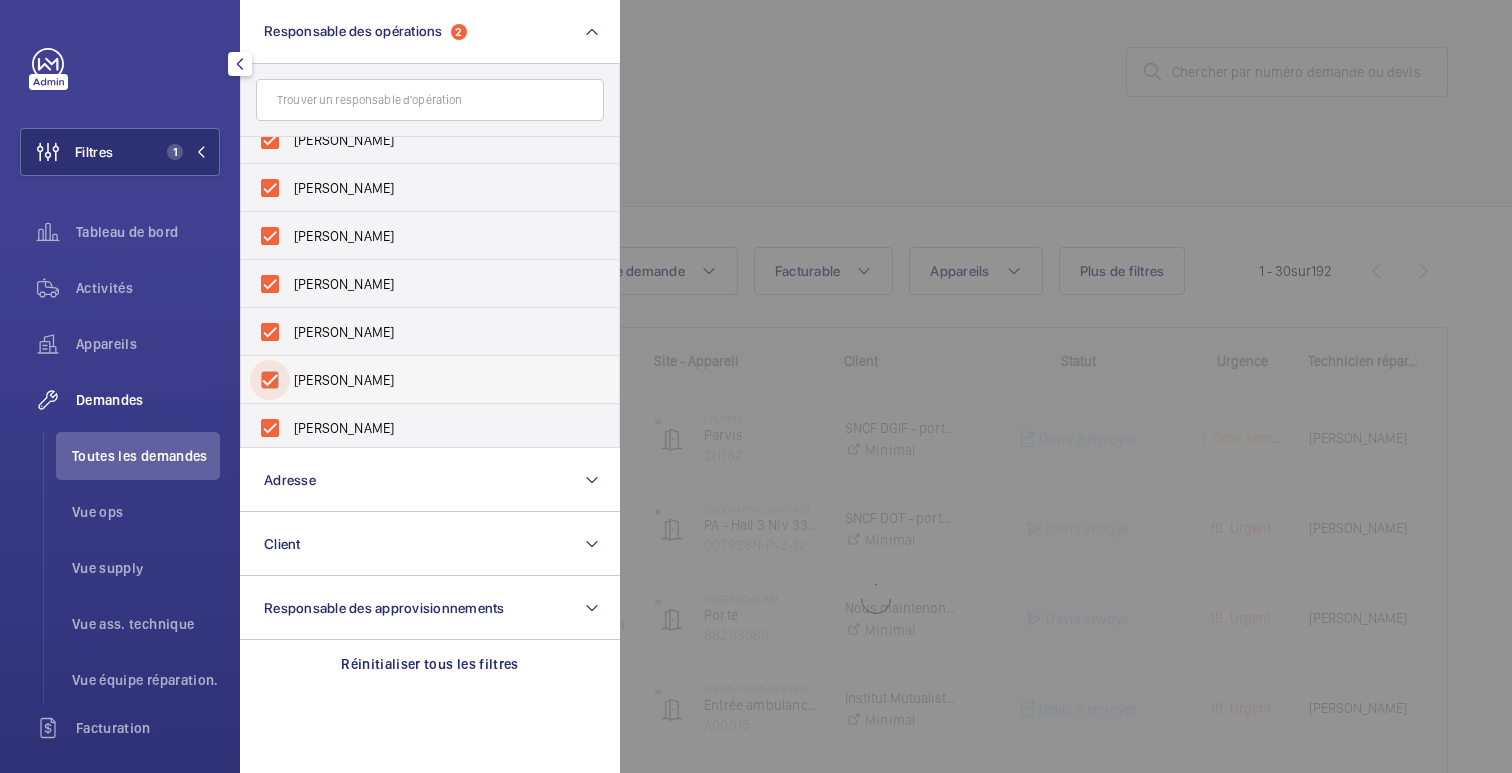 checkbox on "true" 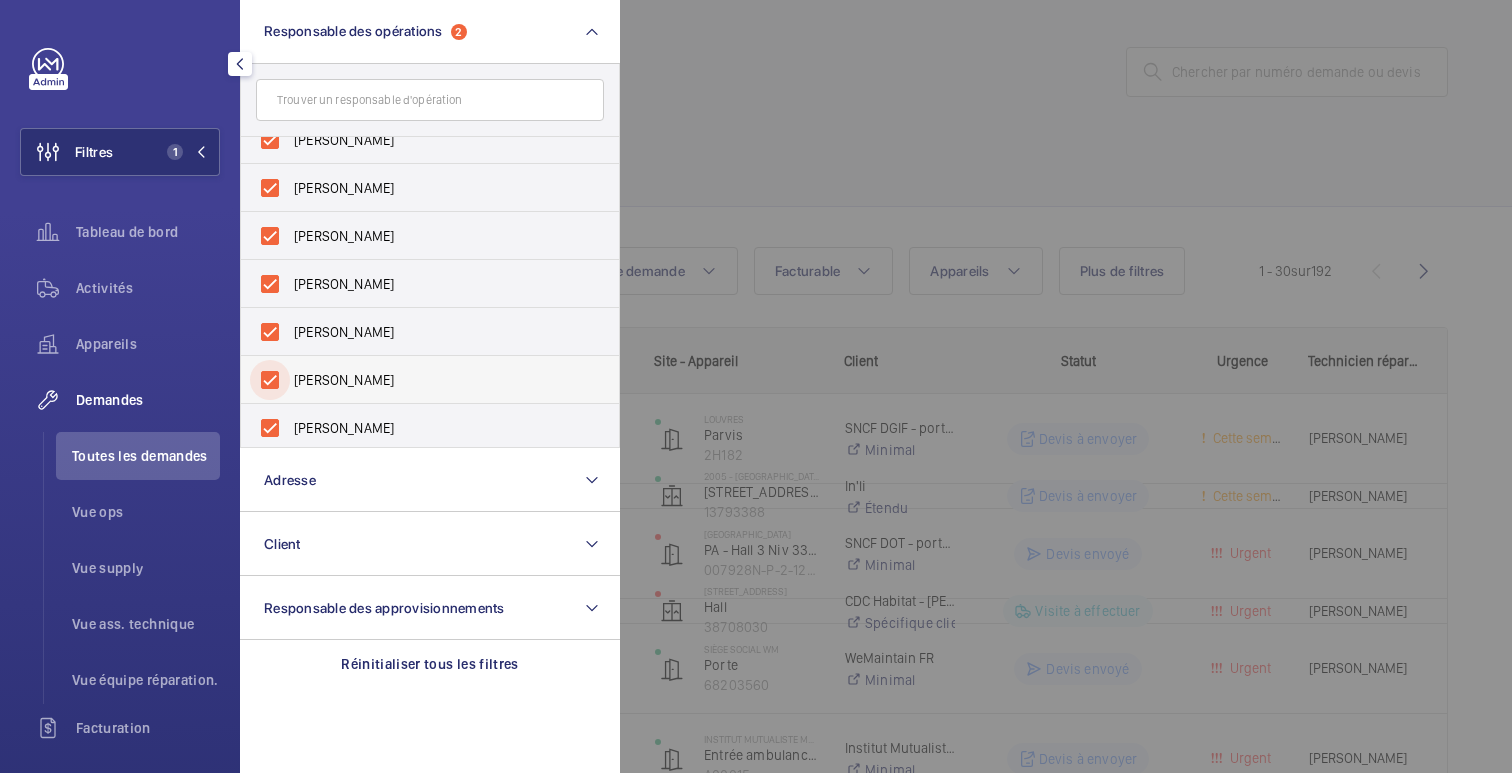 scroll, scrollTop: 74, scrollLeft: 0, axis: vertical 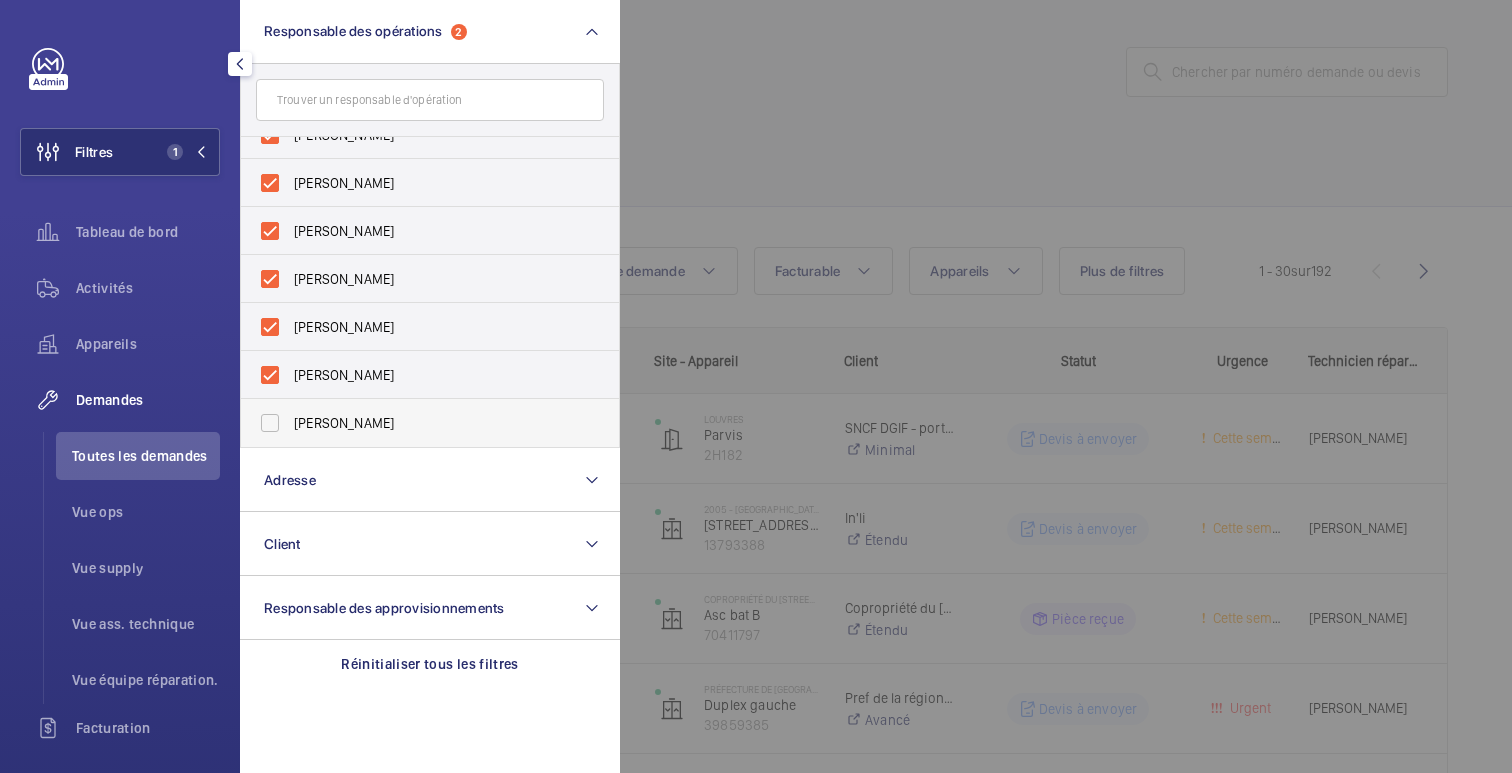 click on "[PERSON_NAME]" at bounding box center (415, 423) 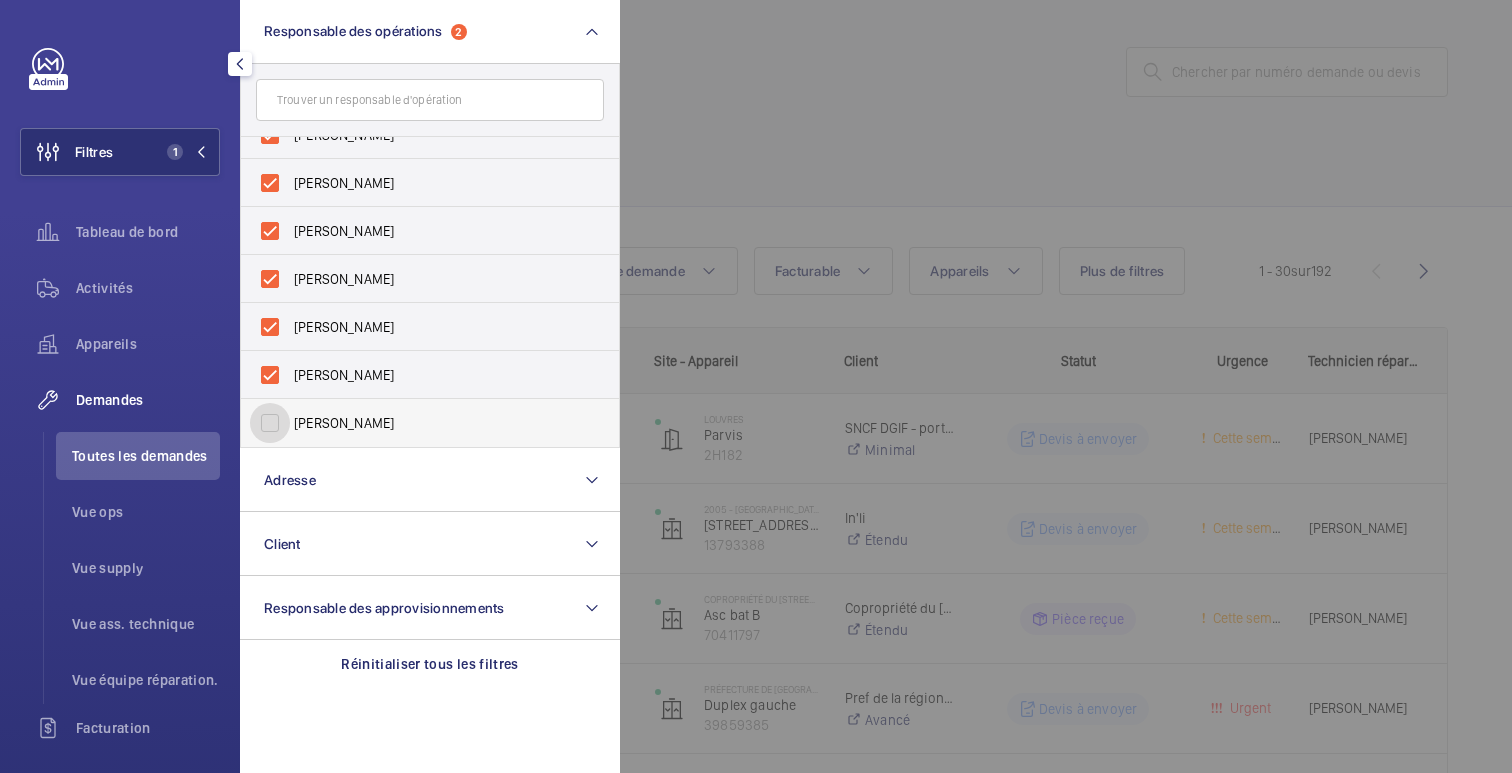 click on "[PERSON_NAME]" at bounding box center (270, 423) 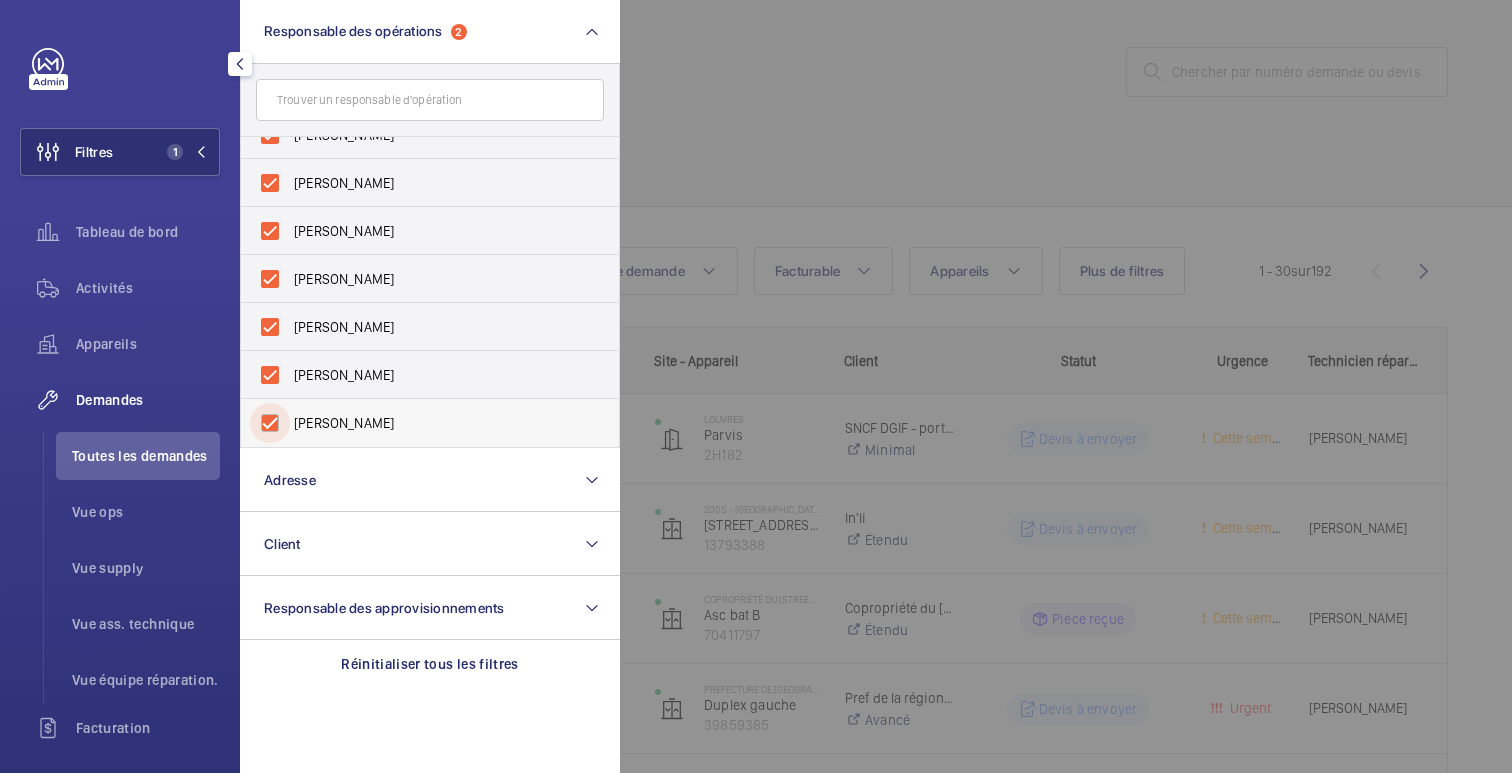 checkbox on "true" 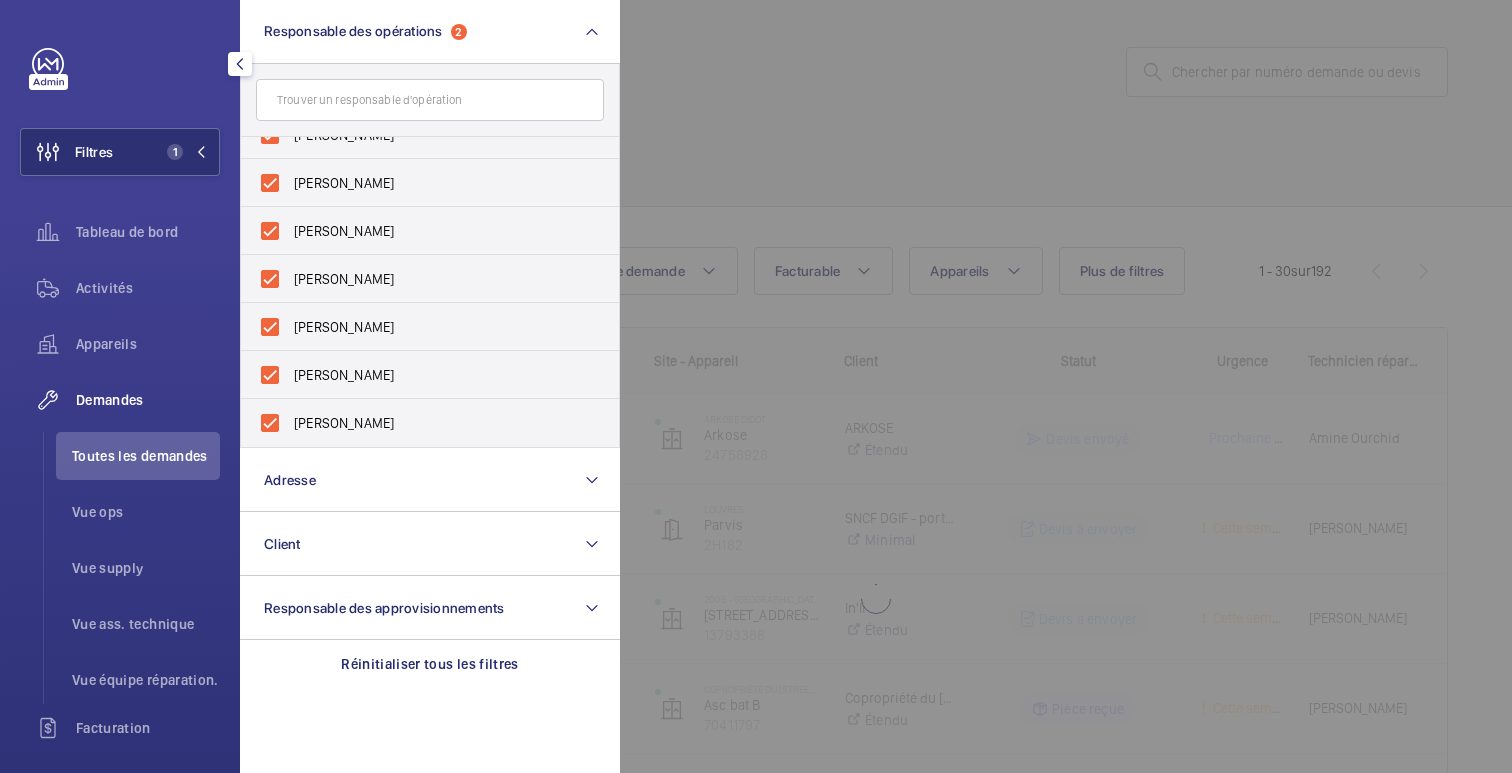 click 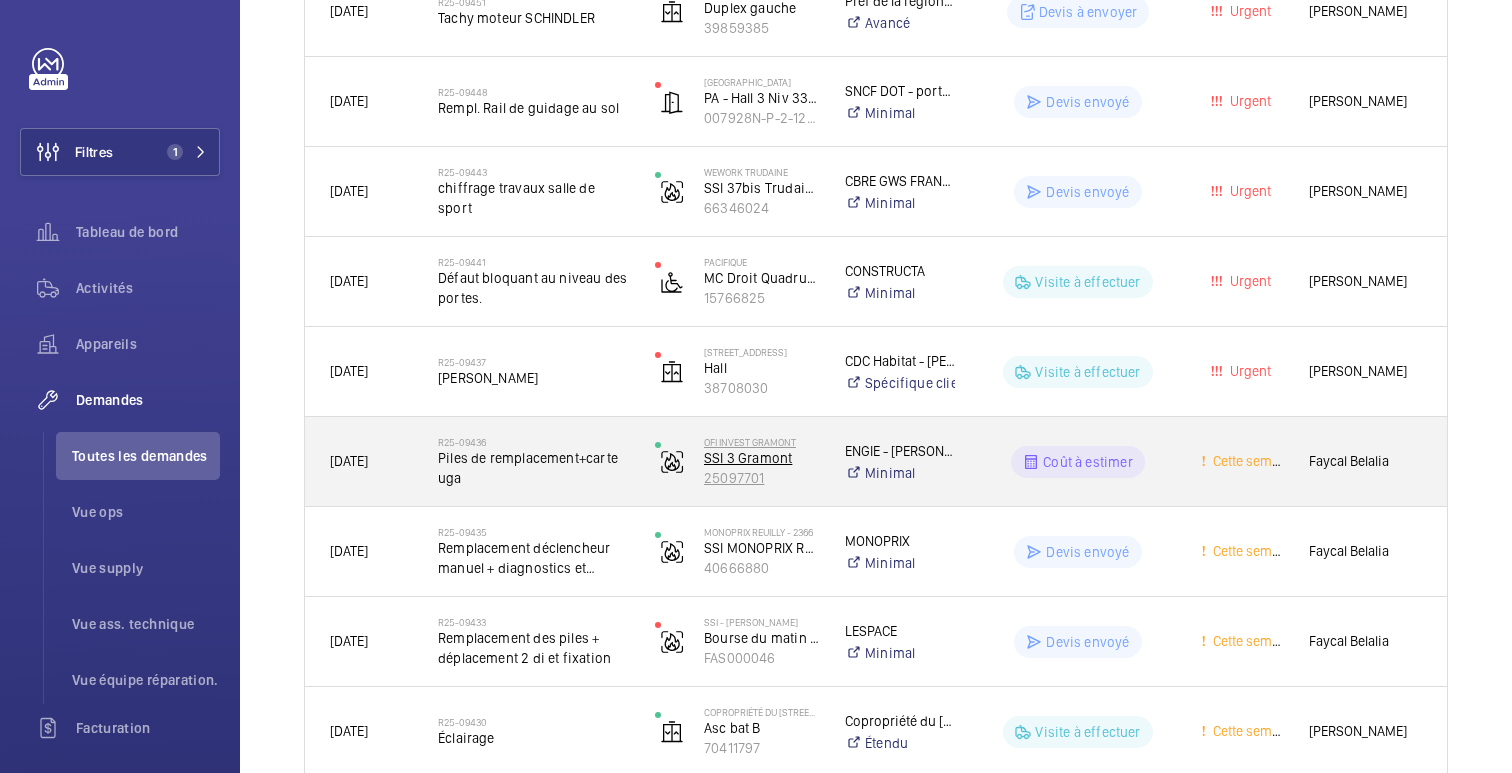 scroll, scrollTop: 0, scrollLeft: 0, axis: both 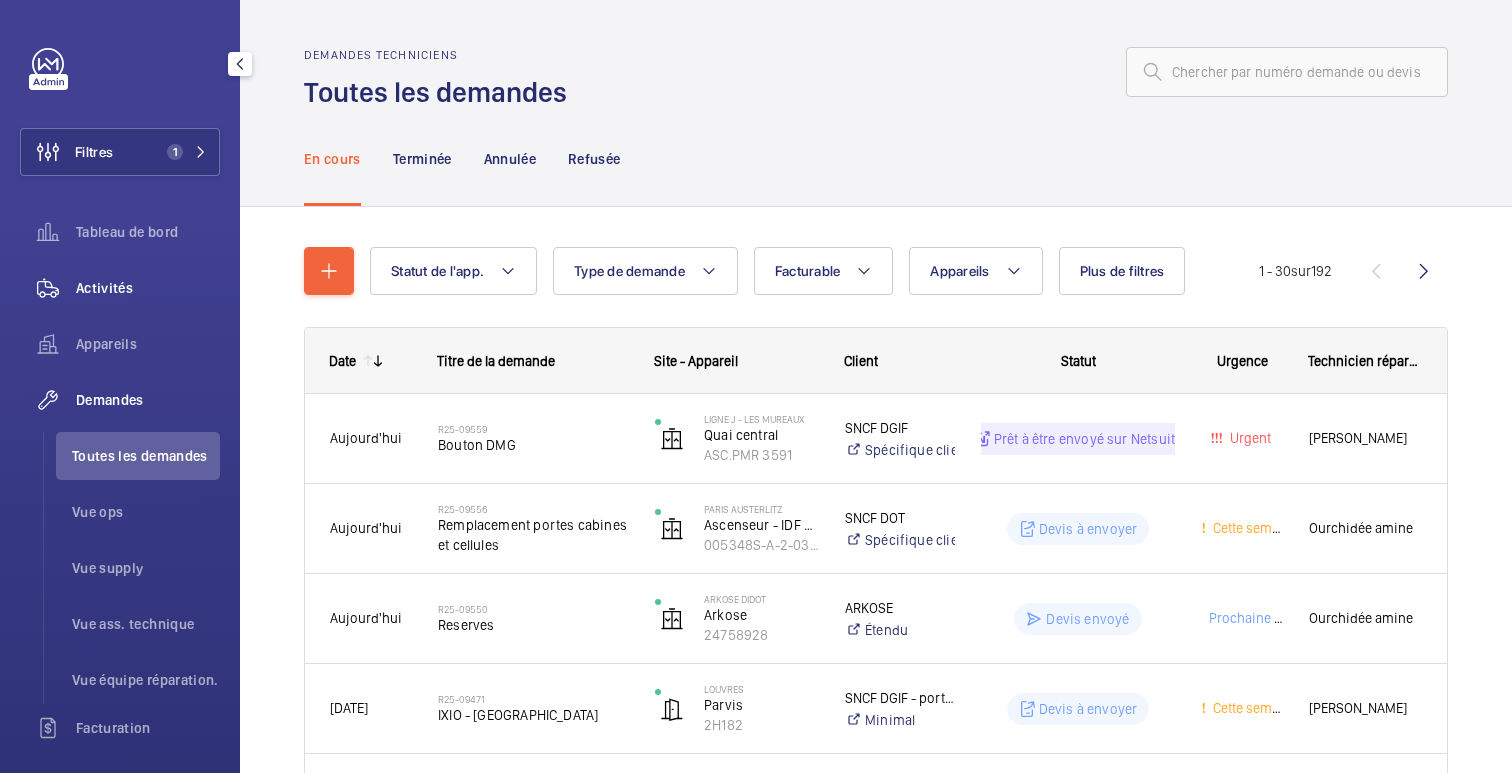 click on "Activités" 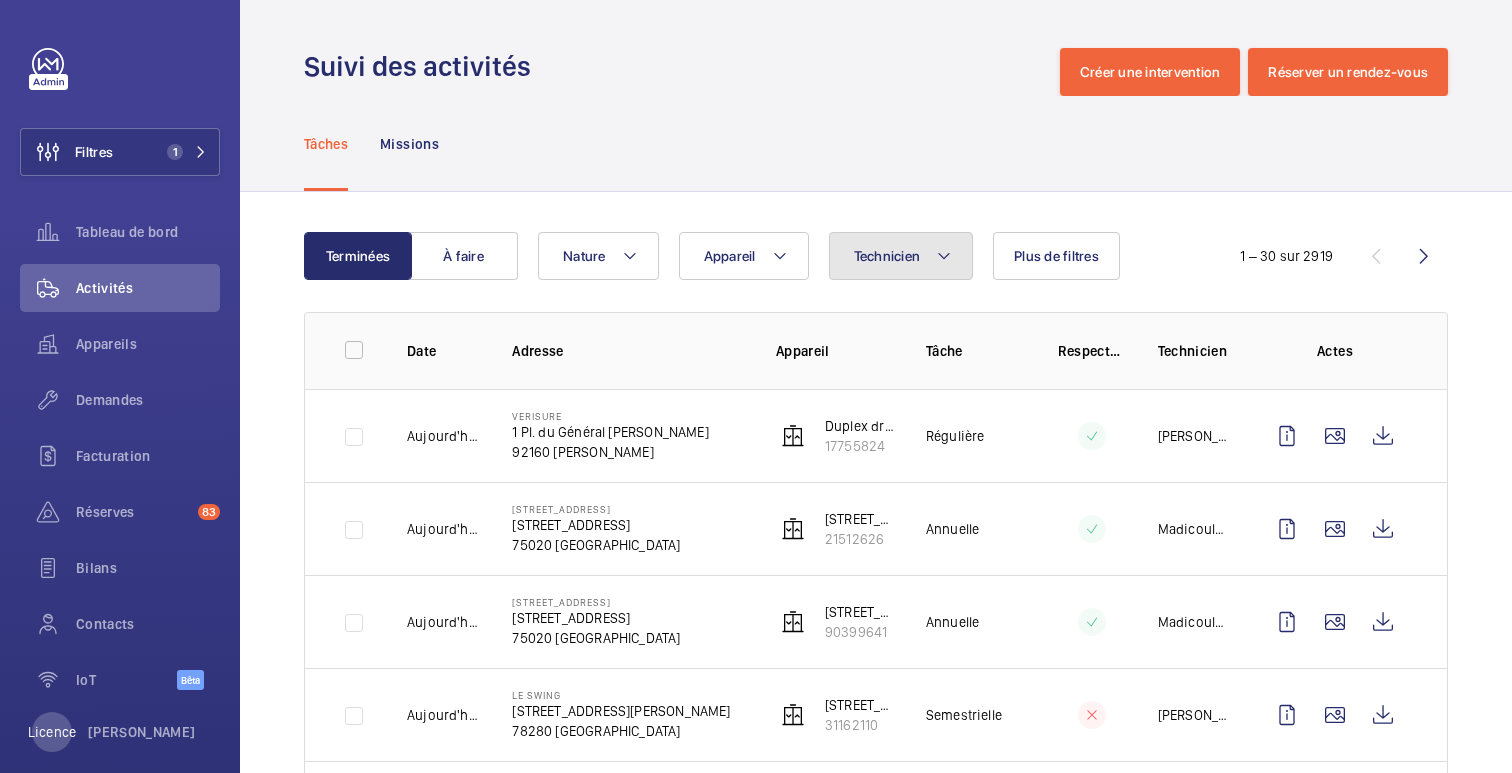 click on "Technicien" 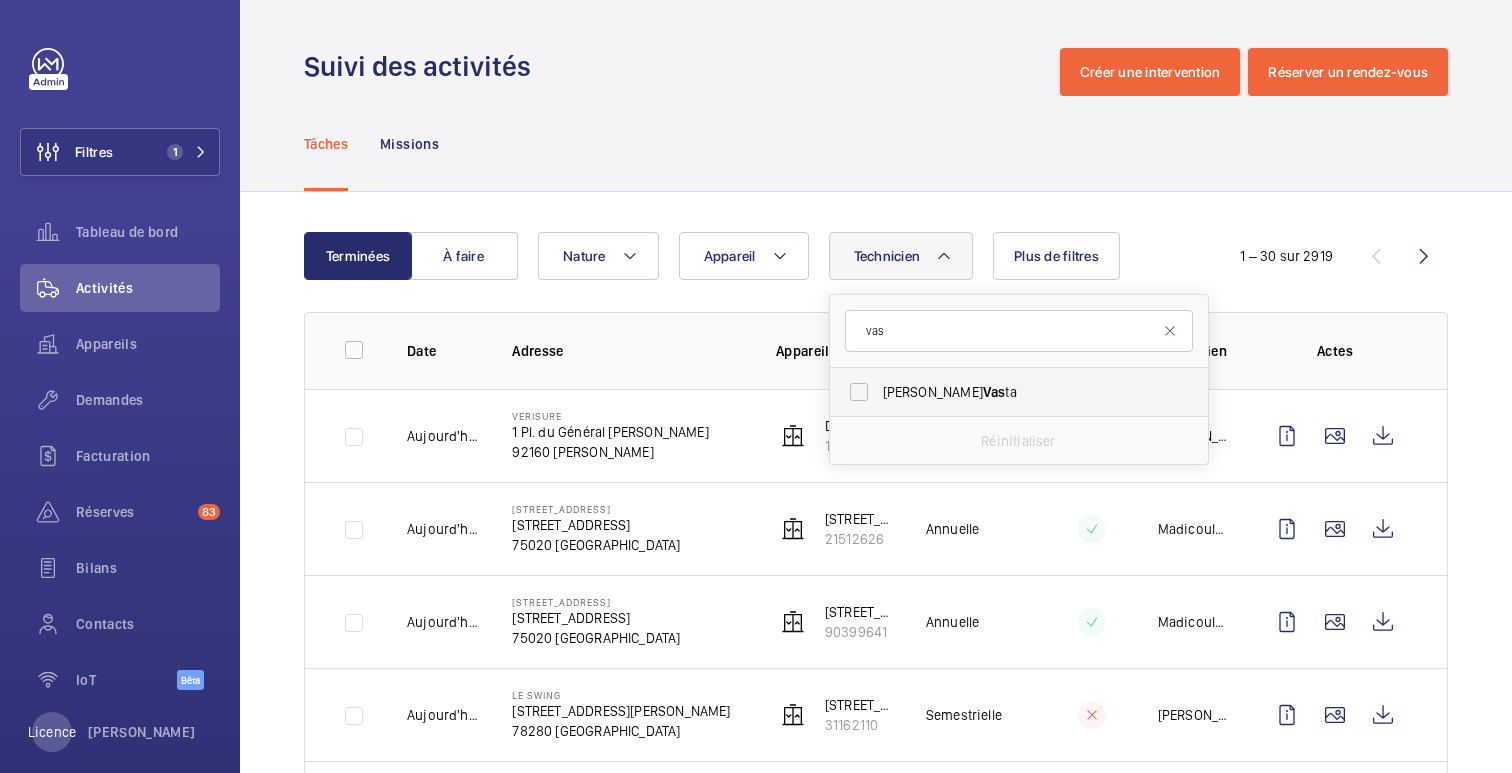 type on "vas" 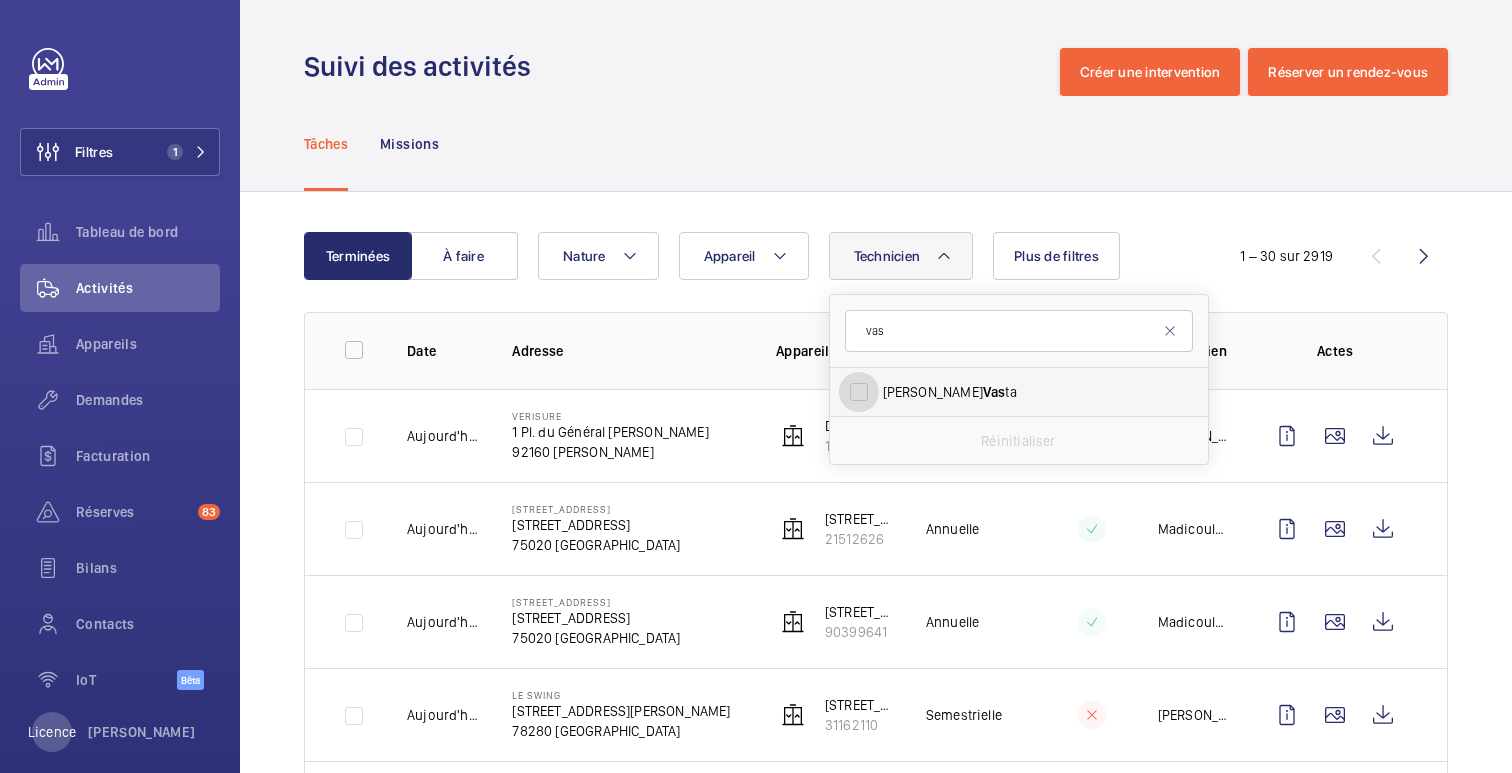 click on "[PERSON_NAME] ta" at bounding box center [859, 392] 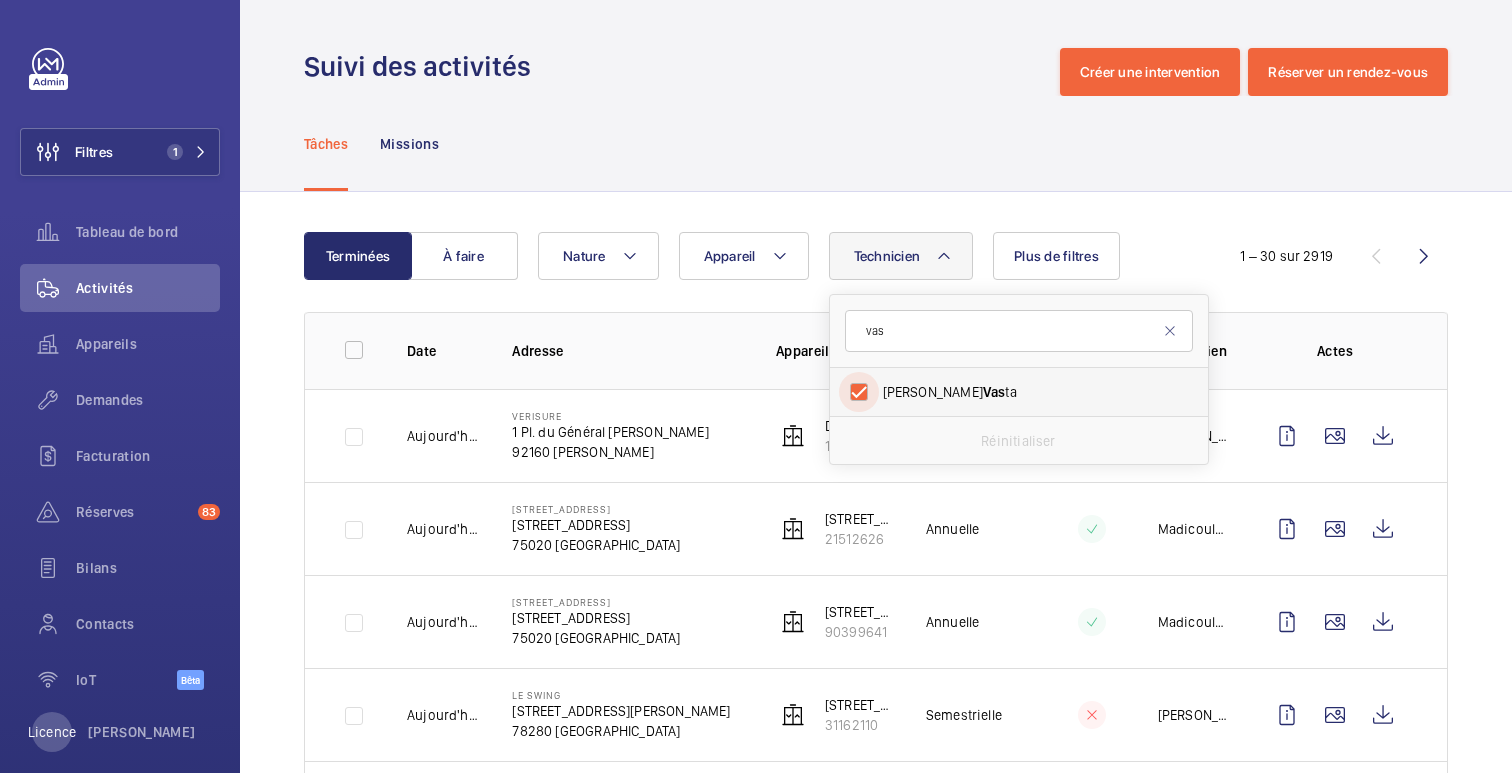 checkbox on "true" 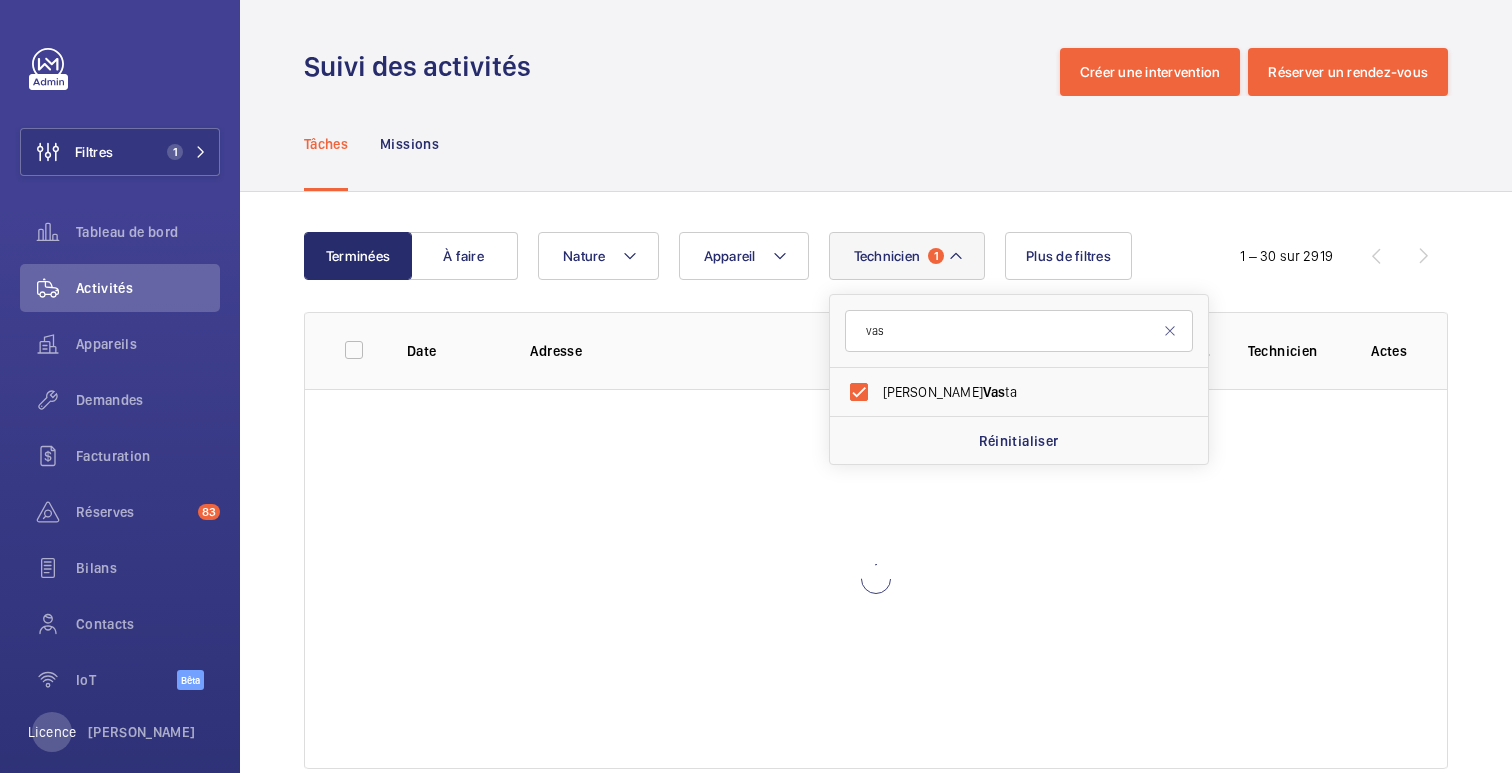click on "Suivi des activités Créer une intervention Réserver un rendez-vous" 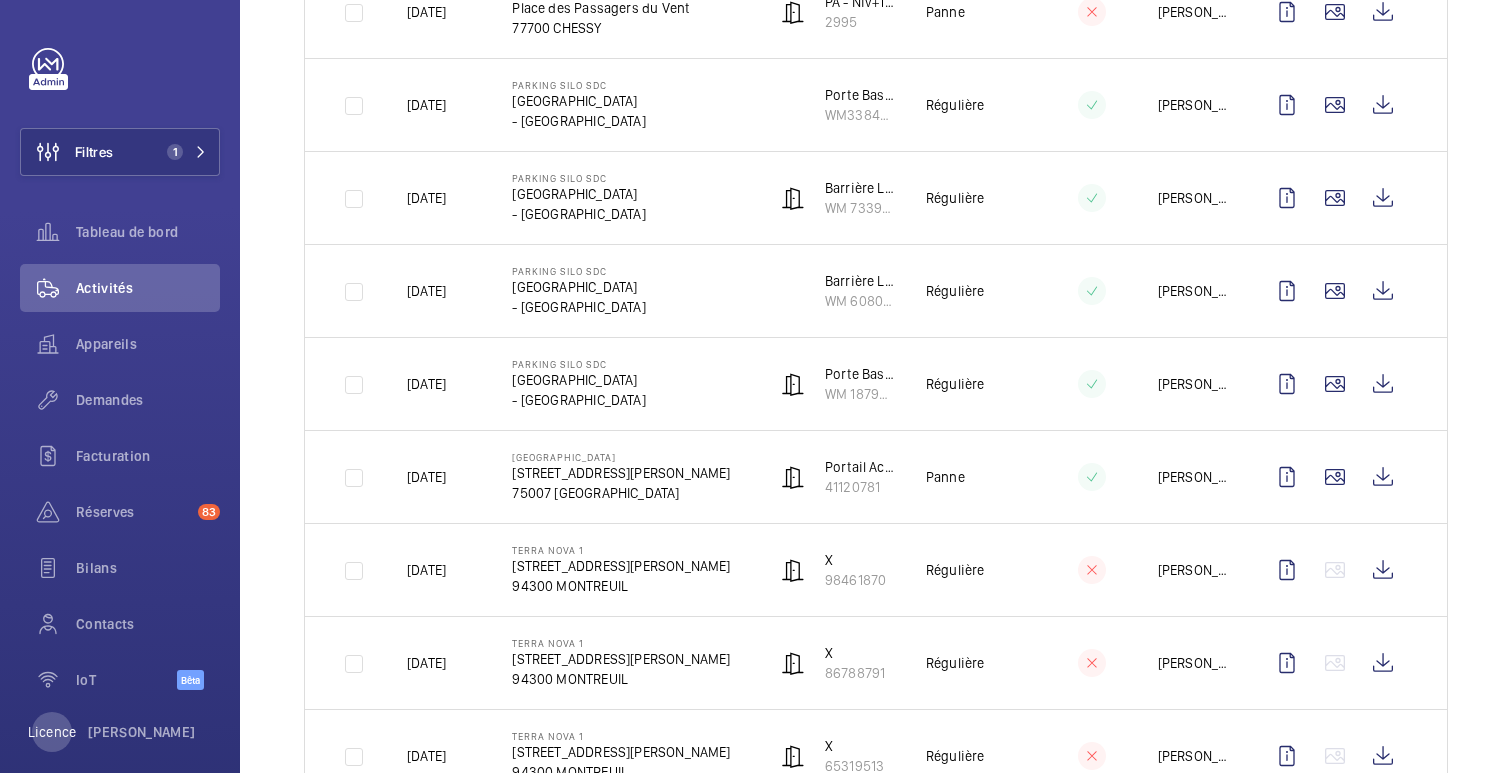 scroll, scrollTop: 705, scrollLeft: 0, axis: vertical 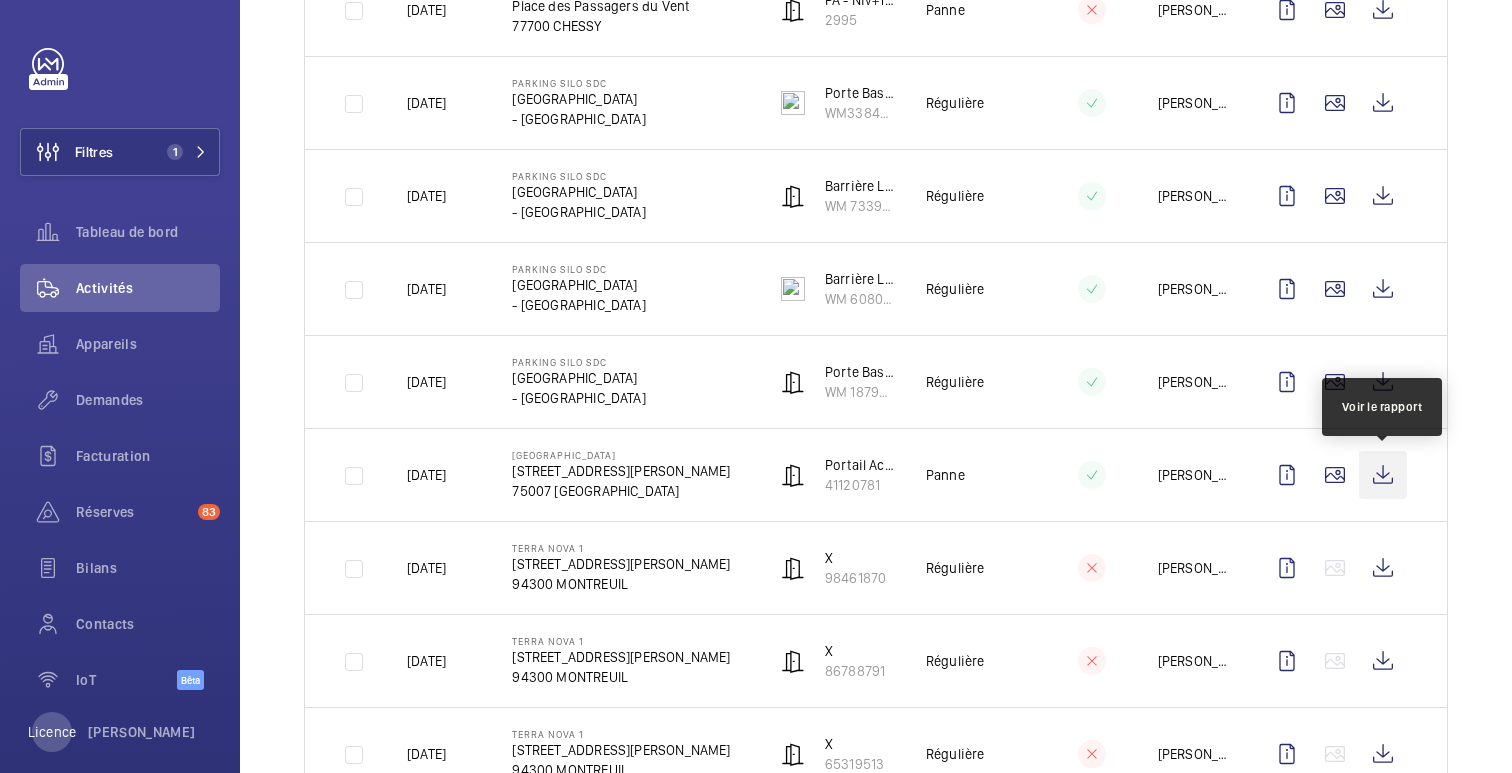 click 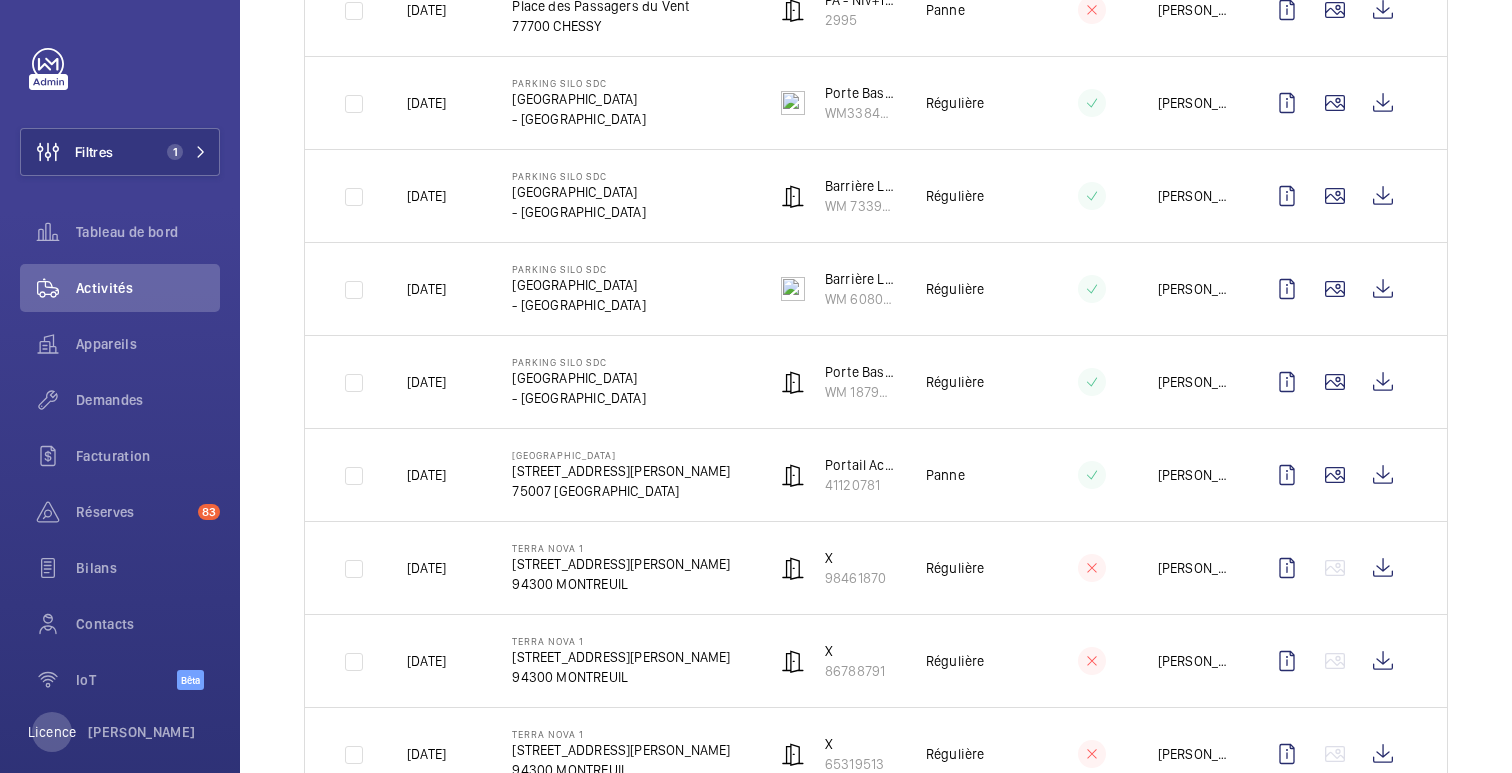scroll, scrollTop: 0, scrollLeft: 0, axis: both 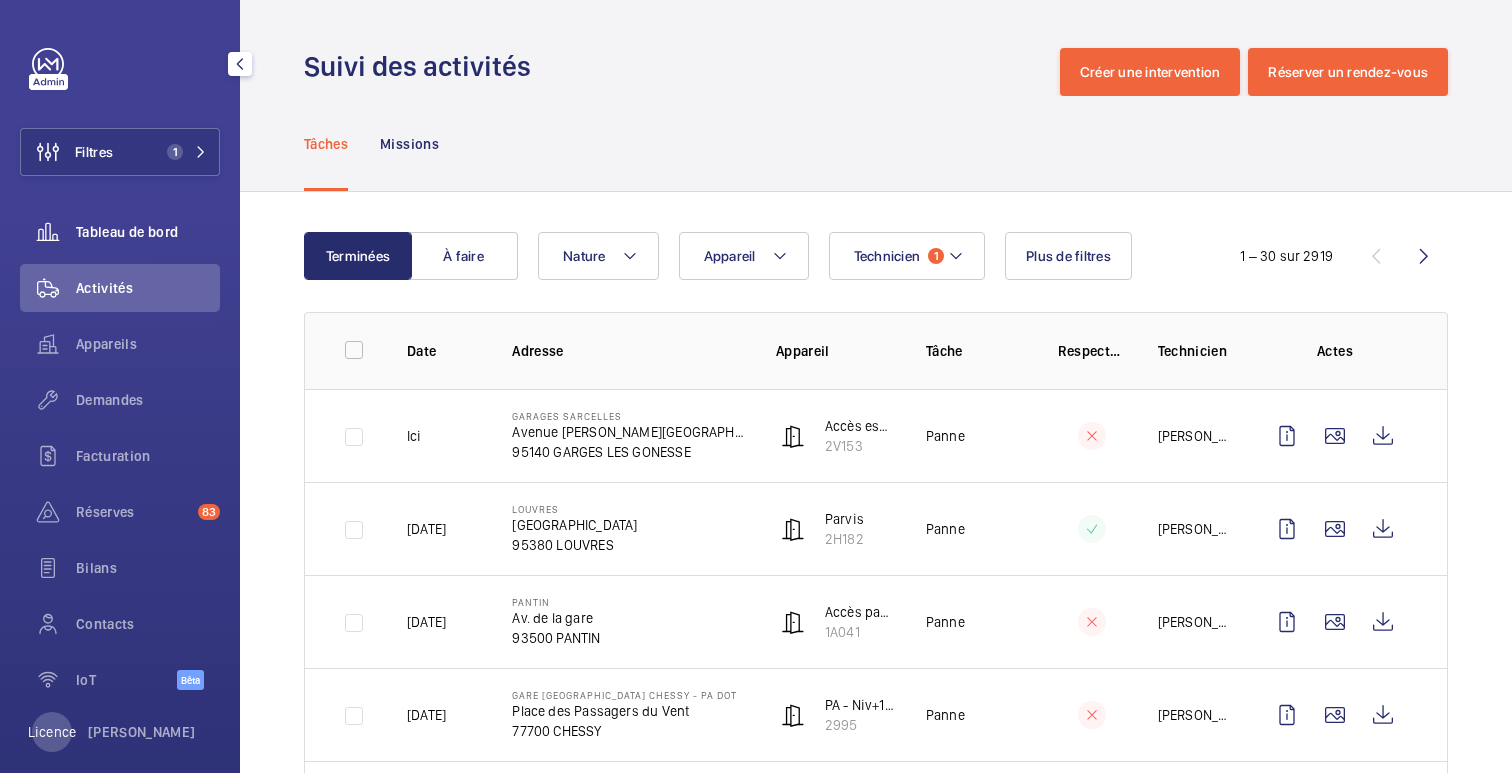 click on "Tableau de bord" 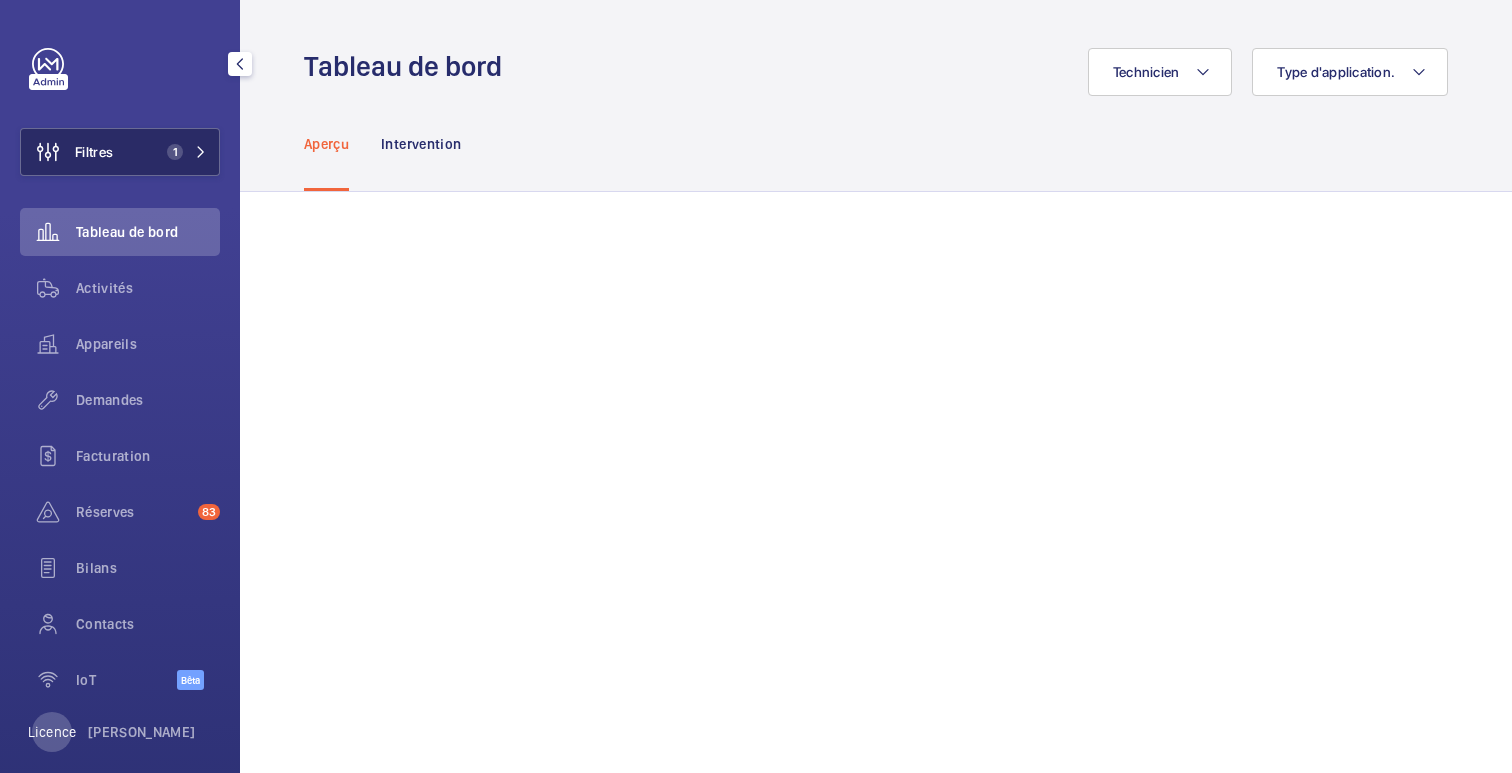 click on "Filtres 1" 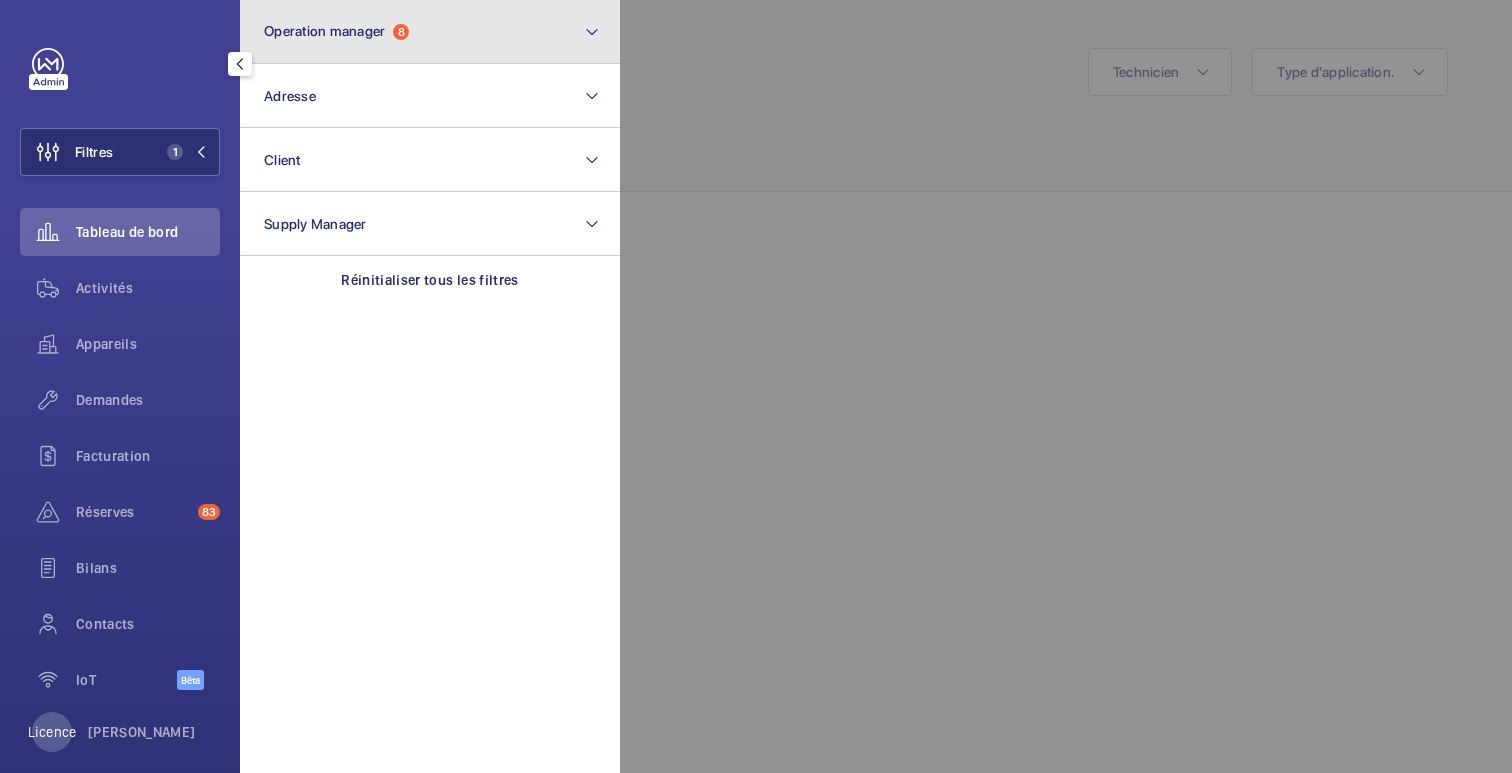 click on "Operation manager  8" 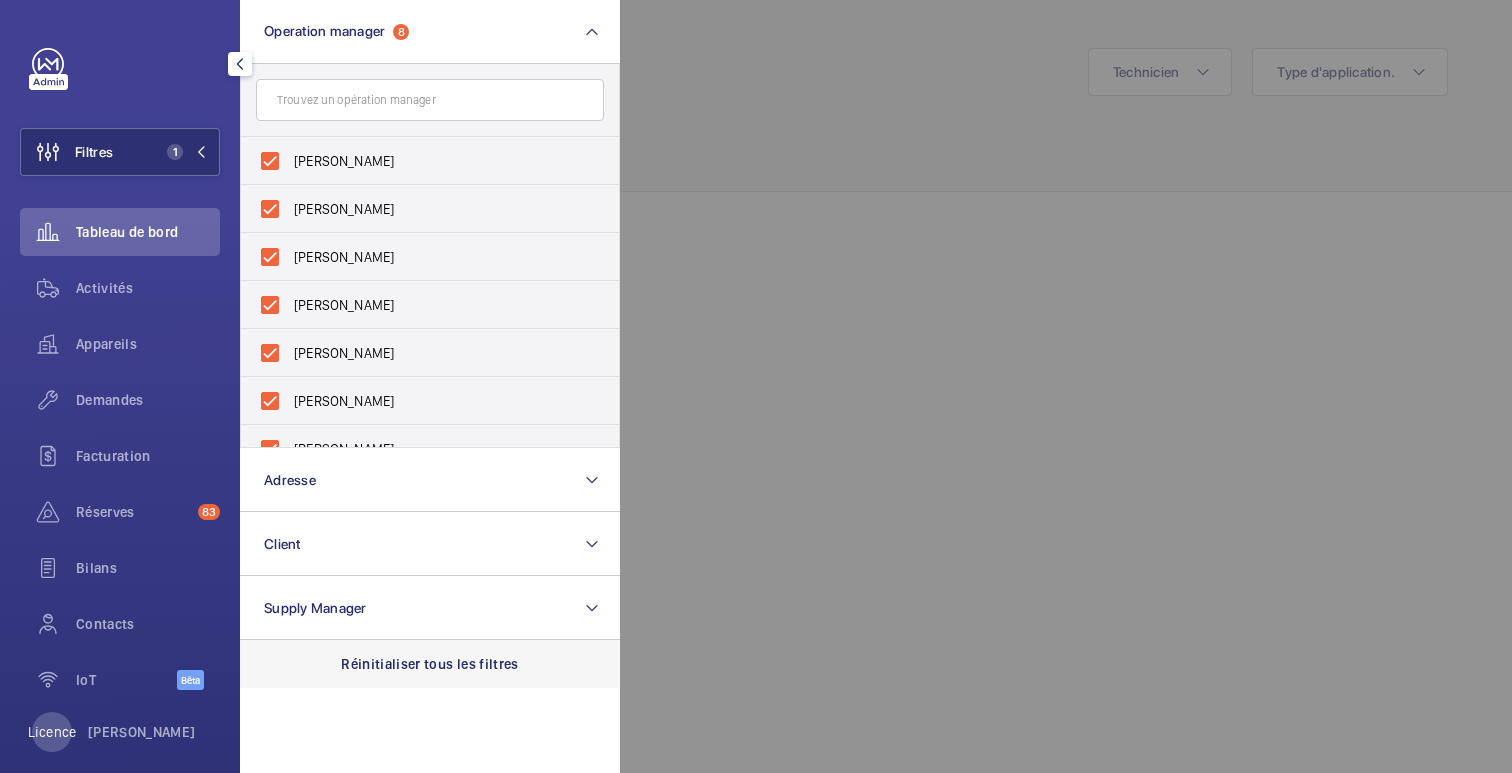 click on "Réinitialiser tous les filtres" 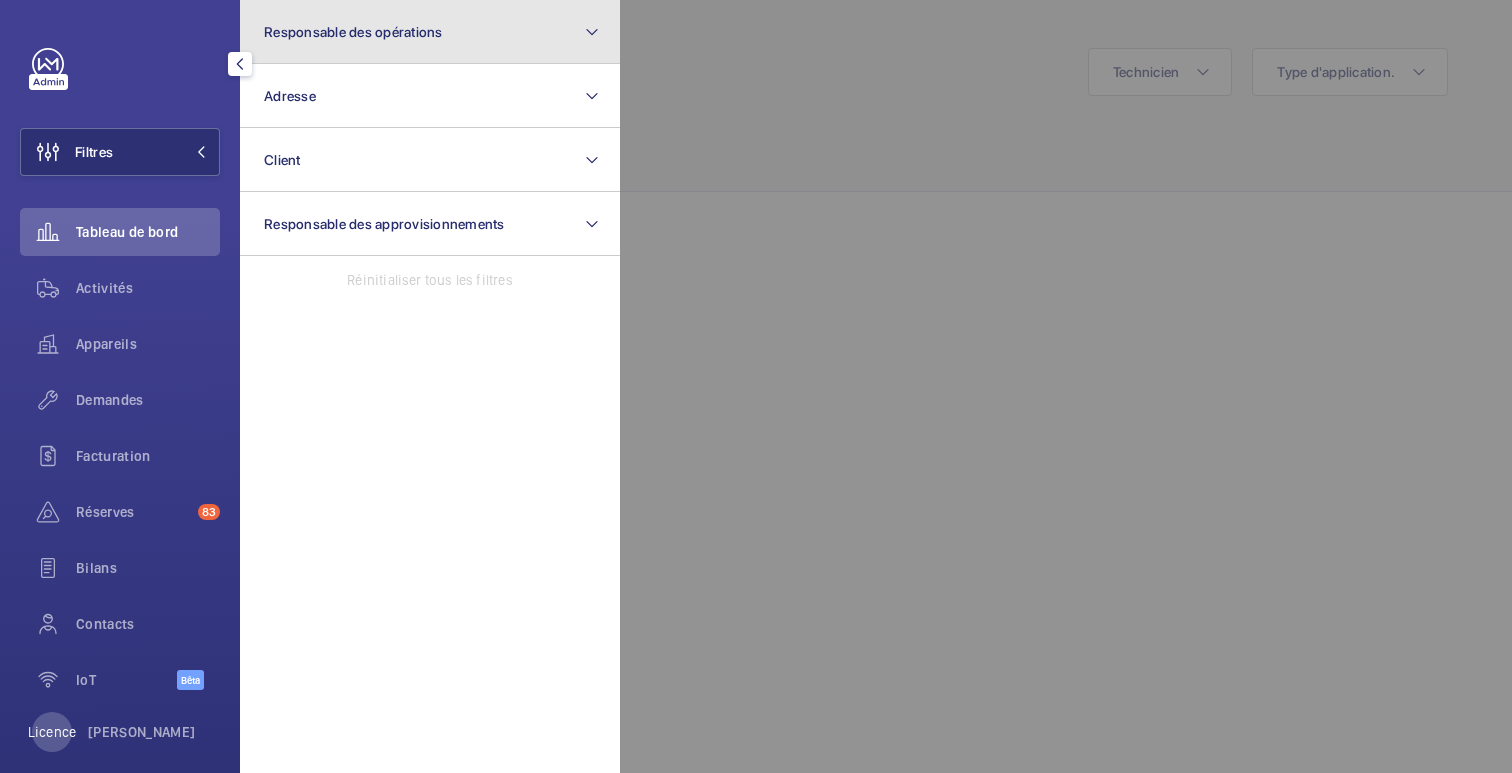 click on "Responsable des opérations" 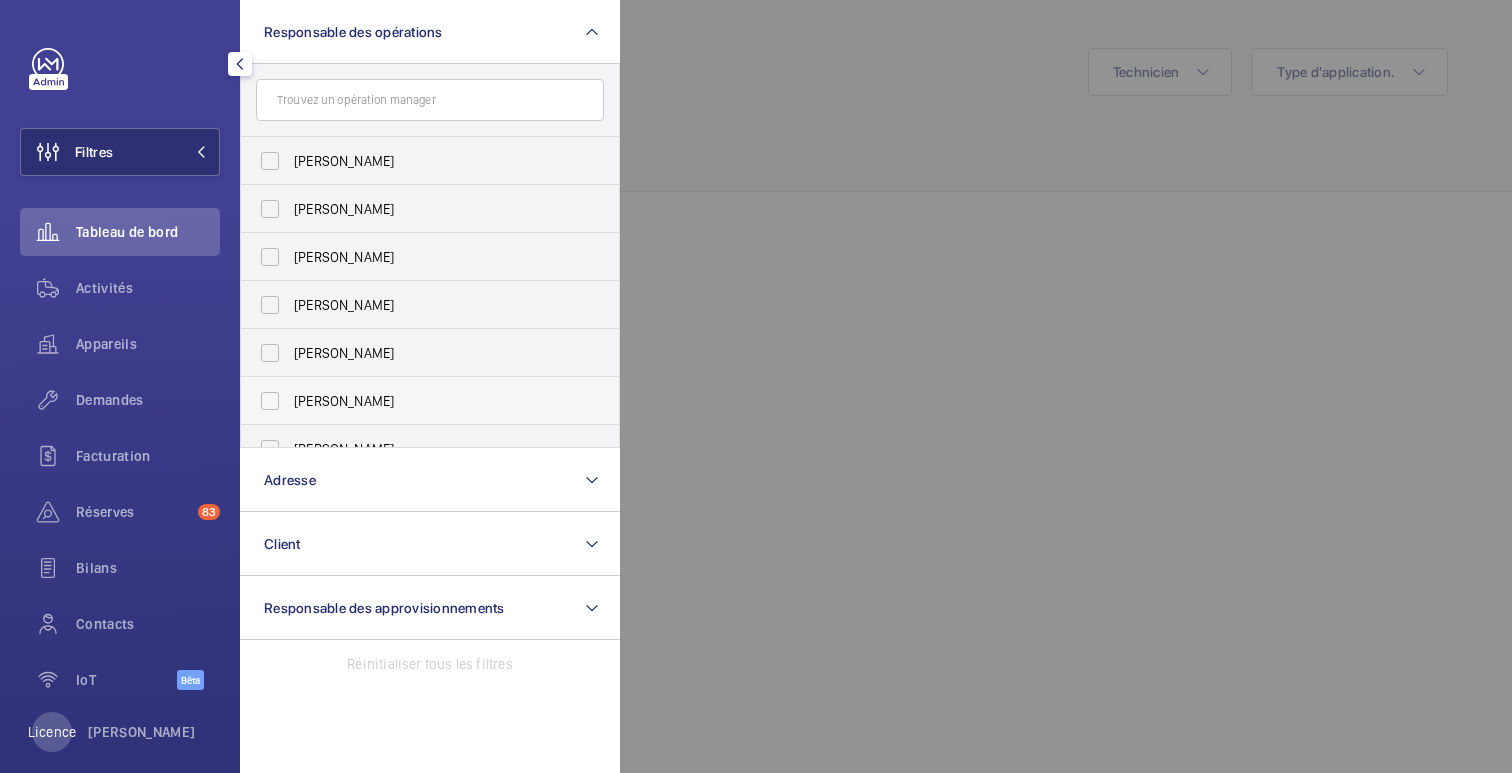scroll, scrollTop: 74, scrollLeft: 0, axis: vertical 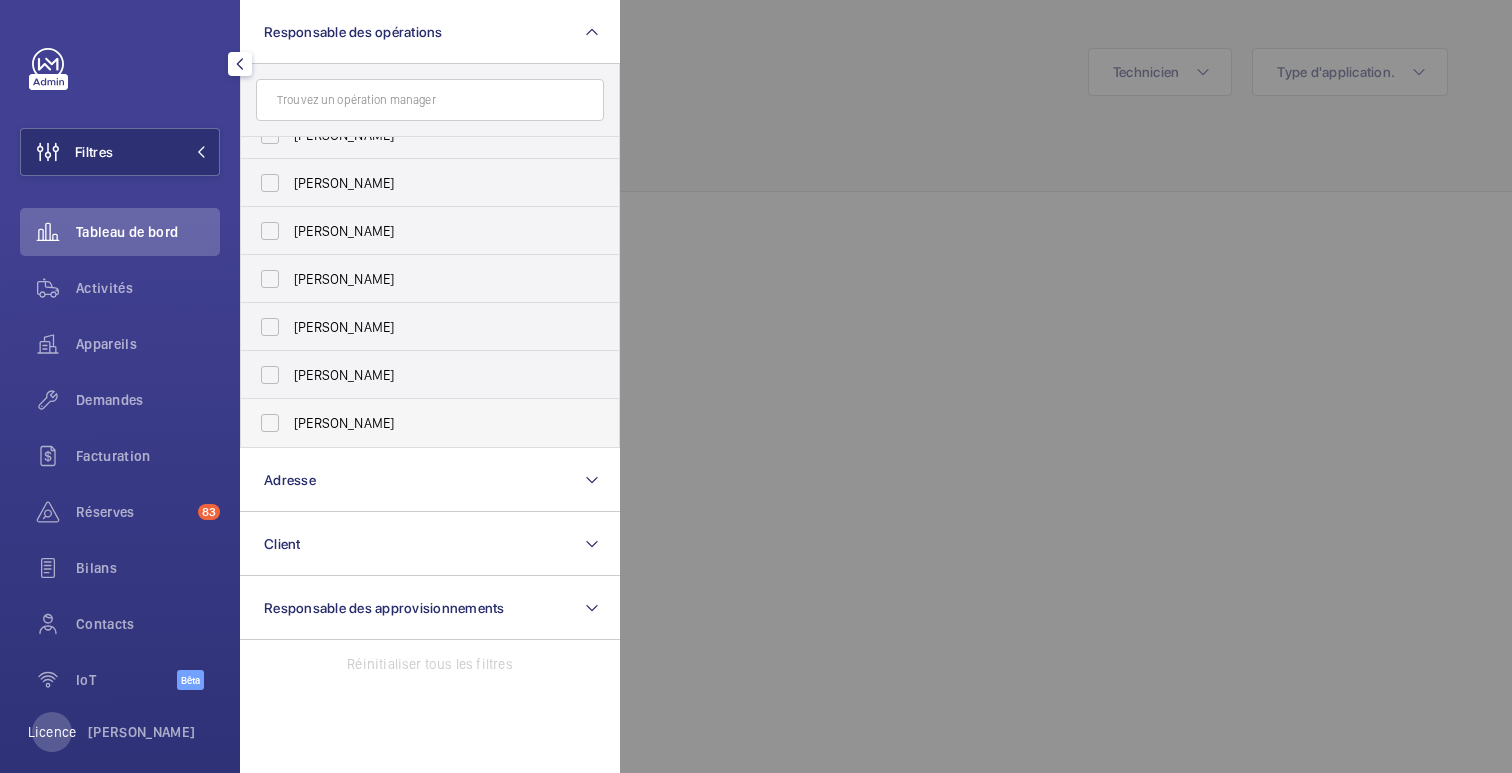 click on "[PERSON_NAME]" at bounding box center [431, 423] 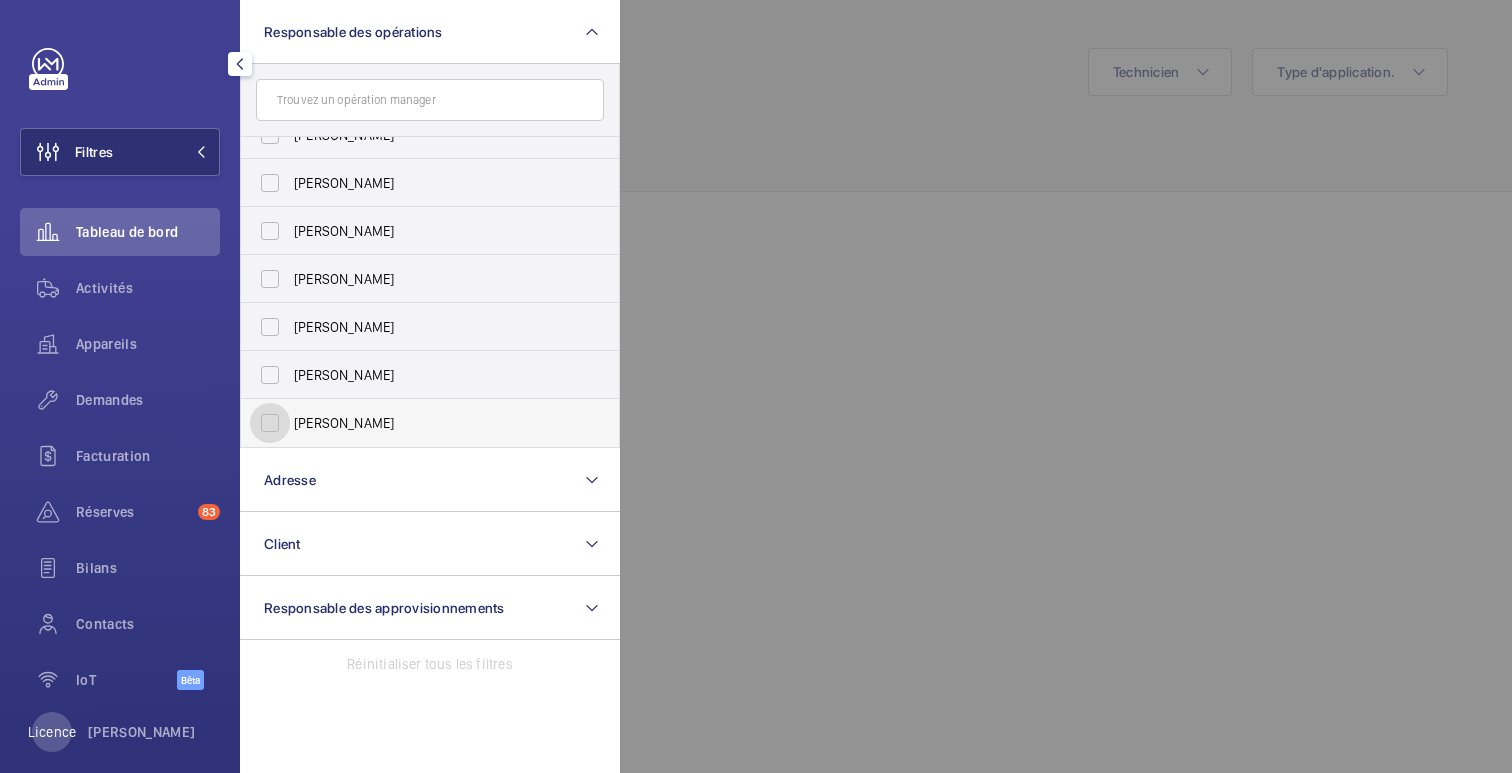 click on "[PERSON_NAME]" at bounding box center (270, 423) 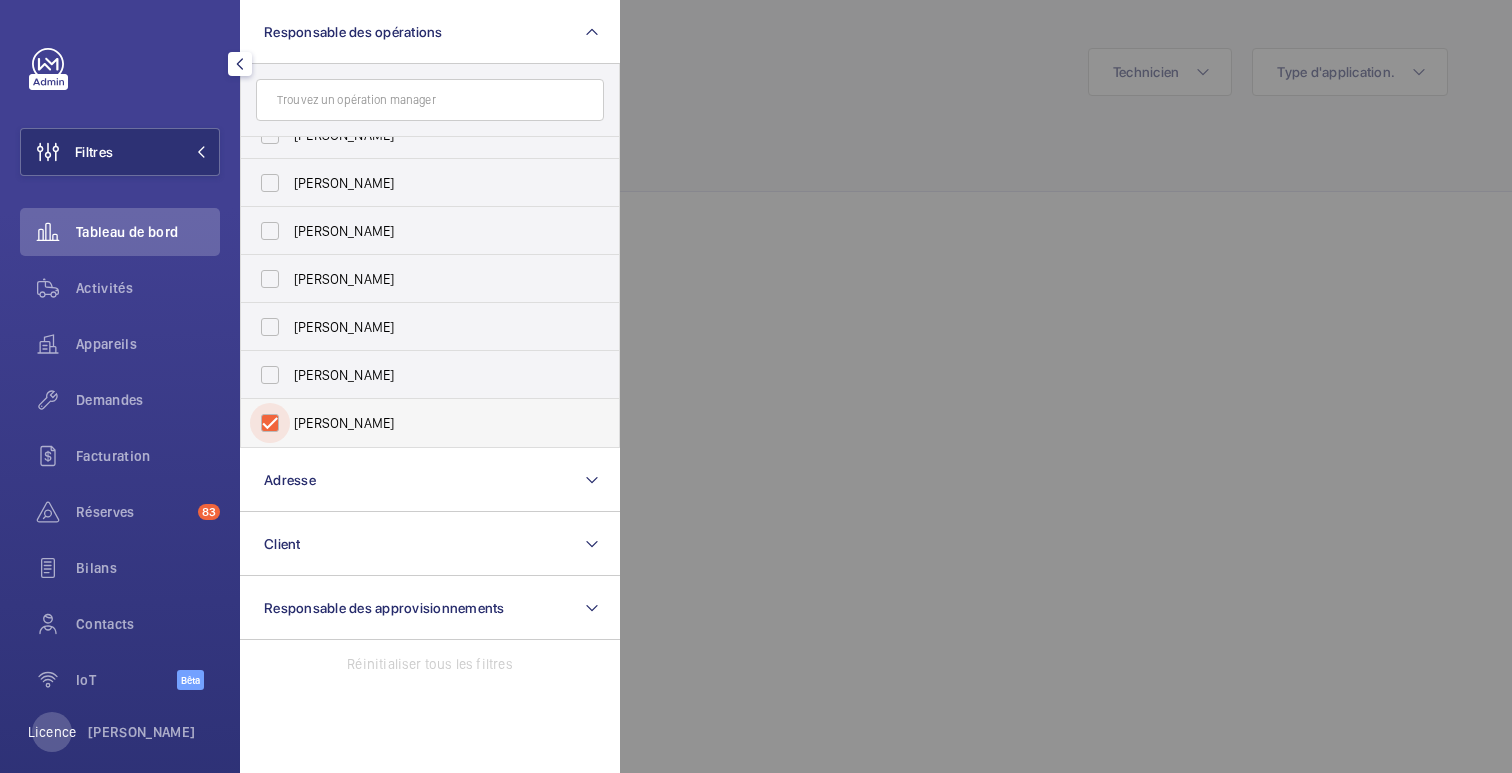 checkbox on "true" 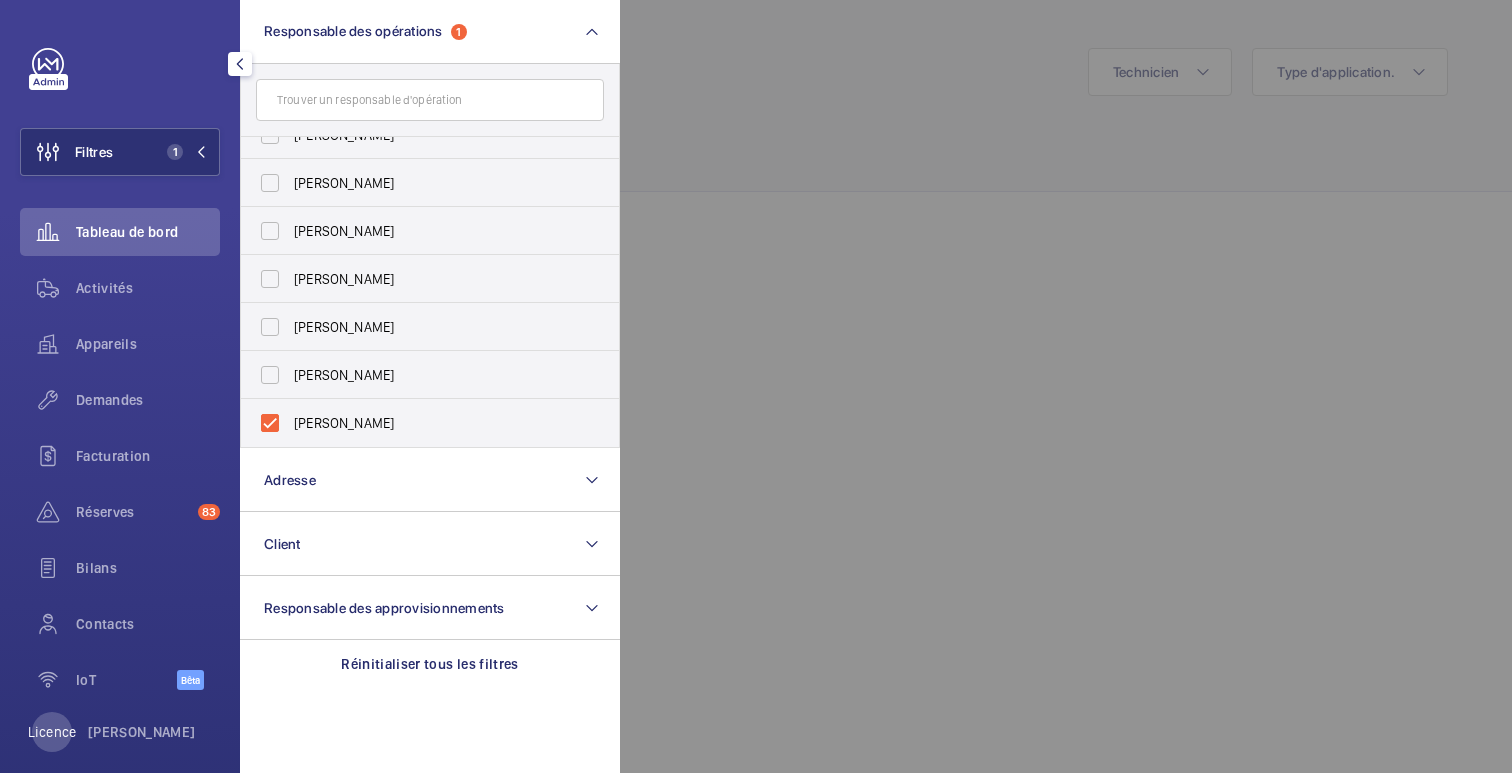 click 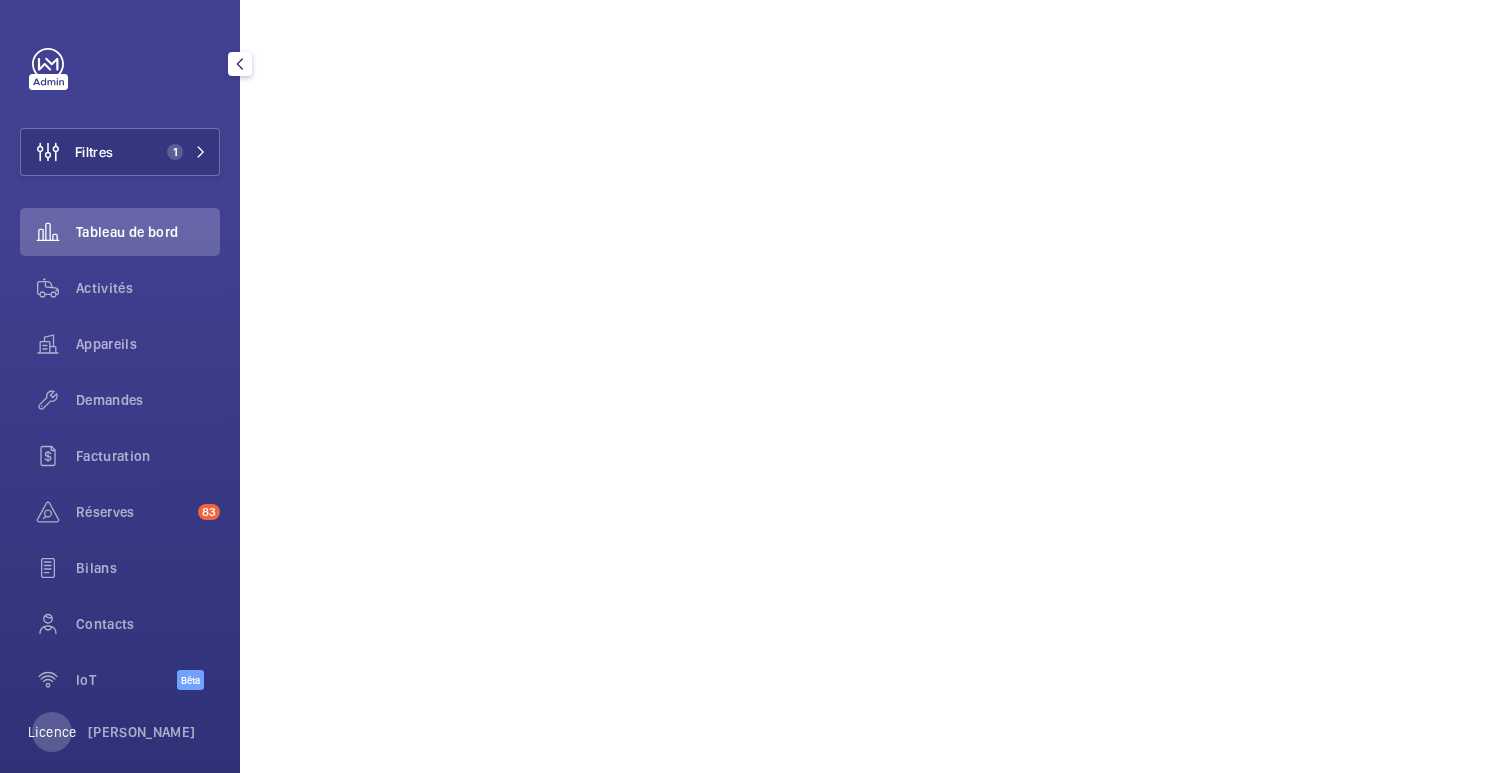 scroll, scrollTop: 613, scrollLeft: 0, axis: vertical 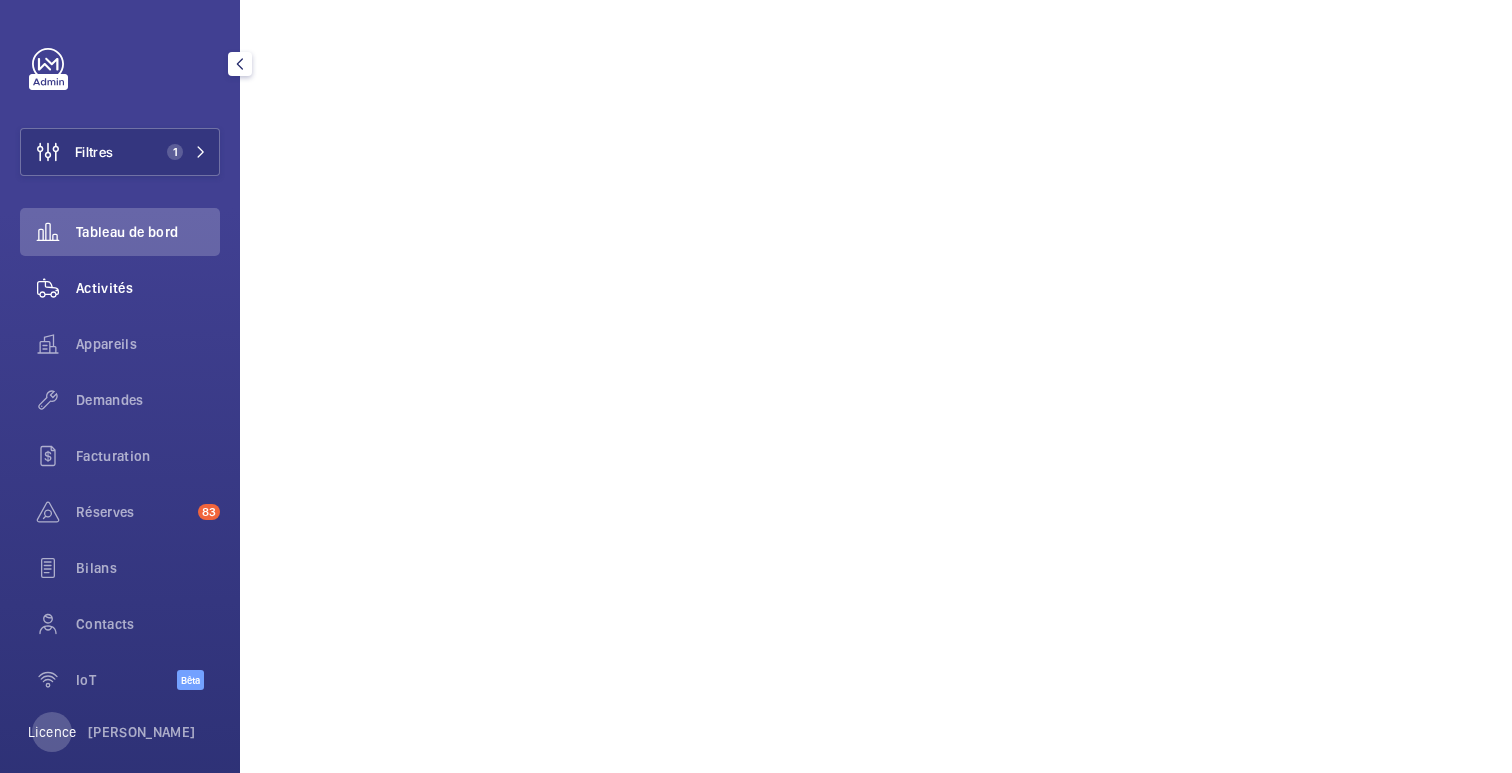 click on "Activités" 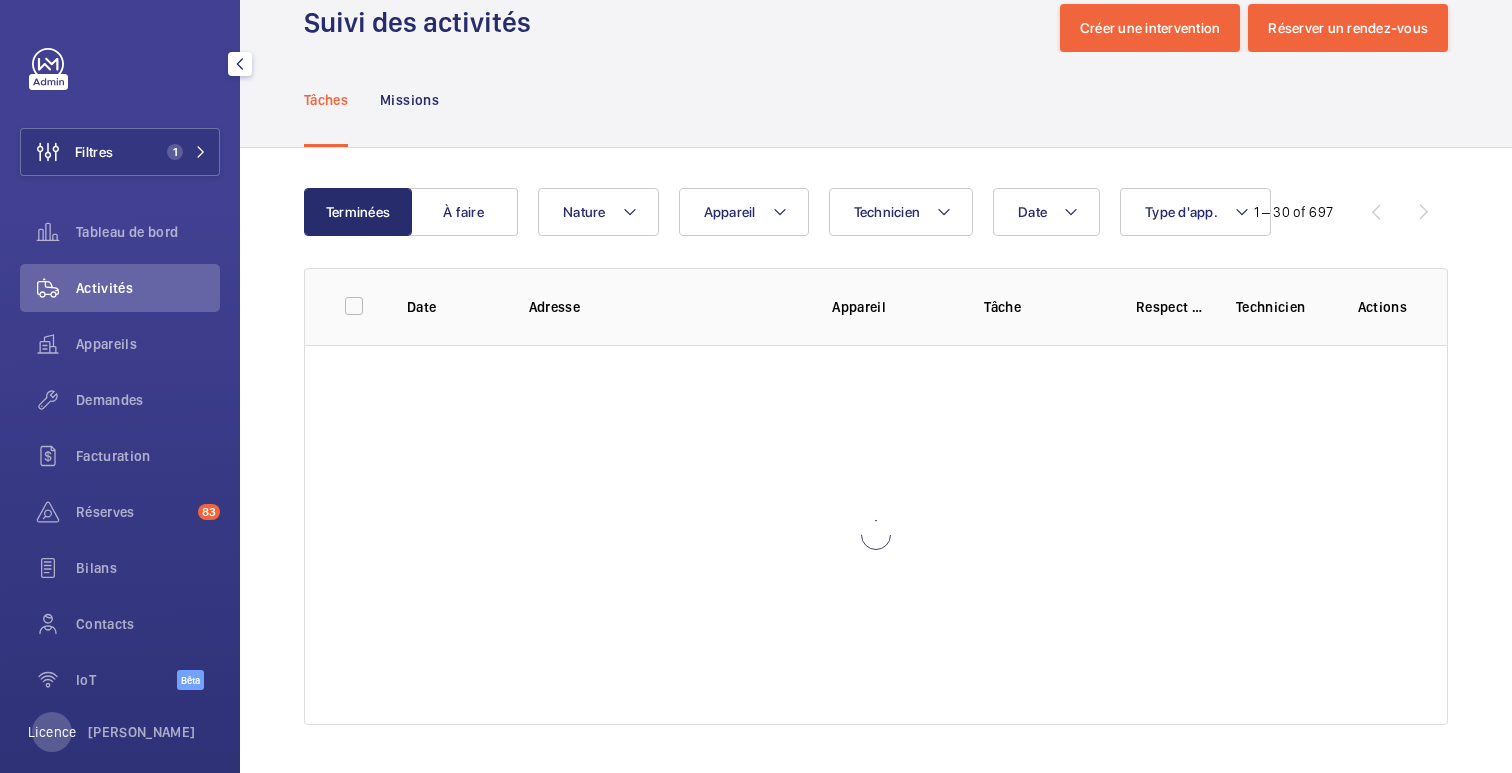 scroll, scrollTop: 44, scrollLeft: 0, axis: vertical 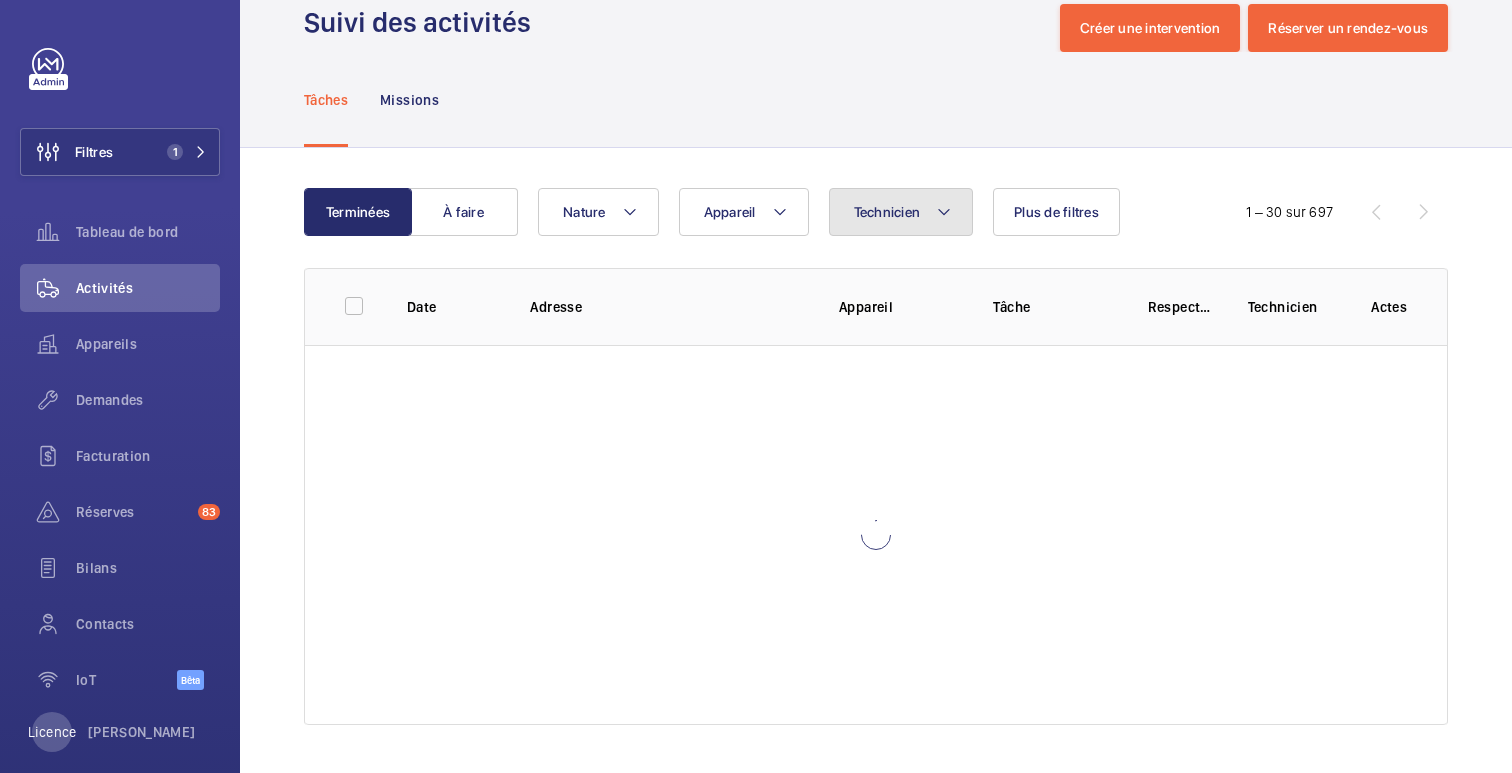 click on "Technicien" 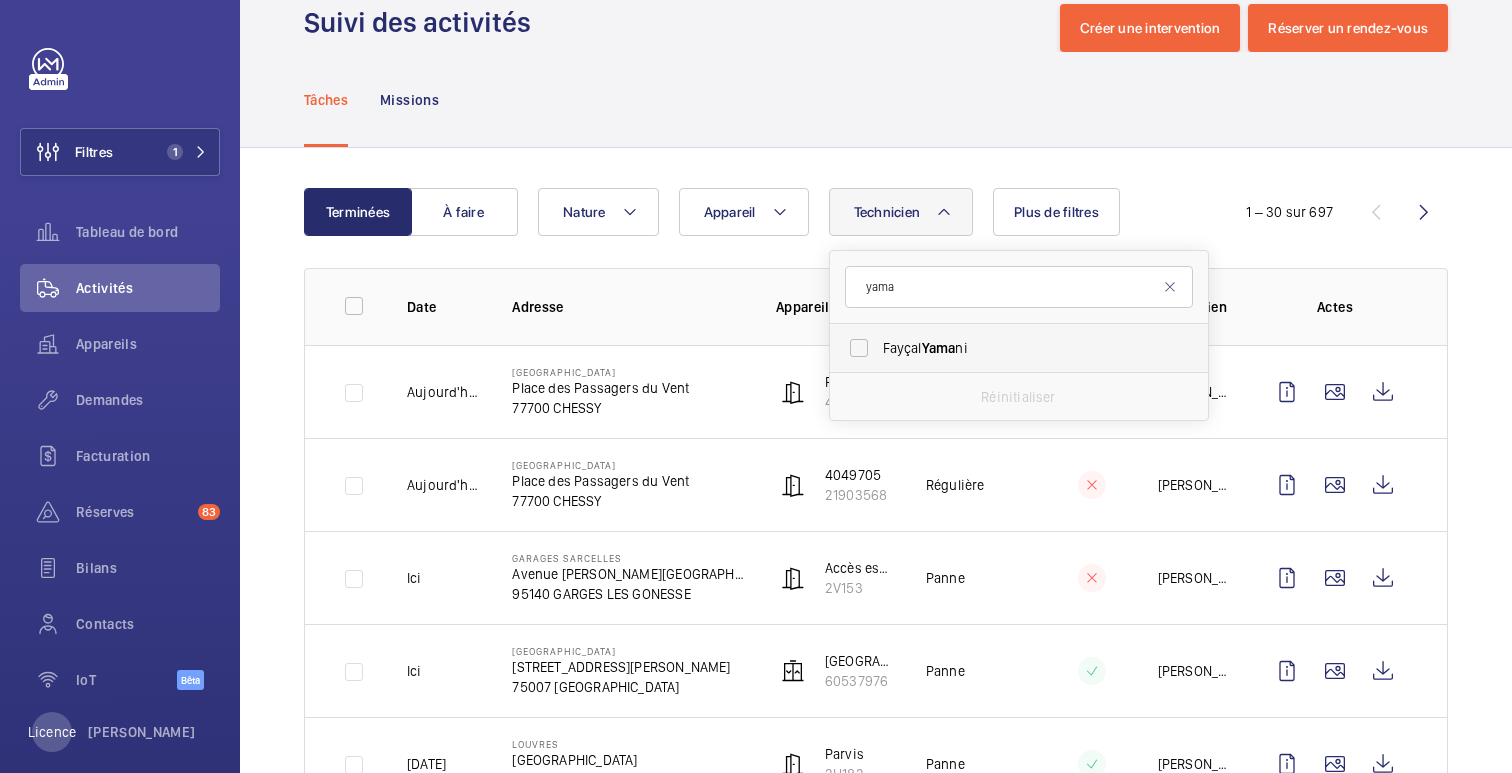 type on "yama" 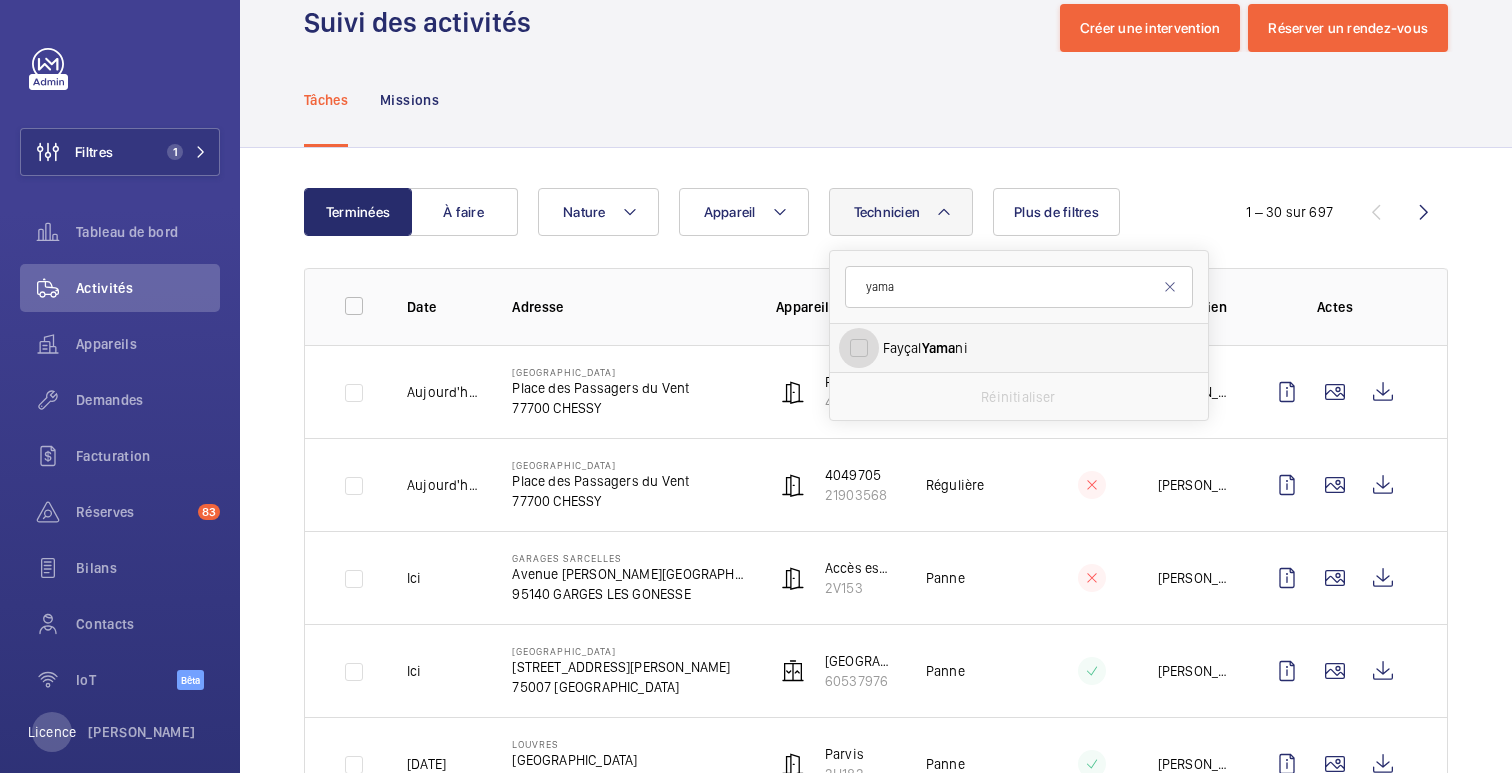 click on "[PERSON_NAME] ni" at bounding box center [859, 348] 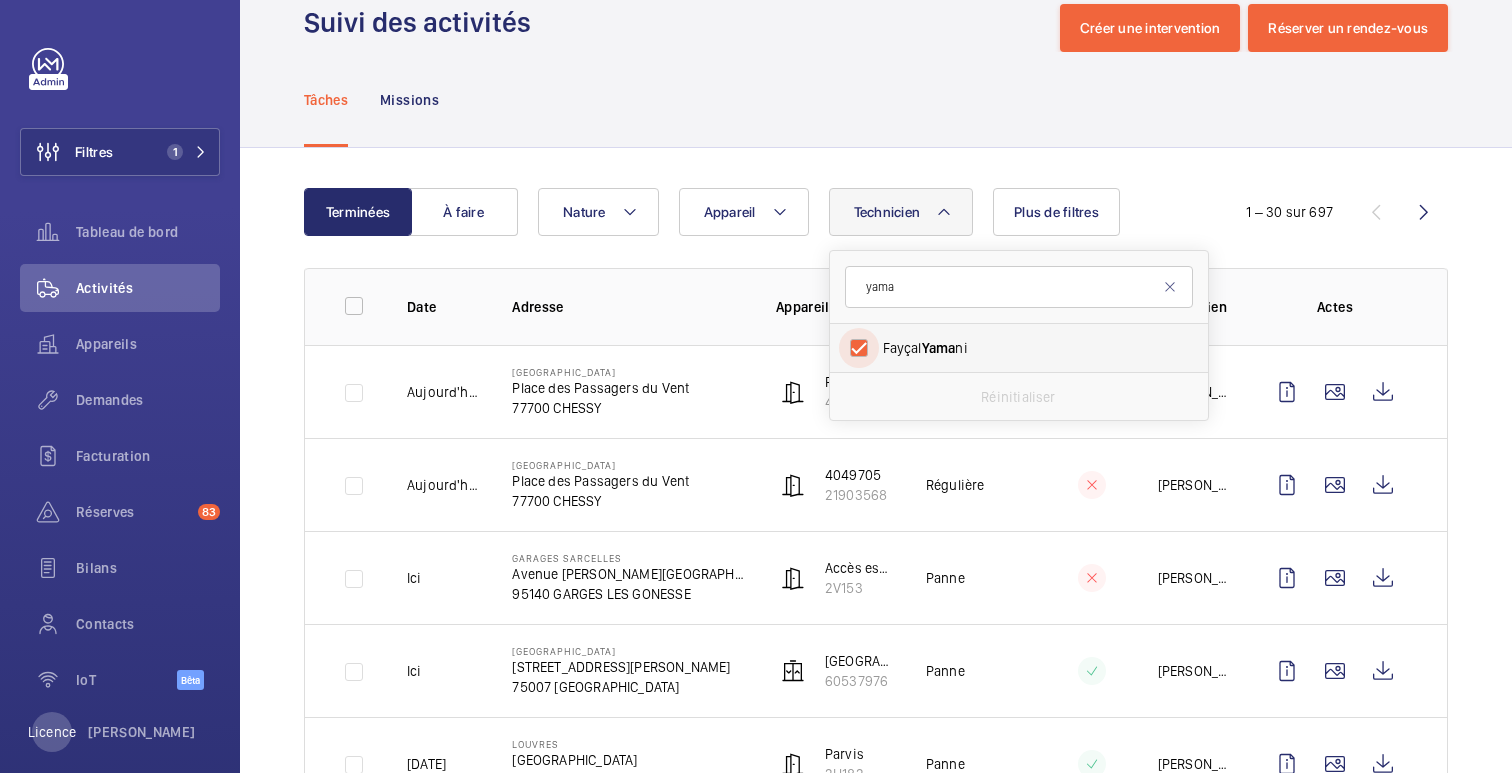 checkbox on "true" 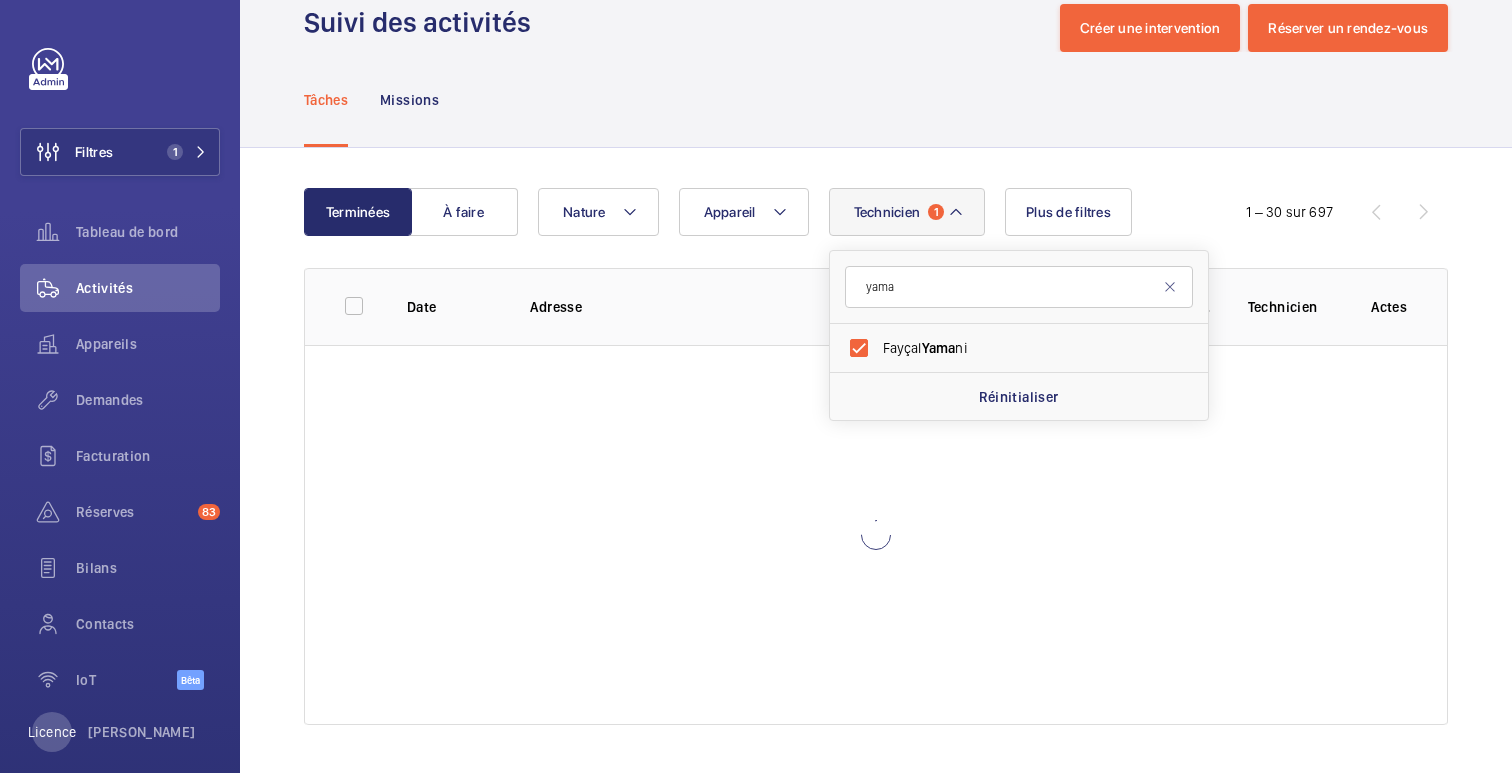 click on "Terminées À faire Technicien 1 yama [PERSON_NAME] ni Réinitialiser Appareil Nature Plus de filtres 1 – 30 sur 697 Date Adresse Appareil Tâche Respecter le délai Technicien Actes" 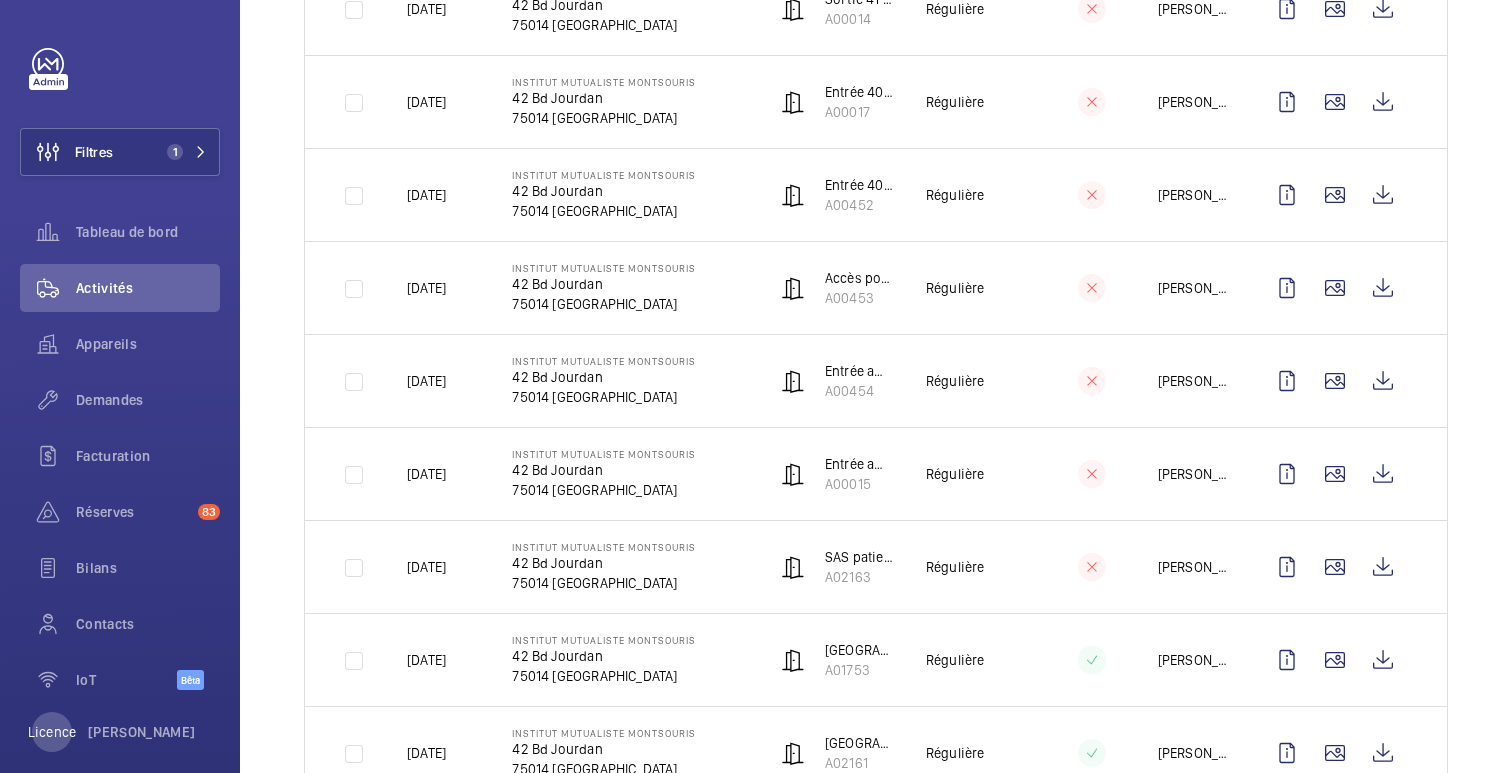 scroll, scrollTop: 0, scrollLeft: 0, axis: both 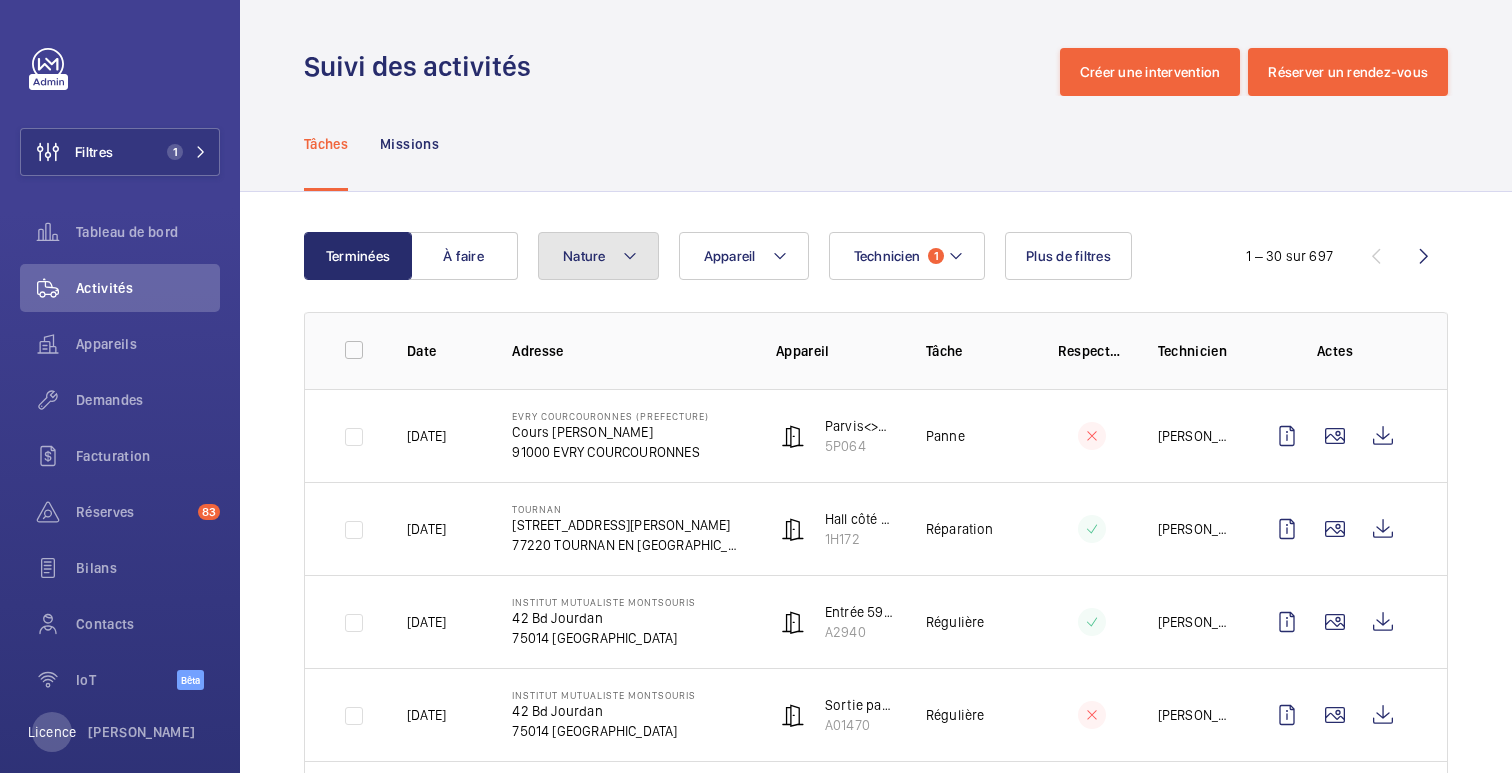 click on "Nature" 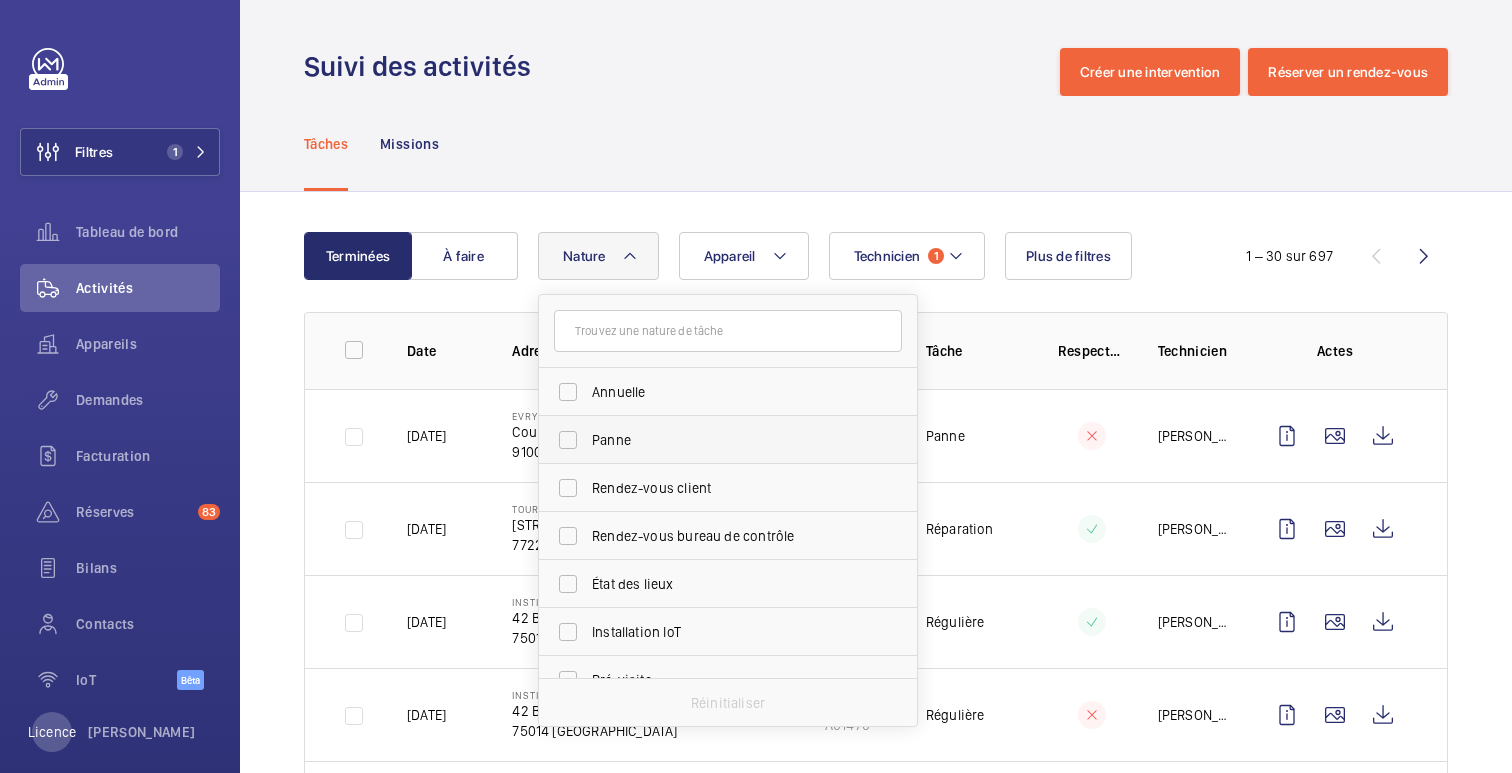 click on "Panne" at bounding box center (729, 440) 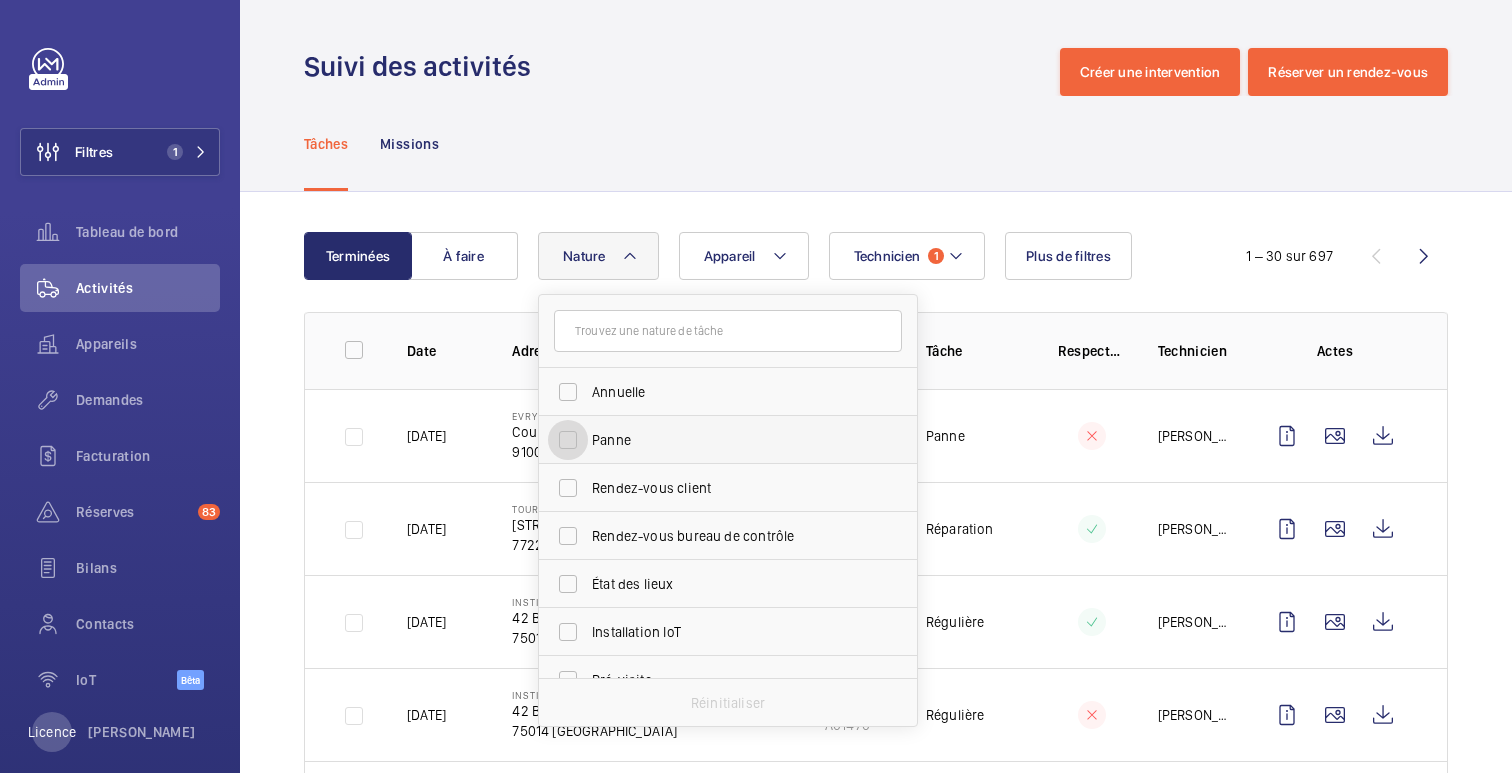 click on "Panne" at bounding box center (568, 440) 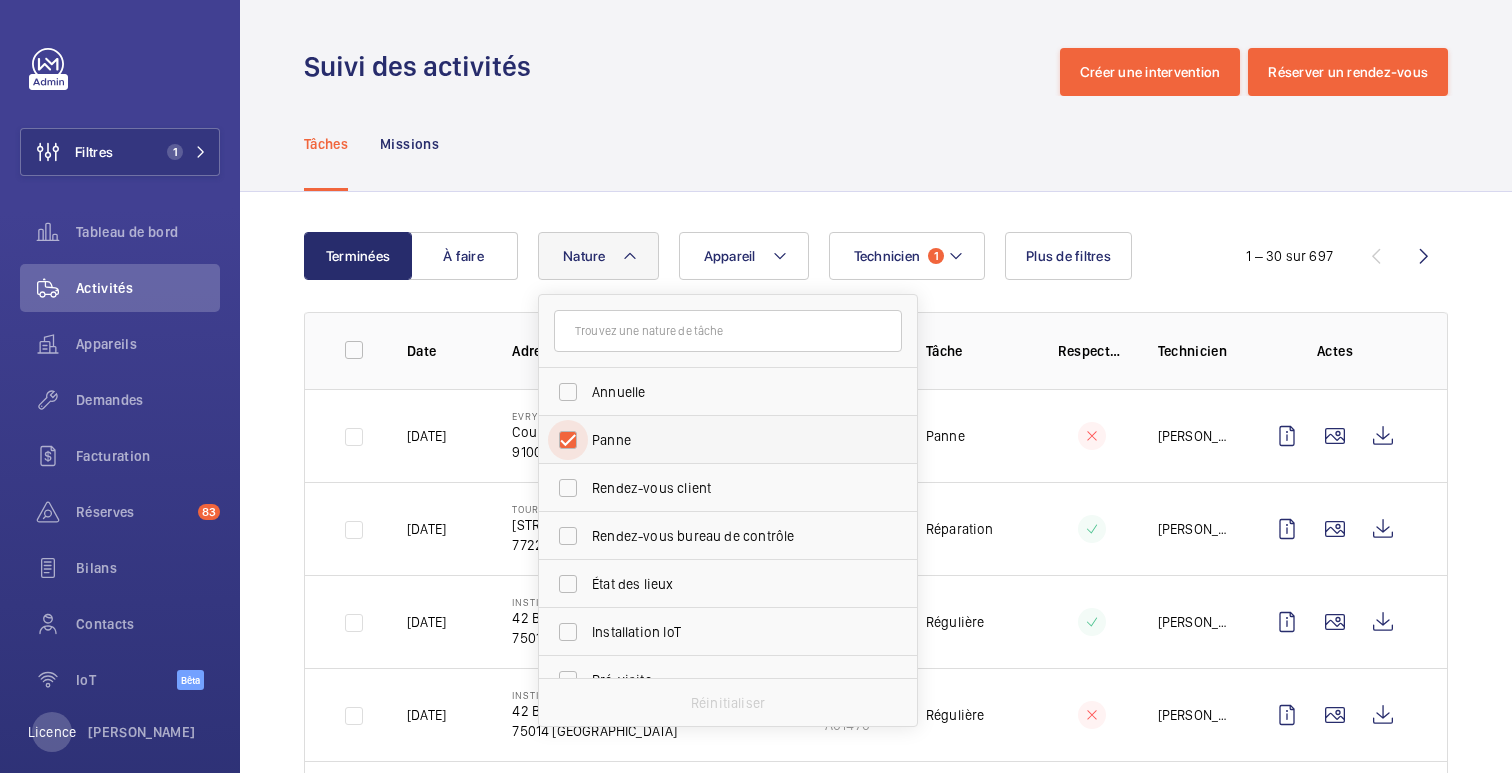 checkbox on "true" 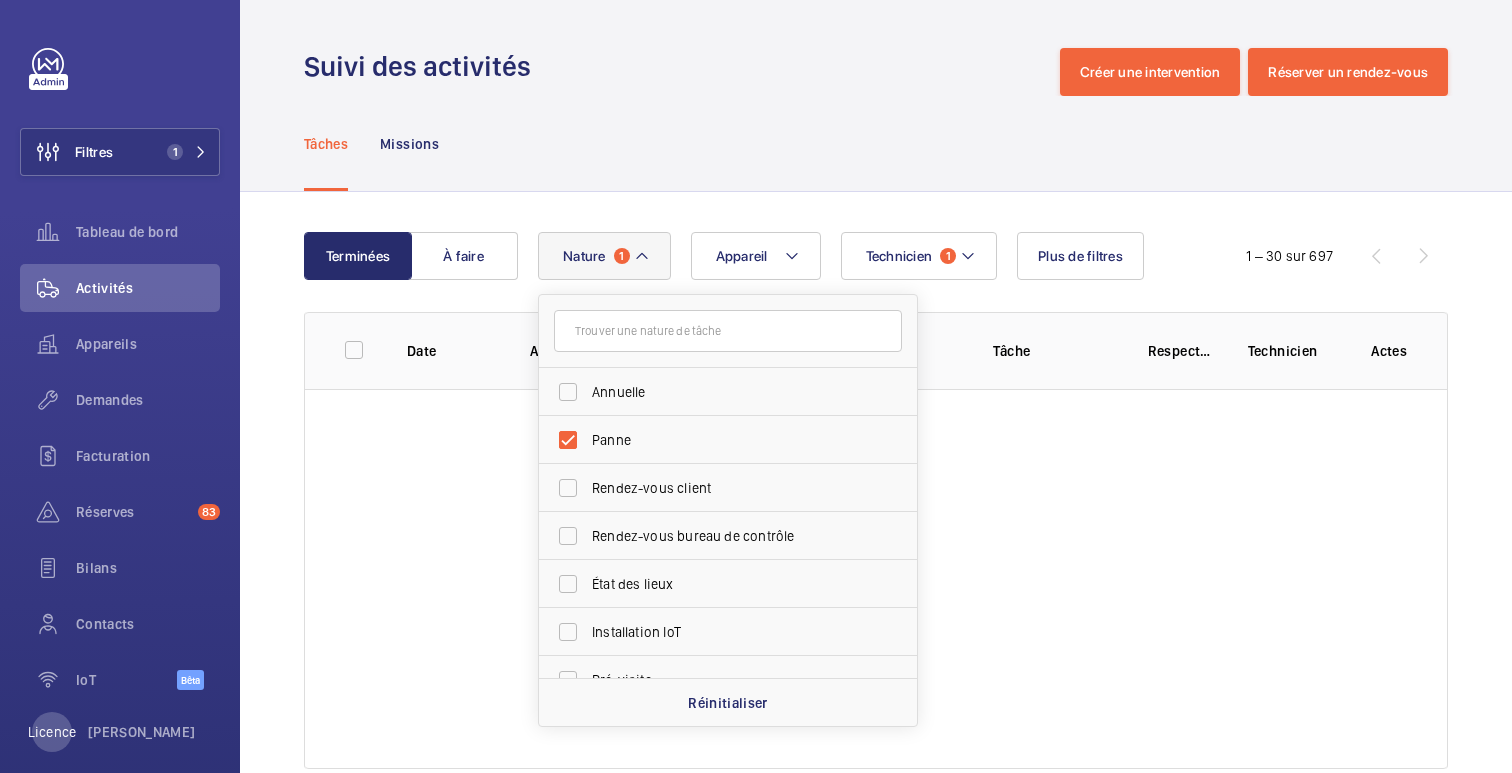 click on "Tâches Missions" 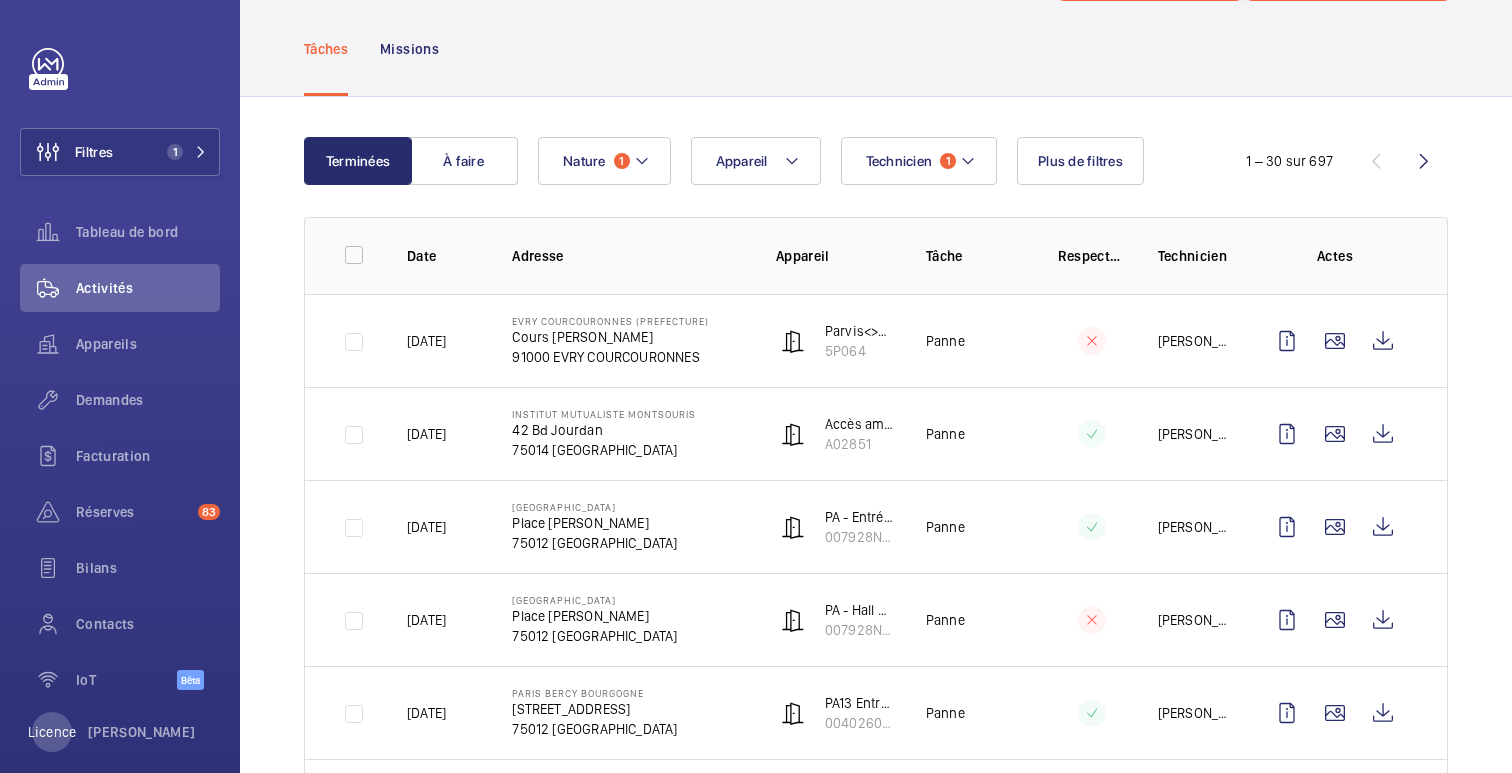 scroll, scrollTop: 110, scrollLeft: 0, axis: vertical 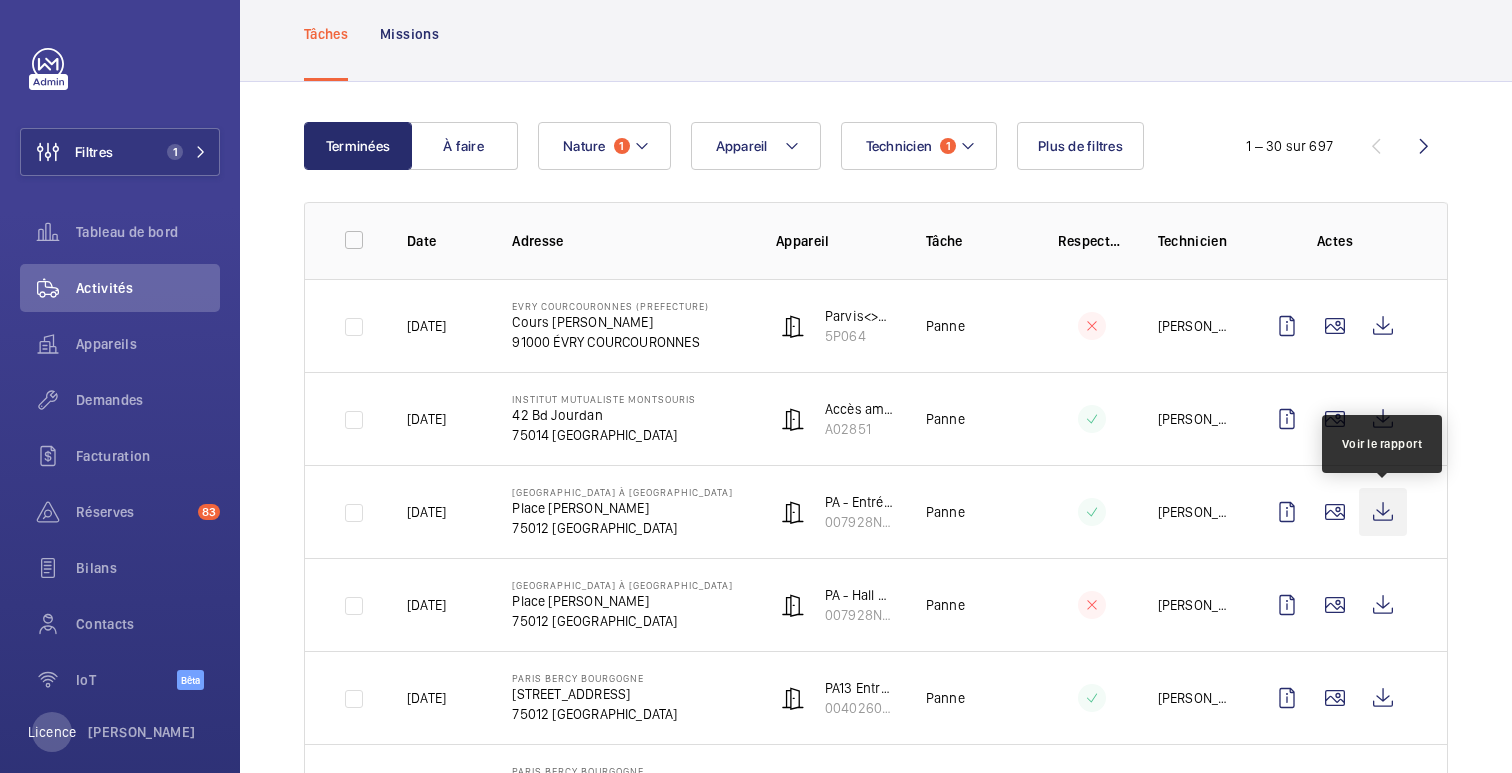 click 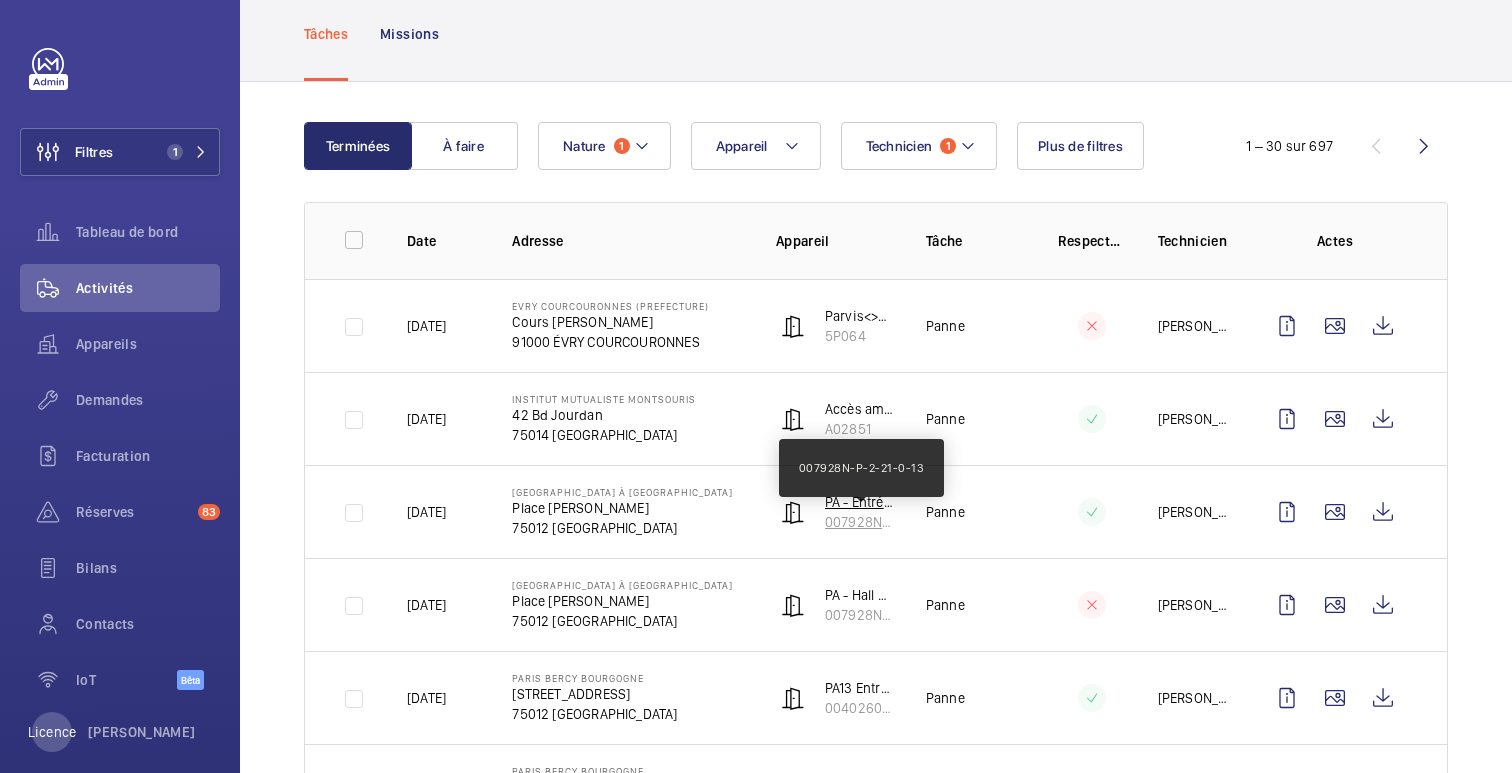 click on "007928N-P-2-21-0-13" 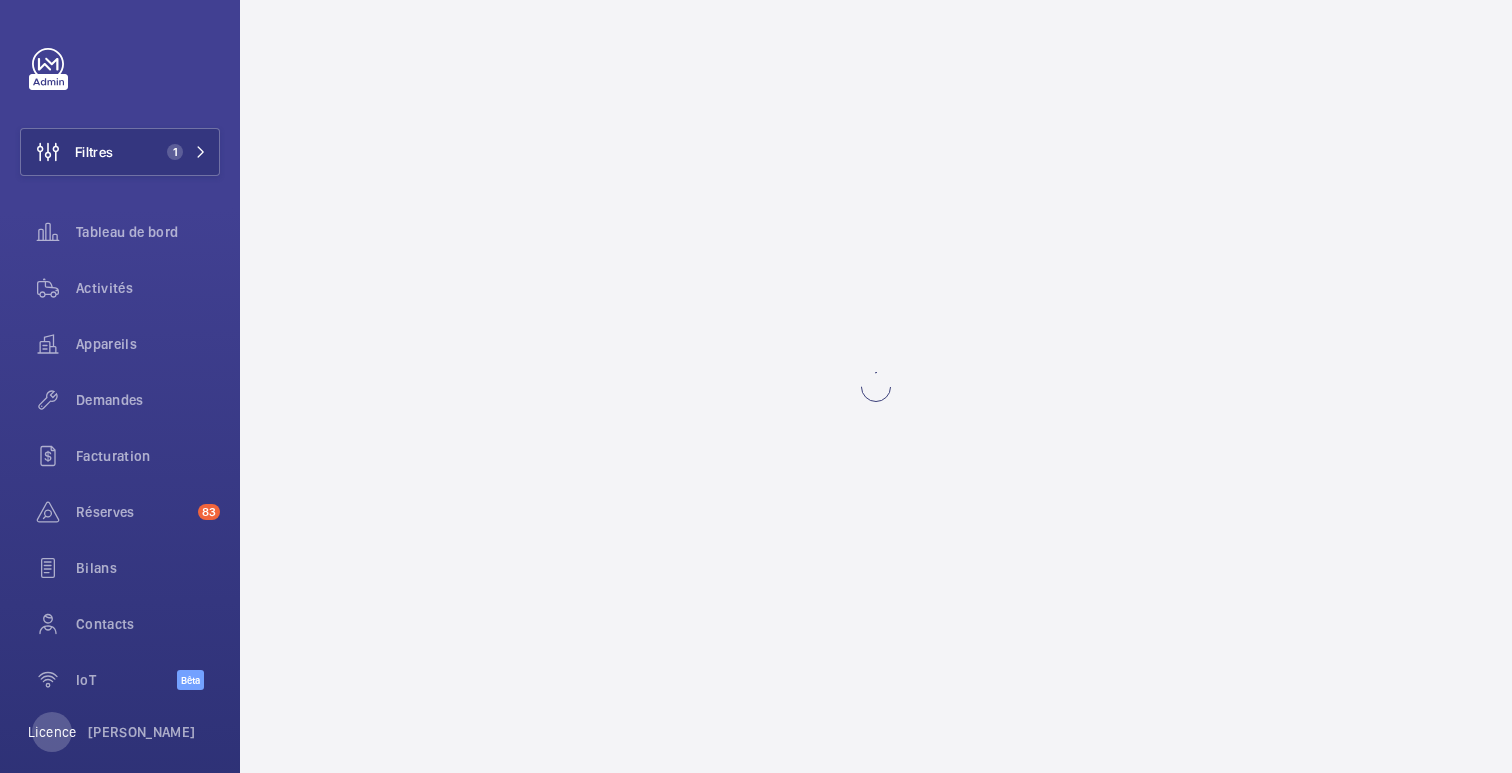 scroll, scrollTop: 0, scrollLeft: 0, axis: both 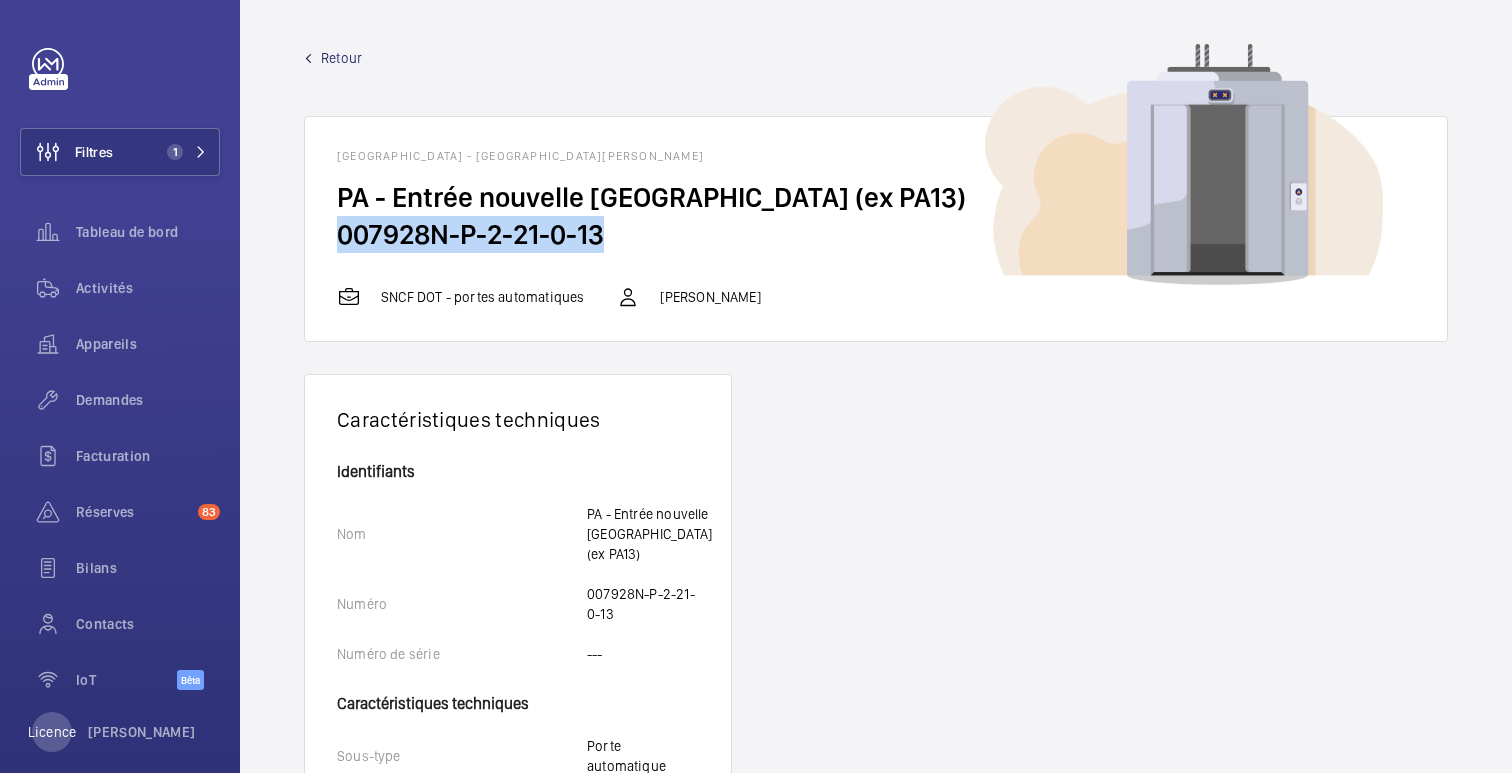 drag, startPoint x: 600, startPoint y: 237, endPoint x: 343, endPoint y: 238, distance: 257.00195 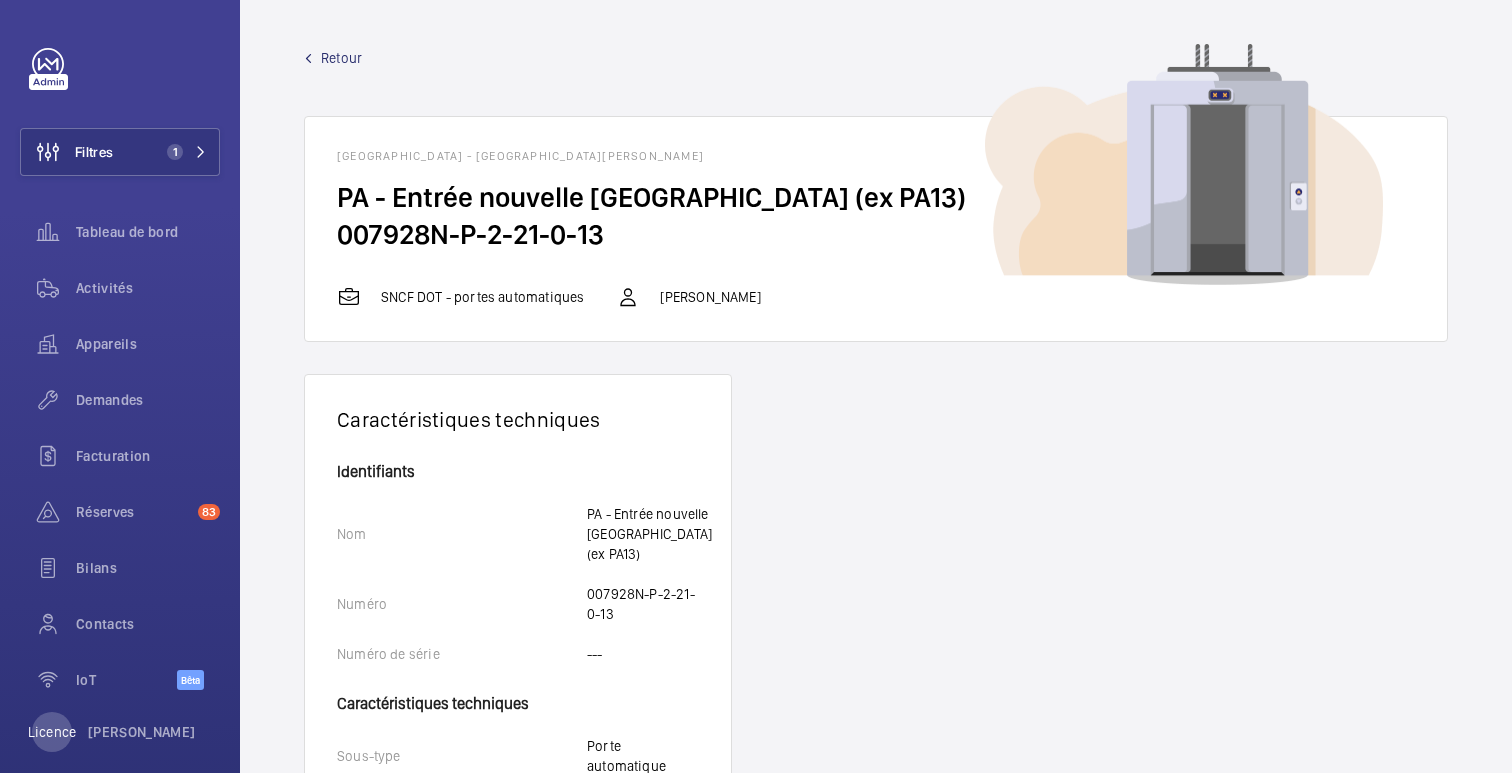 click on "Retour" 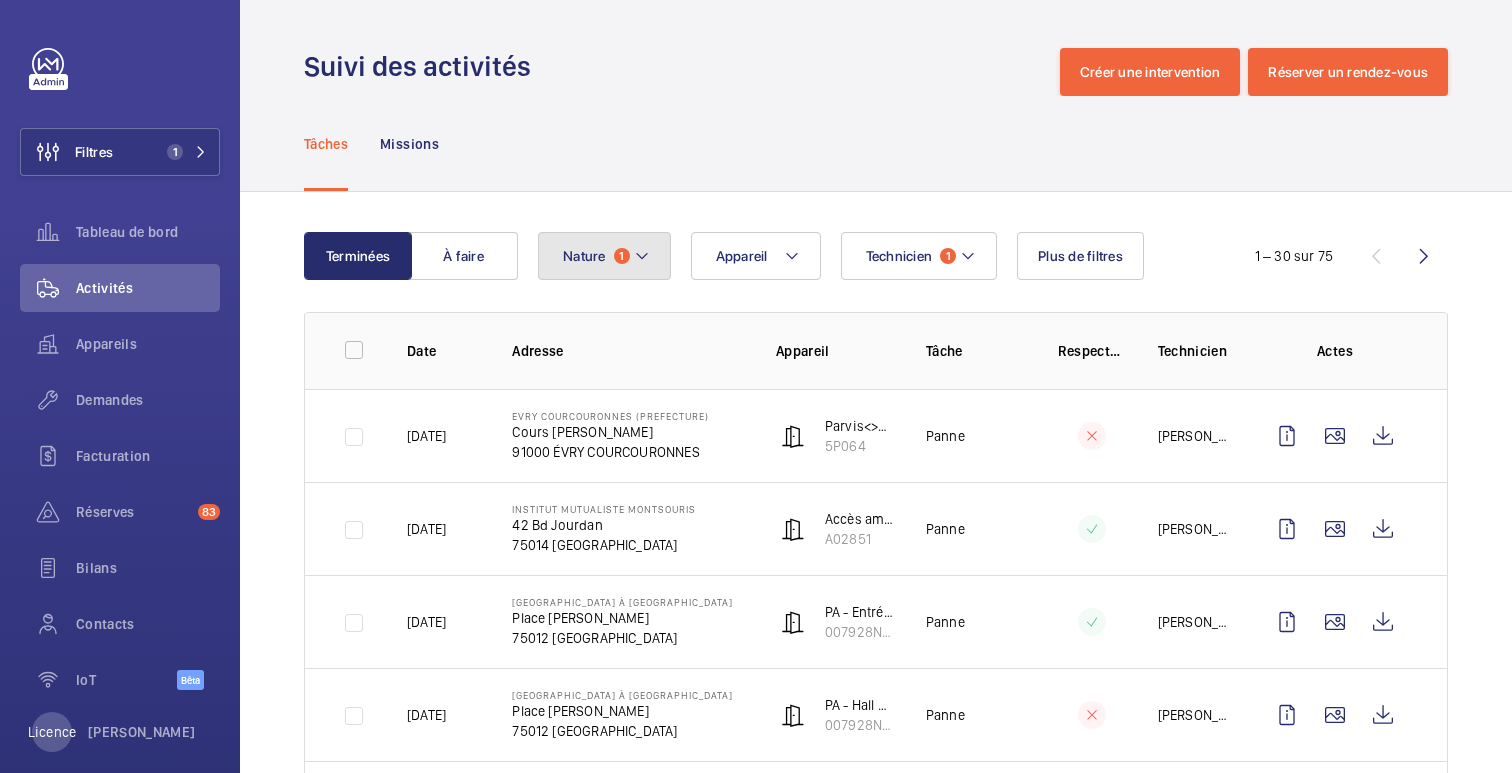 click 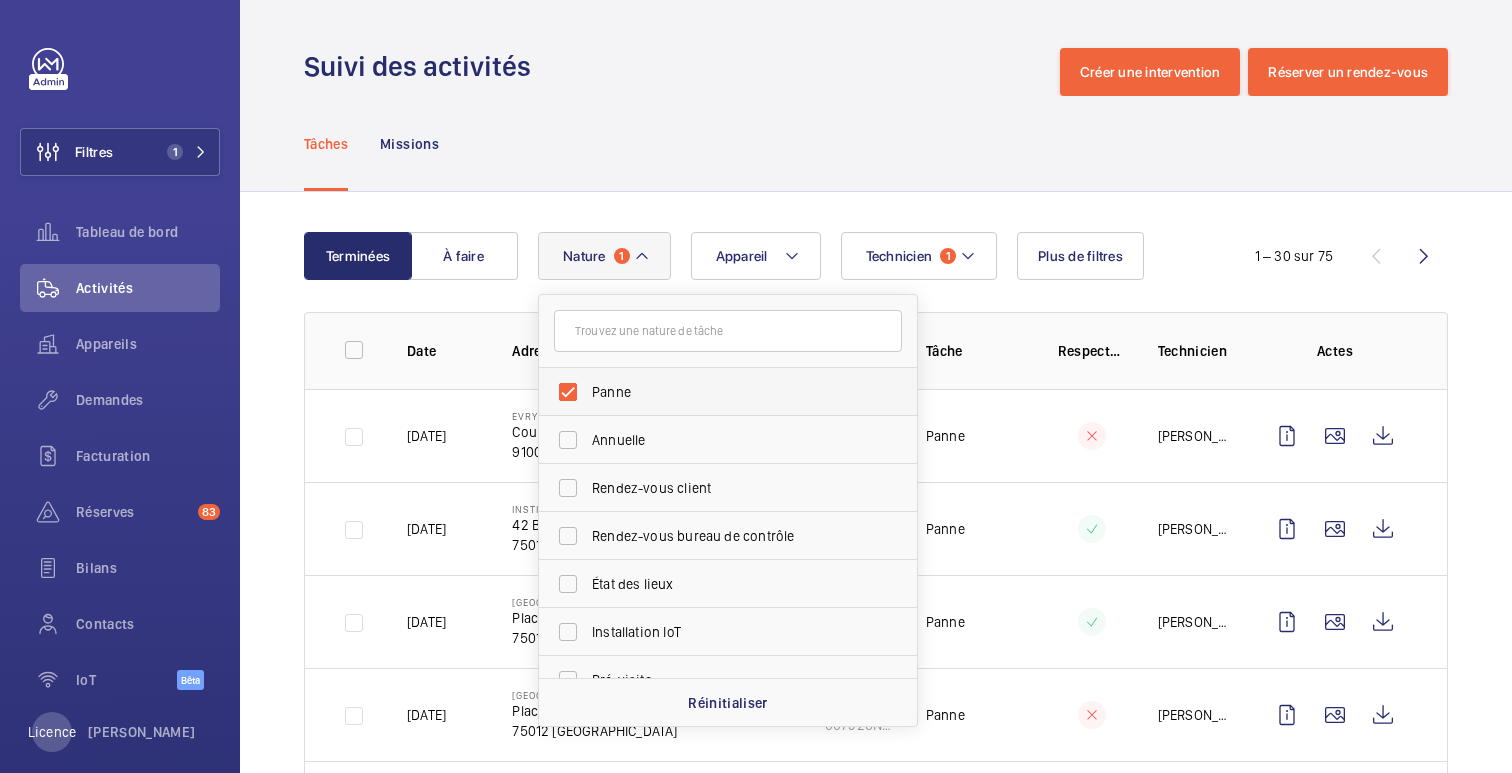 click on "Panne" at bounding box center (729, 392) 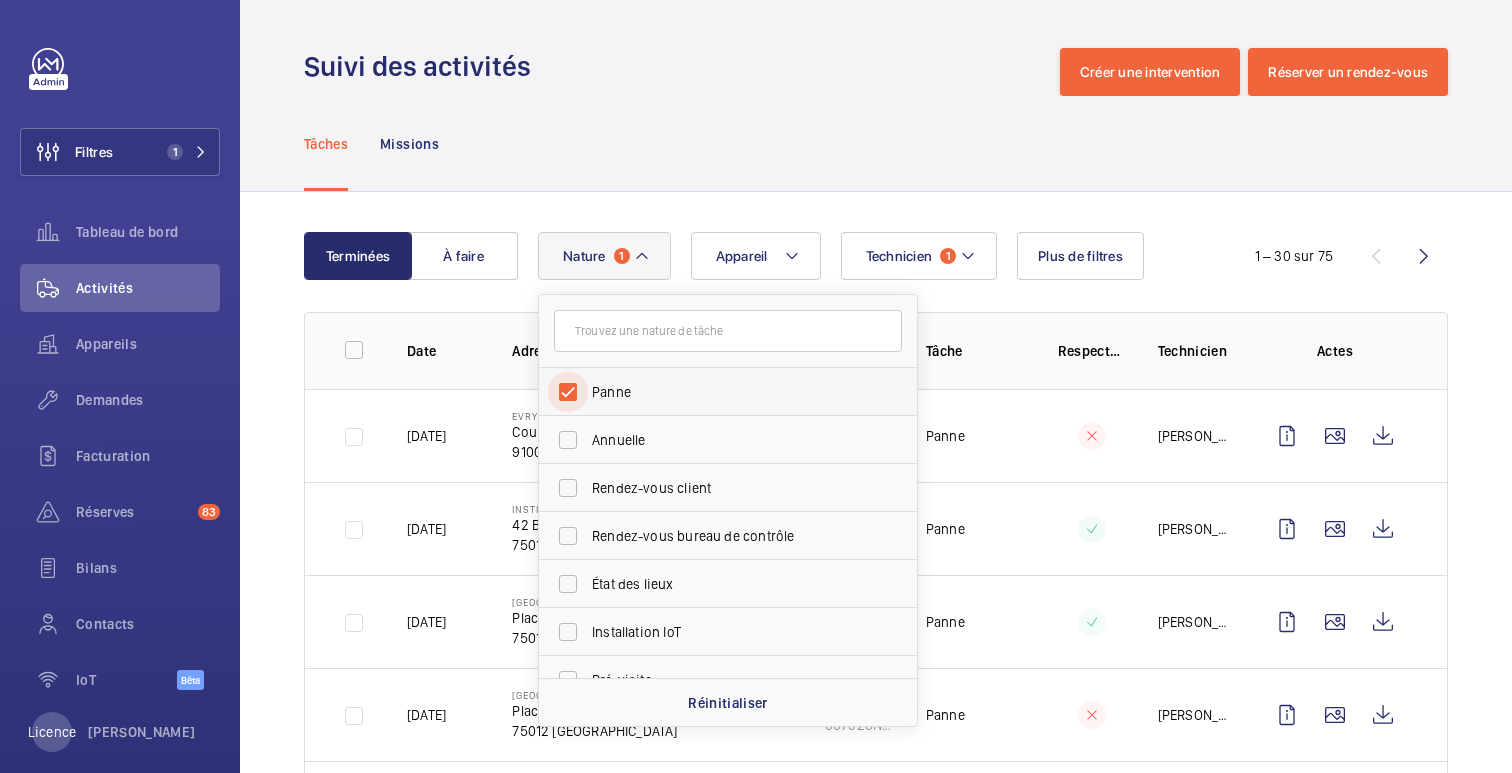 click on "Panne" at bounding box center (568, 392) 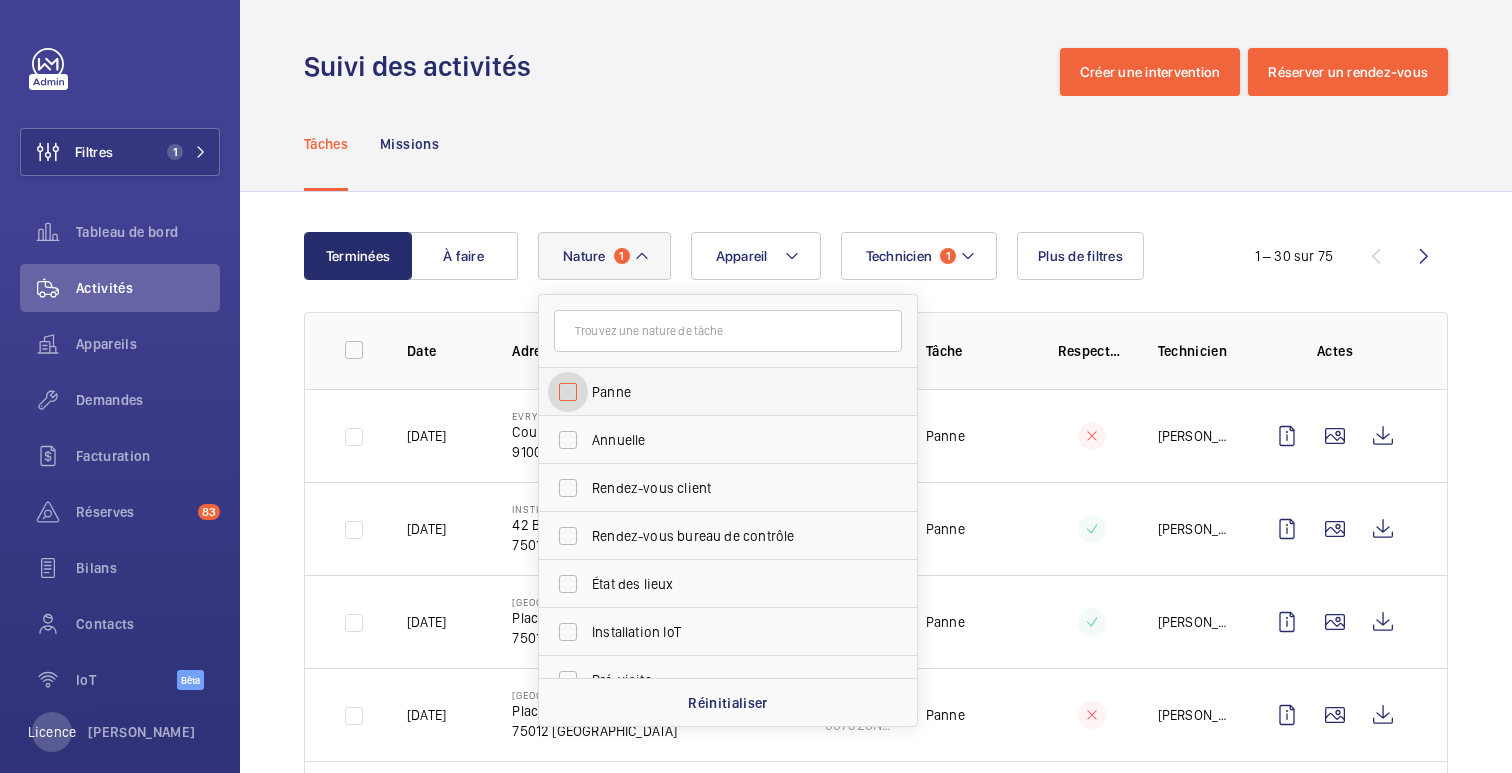 checkbox on "false" 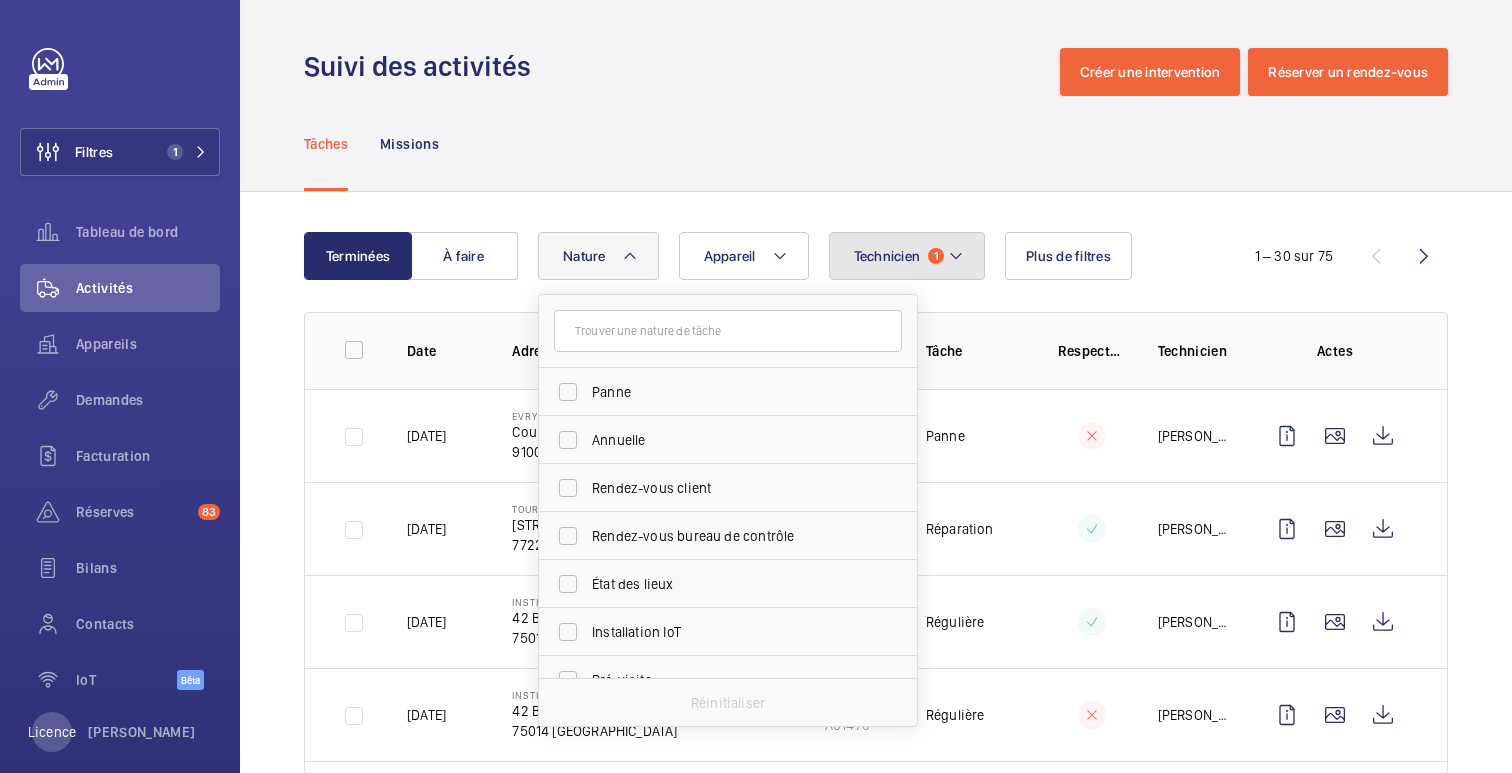click on "1" 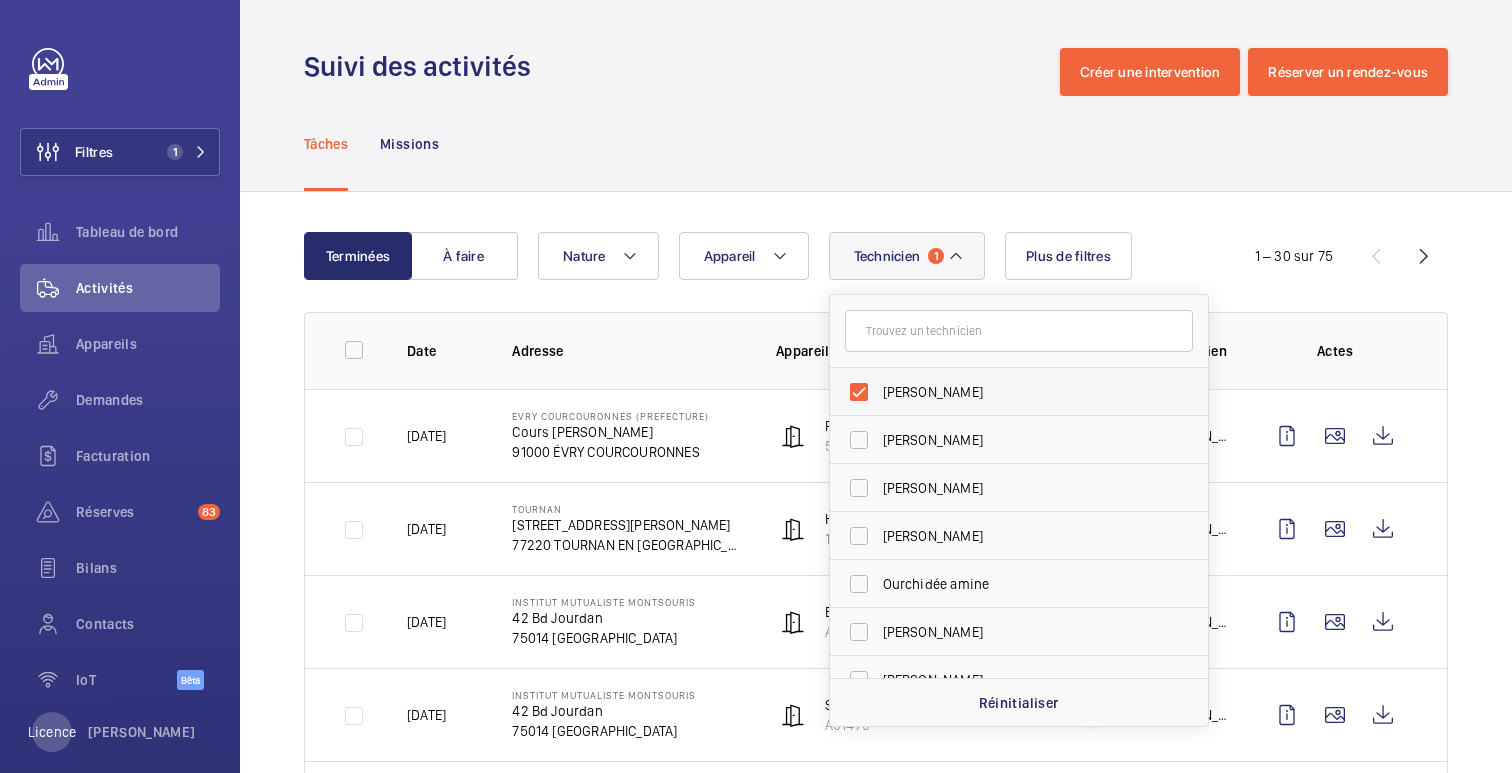 click on "[PERSON_NAME]" at bounding box center [933, 392] 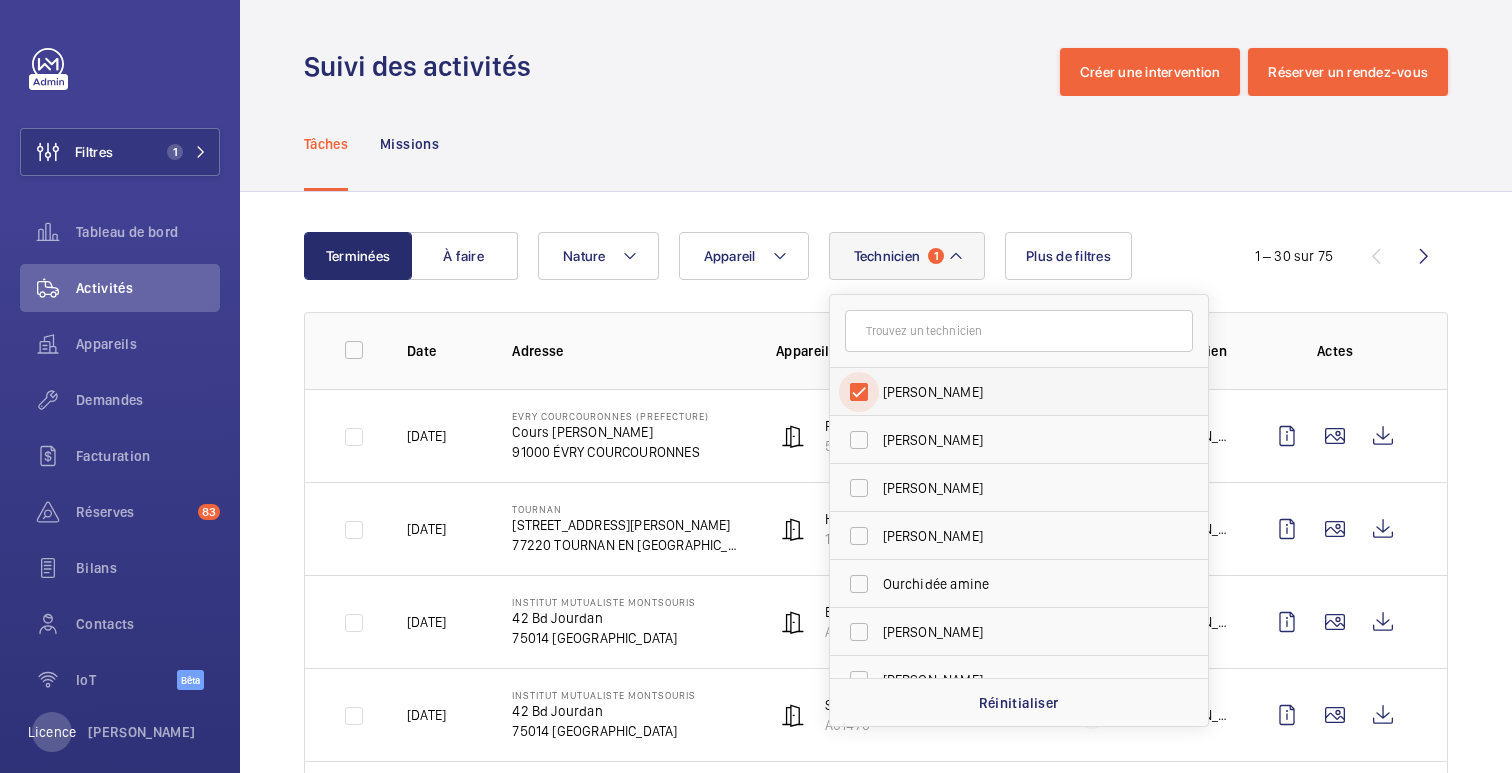 click on "[PERSON_NAME]" at bounding box center (859, 392) 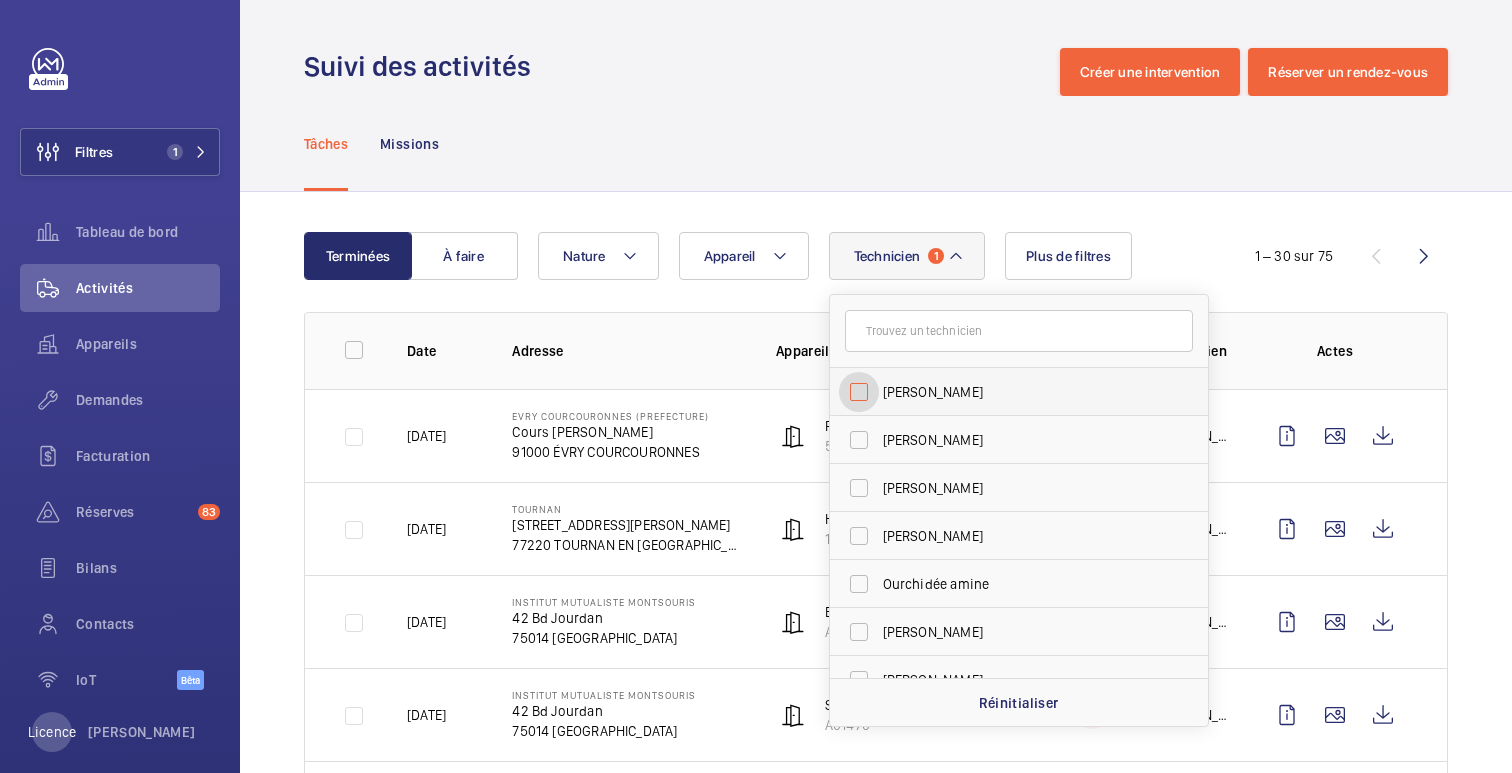 checkbox on "false" 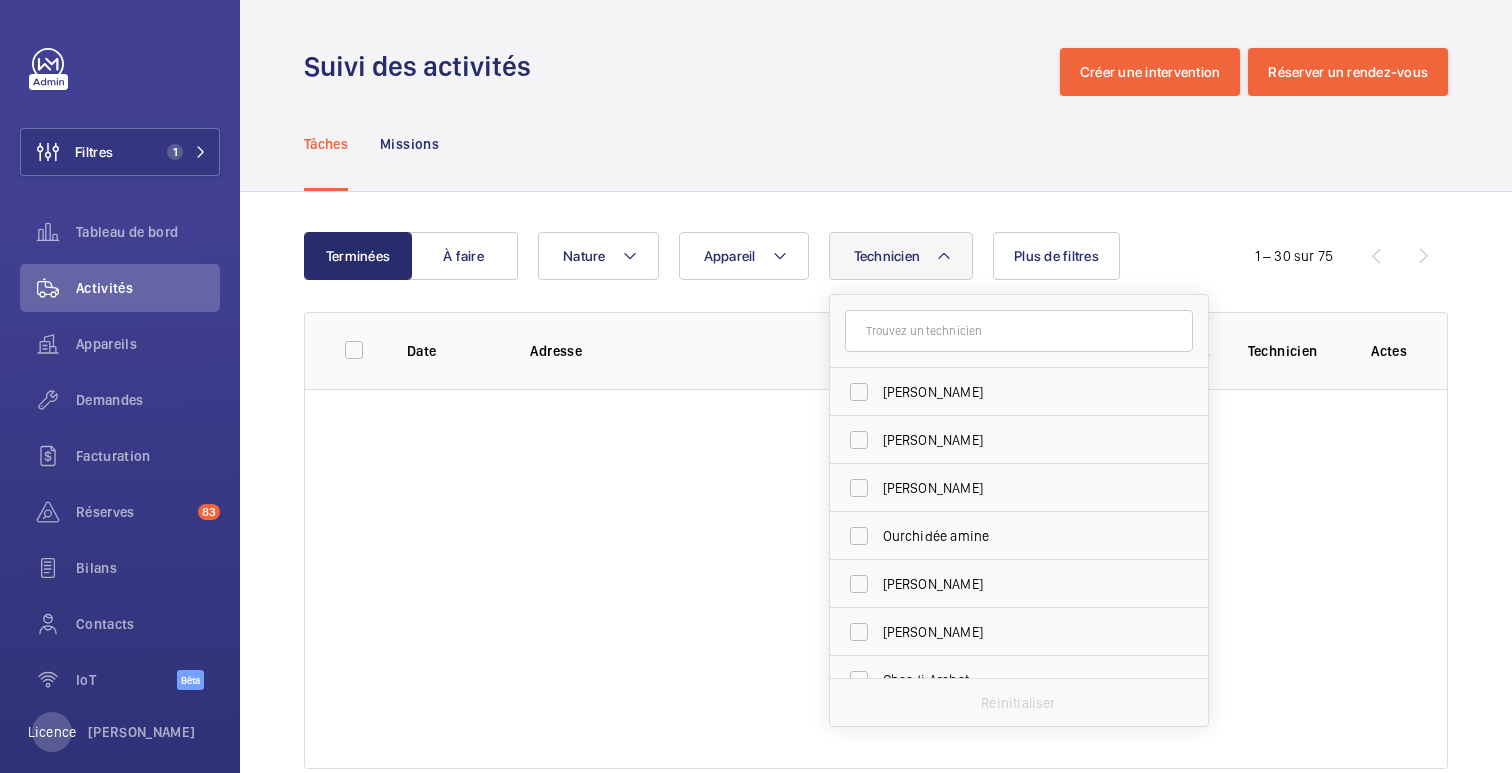 click on "Tâches Missions" 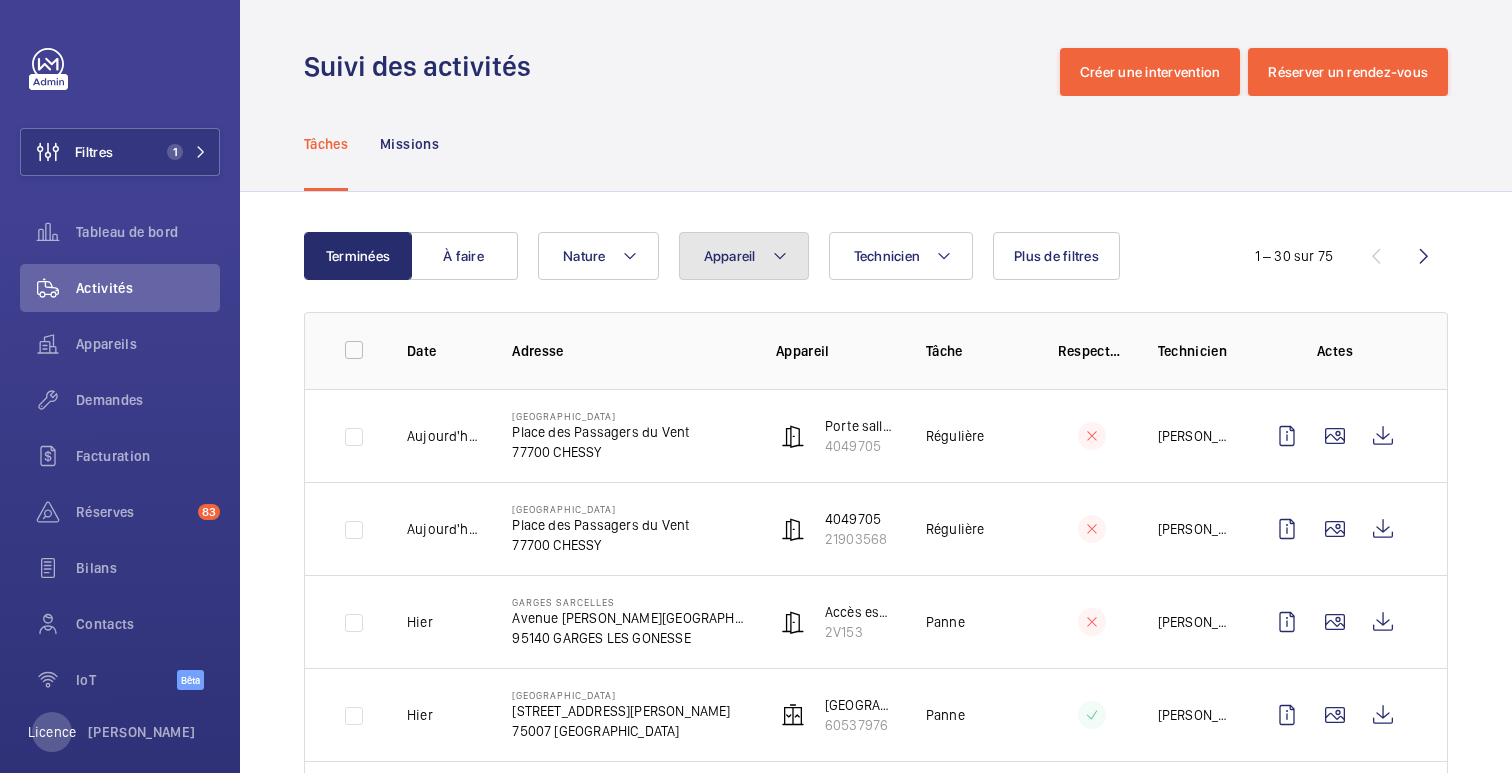 click on "Appareil" 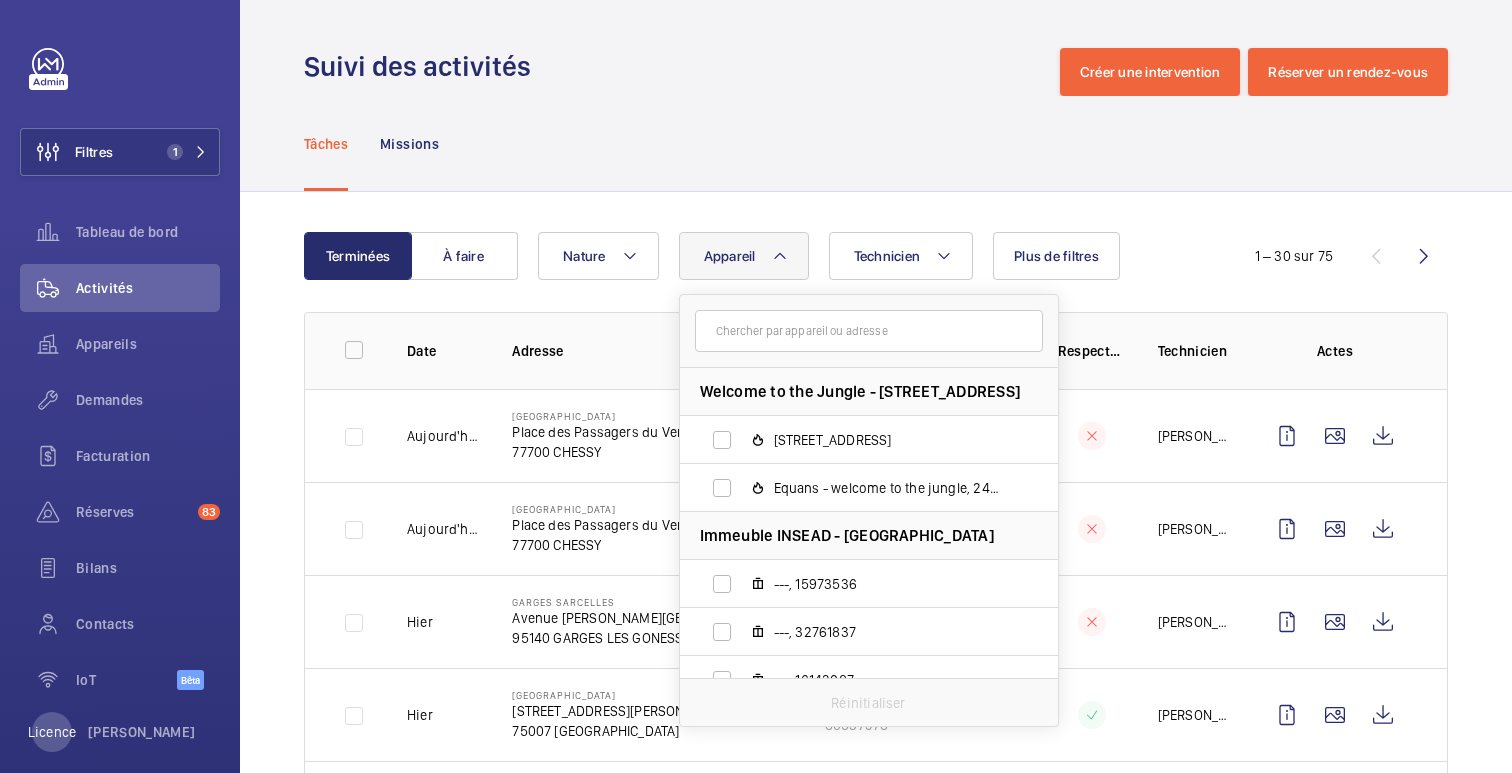 click 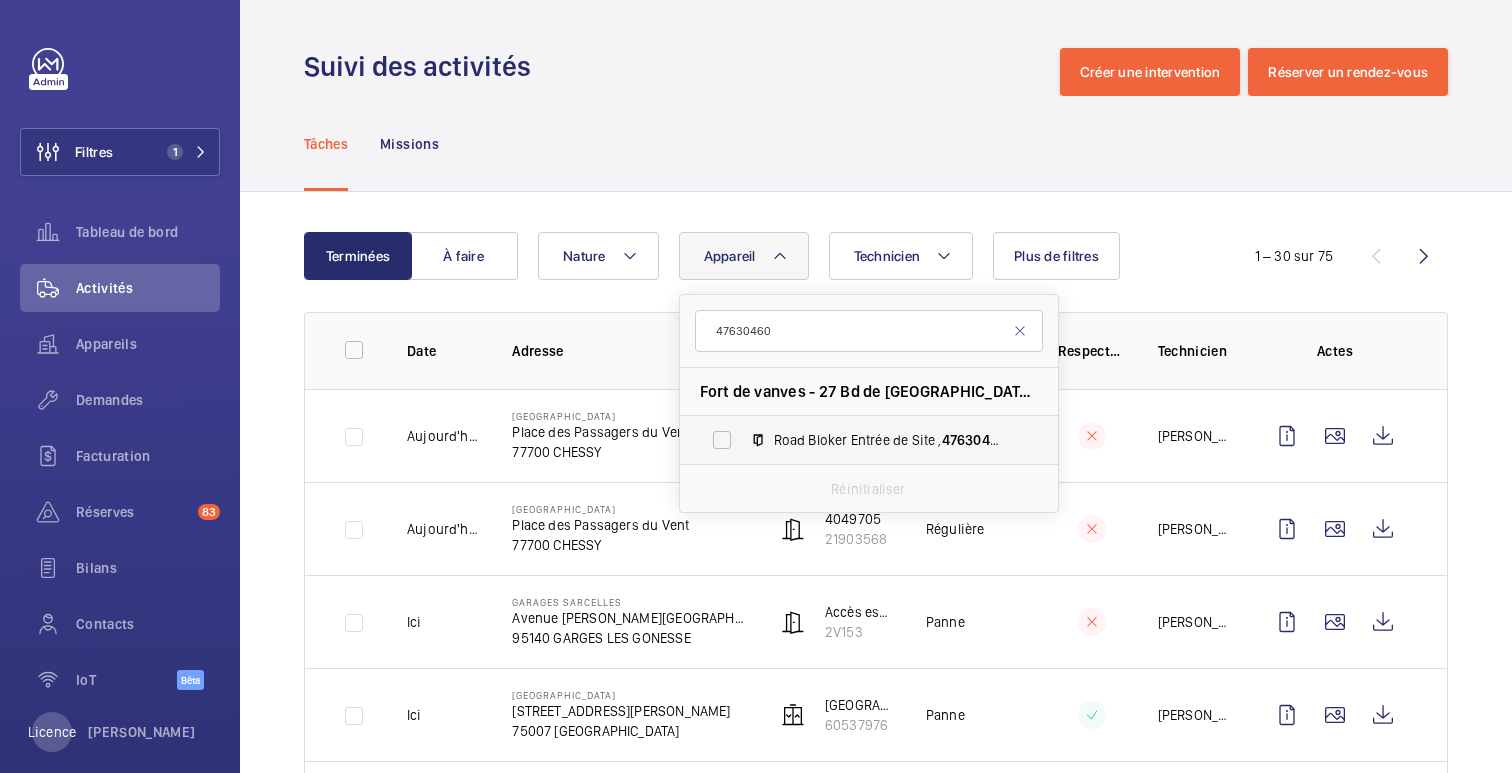 type on "47630460" 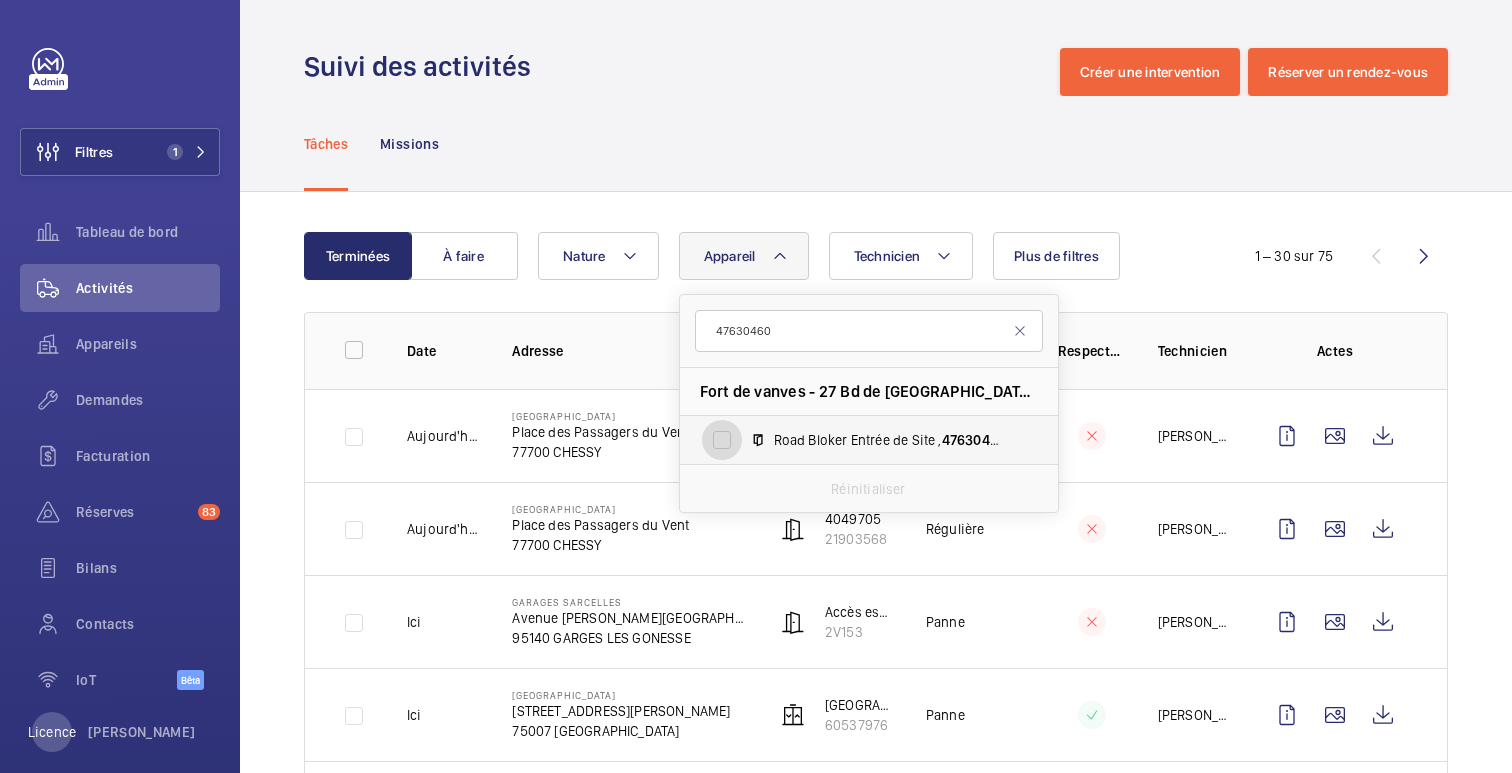 click on "Road Bloker Entrée de Site ,  47630460" at bounding box center [722, 440] 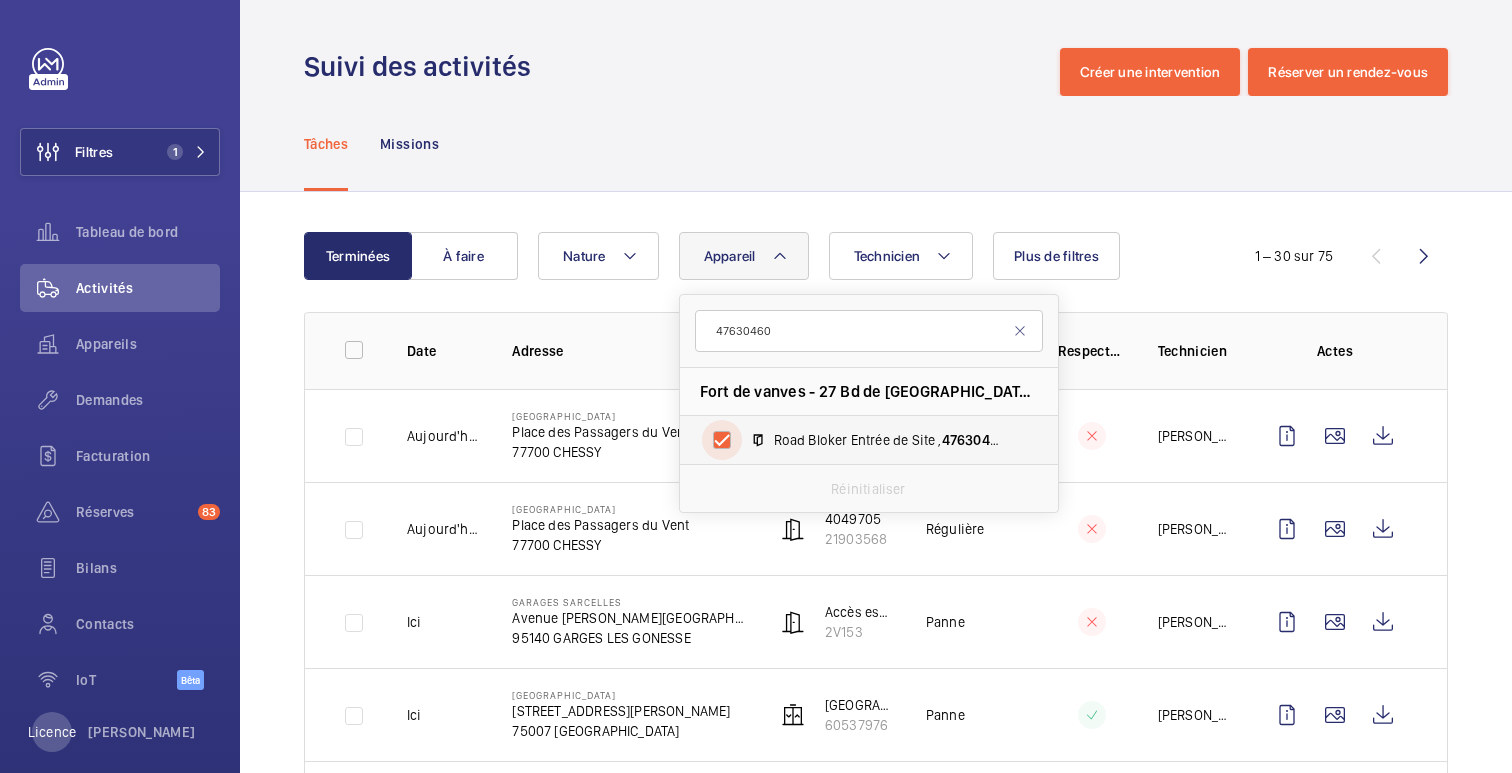 checkbox on "true" 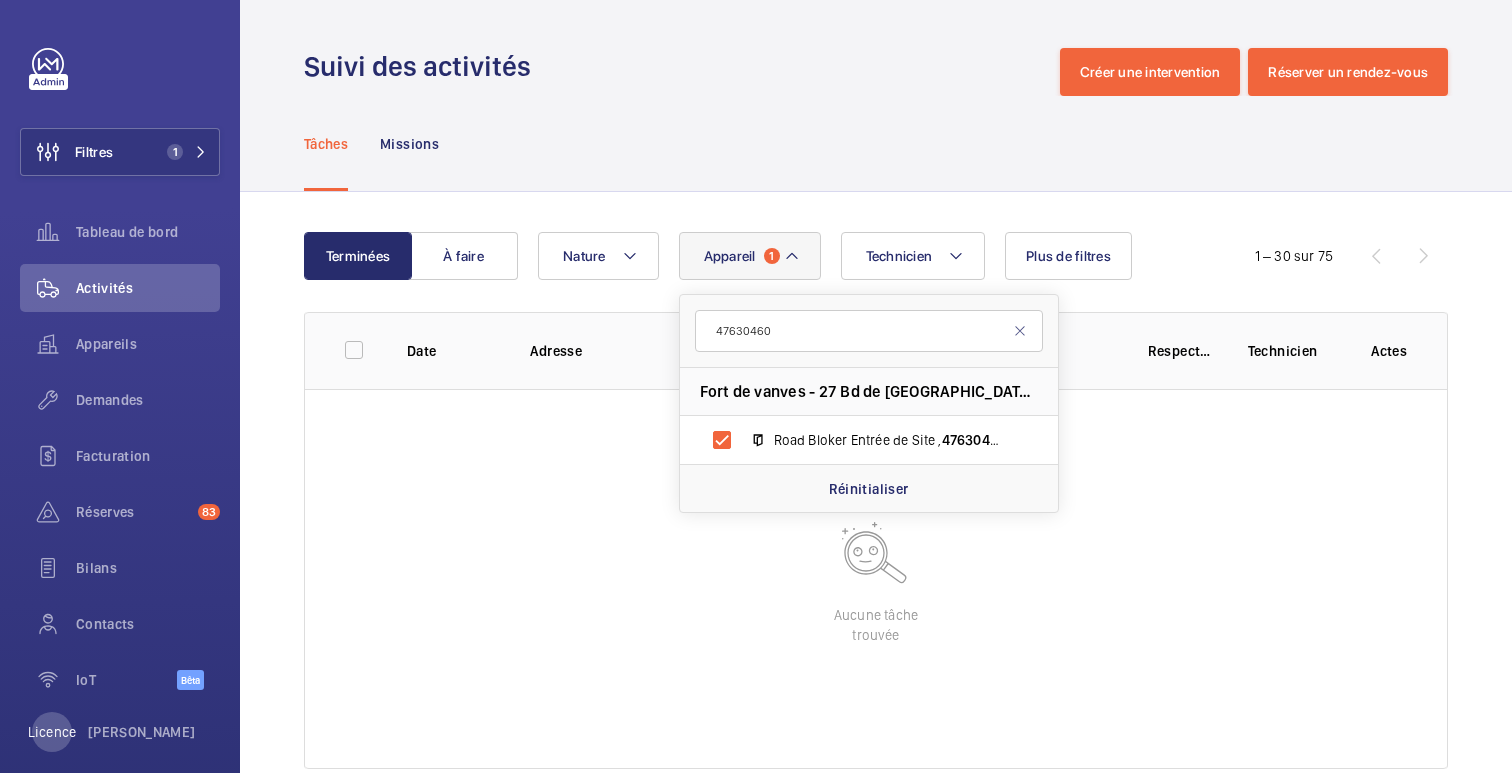 click on "Tâches Missions" 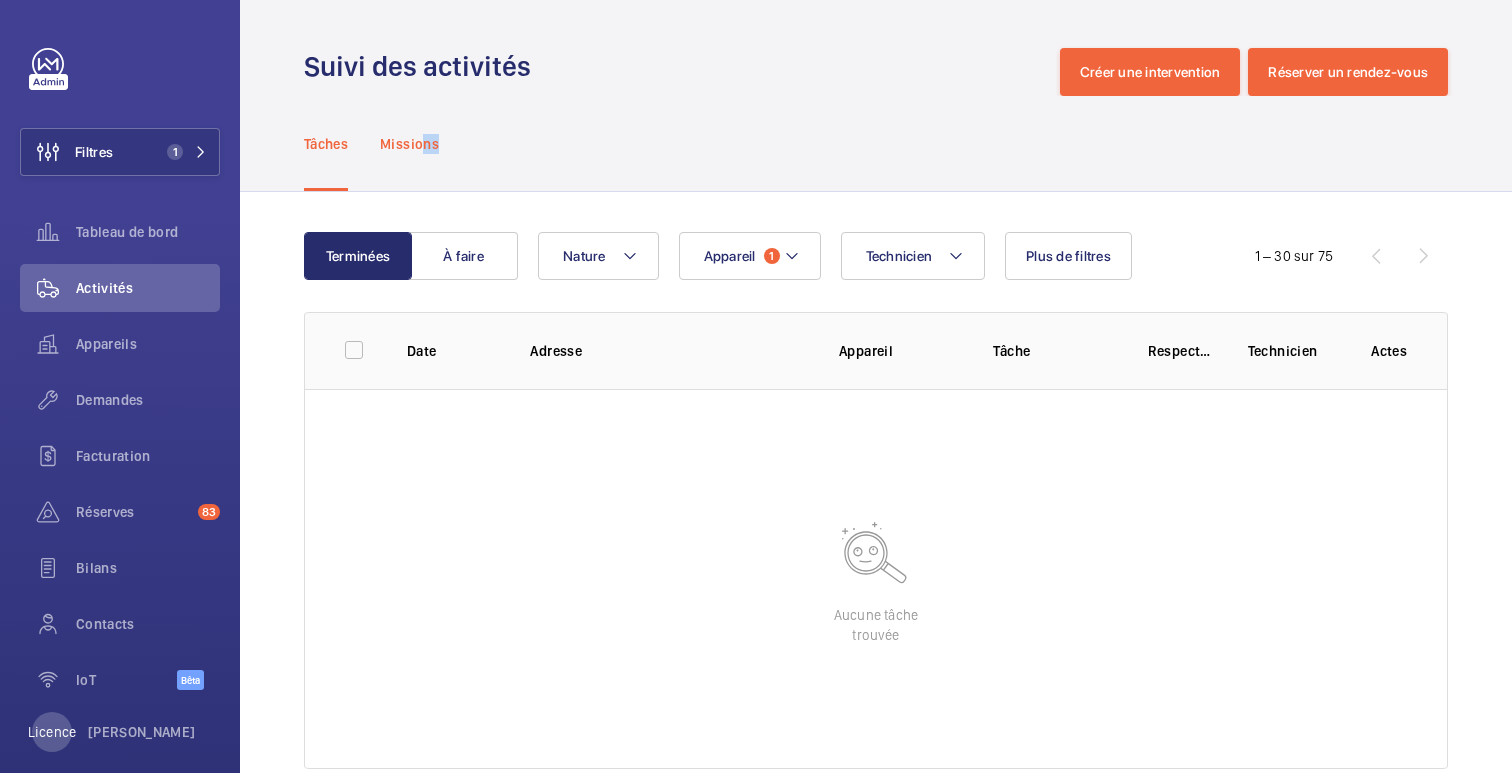 click on "Missions" 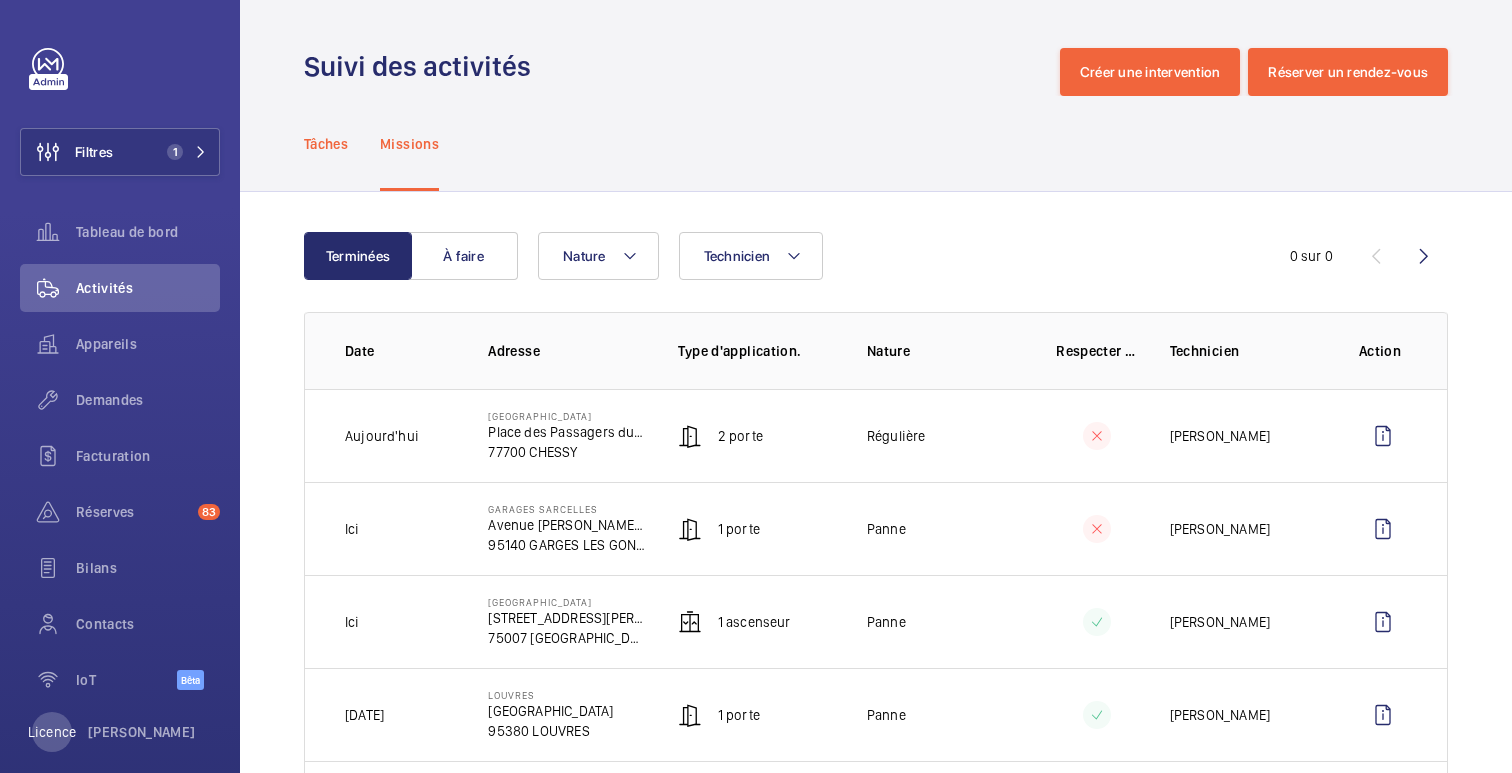 click on "Tâches" 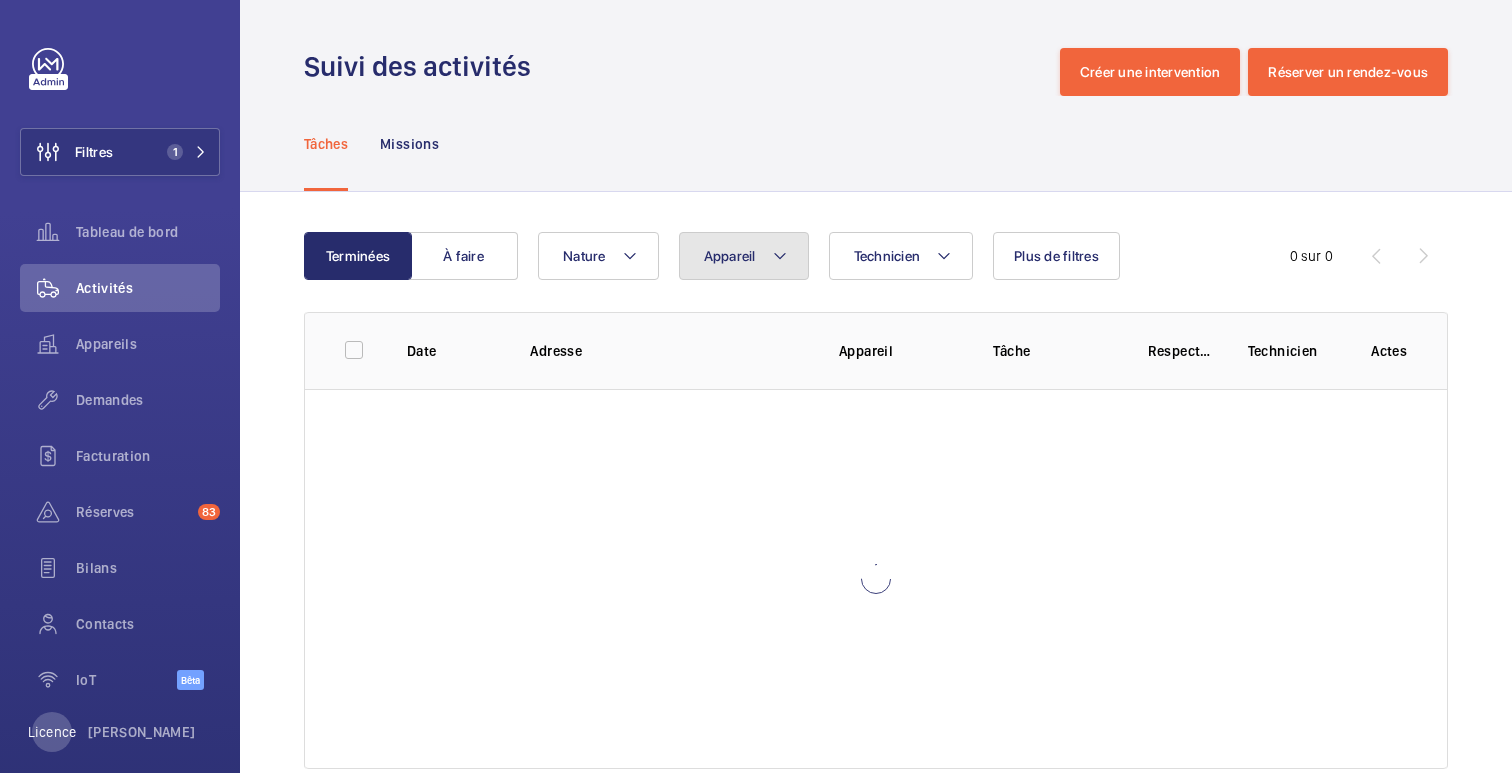 click on "Appareil" 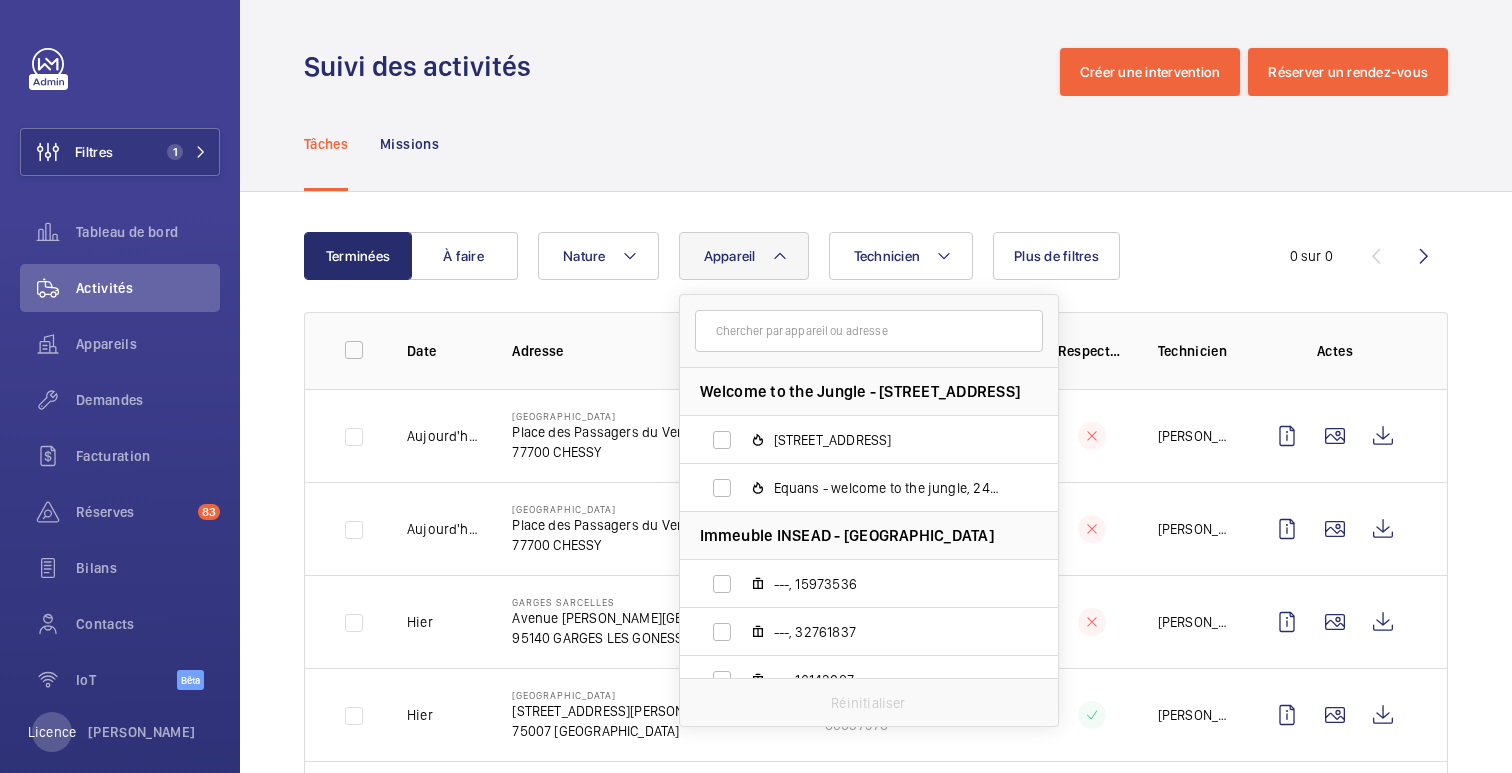 click 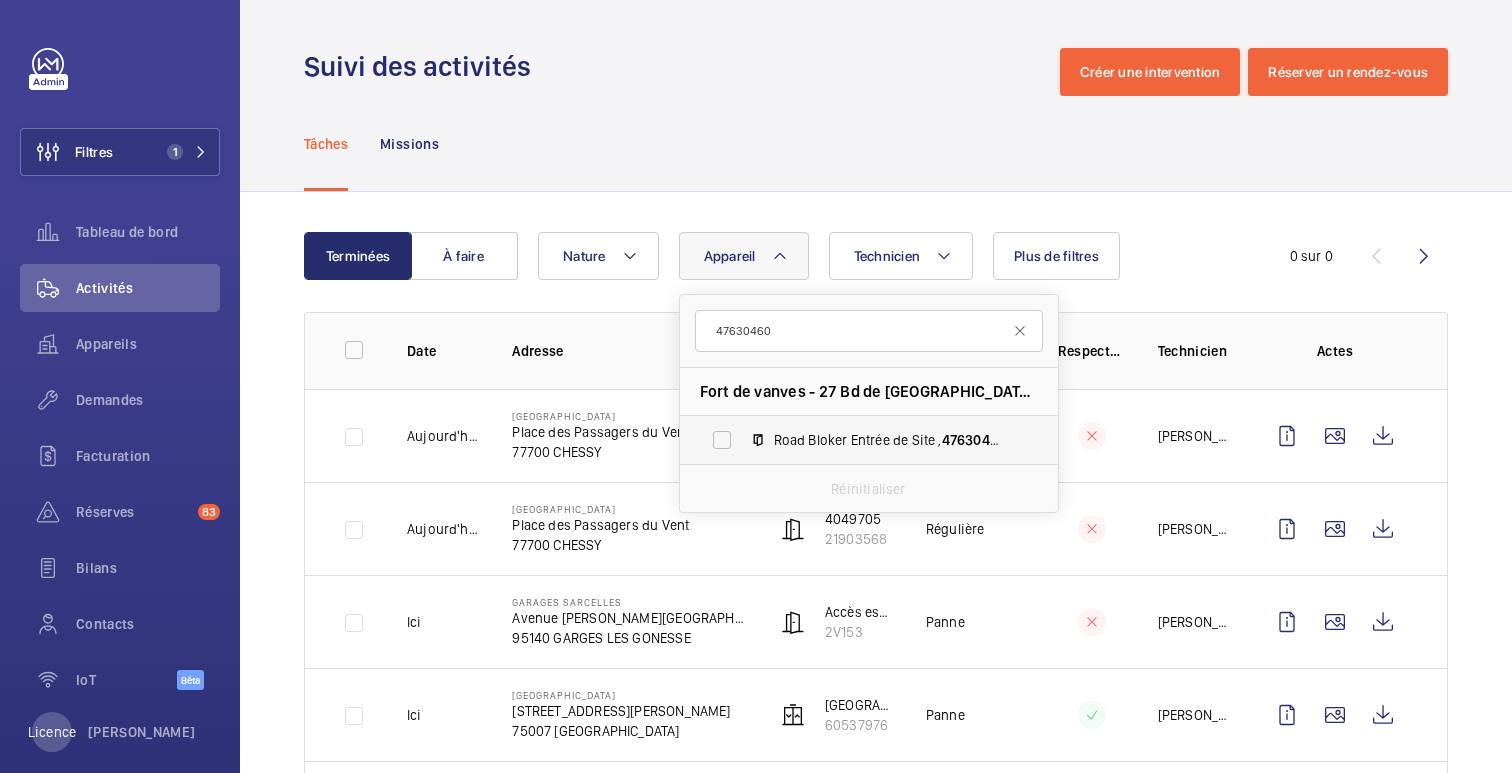 type on "47630460" 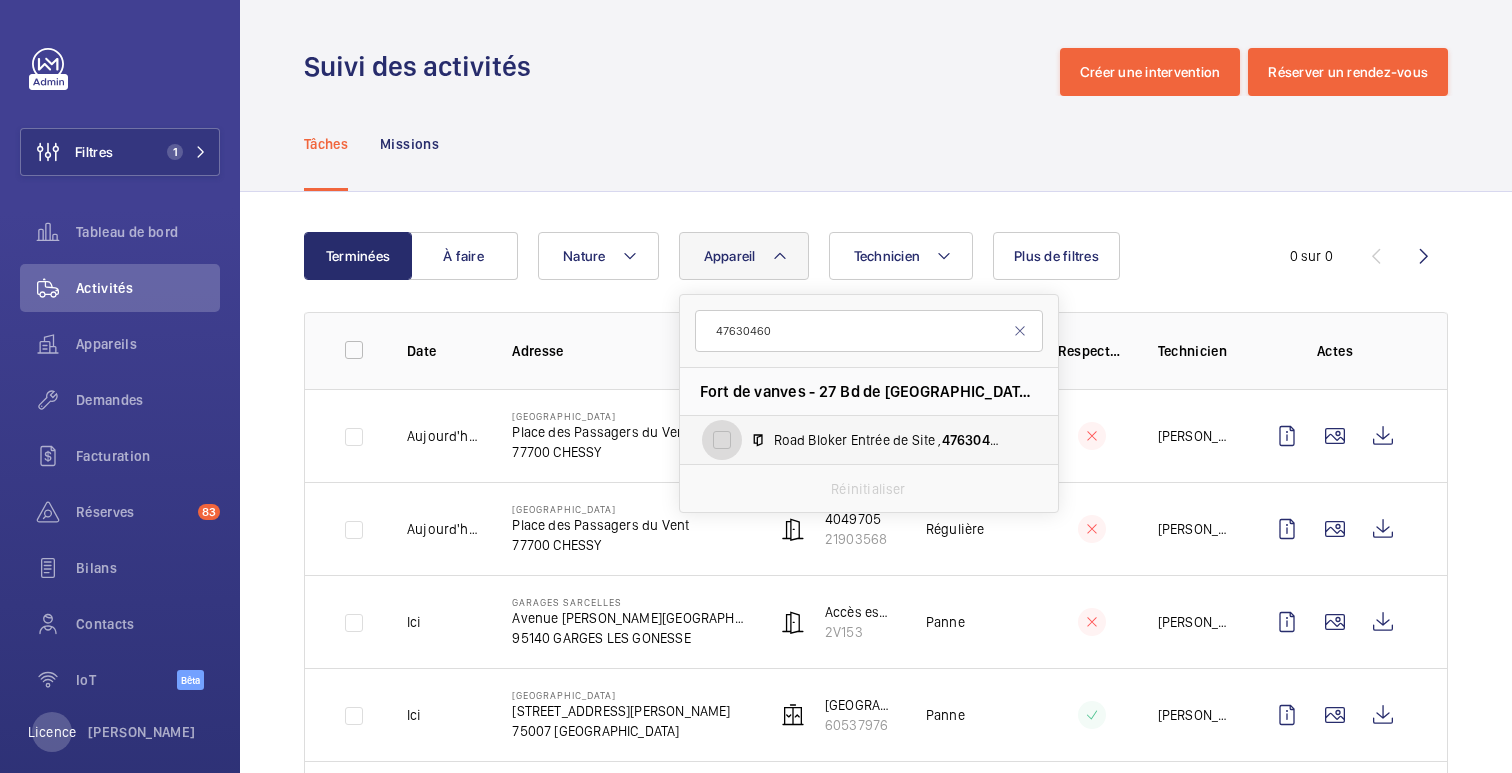 click on "Road Bloker Entrée de Site ,  47630460" at bounding box center [722, 440] 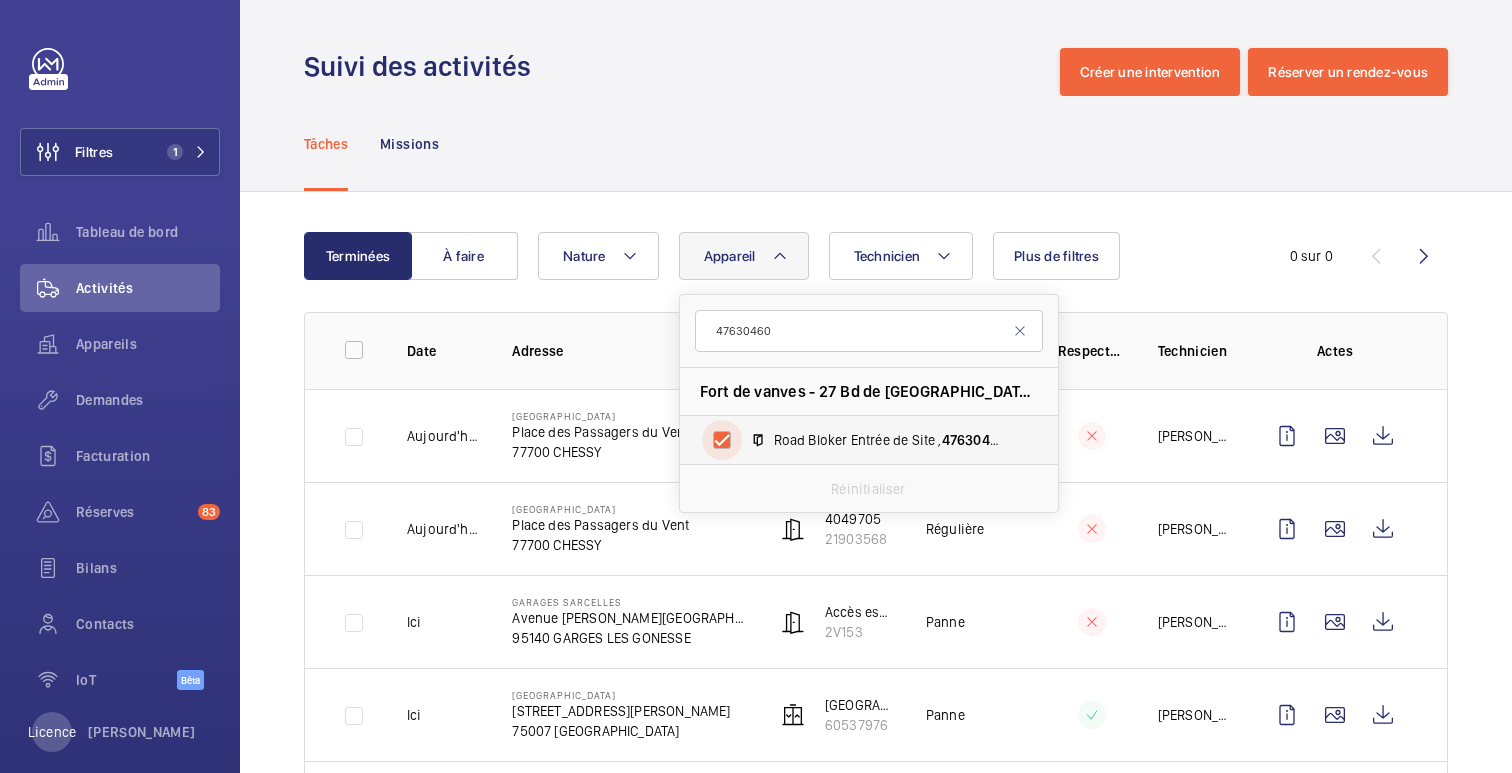 checkbox on "true" 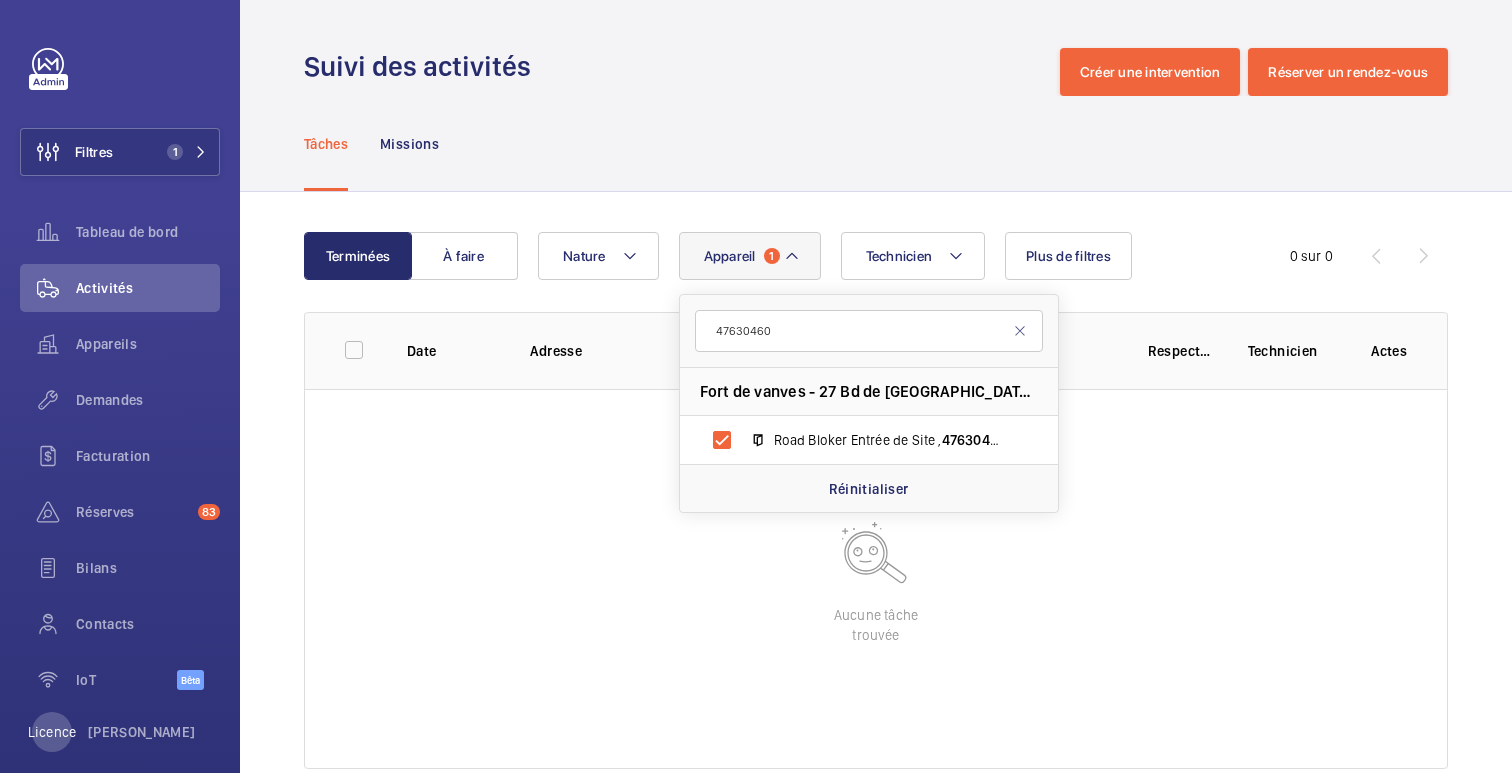 click on "Tâches Missions" 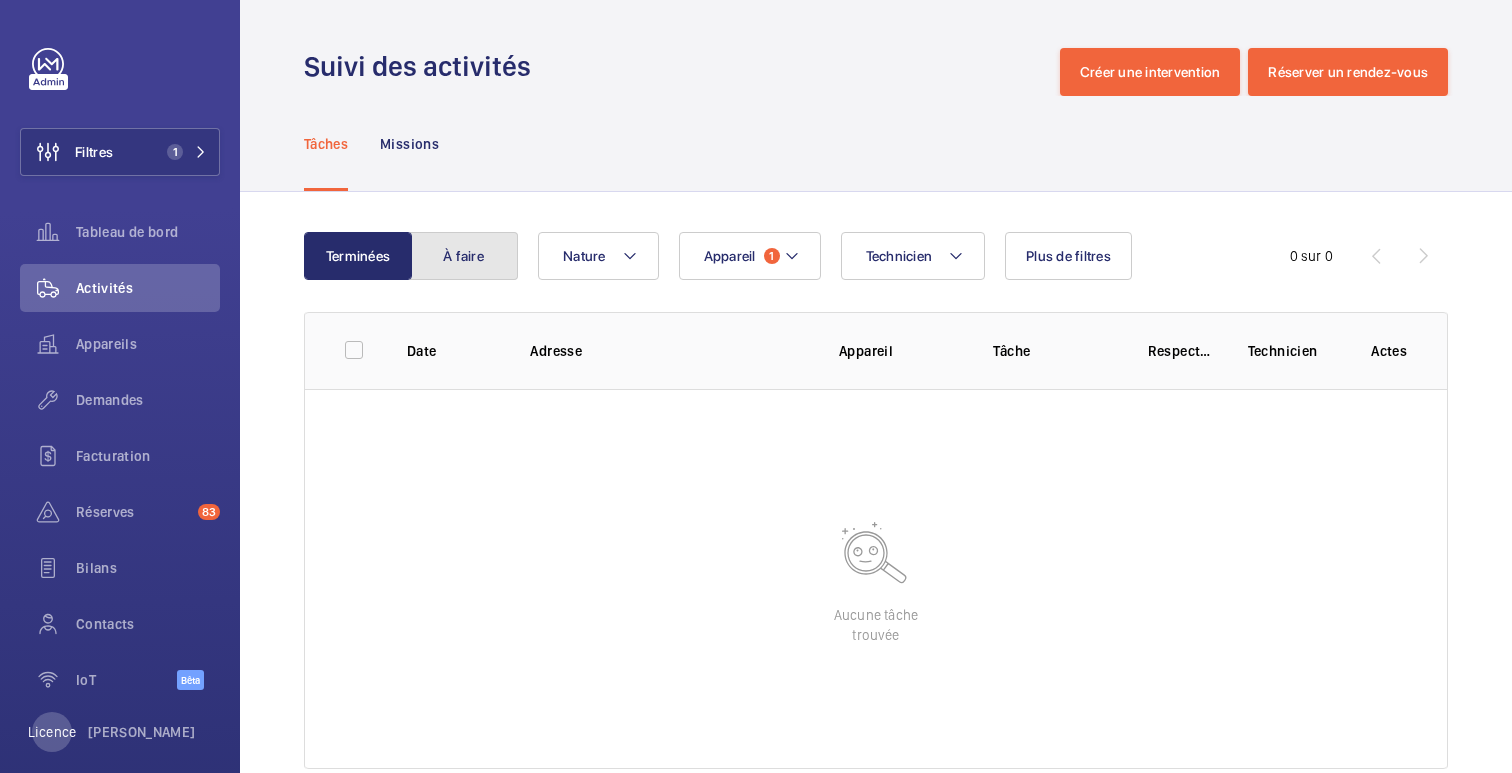 click on "À faire" 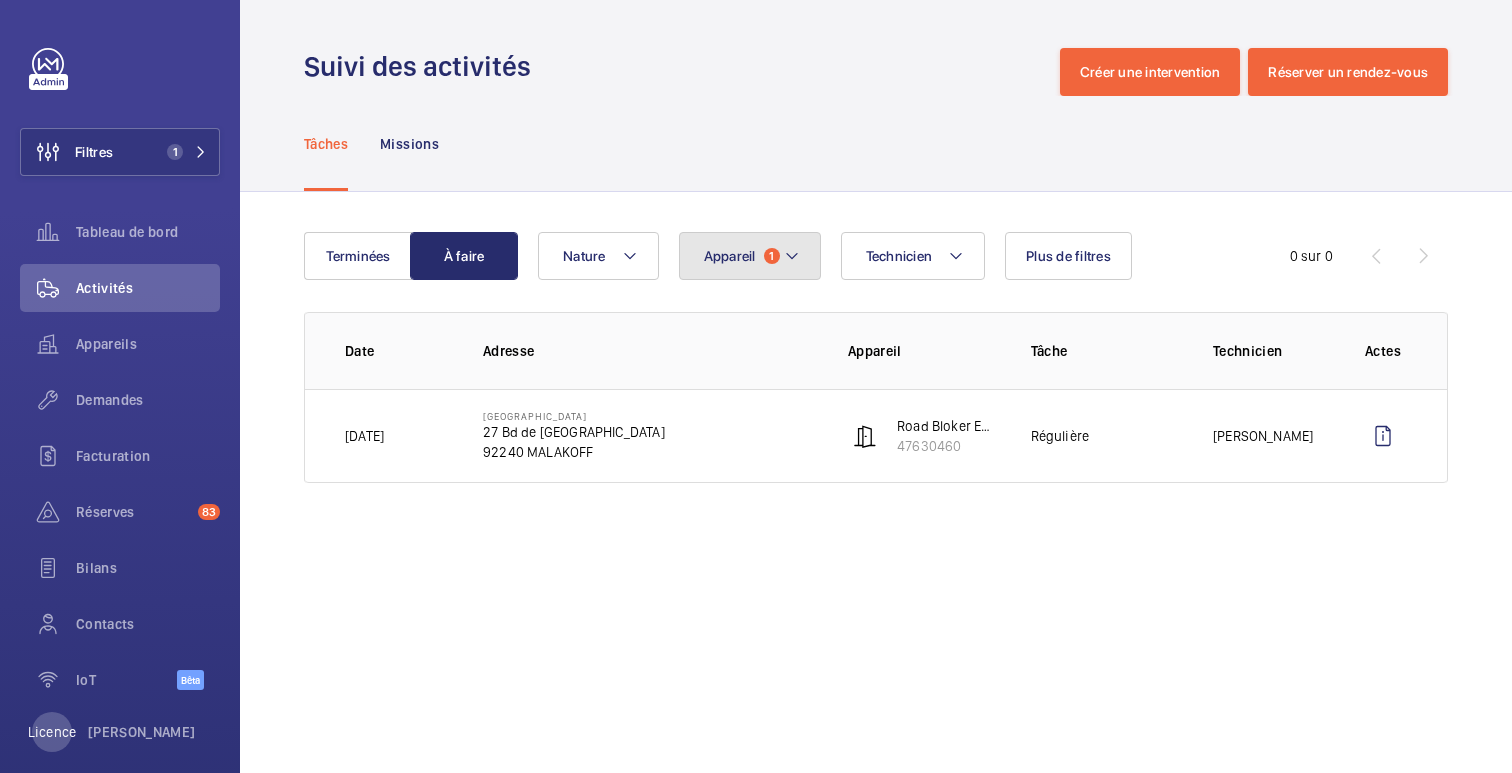 click on "1" 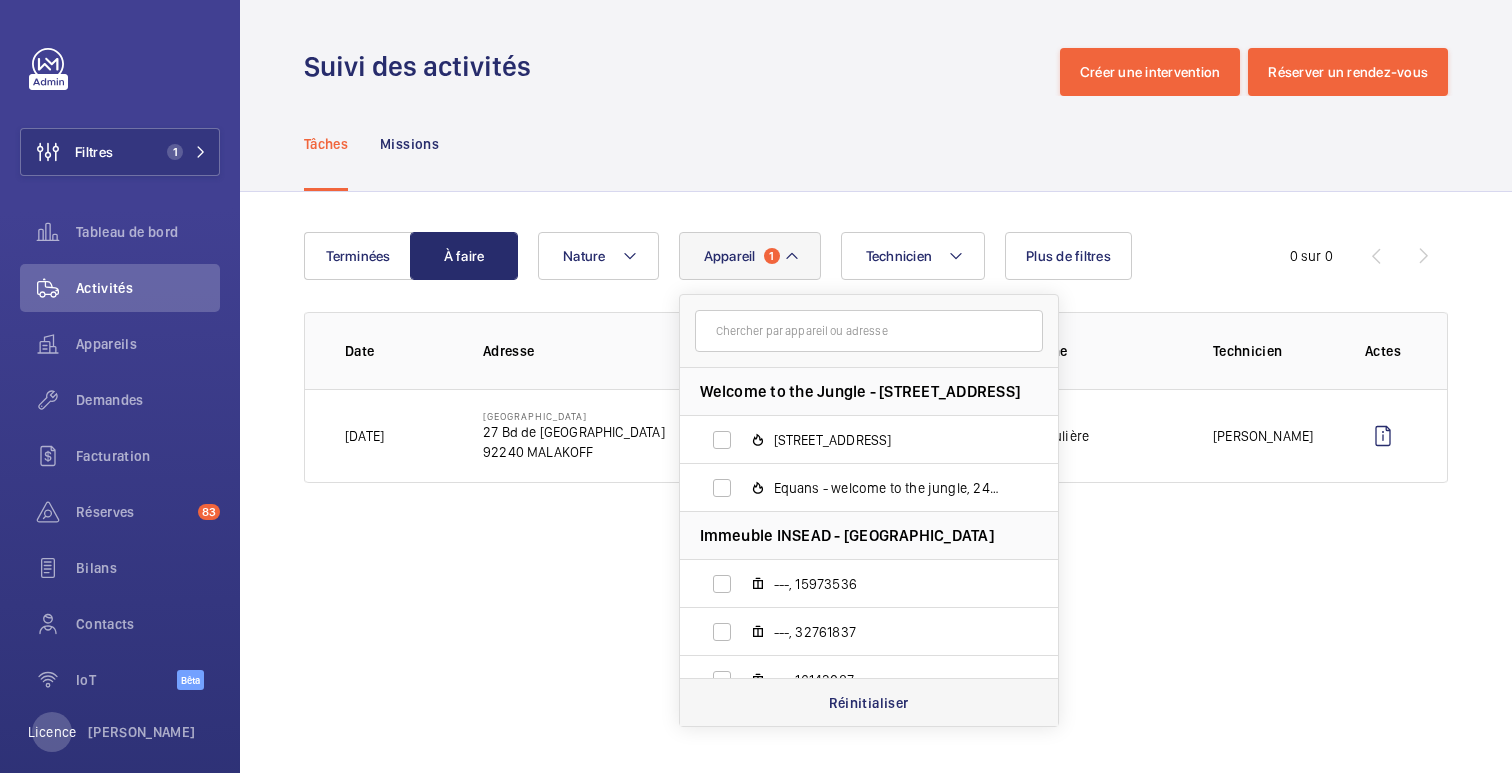 click on "Réinitialiser" 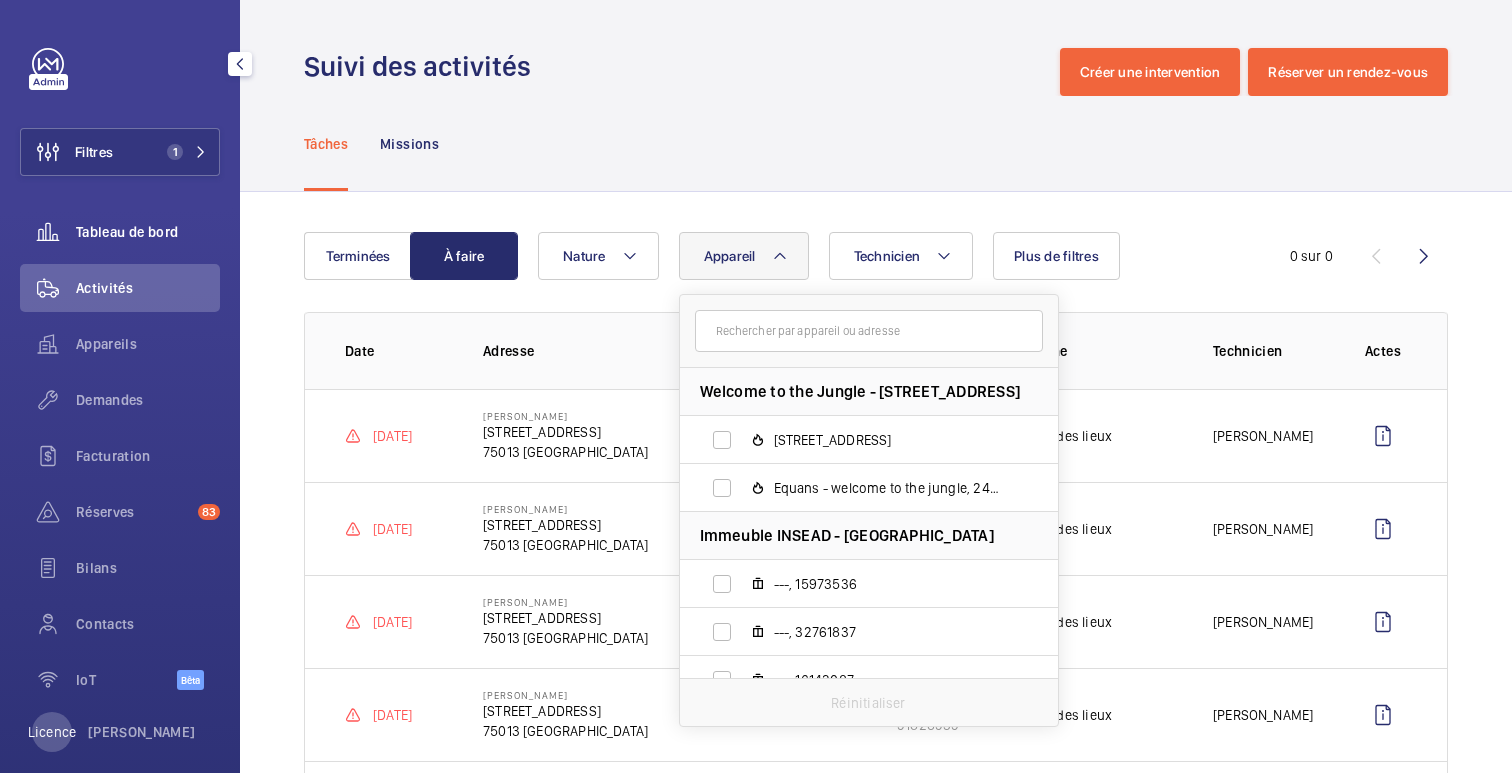 click on "Tableau de bord" 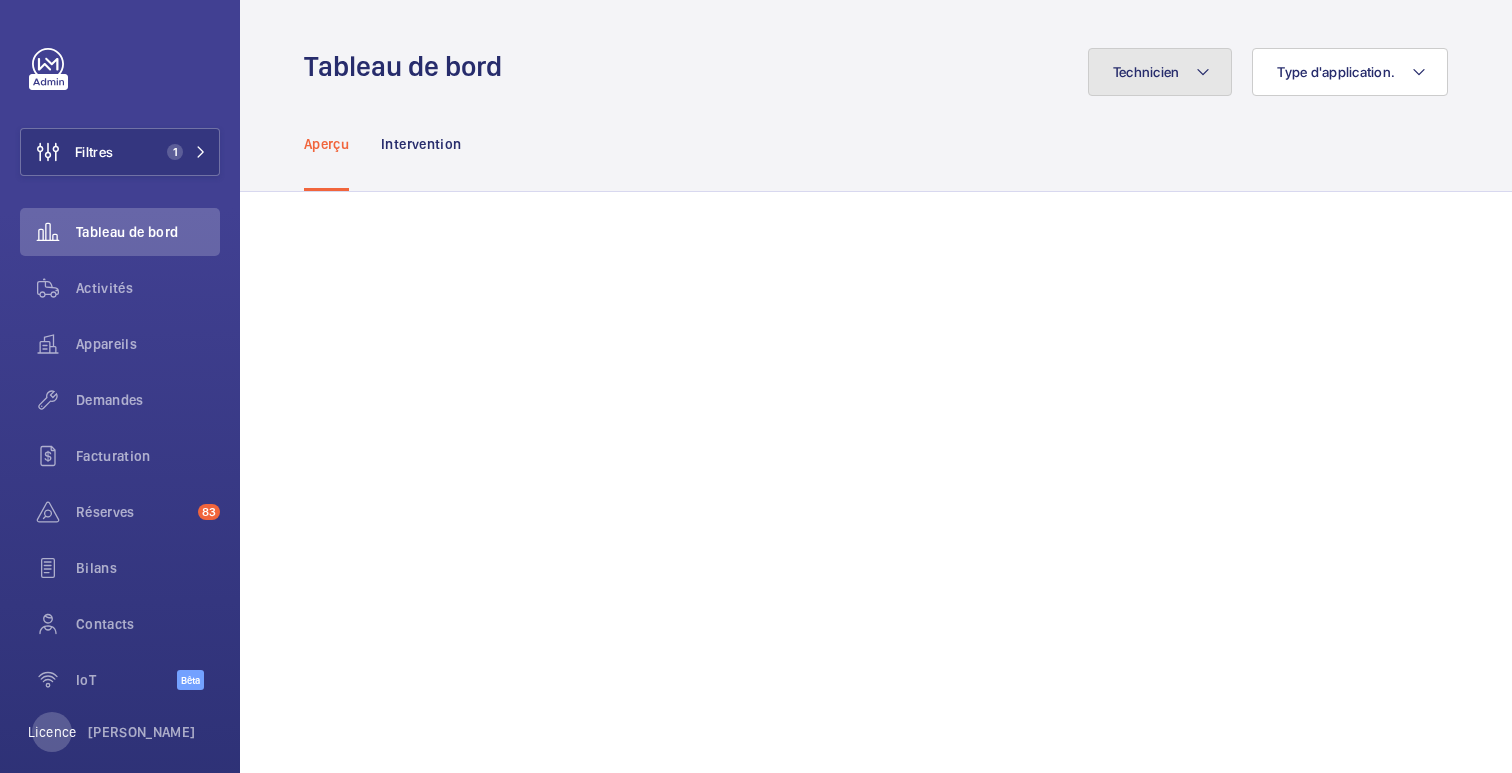 click on "Technicien" 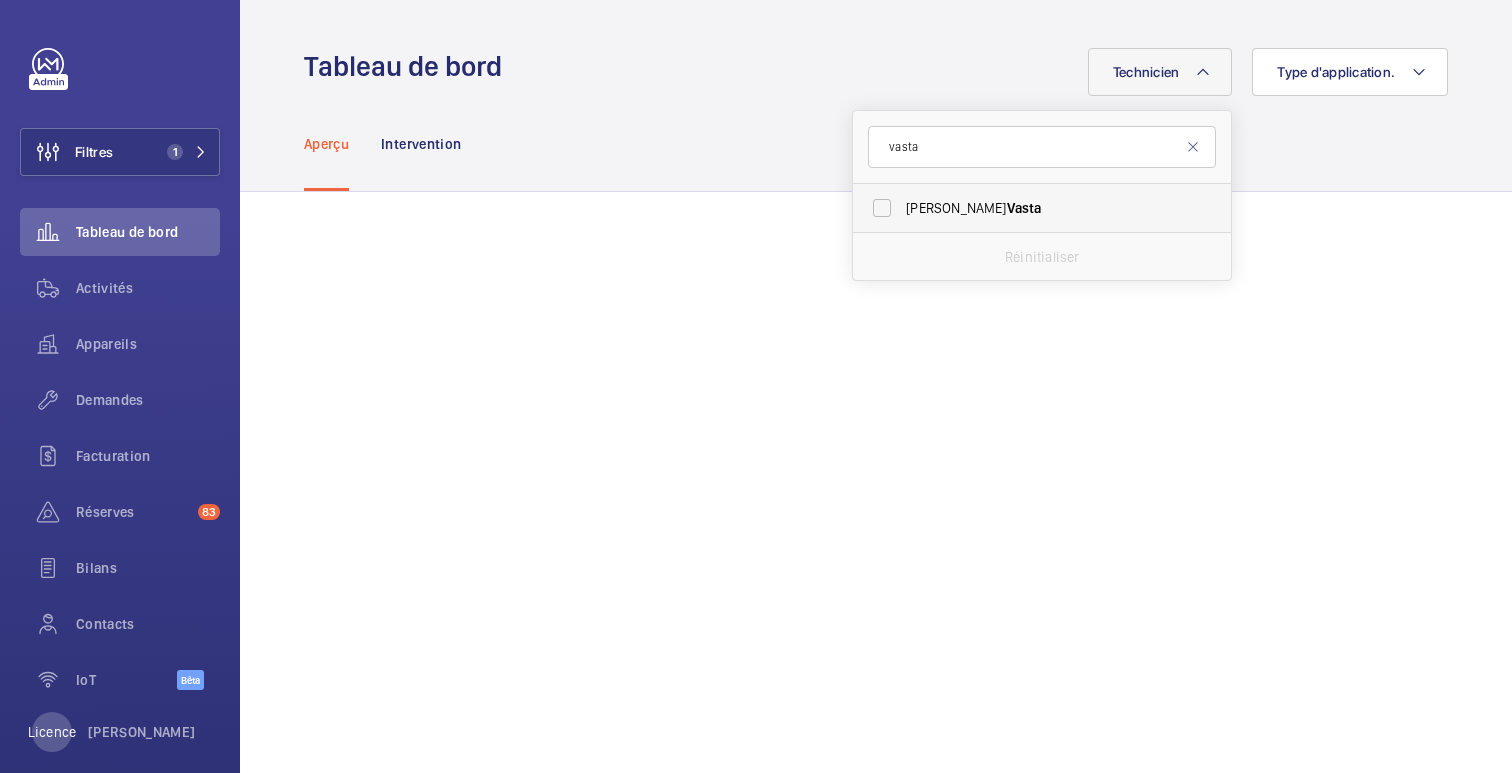 type on "vasta" 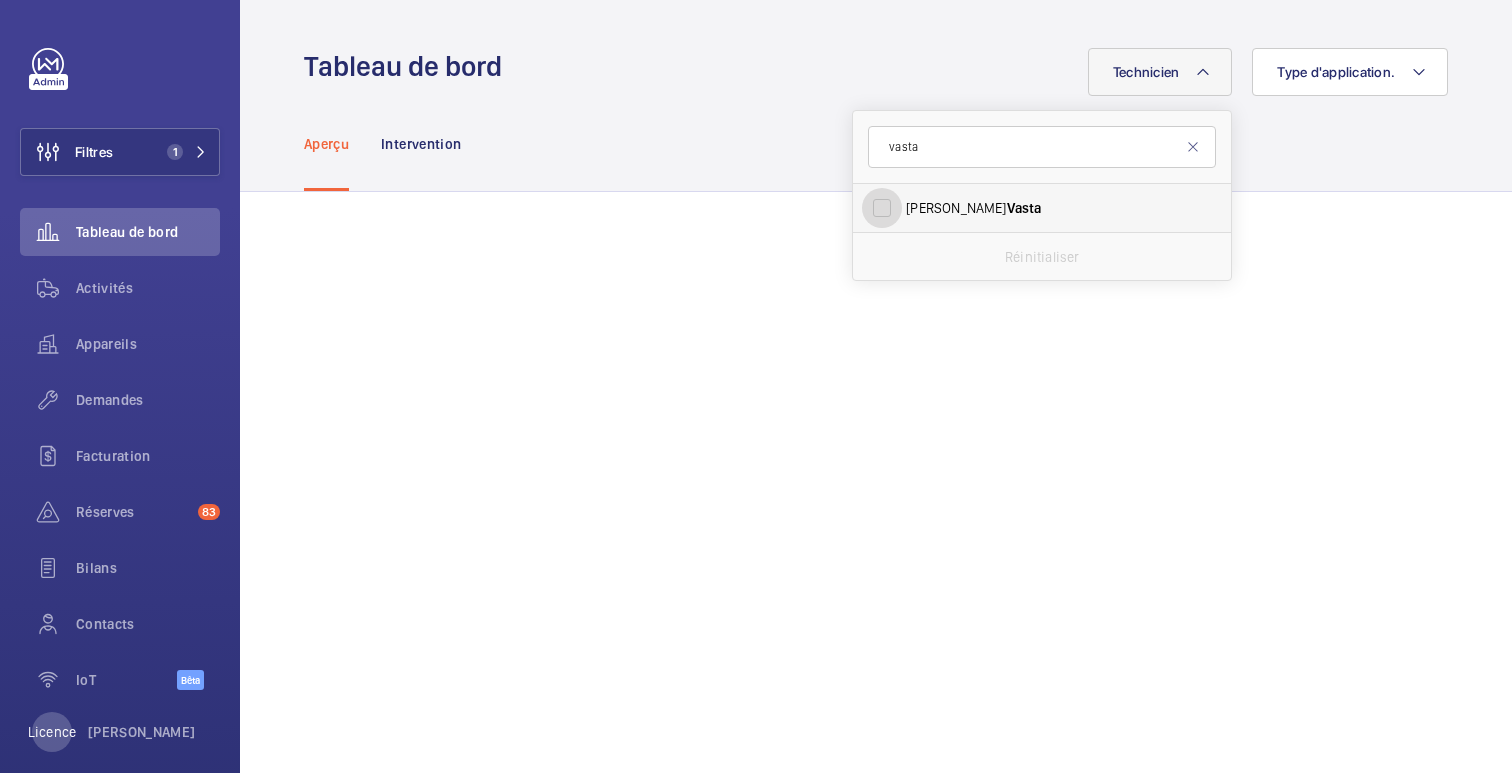click on "[PERSON_NAME]" at bounding box center (882, 208) 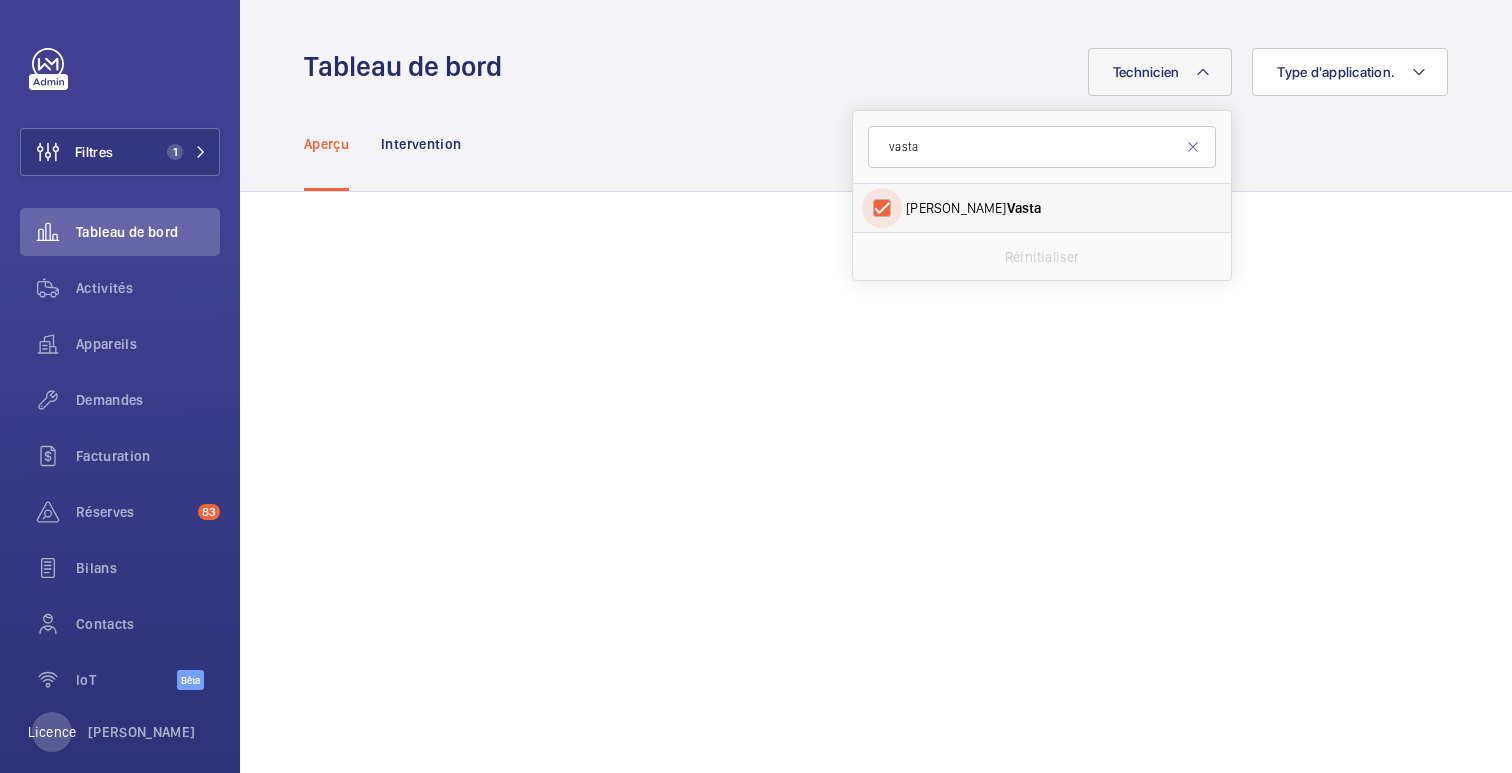 checkbox on "true" 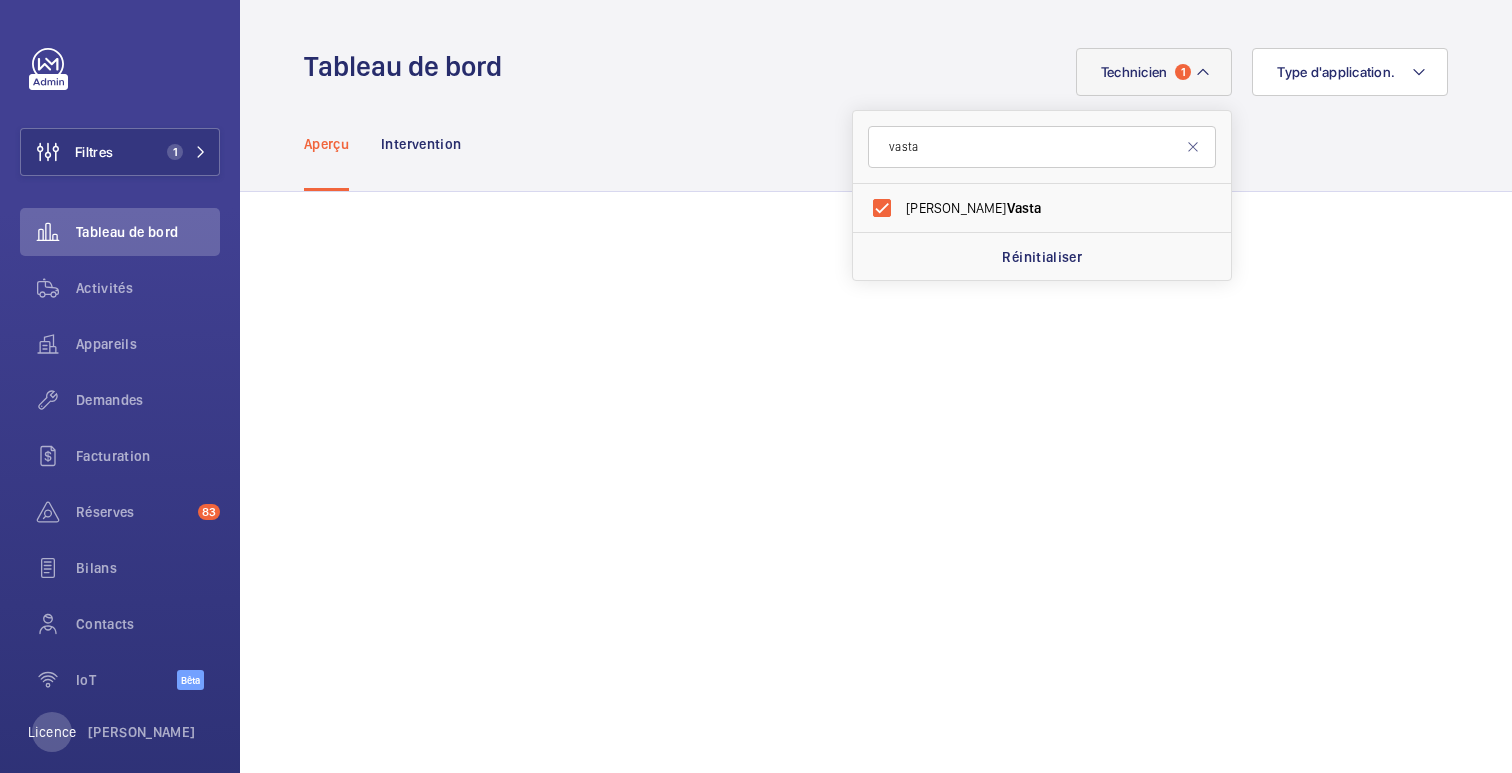 click on "Aperçu Intervention" 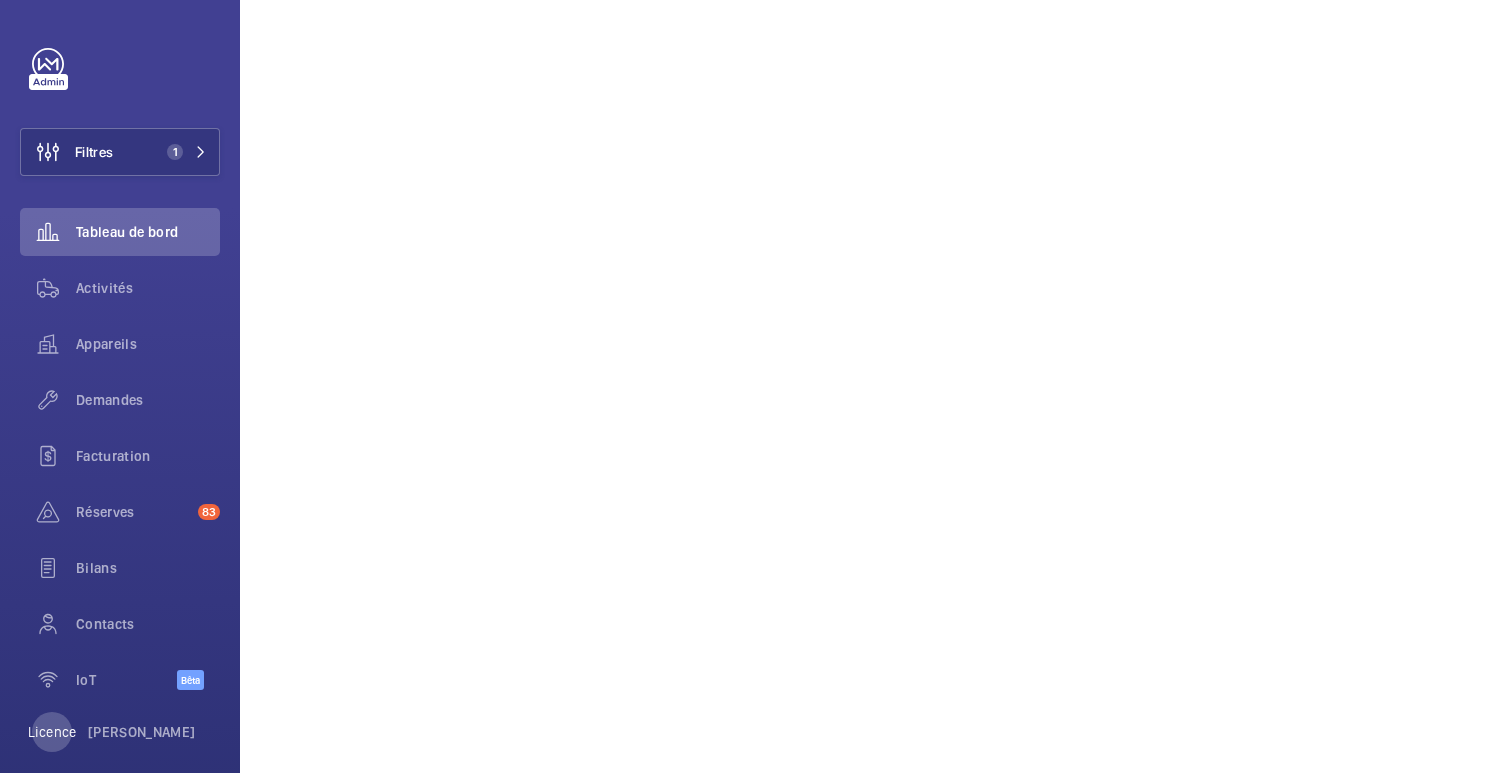 scroll, scrollTop: 0, scrollLeft: 0, axis: both 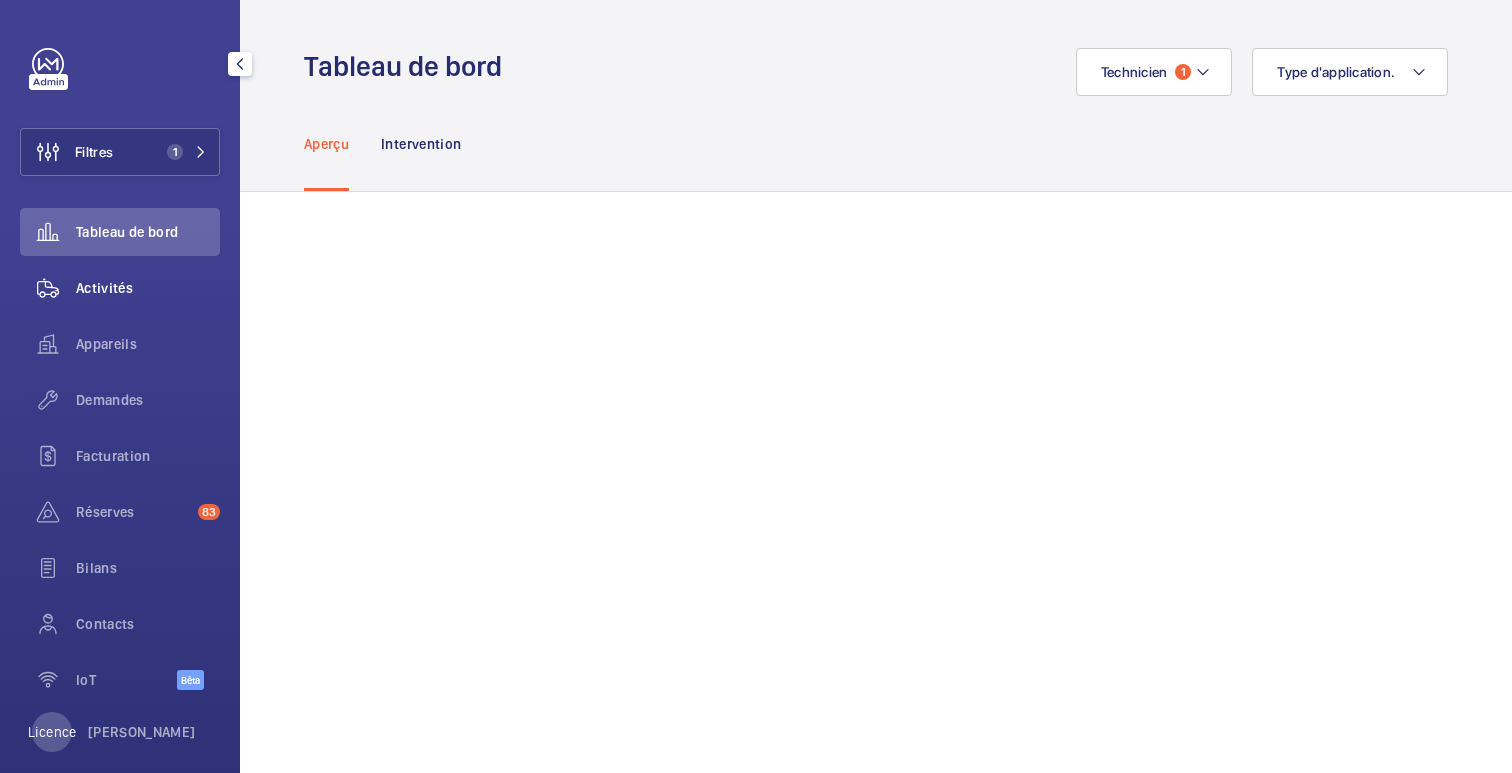 click on "Activités" 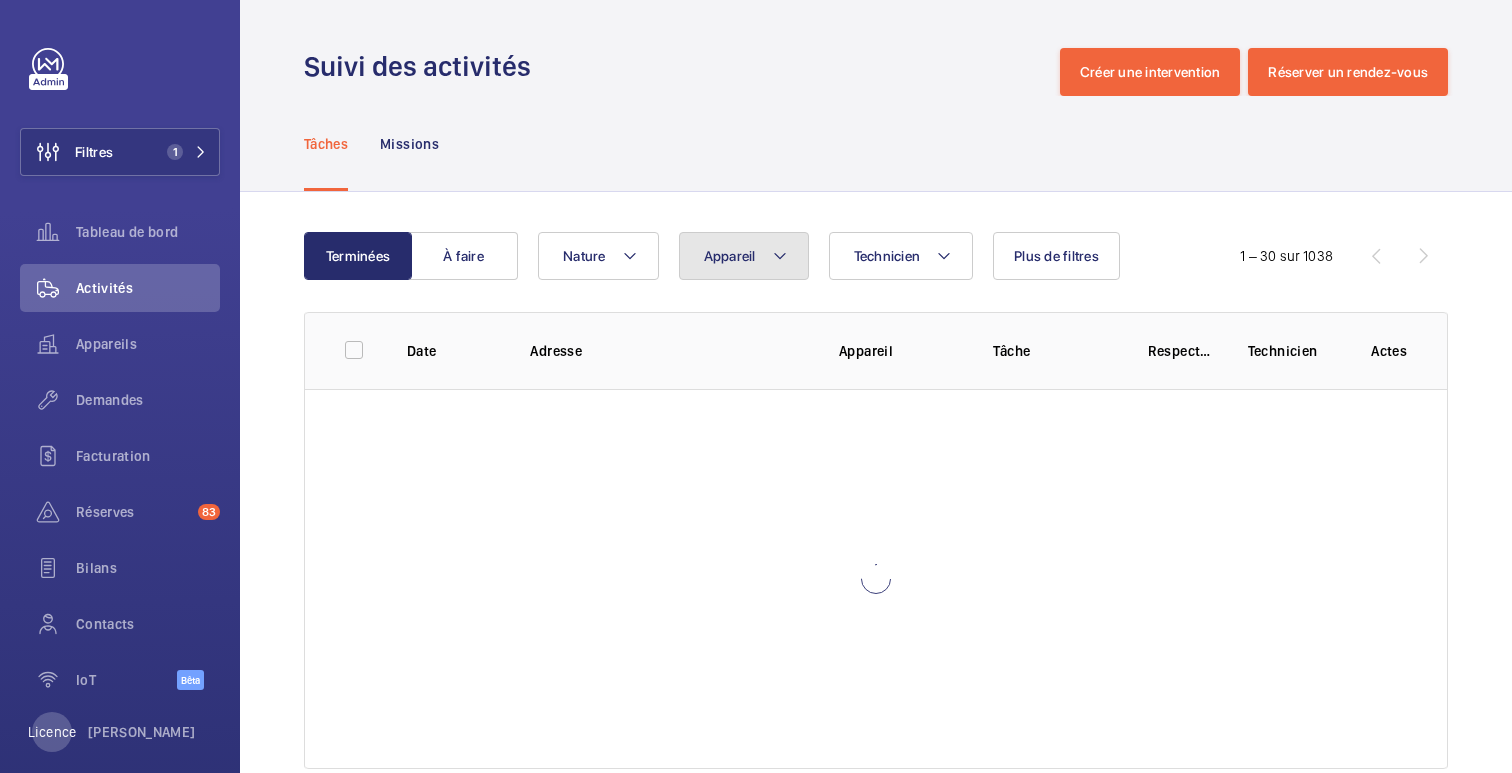 click on "Appareil" 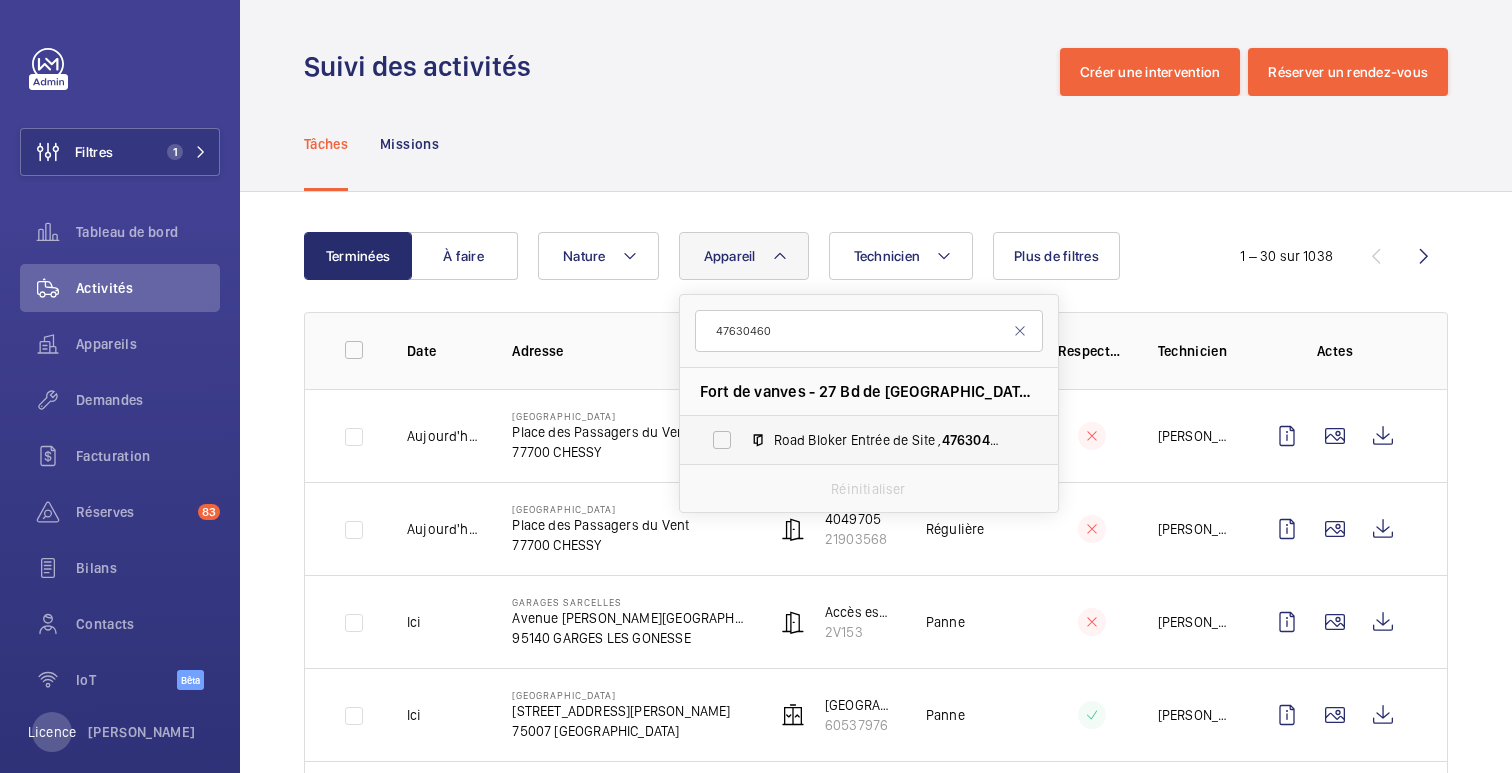 type on "47630460" 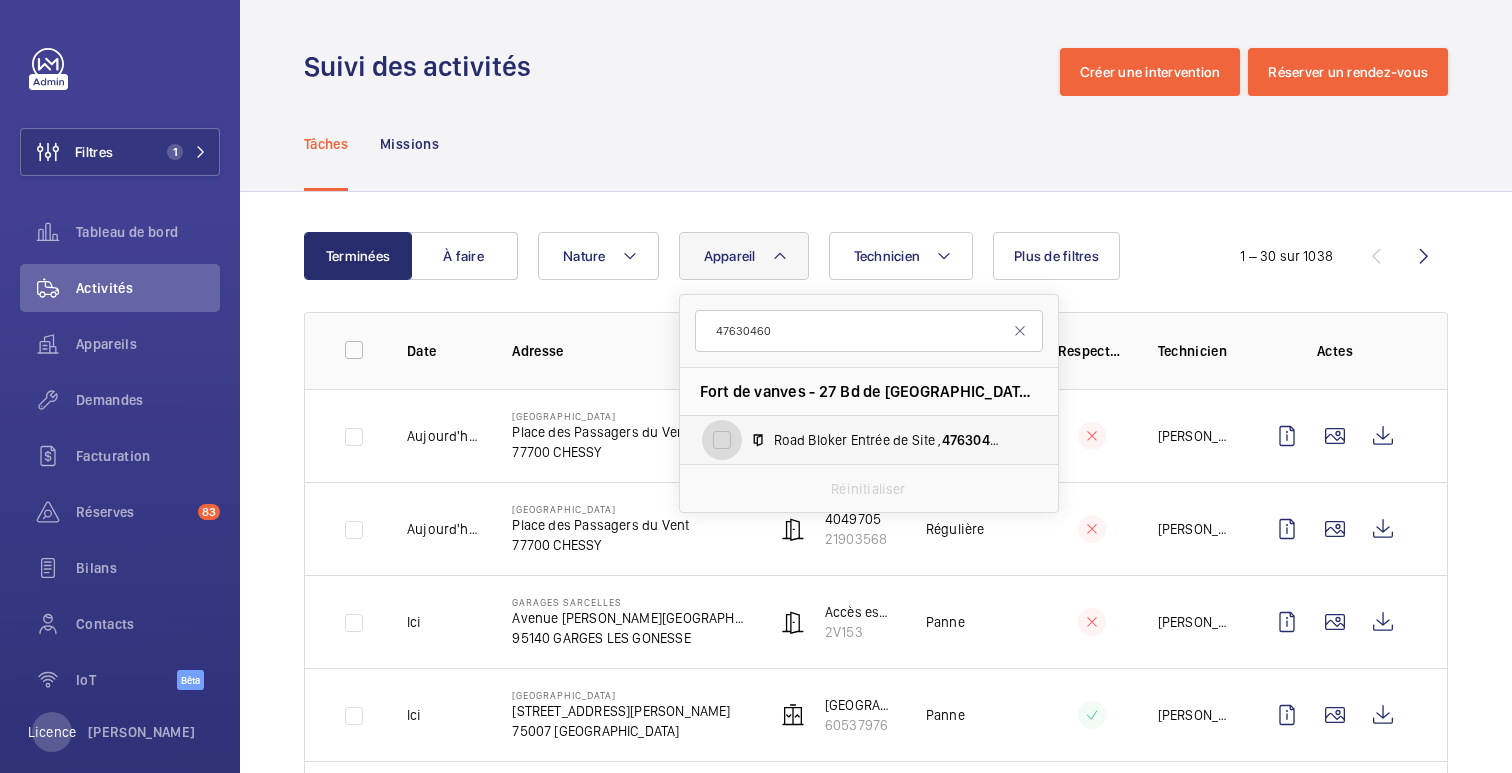 click on "Road Bloker Entrée de Site ,  47630460" at bounding box center [722, 440] 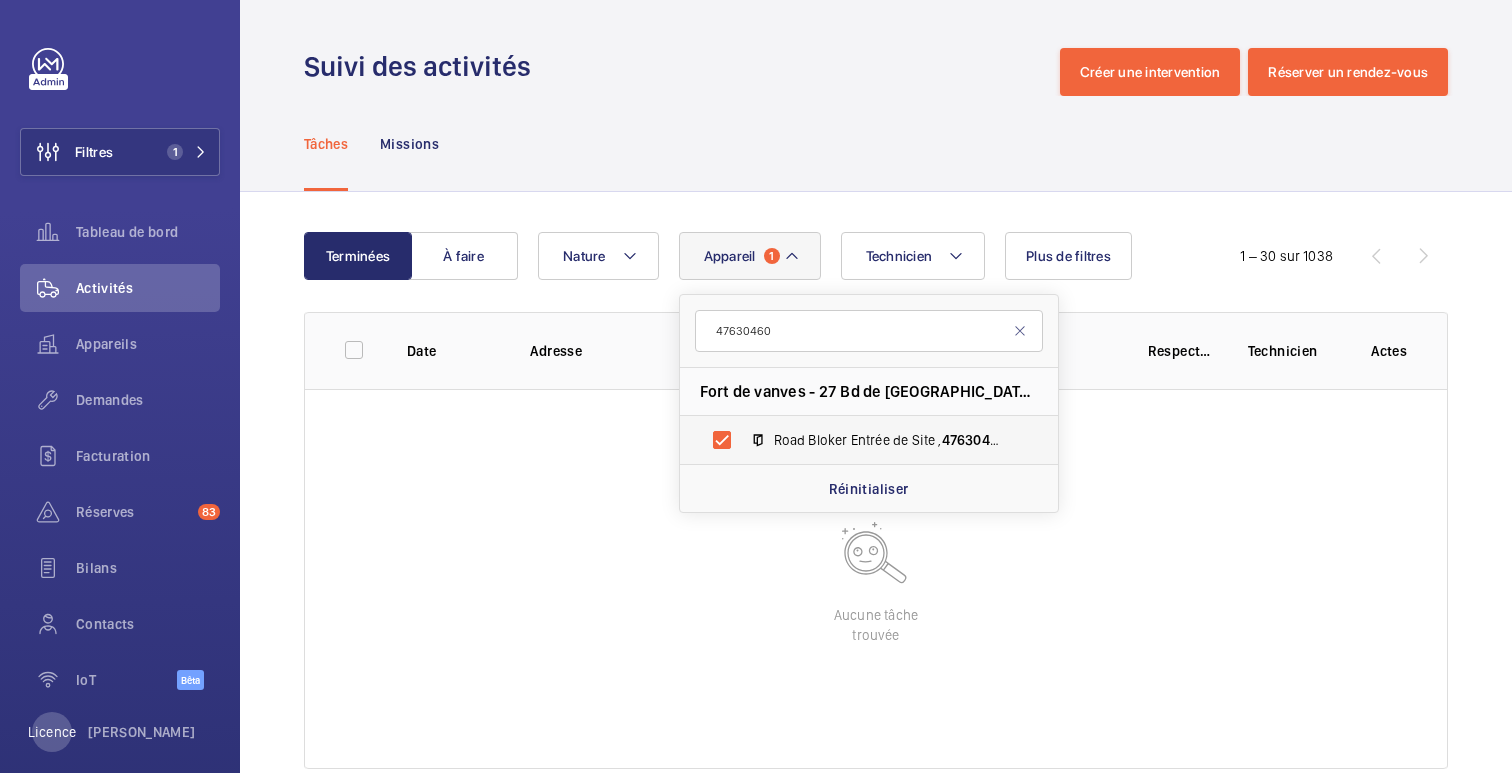click on "Road Bloker Entrée de Site ,  47630460" at bounding box center [890, 440] 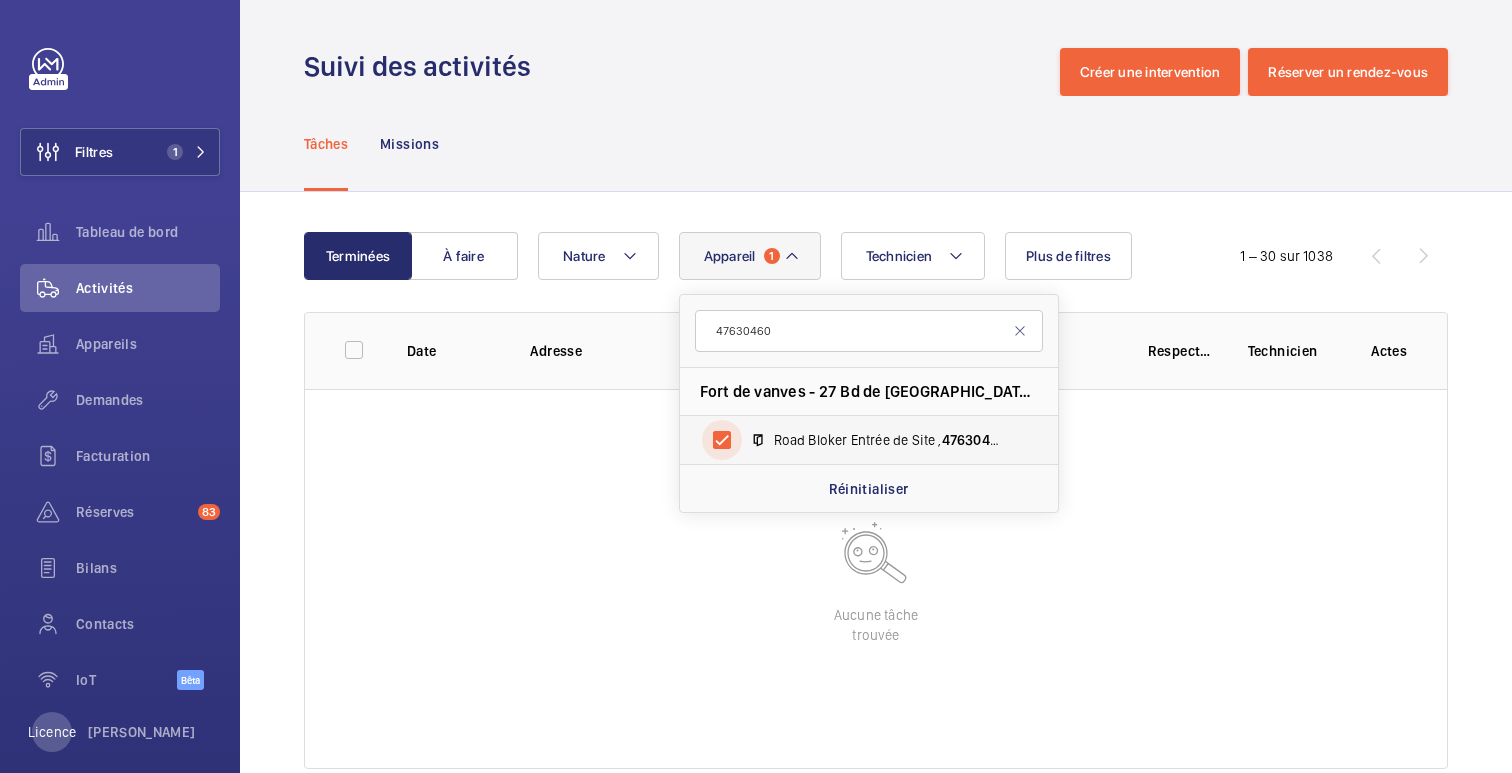 click on "Road Bloker Entrée de Site ,  47630460" at bounding box center [722, 440] 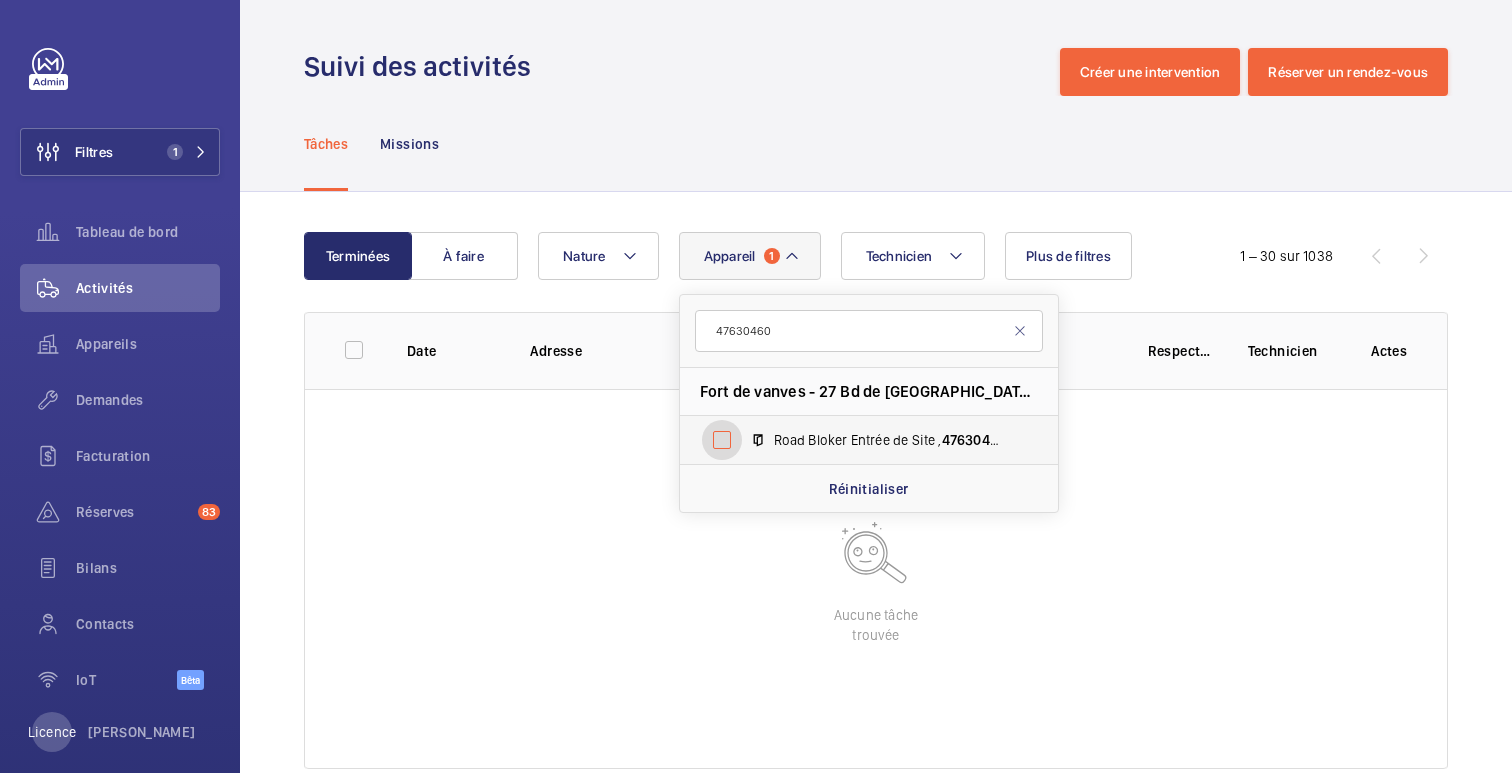 checkbox on "false" 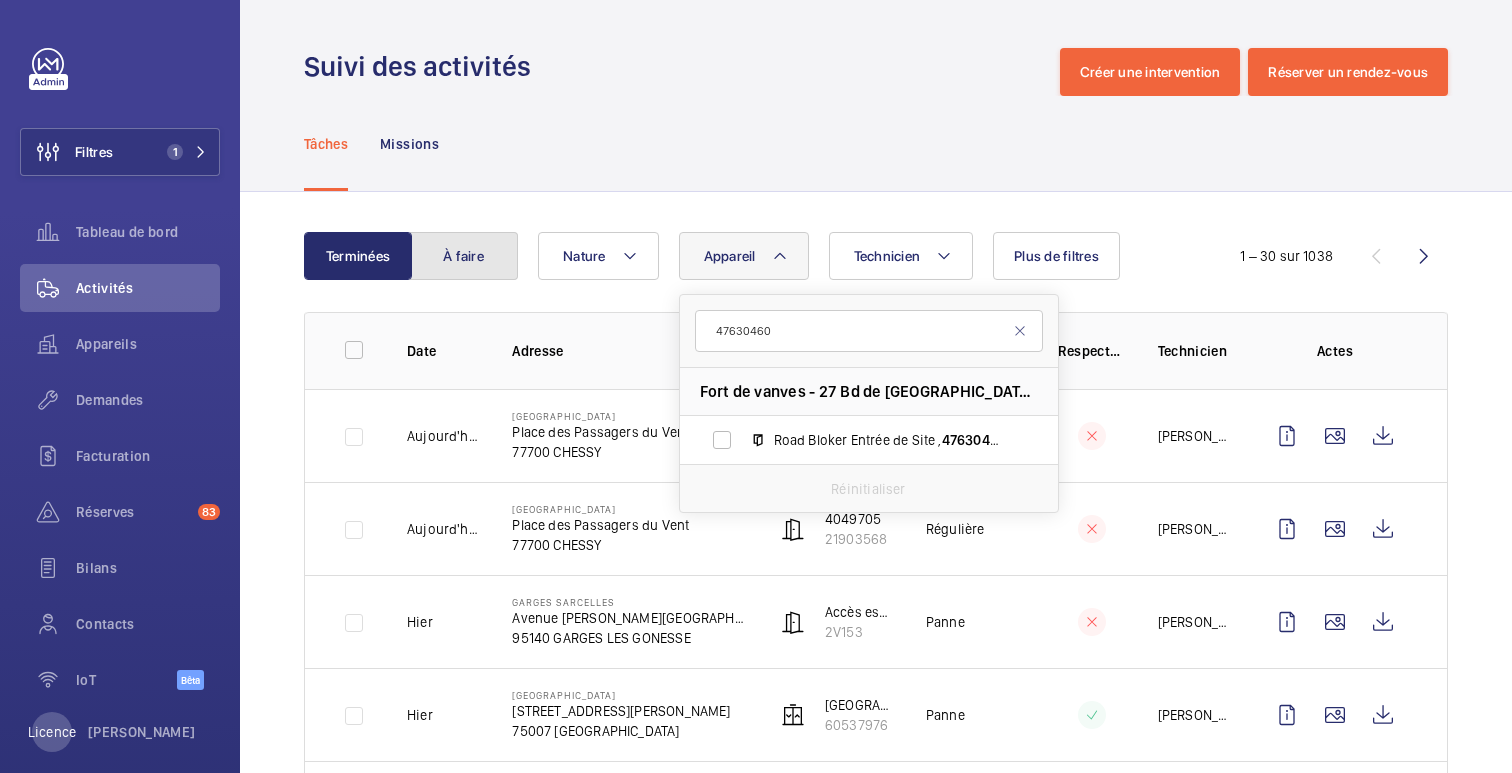 click on "À faire" 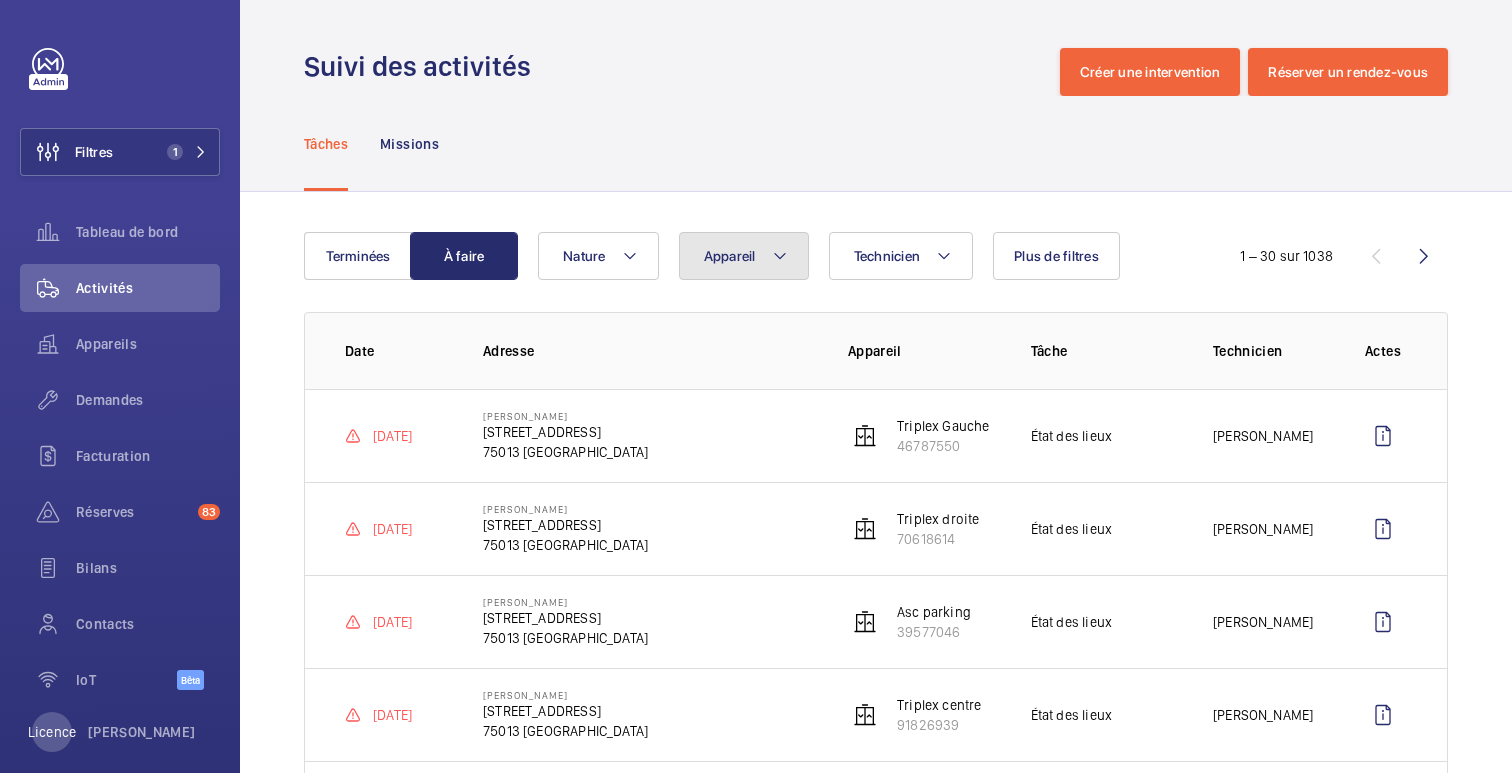 click on "Appareil" 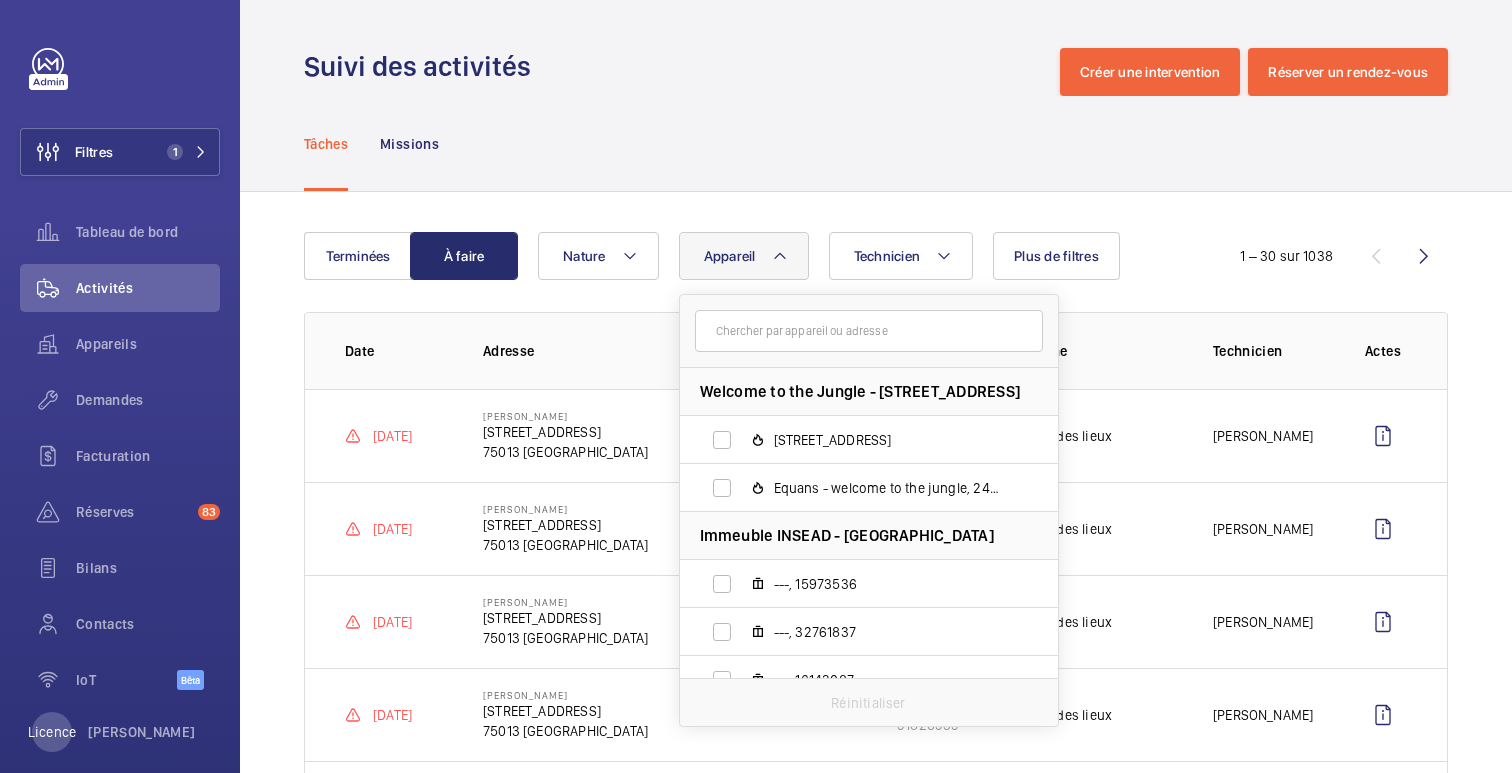 click 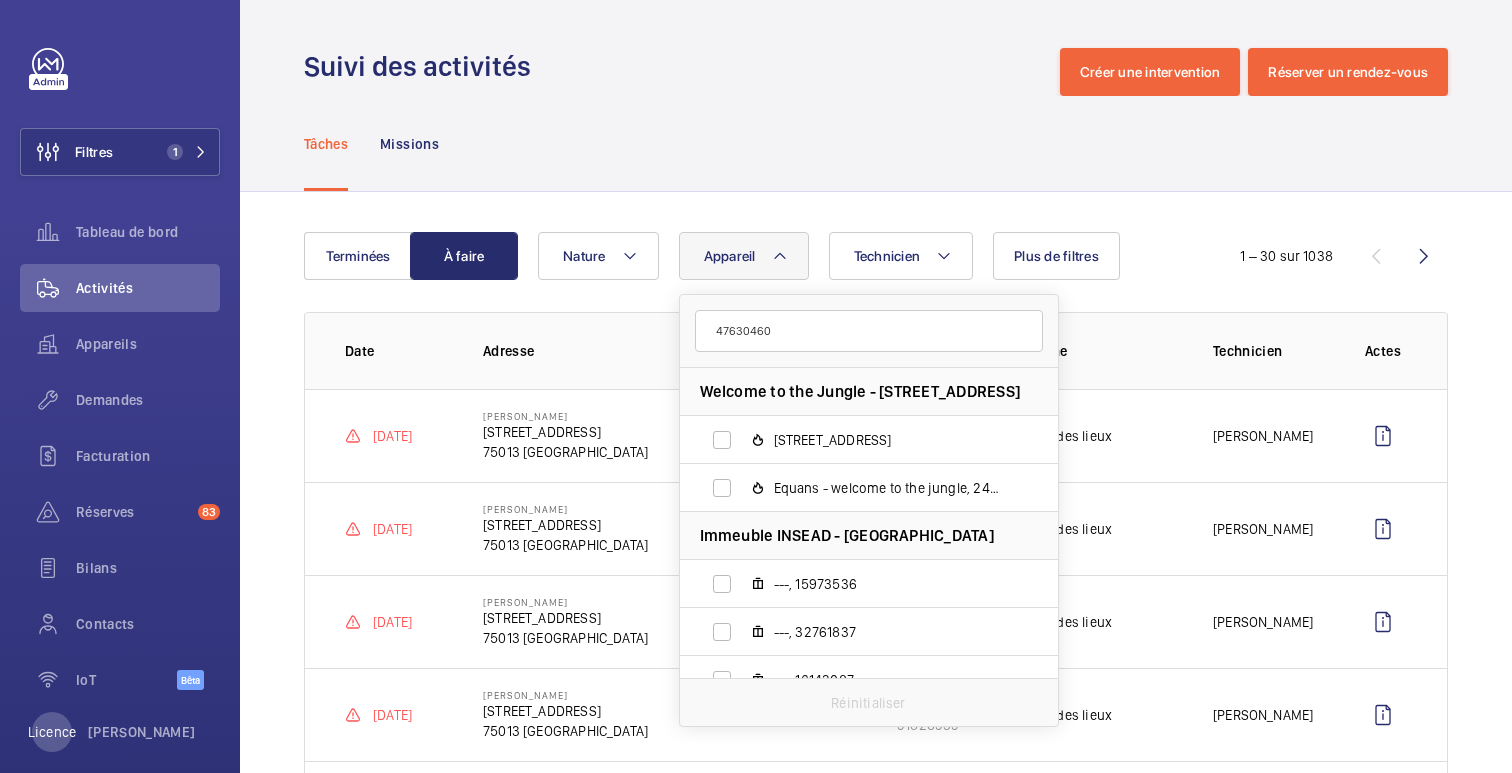scroll, scrollTop: 0, scrollLeft: 0, axis: both 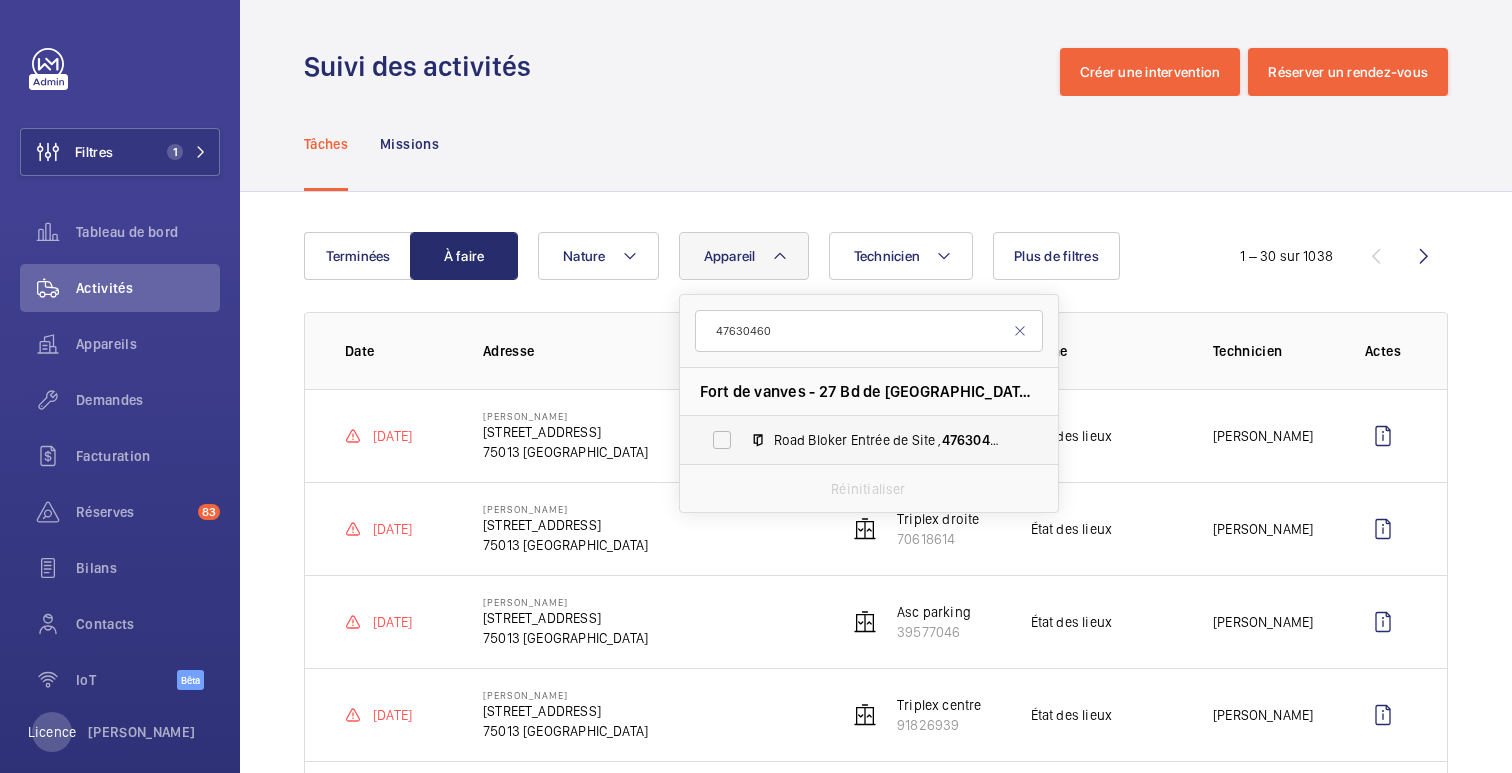 type on "47630460" 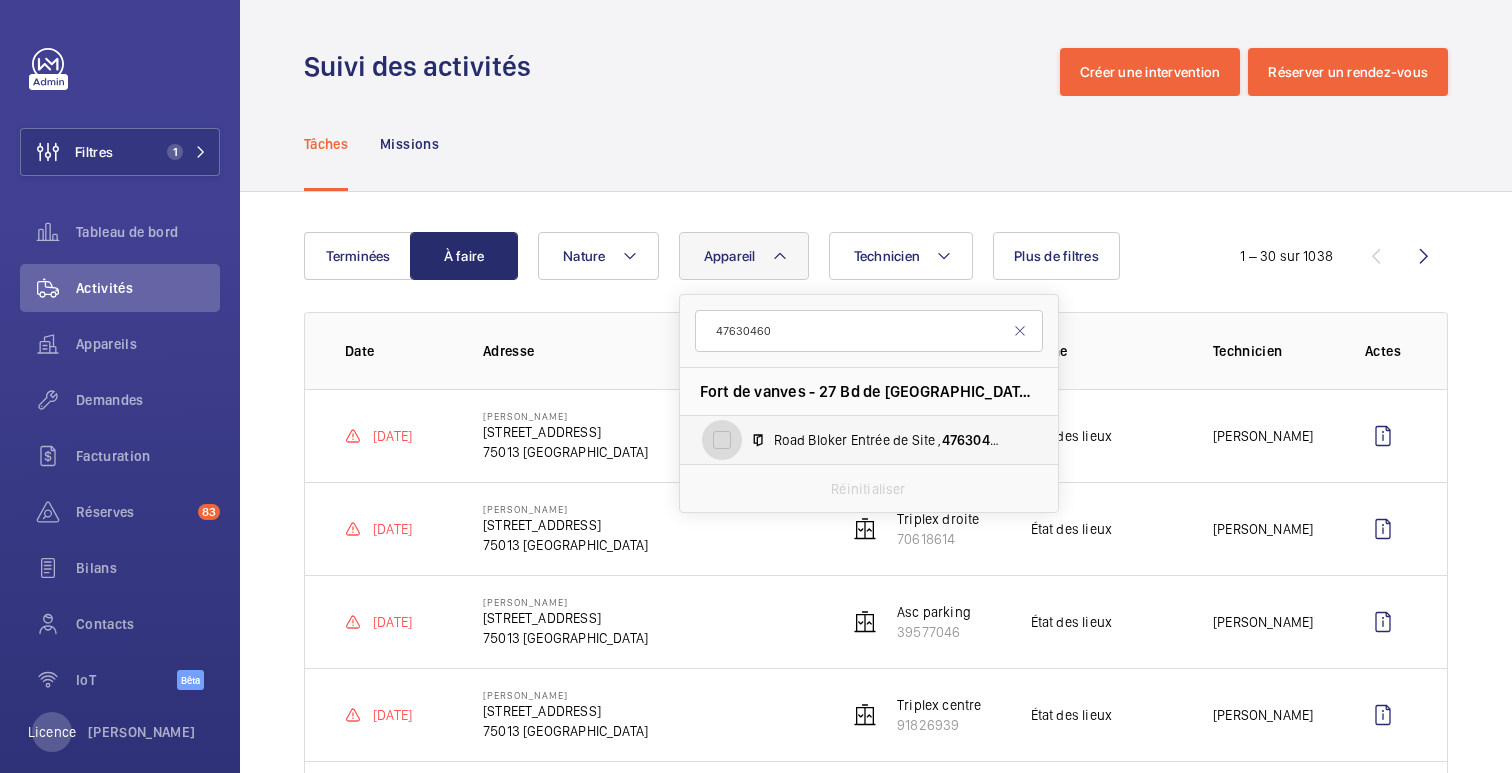 click on "Road Bloker Entrée de Site ,  47630460" at bounding box center [722, 440] 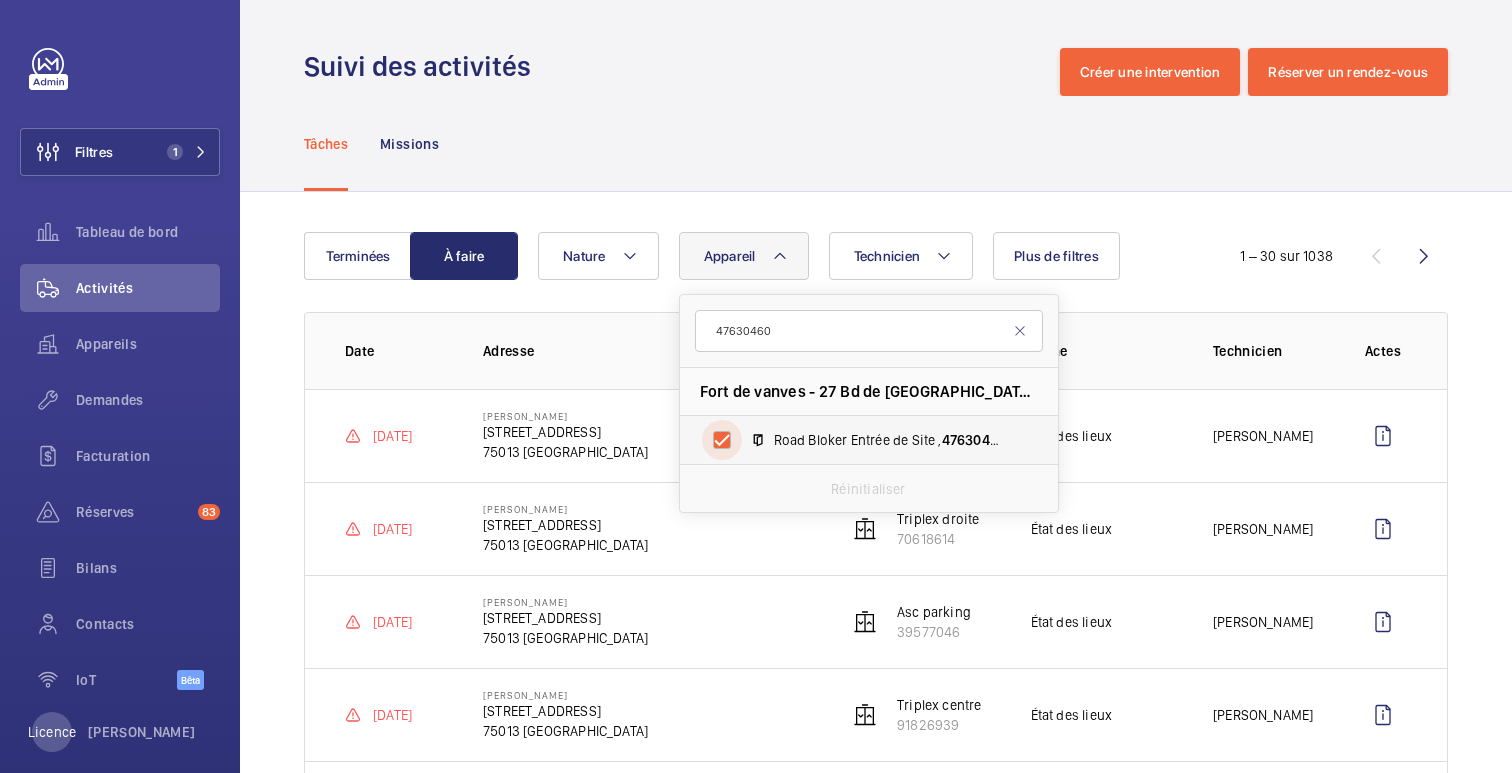 checkbox on "true" 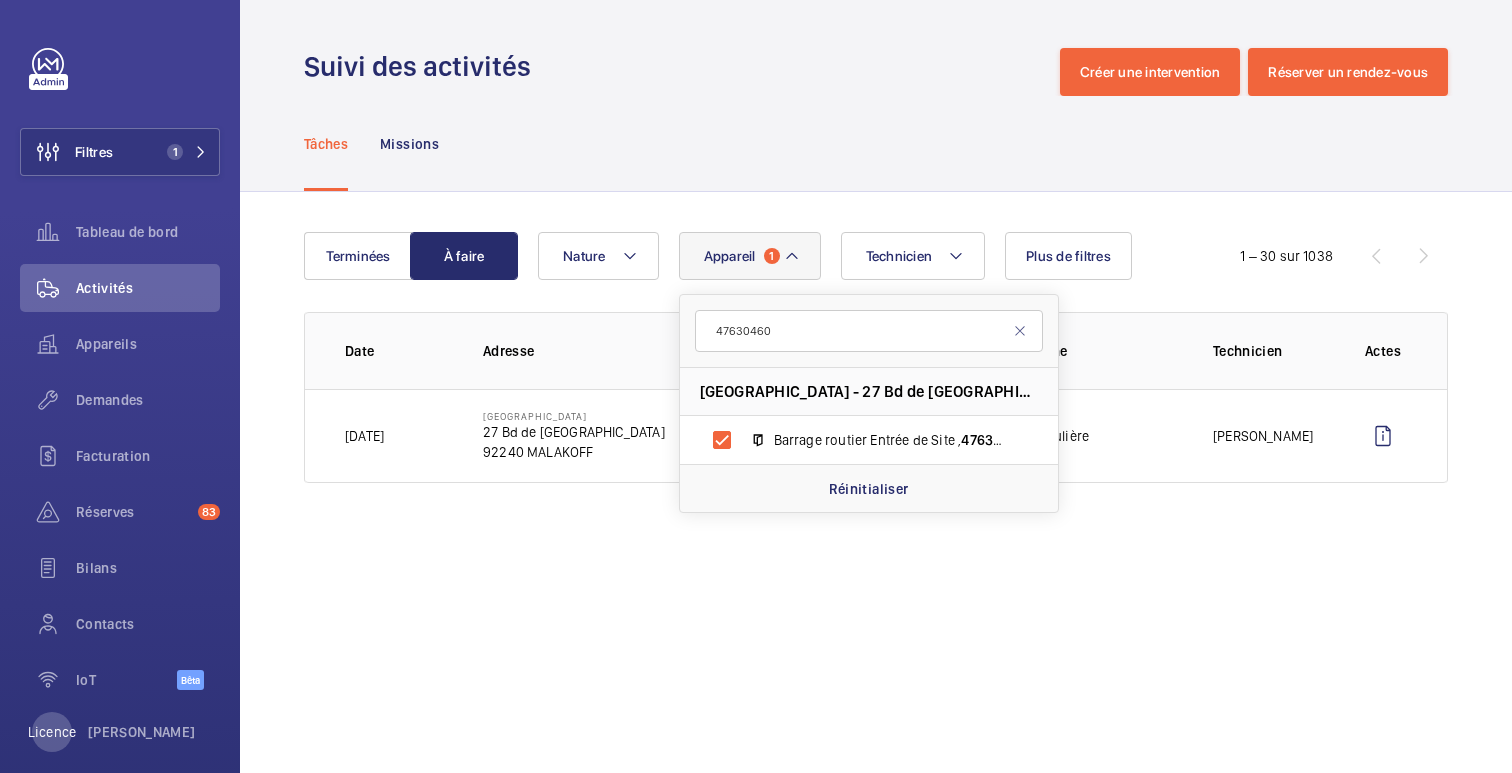 click on "Fort de Vanves 27 Bd de Stalingrad 92240 MALAKOFF" 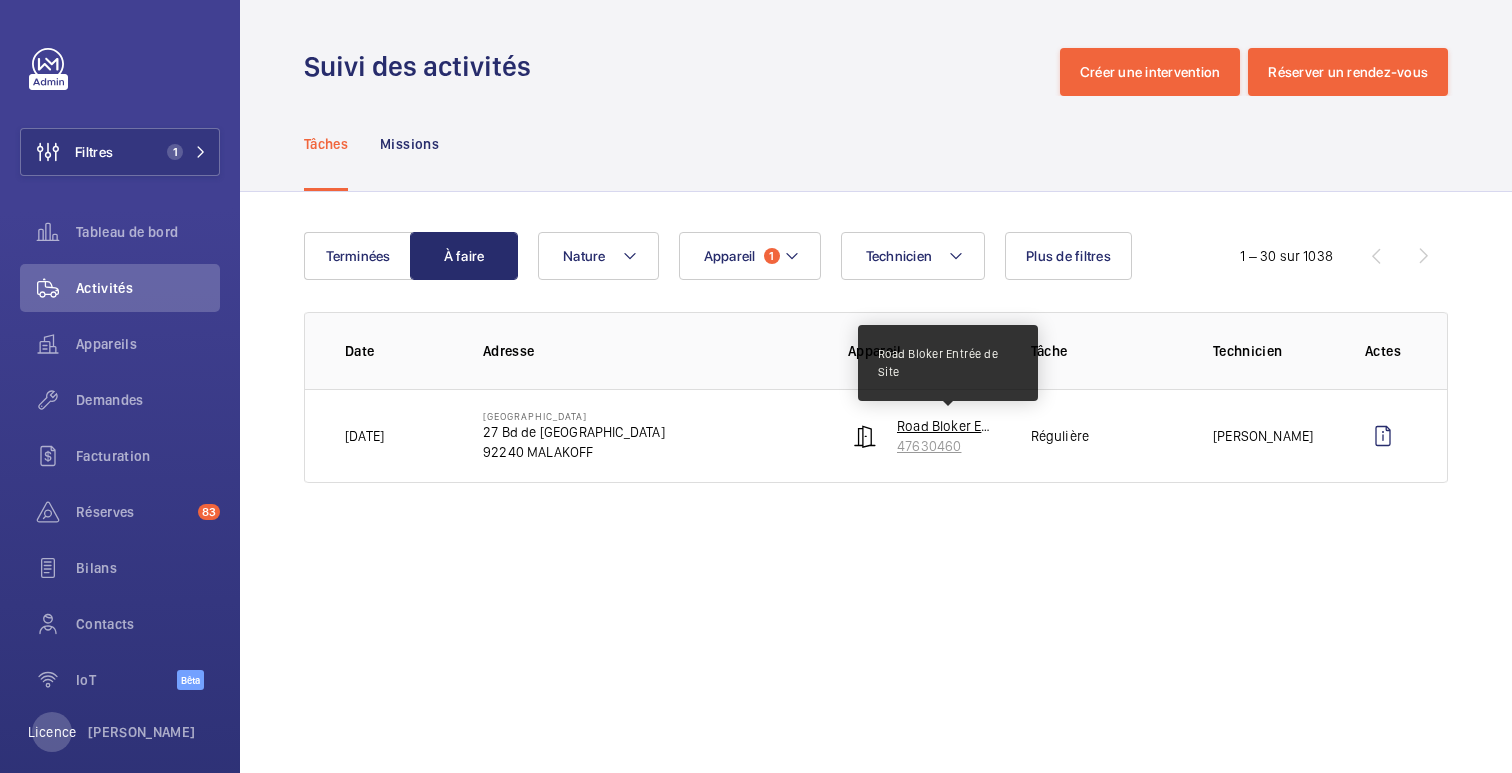 click on "Road Bloker Entrée de Site" 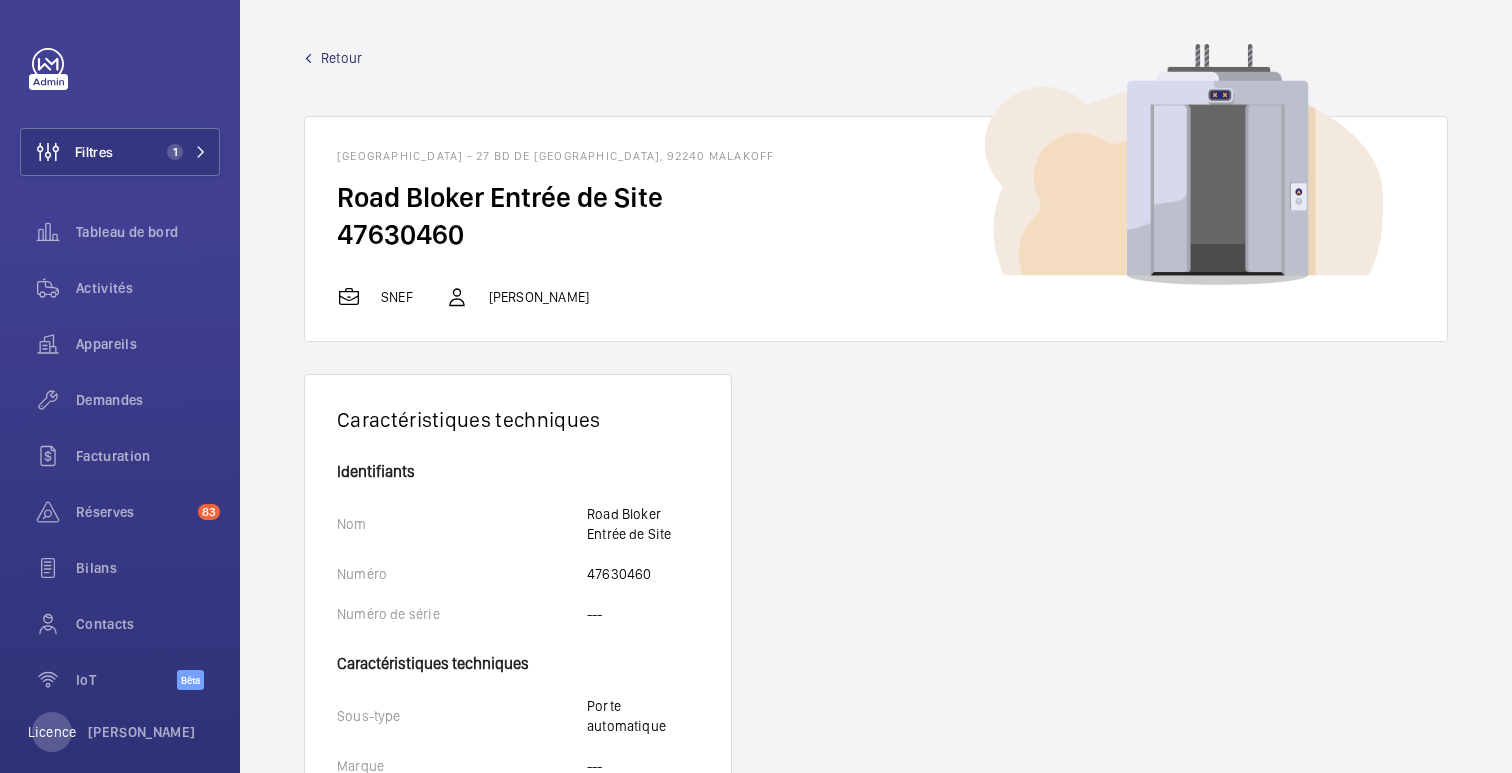 click on "Retour" 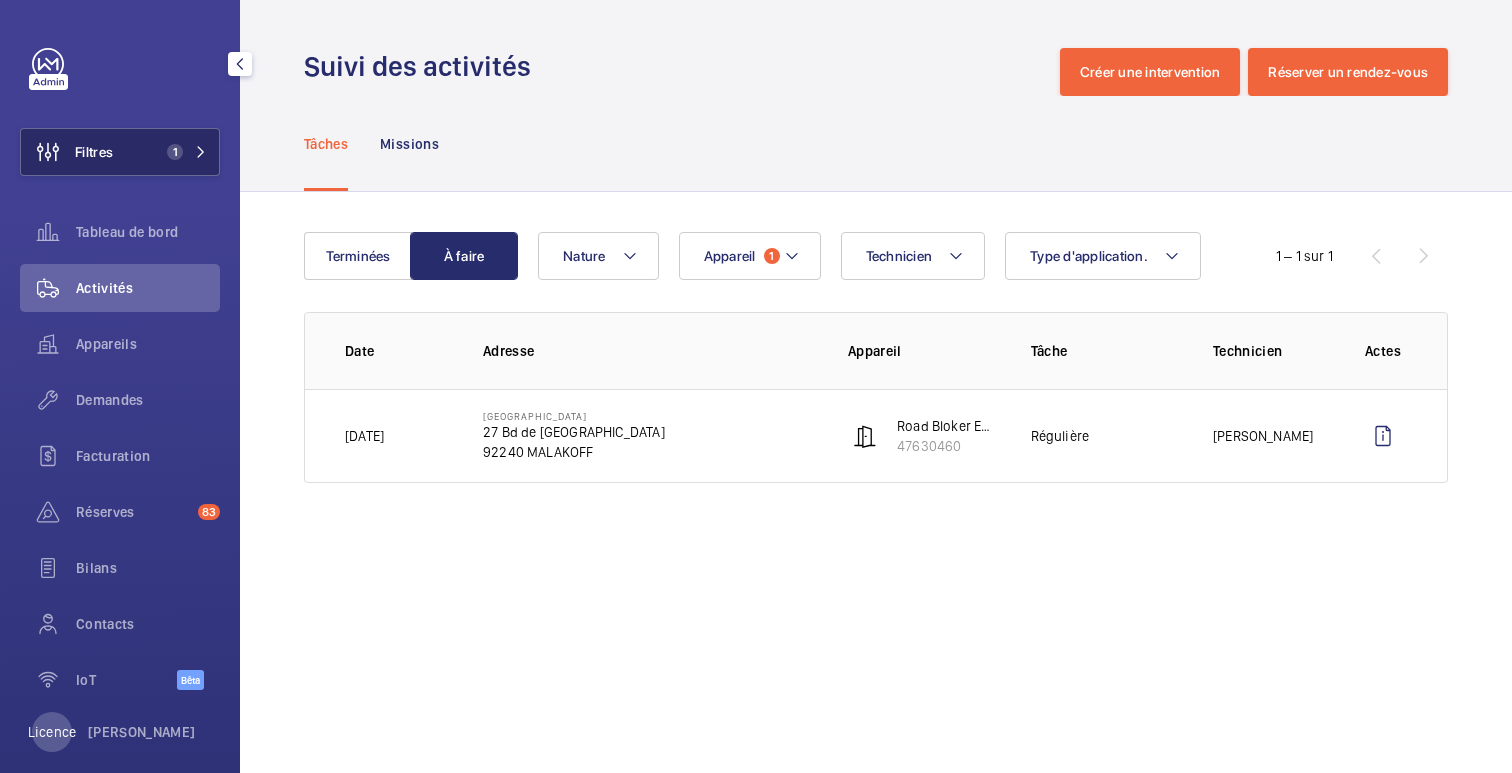 click on "Filtres 1" 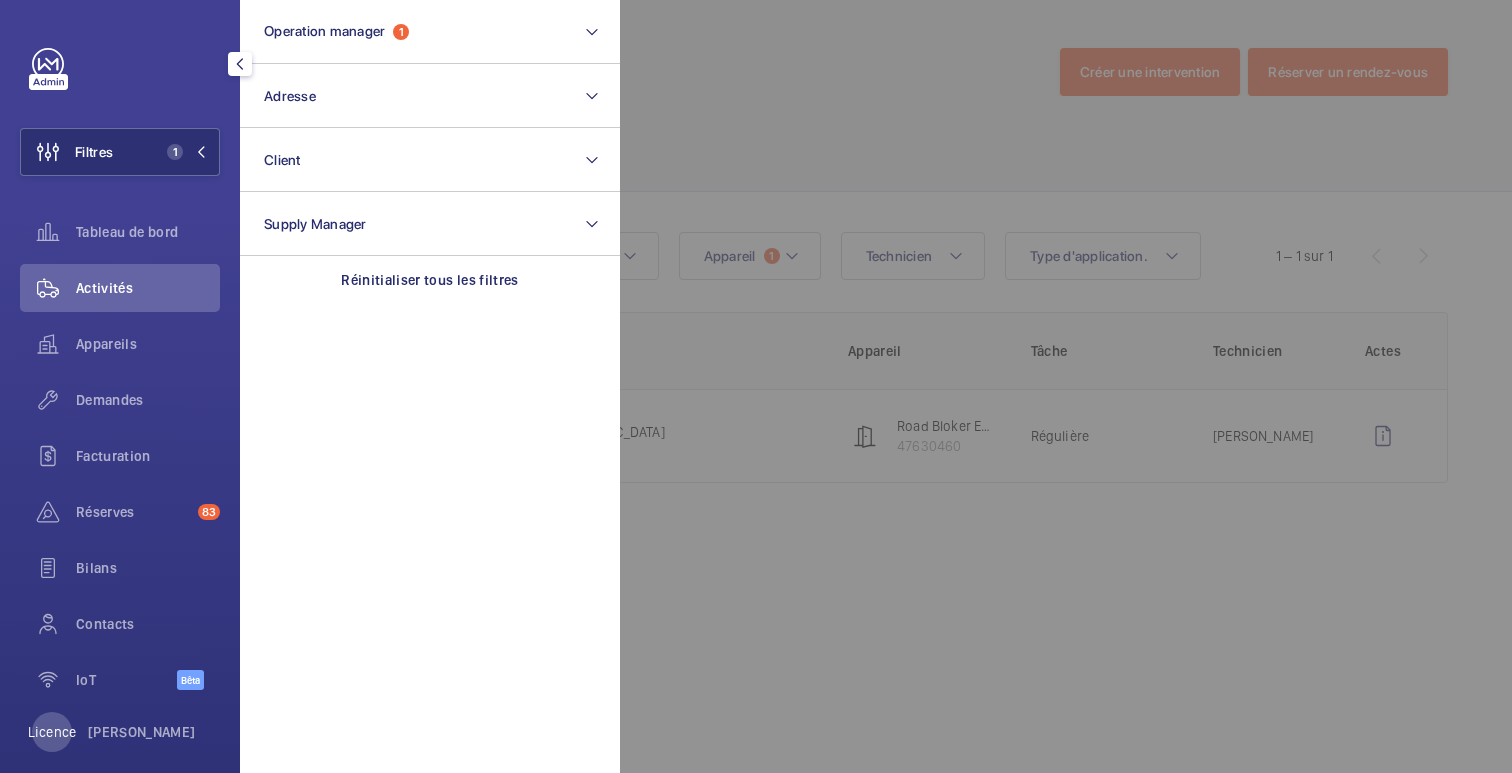 click 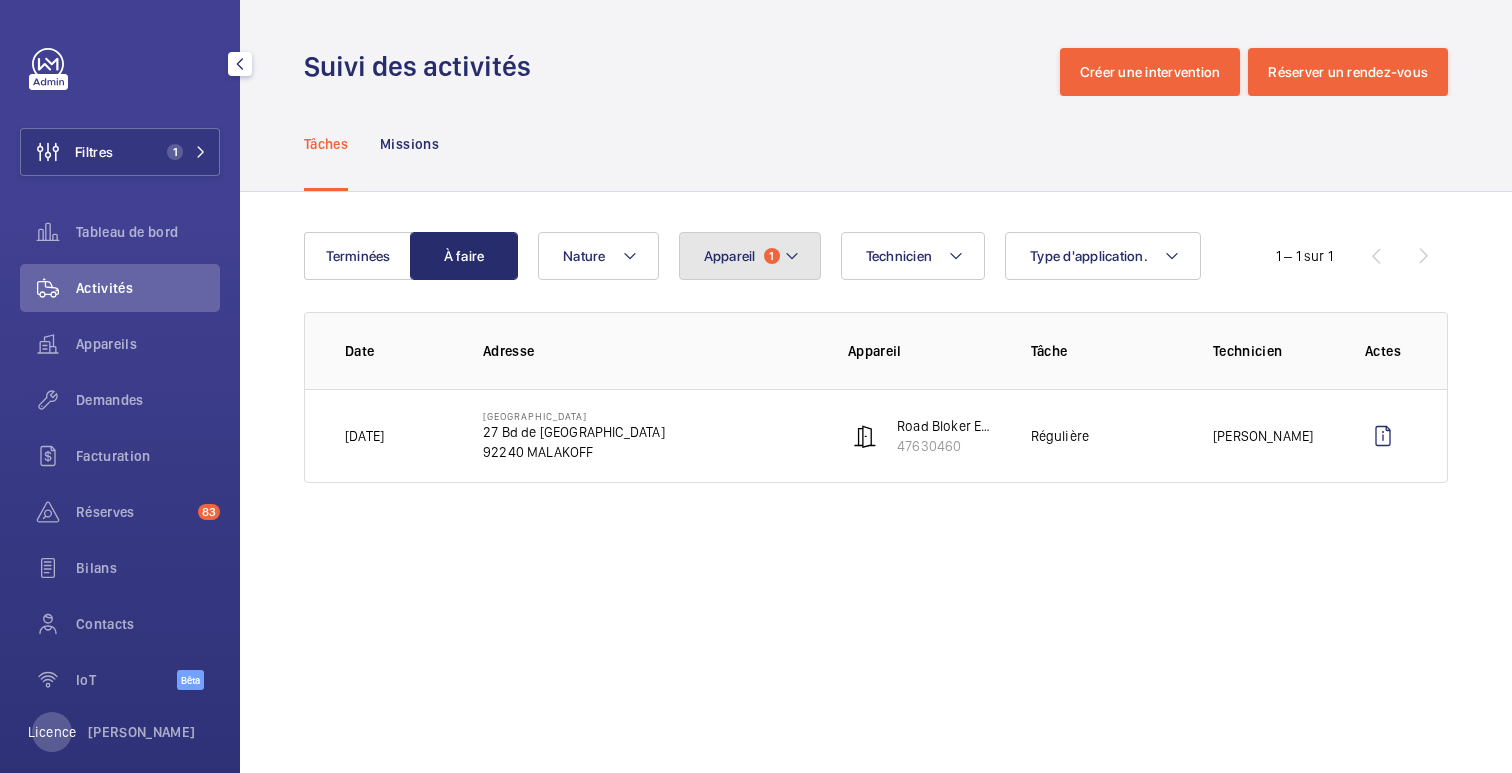 click on "Appareil" 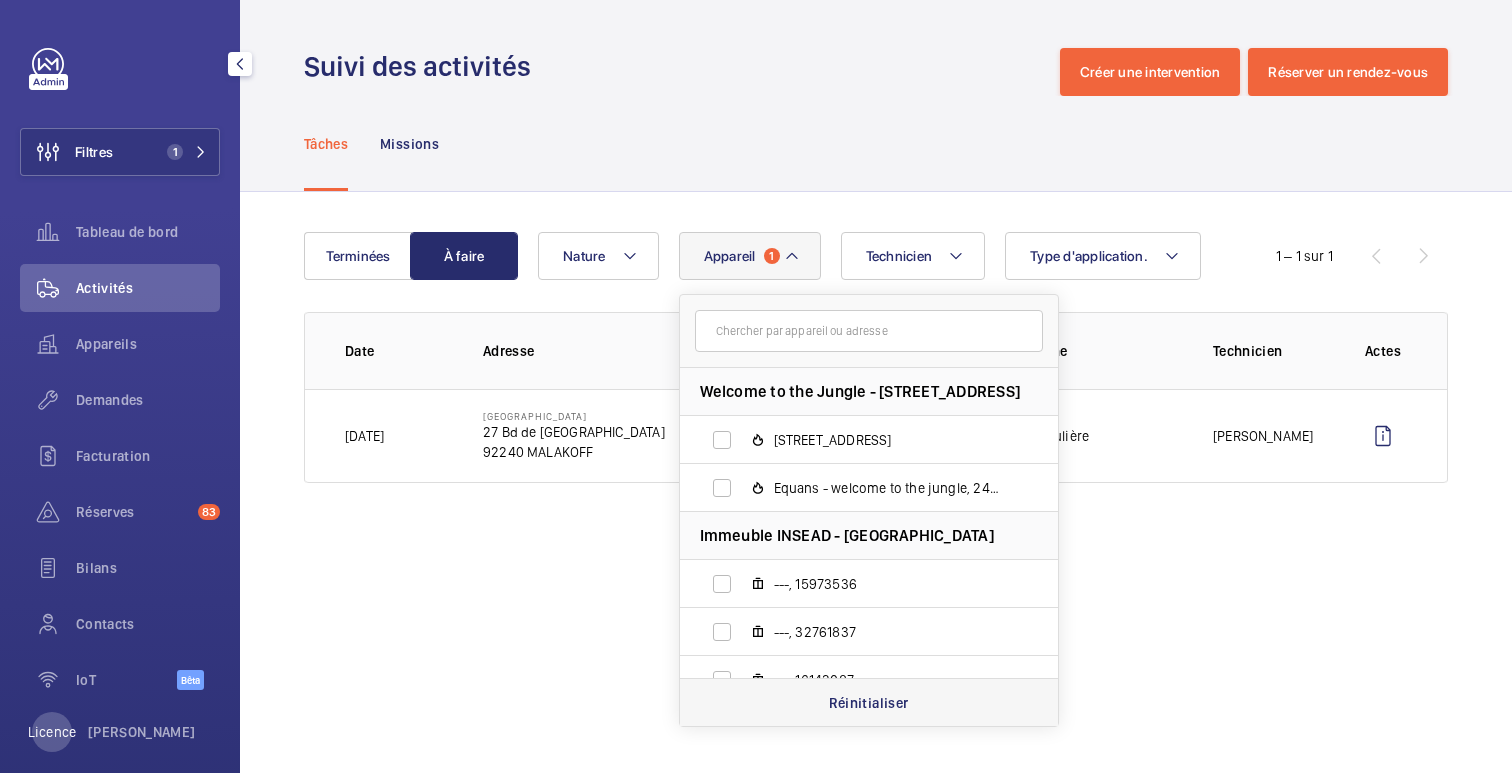 click on "Réinitialiser" 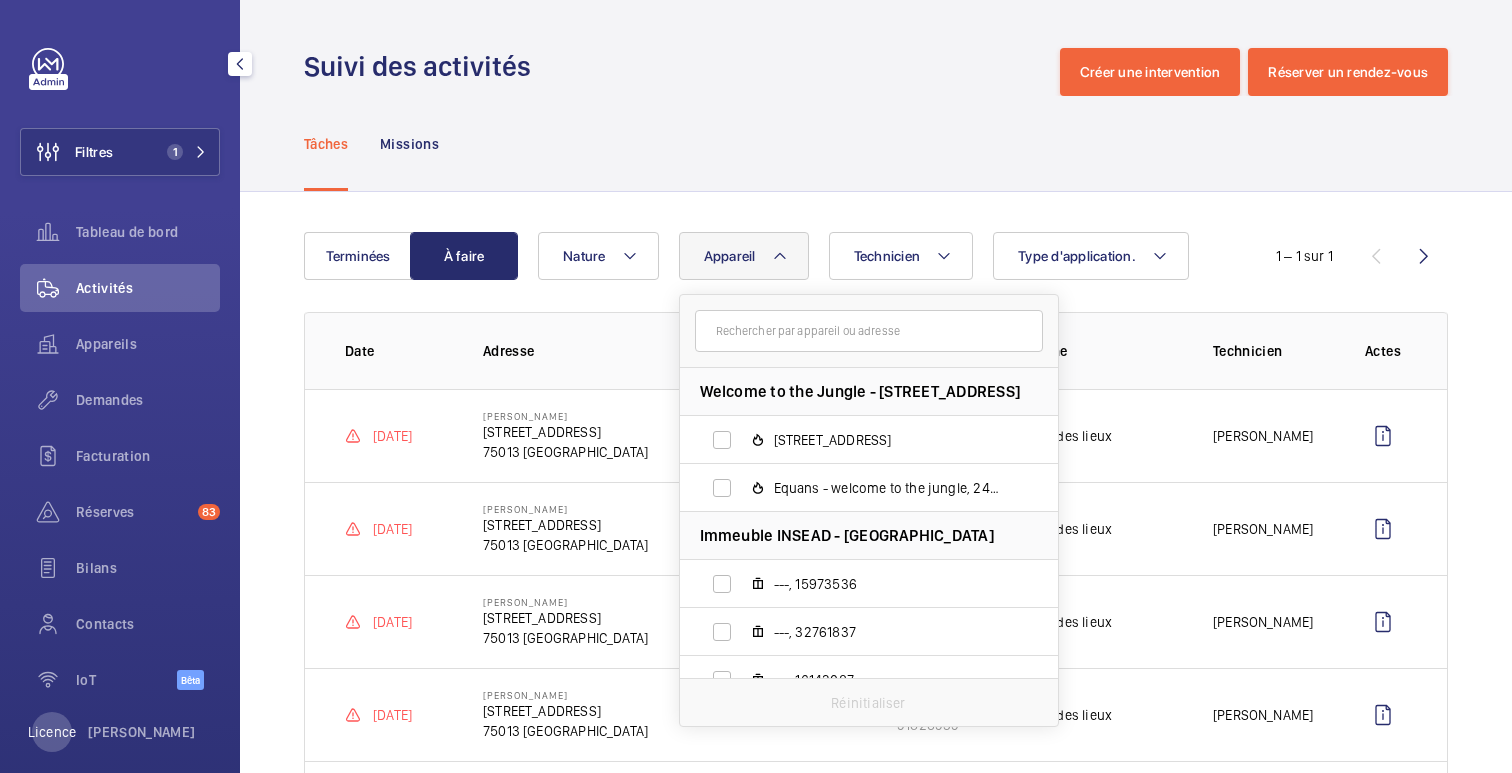 click on "Tâches Missions" 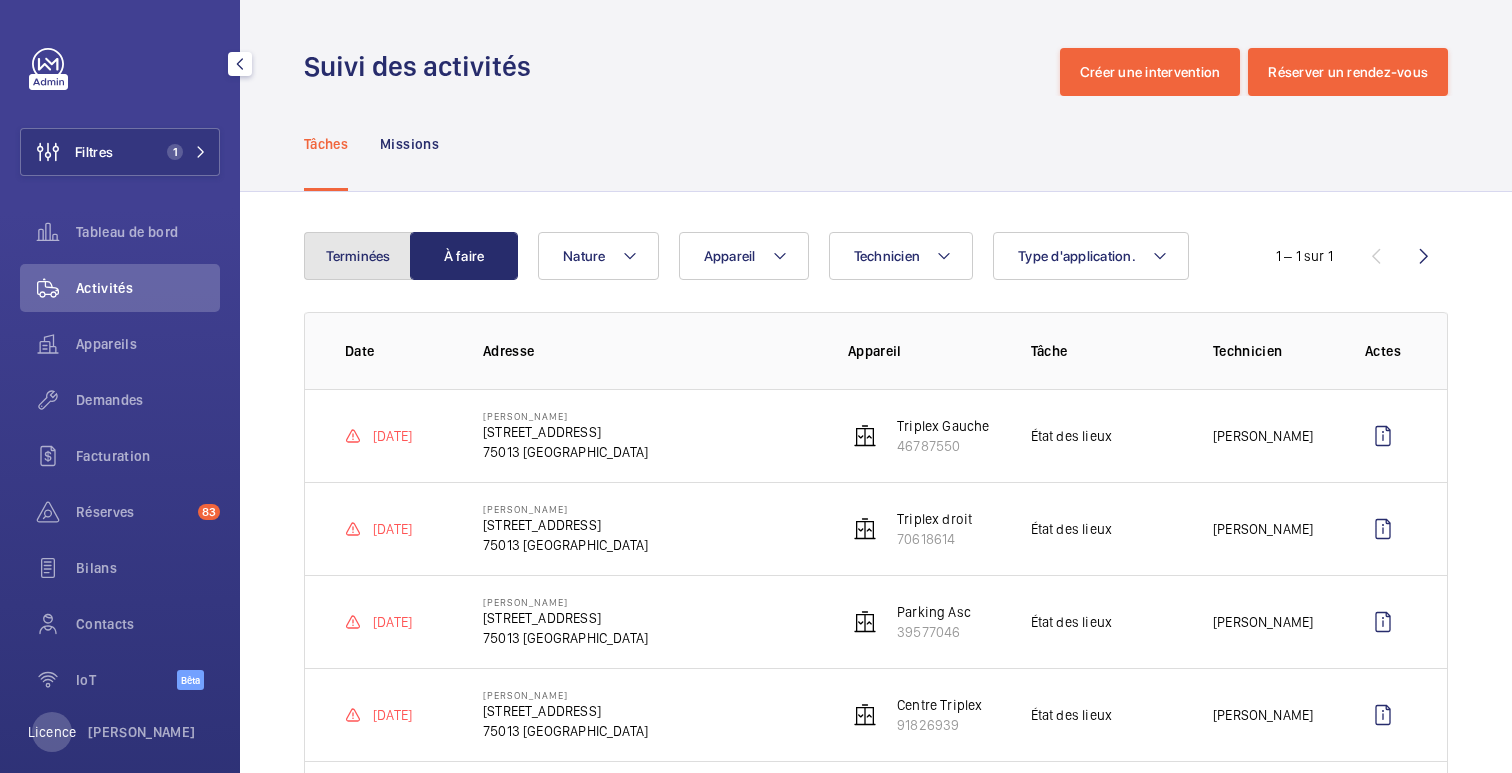 click on "Terminées" 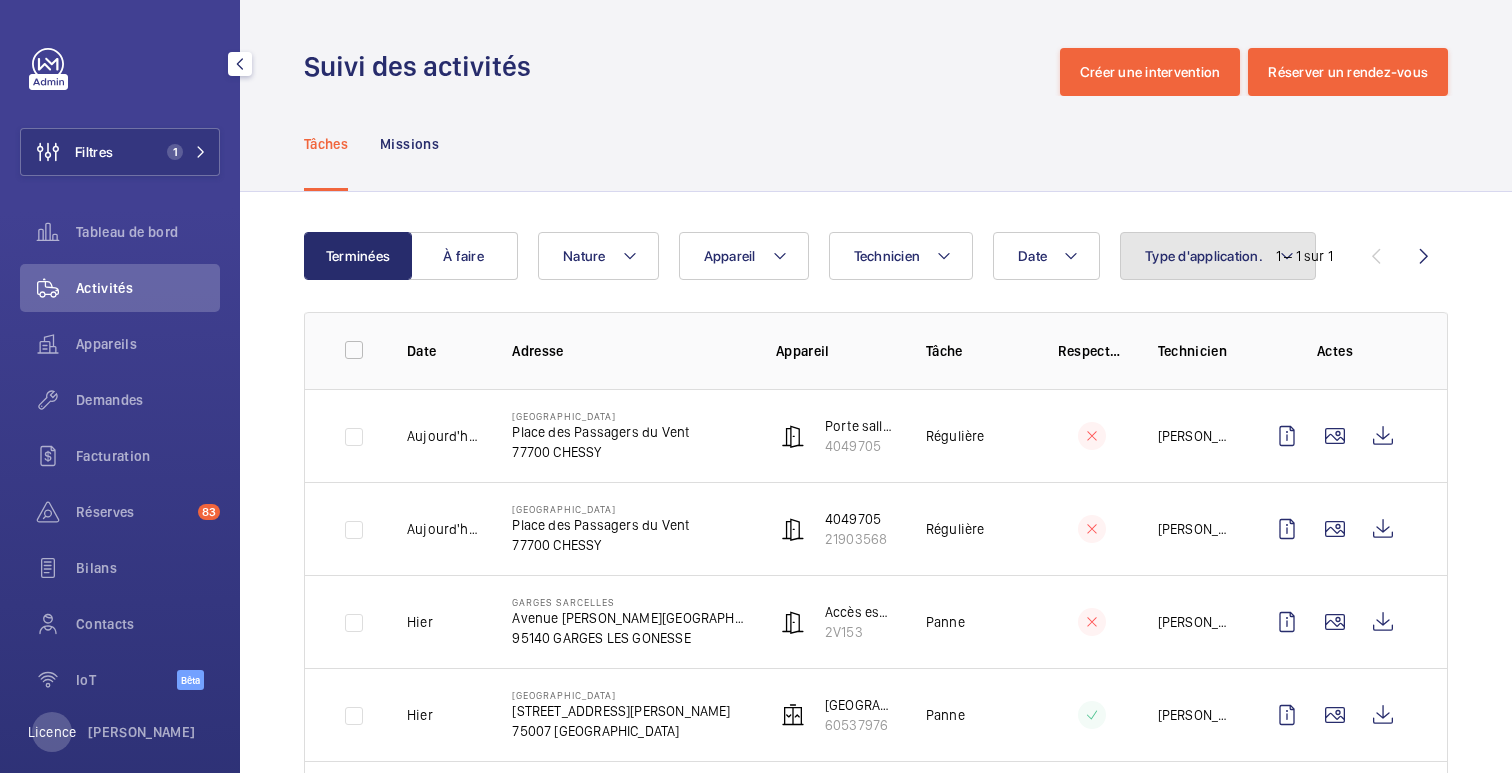 click on "Type d'application." 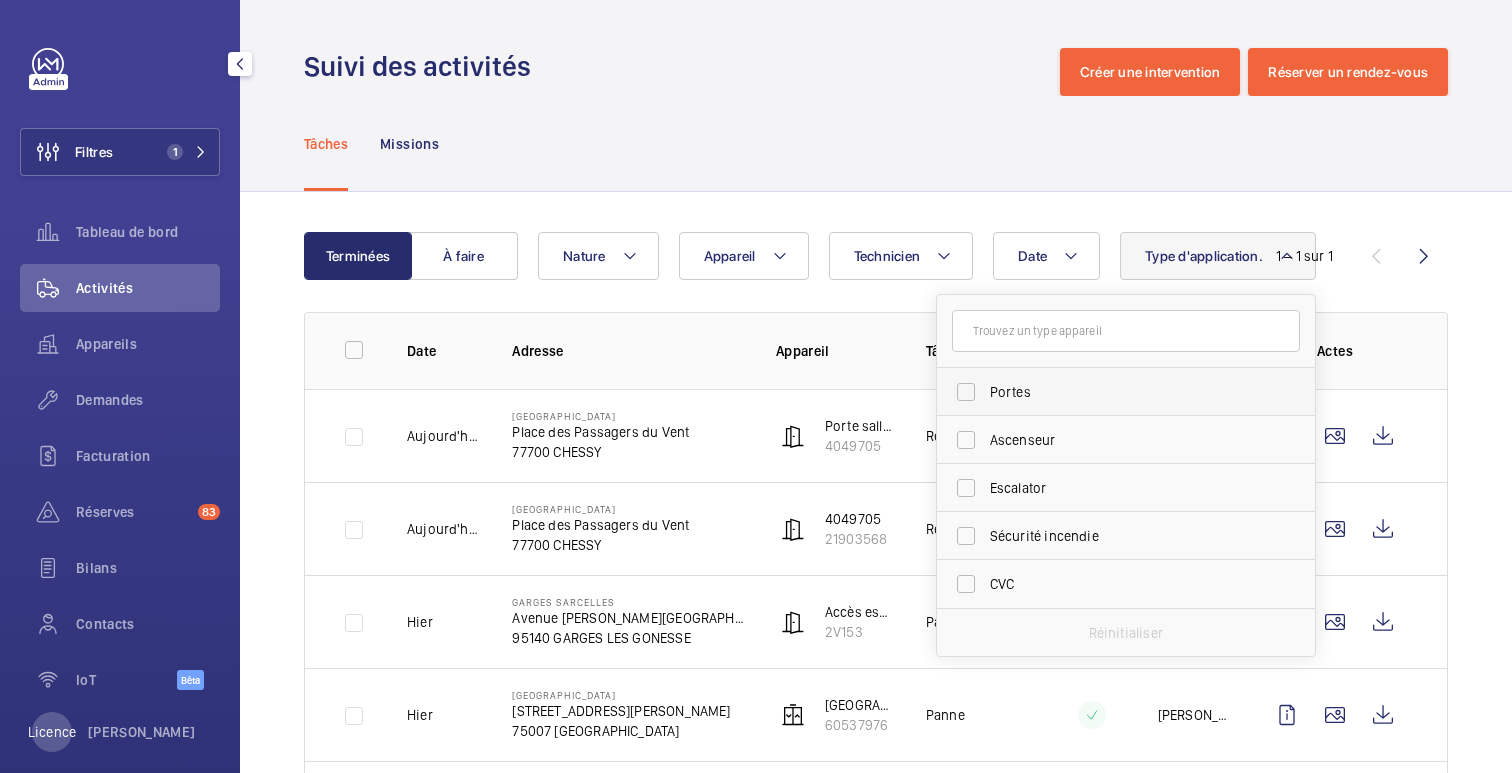 click on "Portes" at bounding box center [1127, 392] 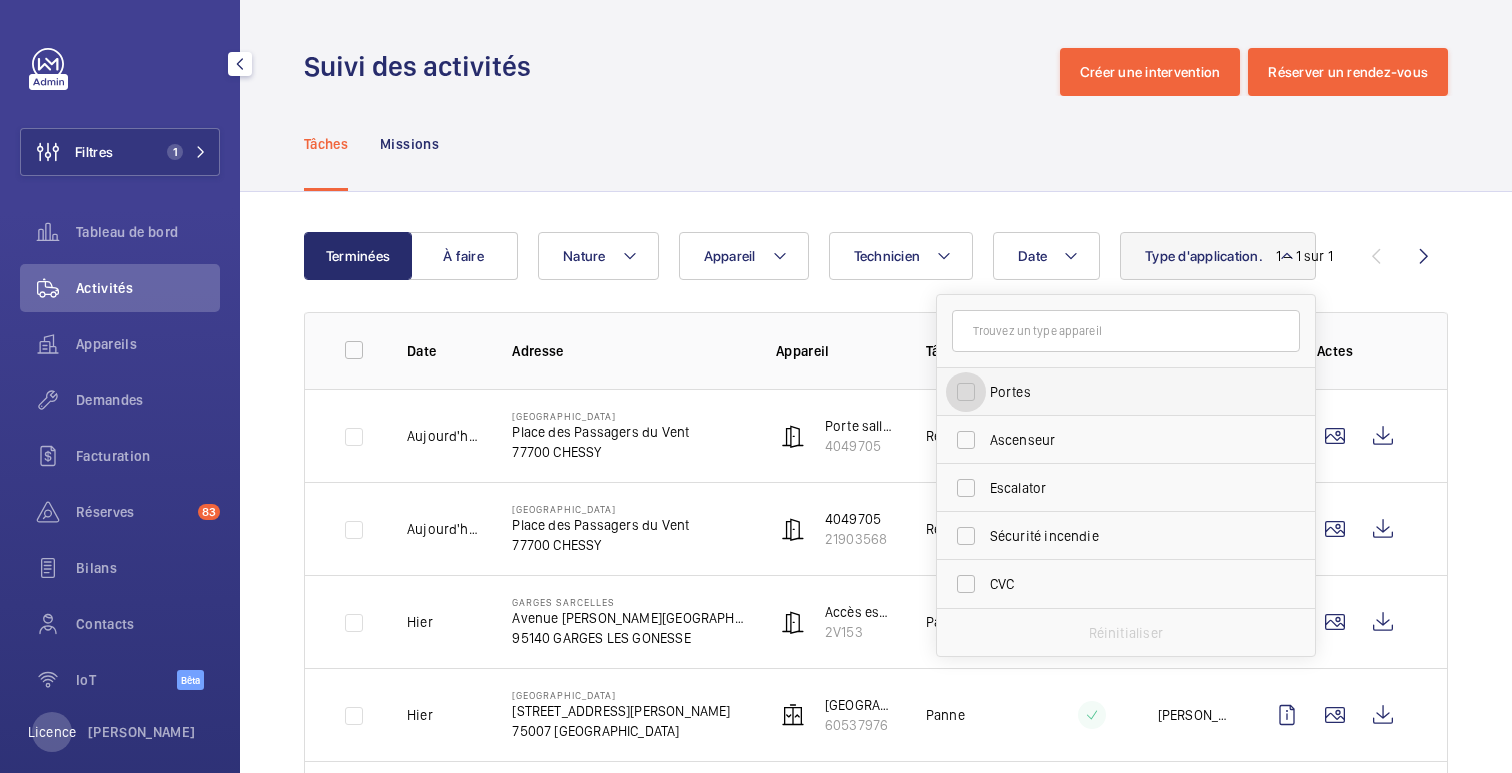click on "Portes" at bounding box center [966, 392] 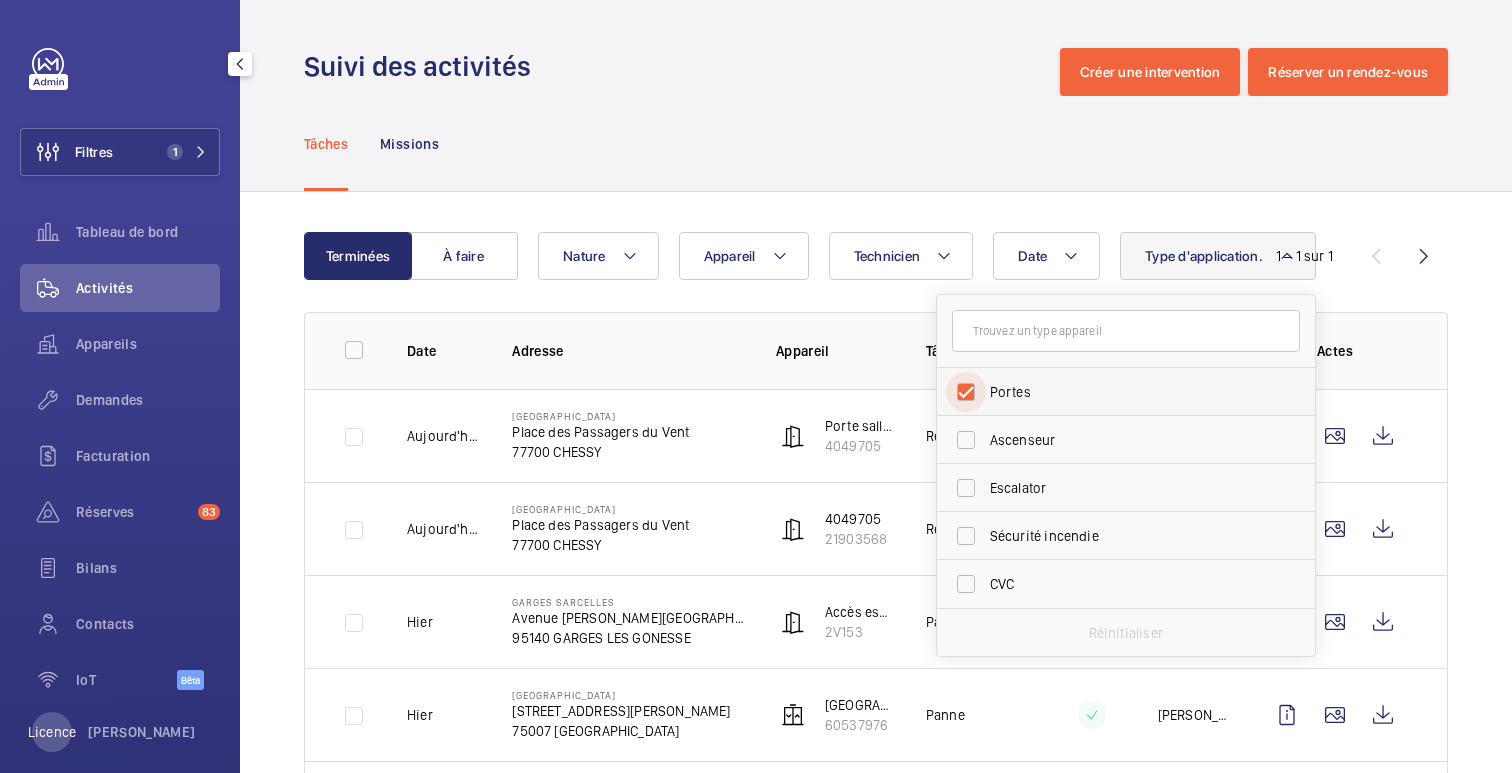 checkbox on "true" 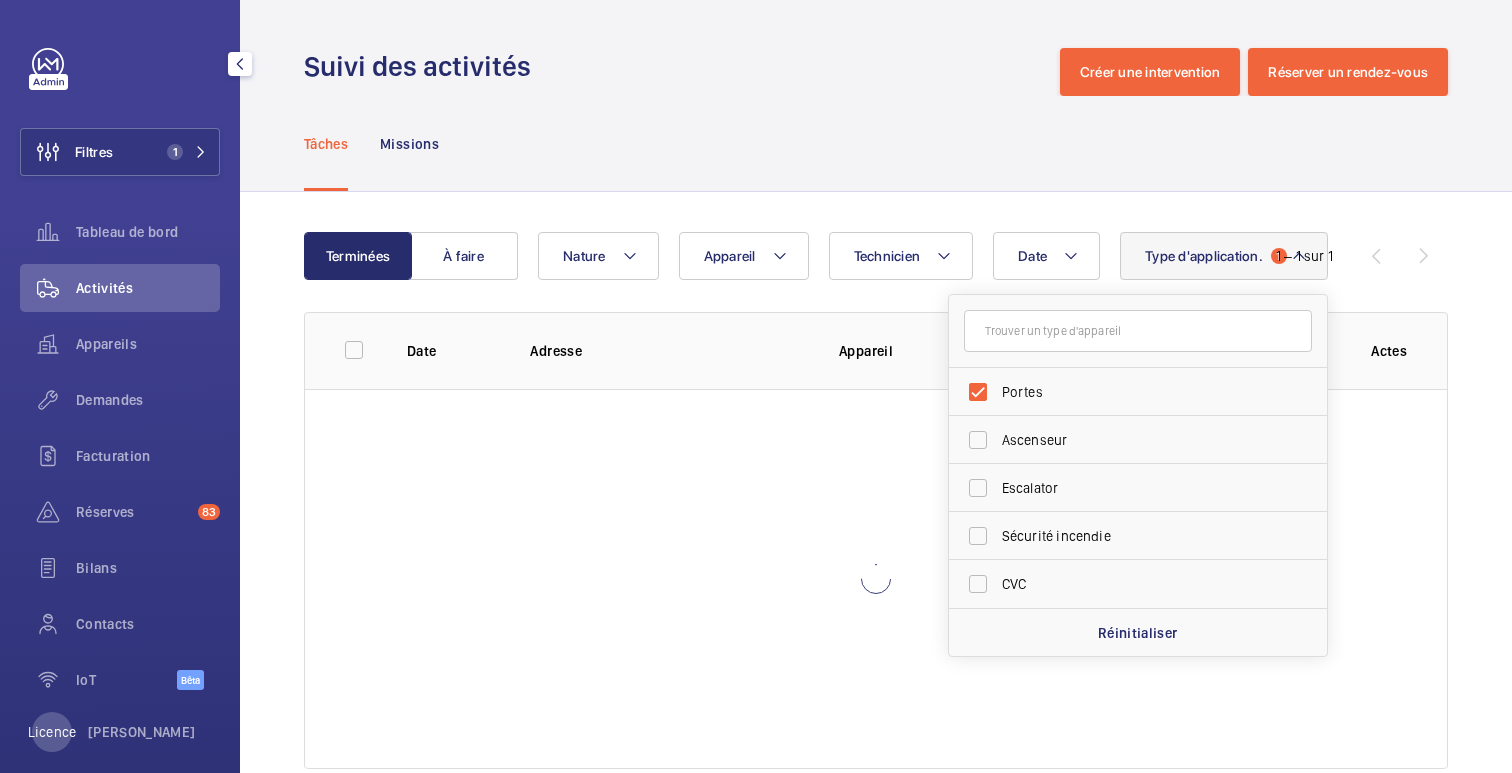 click on "Tâches Missions" 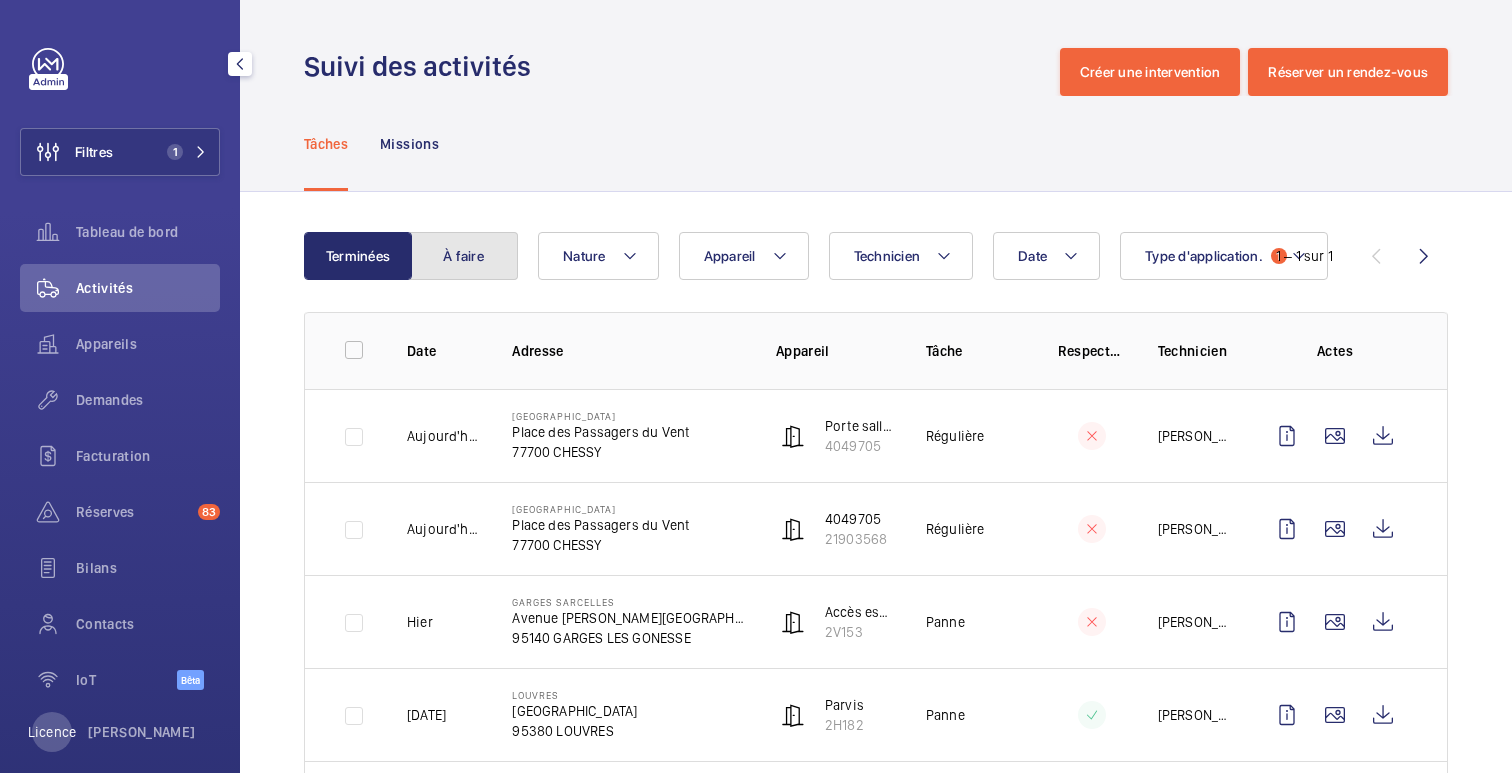 click on "À faire" 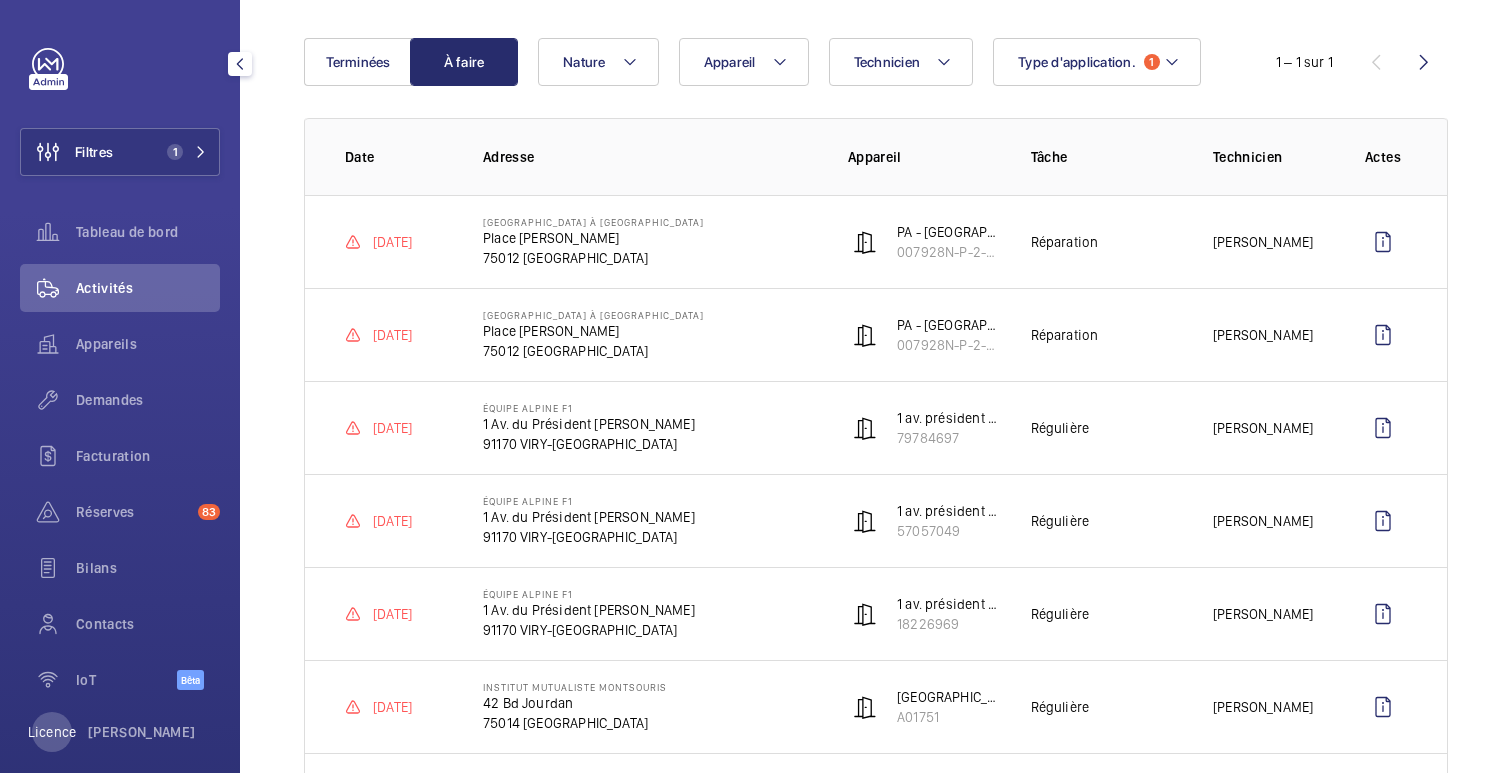 scroll, scrollTop: 198, scrollLeft: 0, axis: vertical 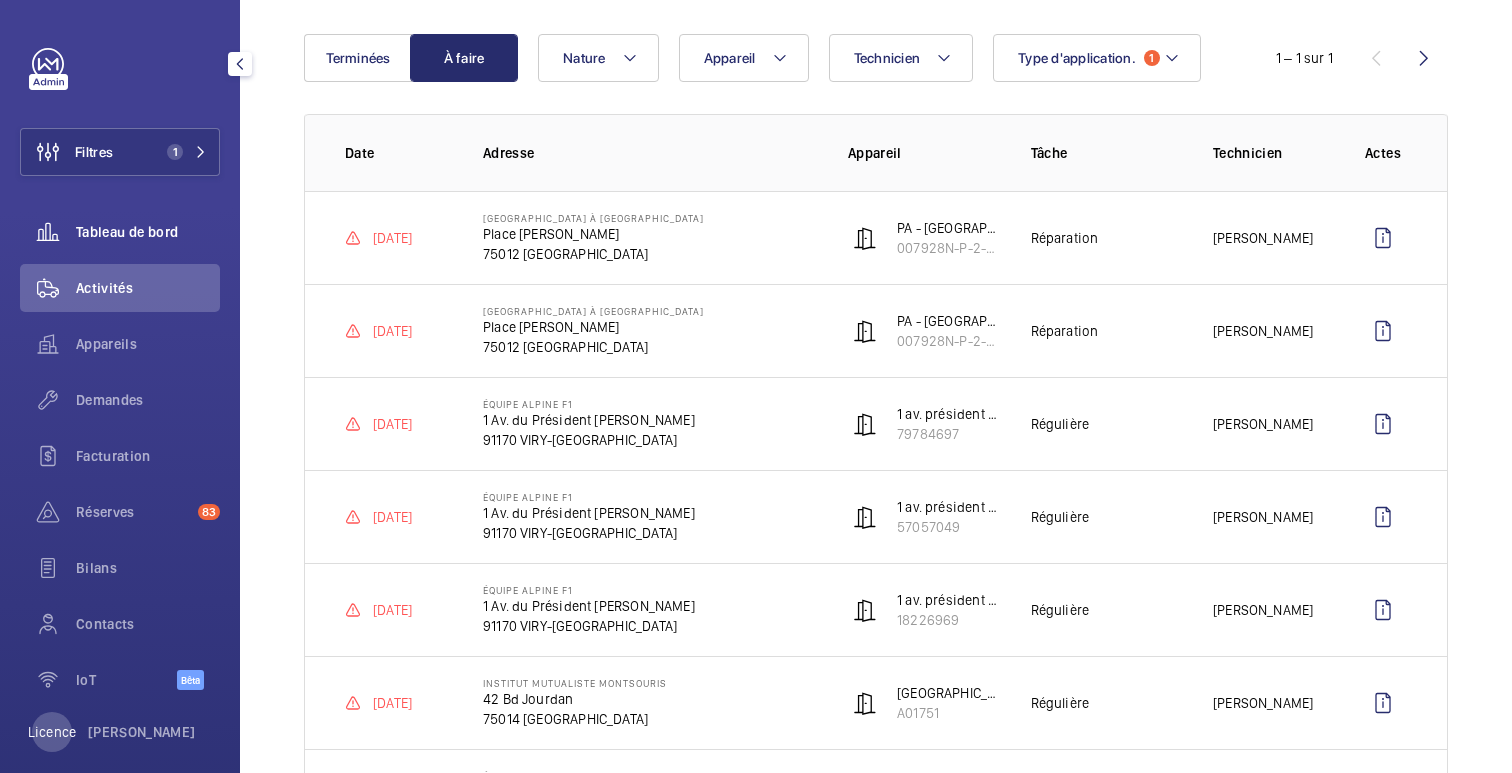 click on "Tableau de bord" 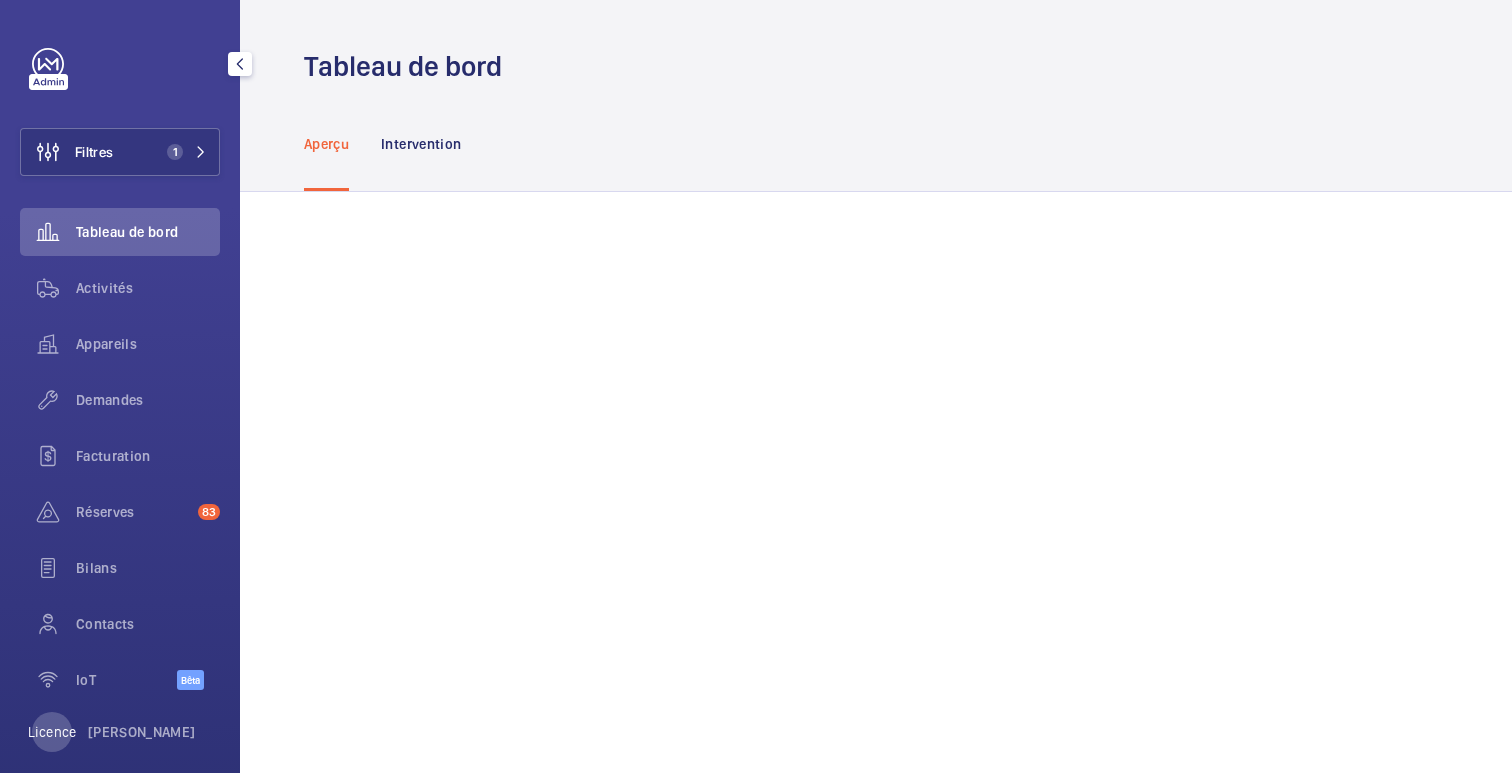 scroll, scrollTop: 0, scrollLeft: 0, axis: both 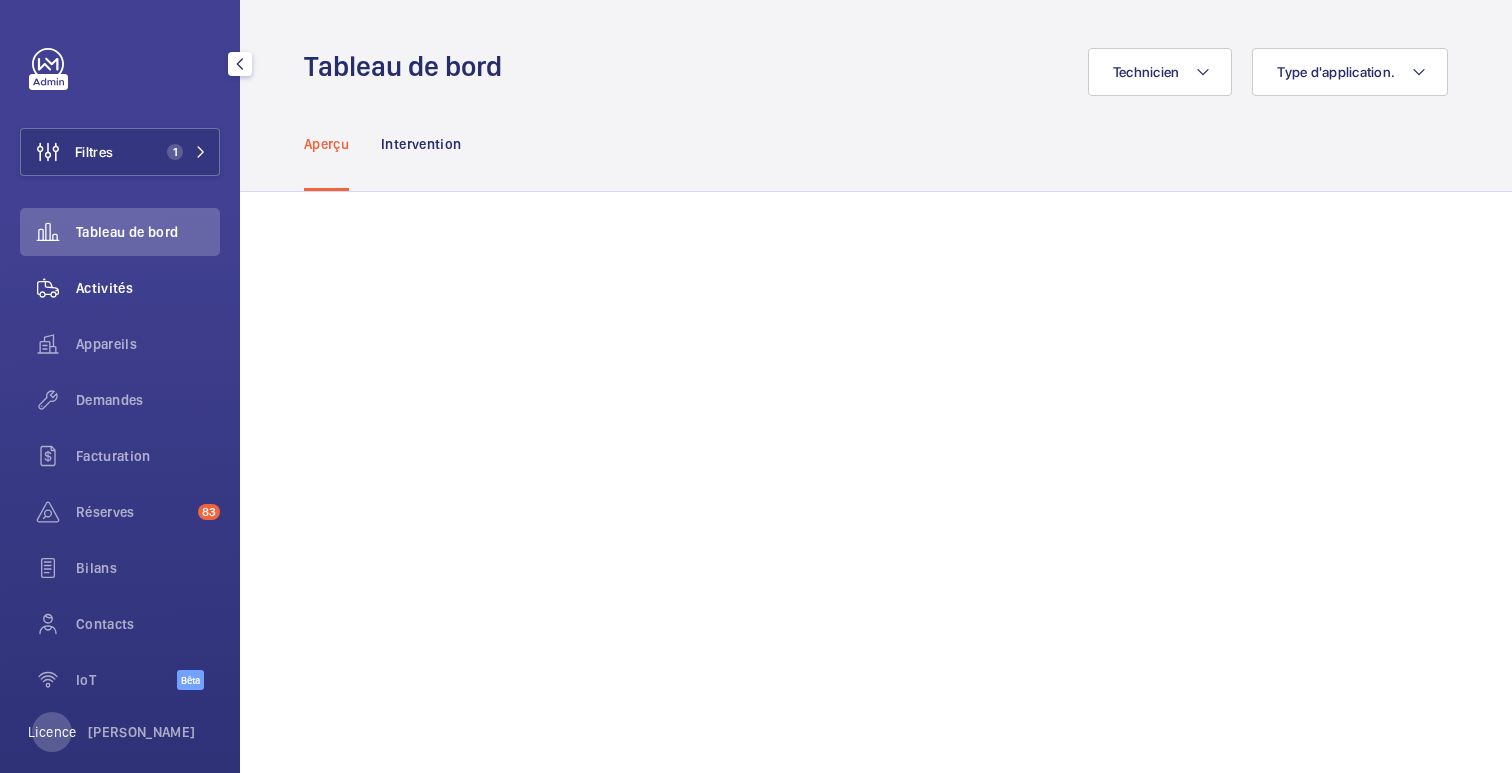 click on "Activités" 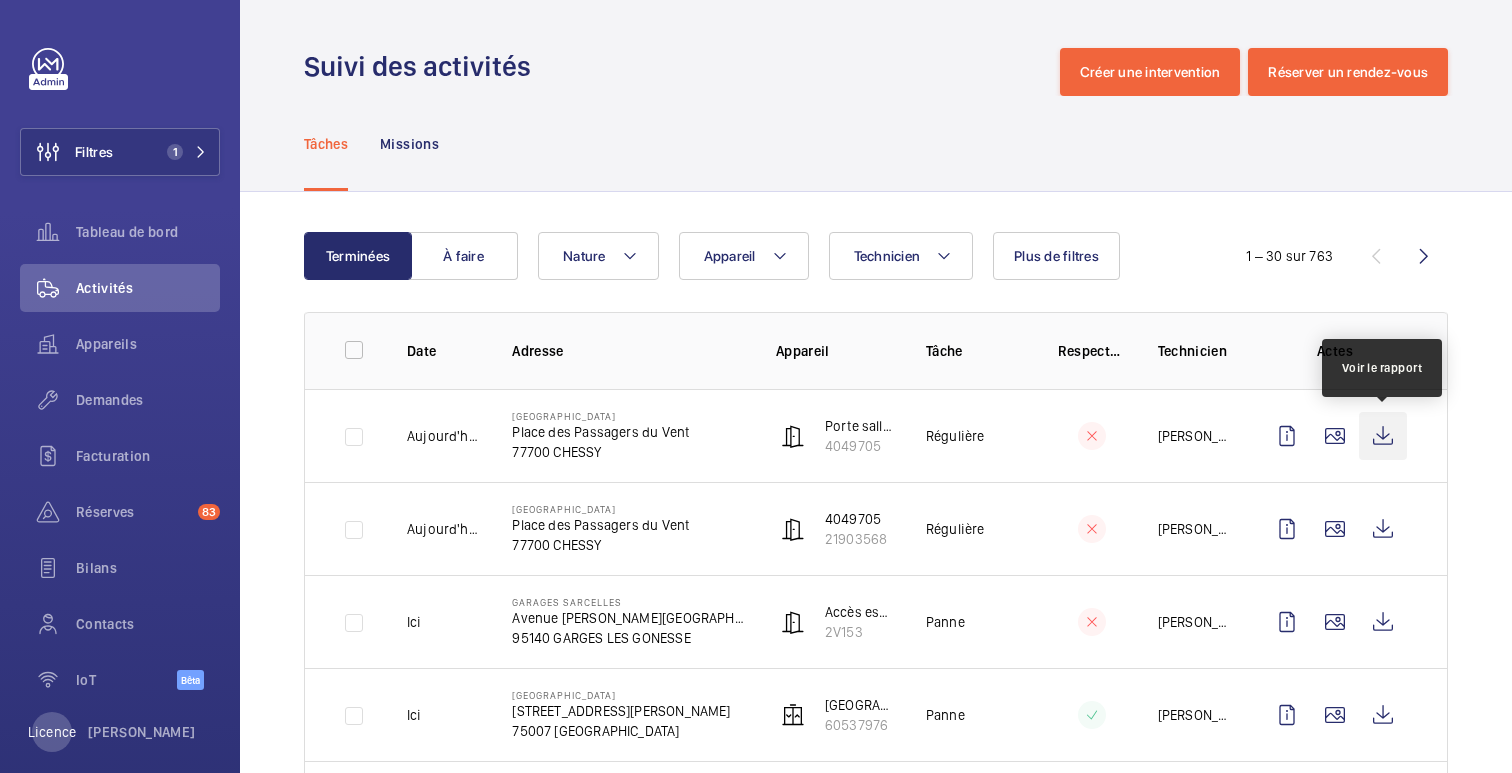 click 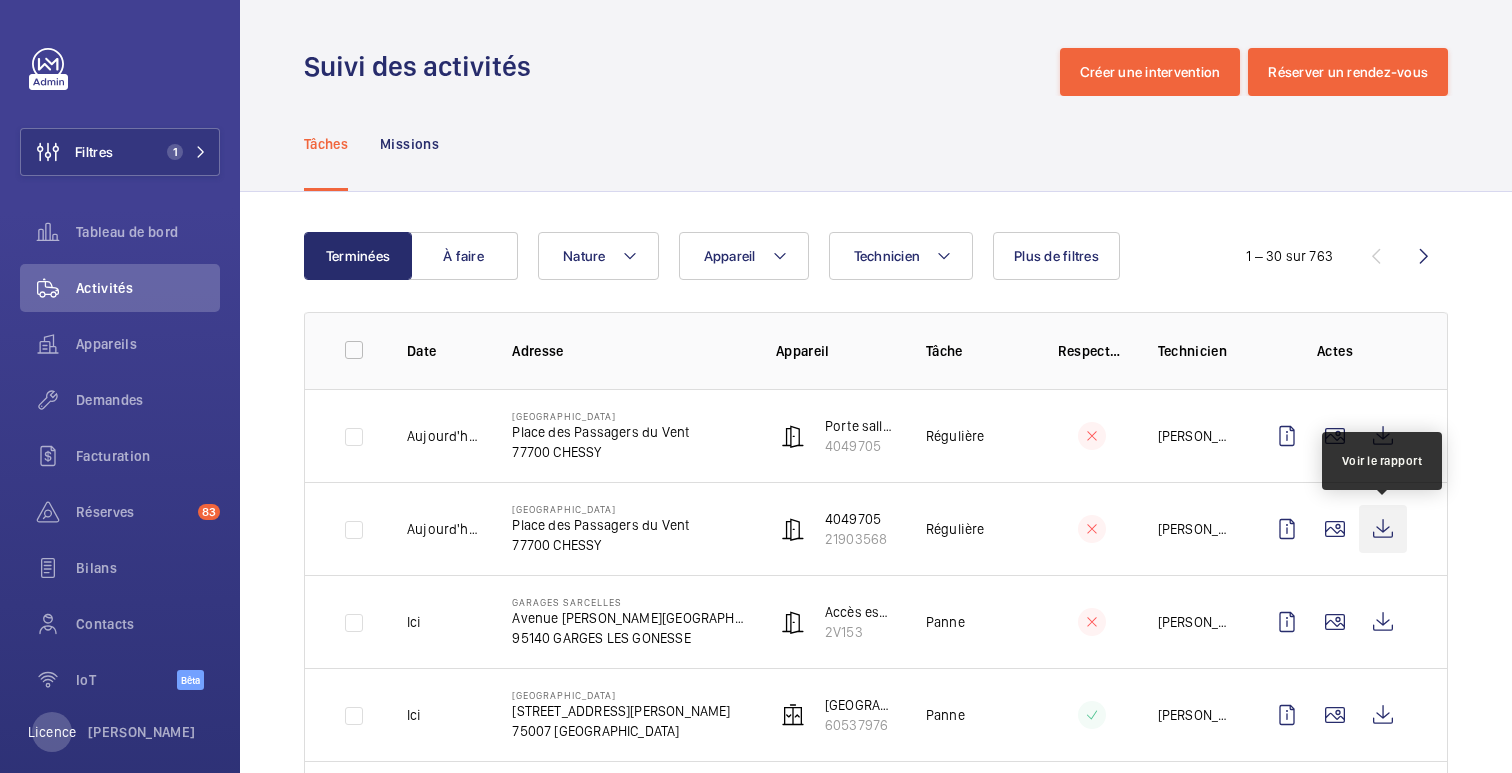 click 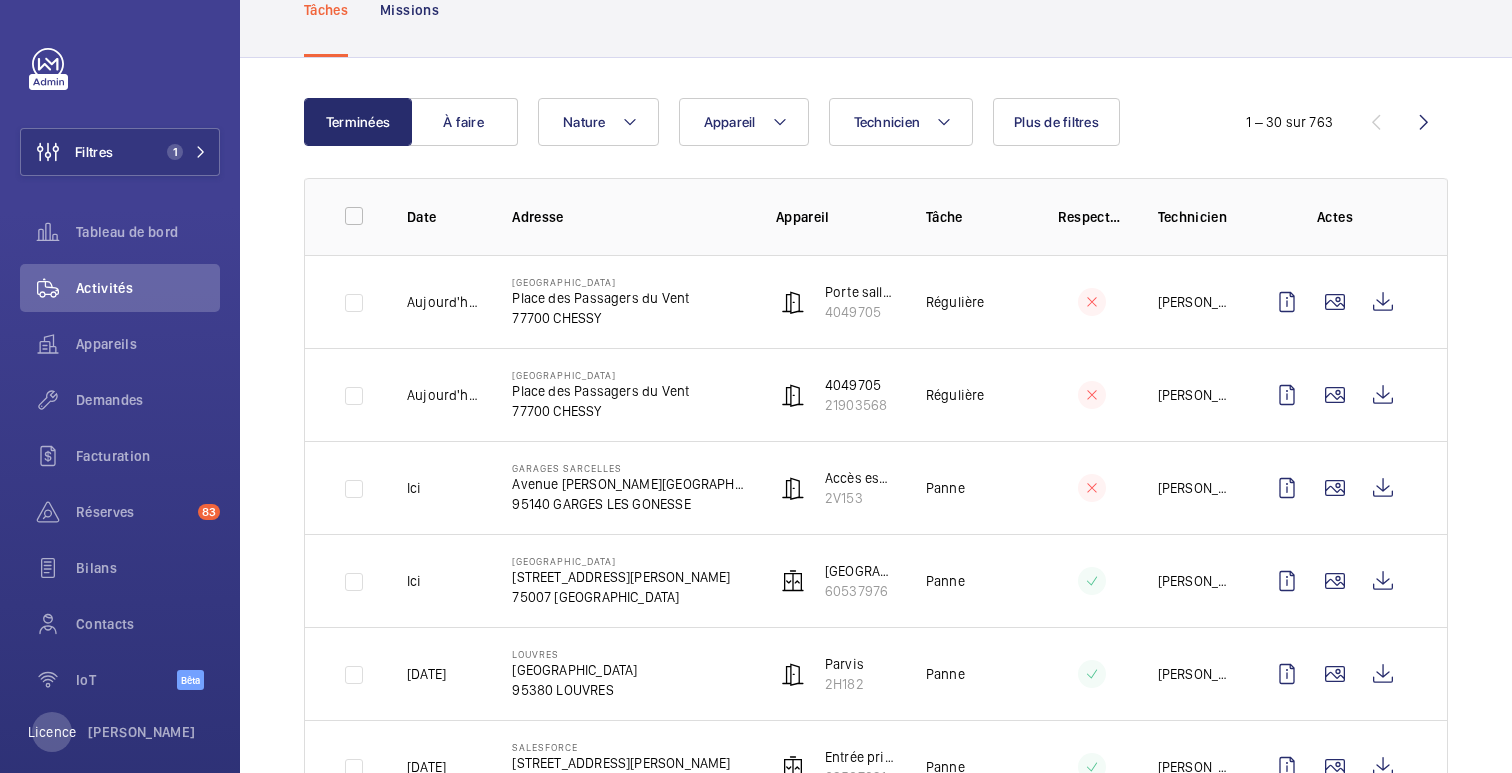 scroll, scrollTop: 0, scrollLeft: 0, axis: both 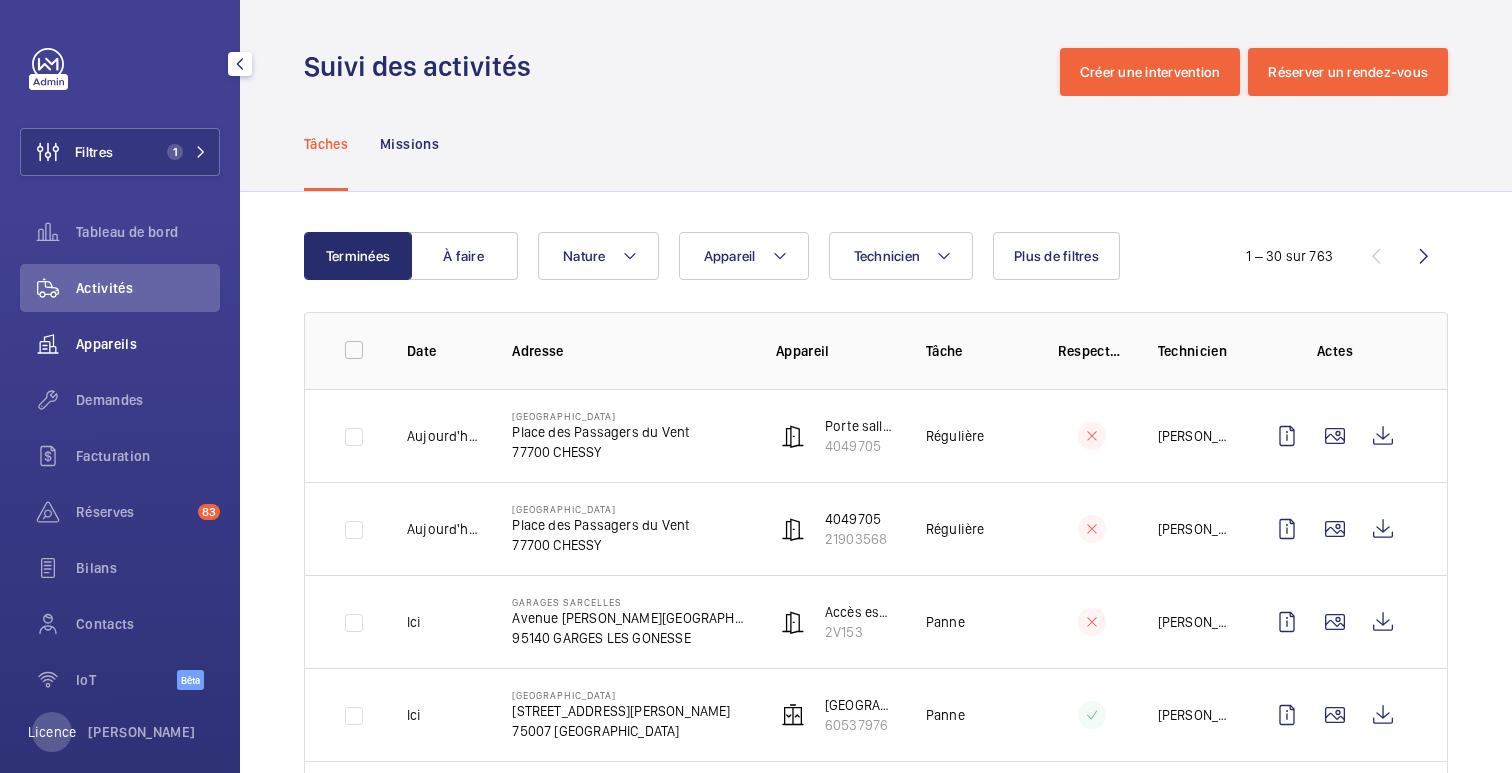 click on "Appareils" 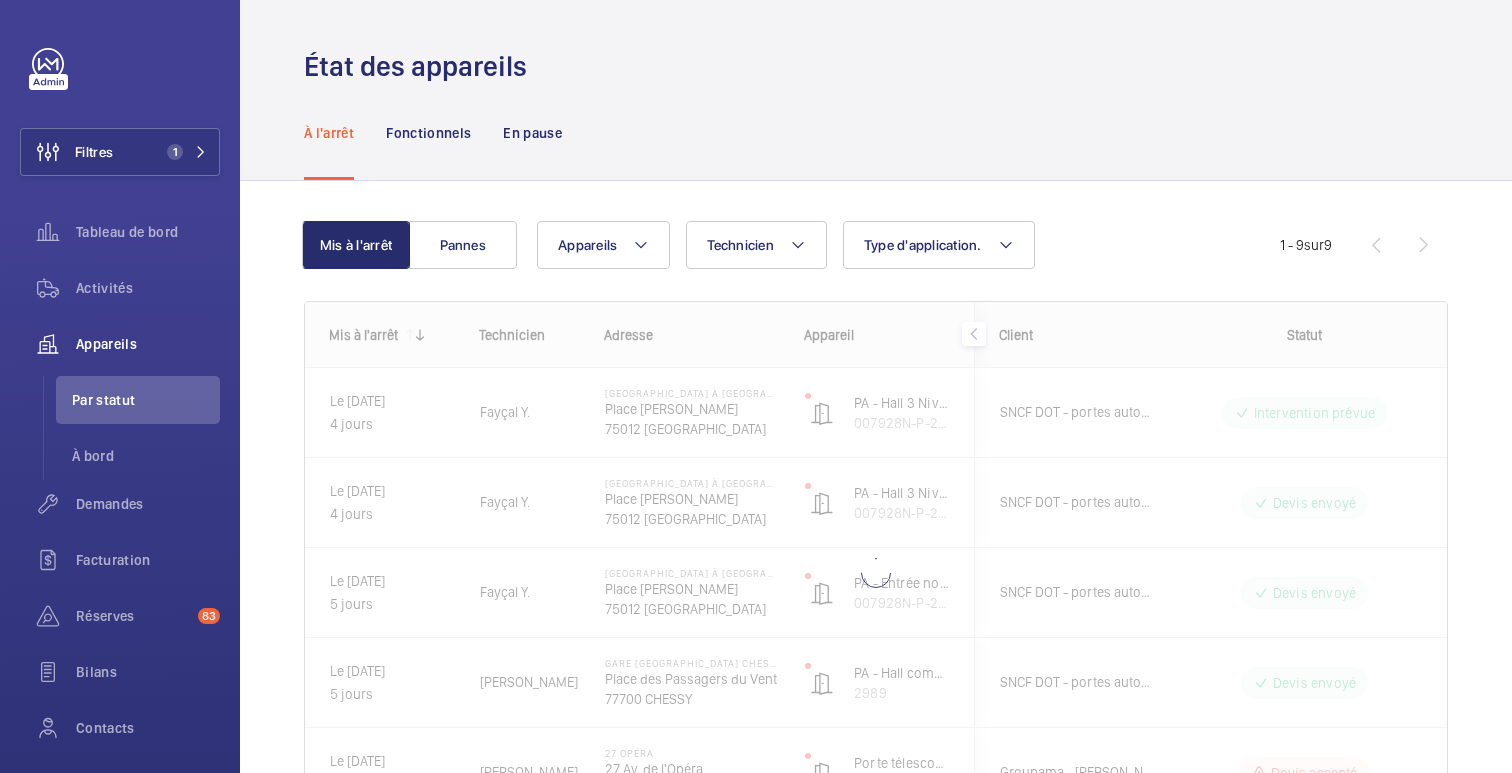 click on "Mis à l'arrêt Pannes Appareils Technicien Type d'application. Plus de filtres Réinitialiser tous les filtres" 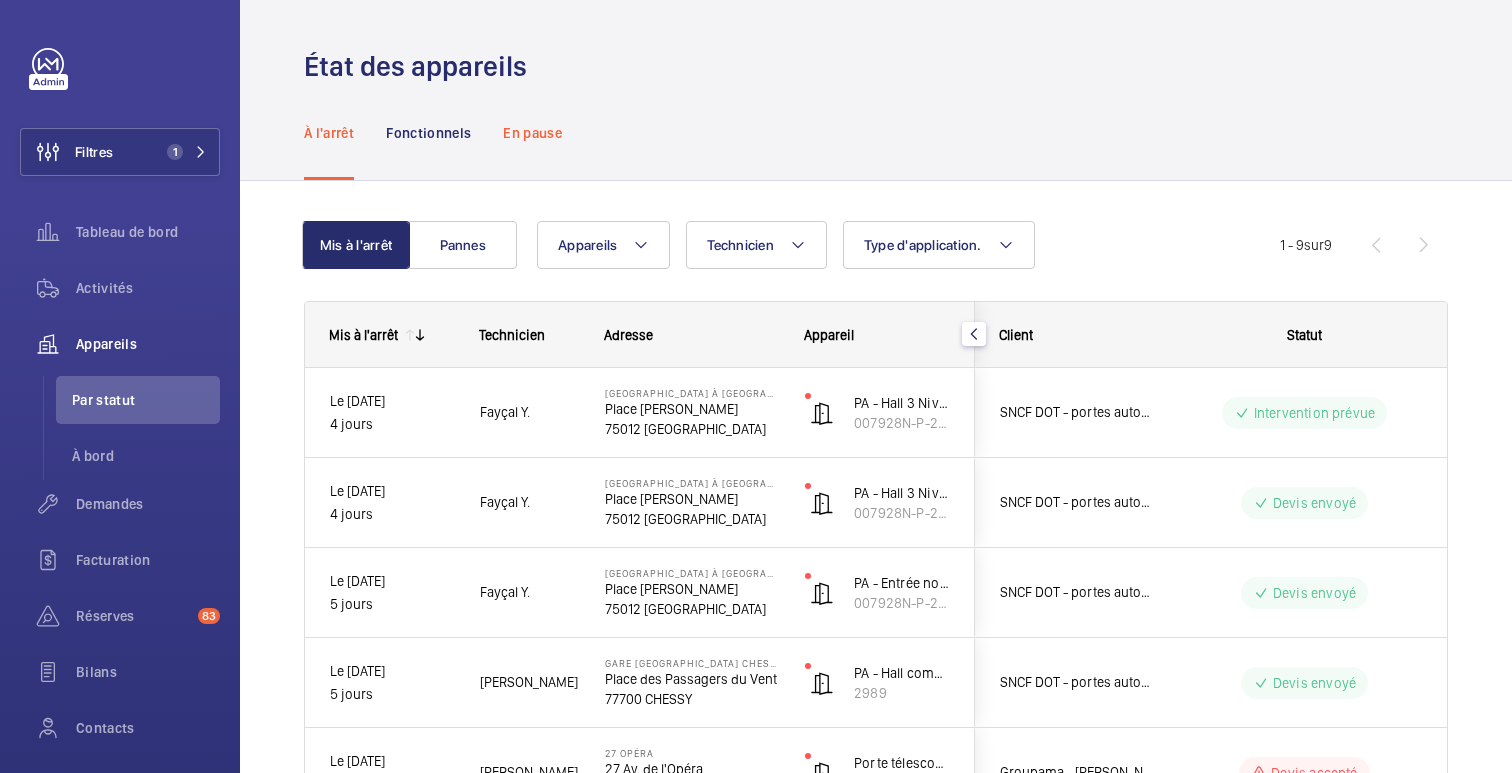 click on "En pause" 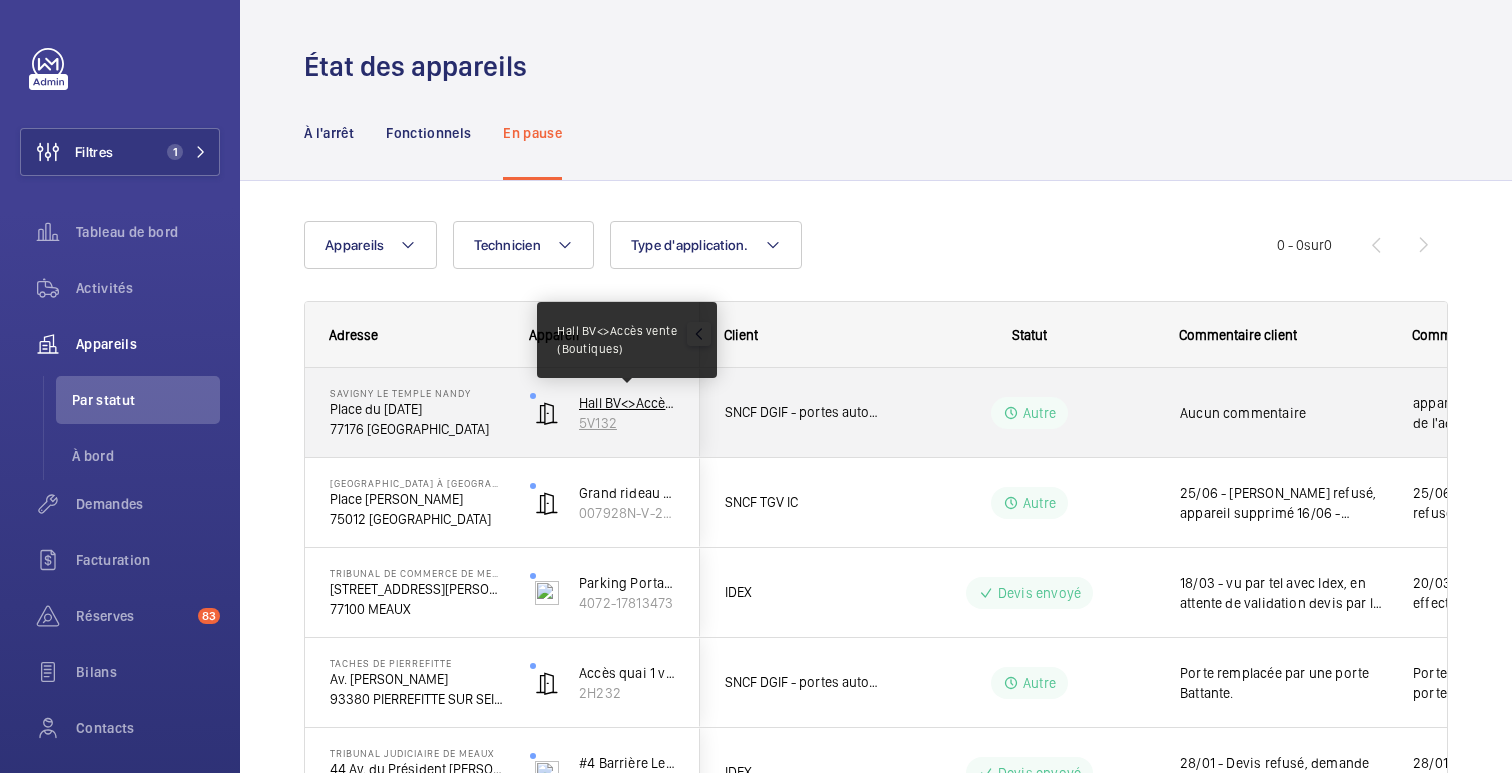 click on "Hall BV<>Accès vente (Boutiques)" 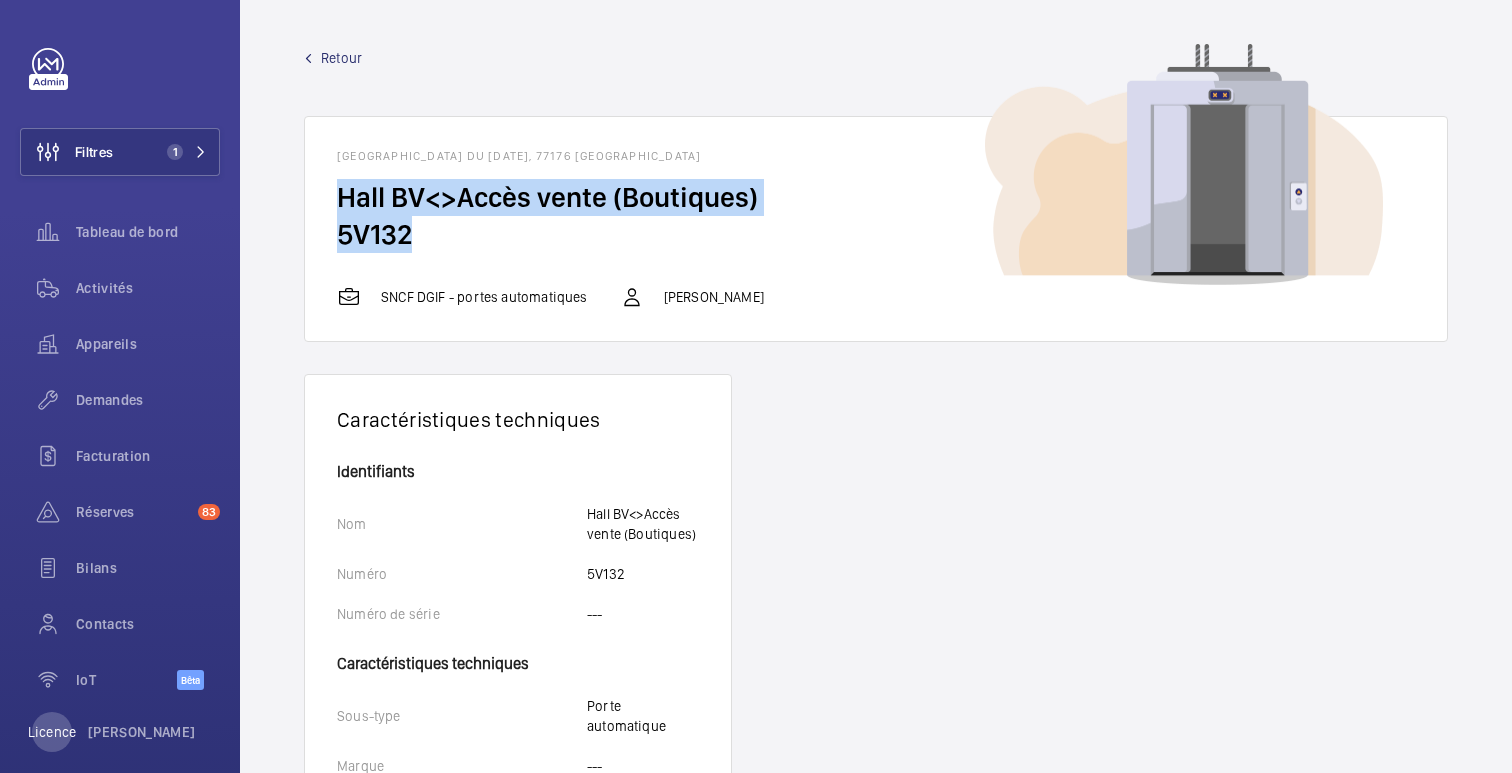 drag, startPoint x: 410, startPoint y: 234, endPoint x: 338, endPoint y: 205, distance: 77.62087 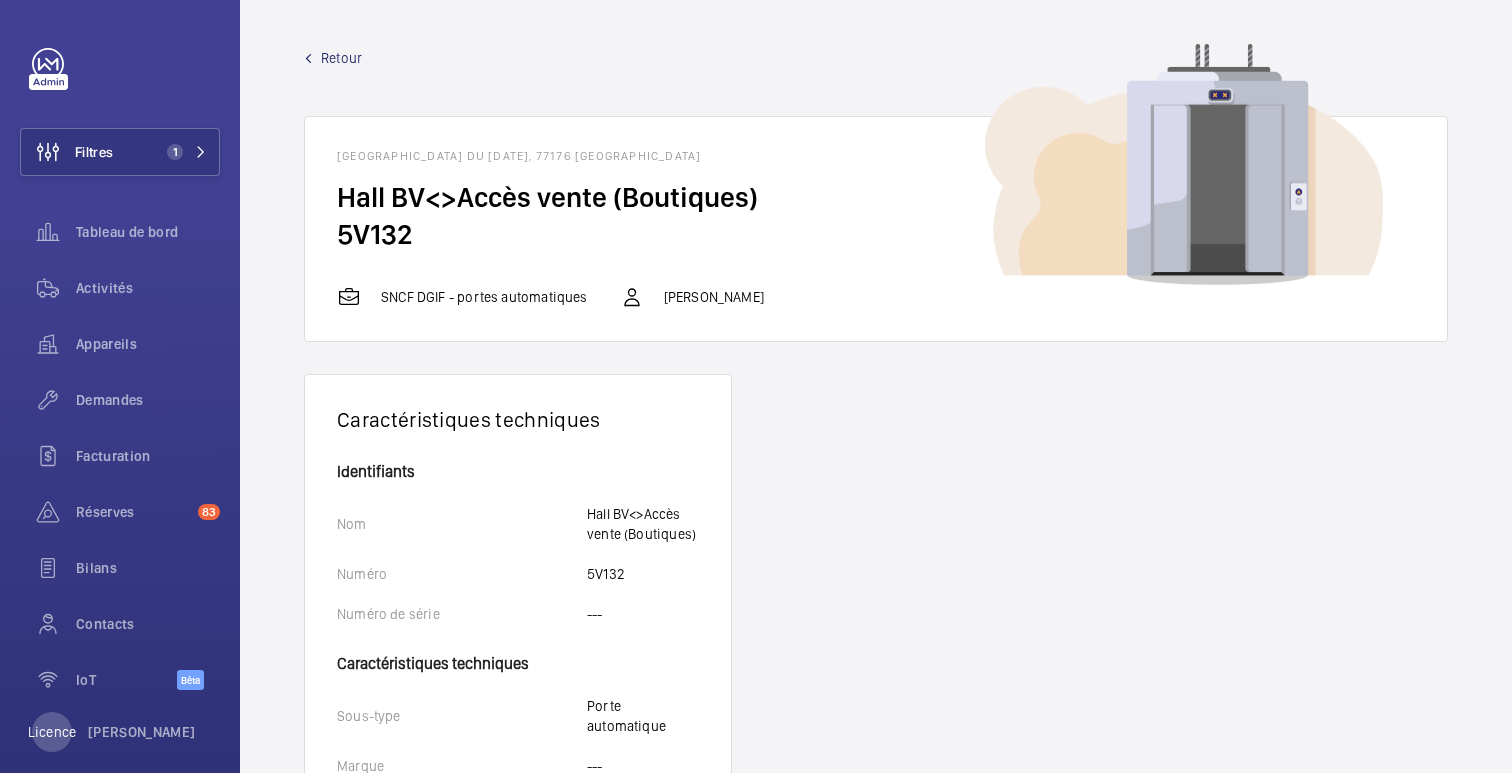 click on "Retour" 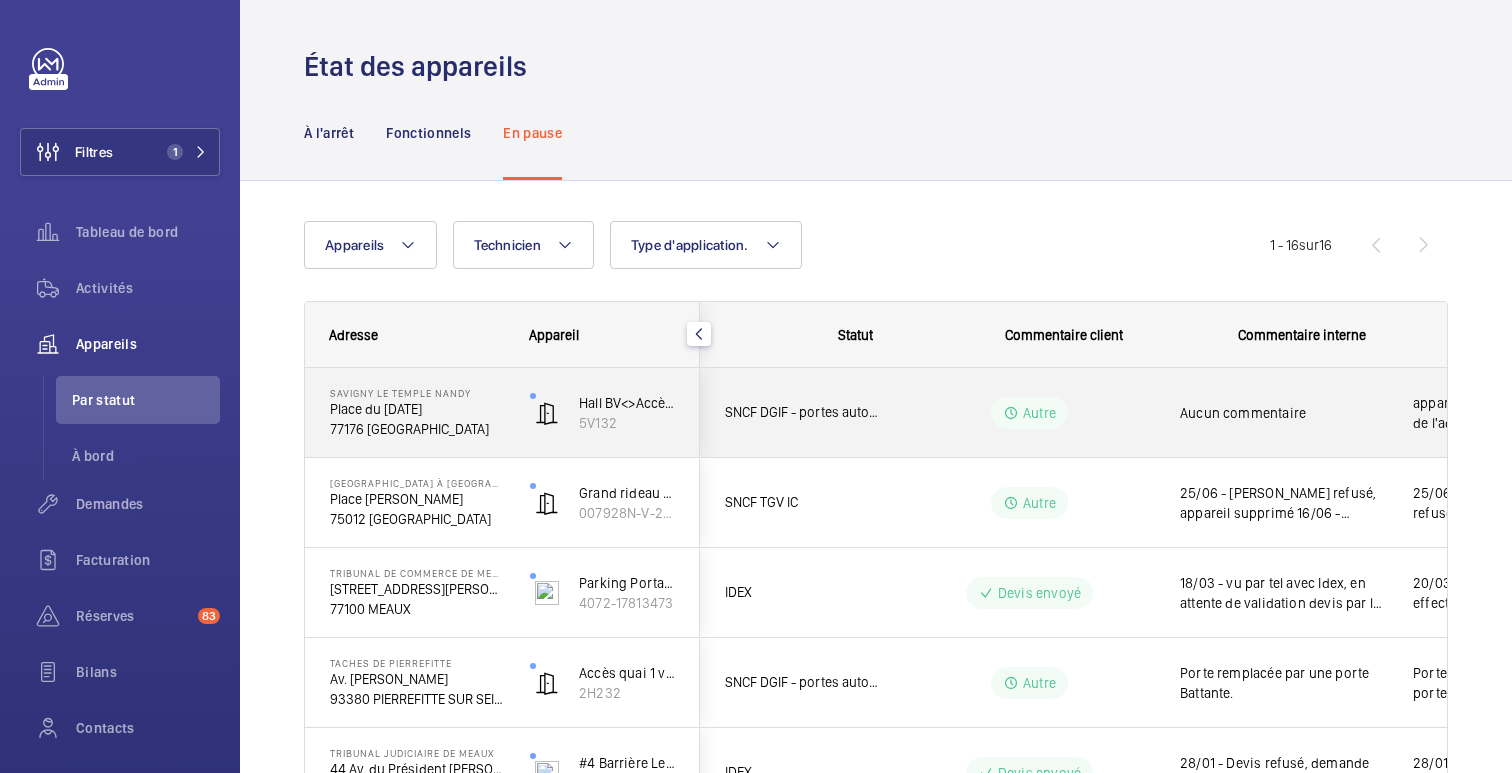 scroll, scrollTop: 0, scrollLeft: 174, axis: horizontal 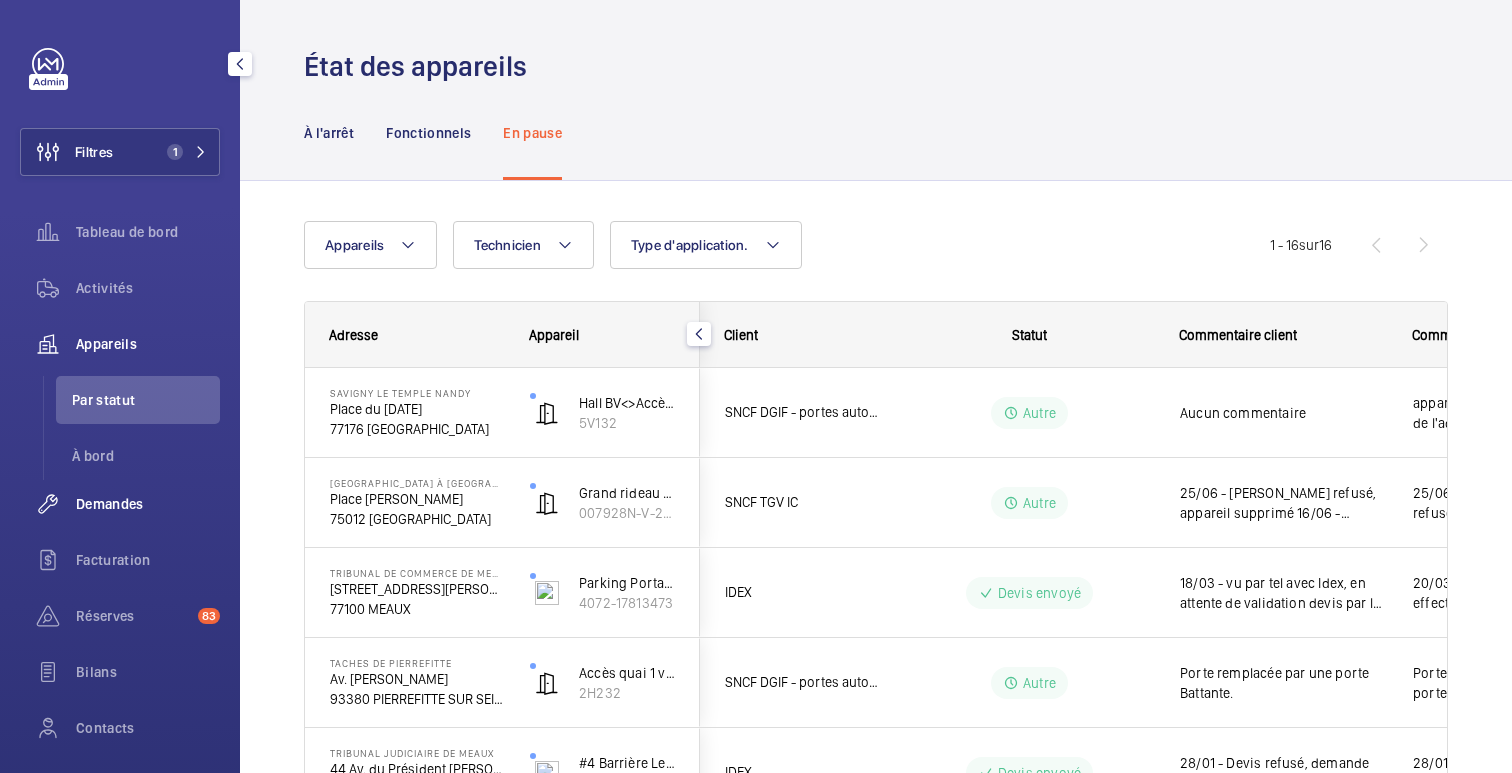 click on "Demandes" 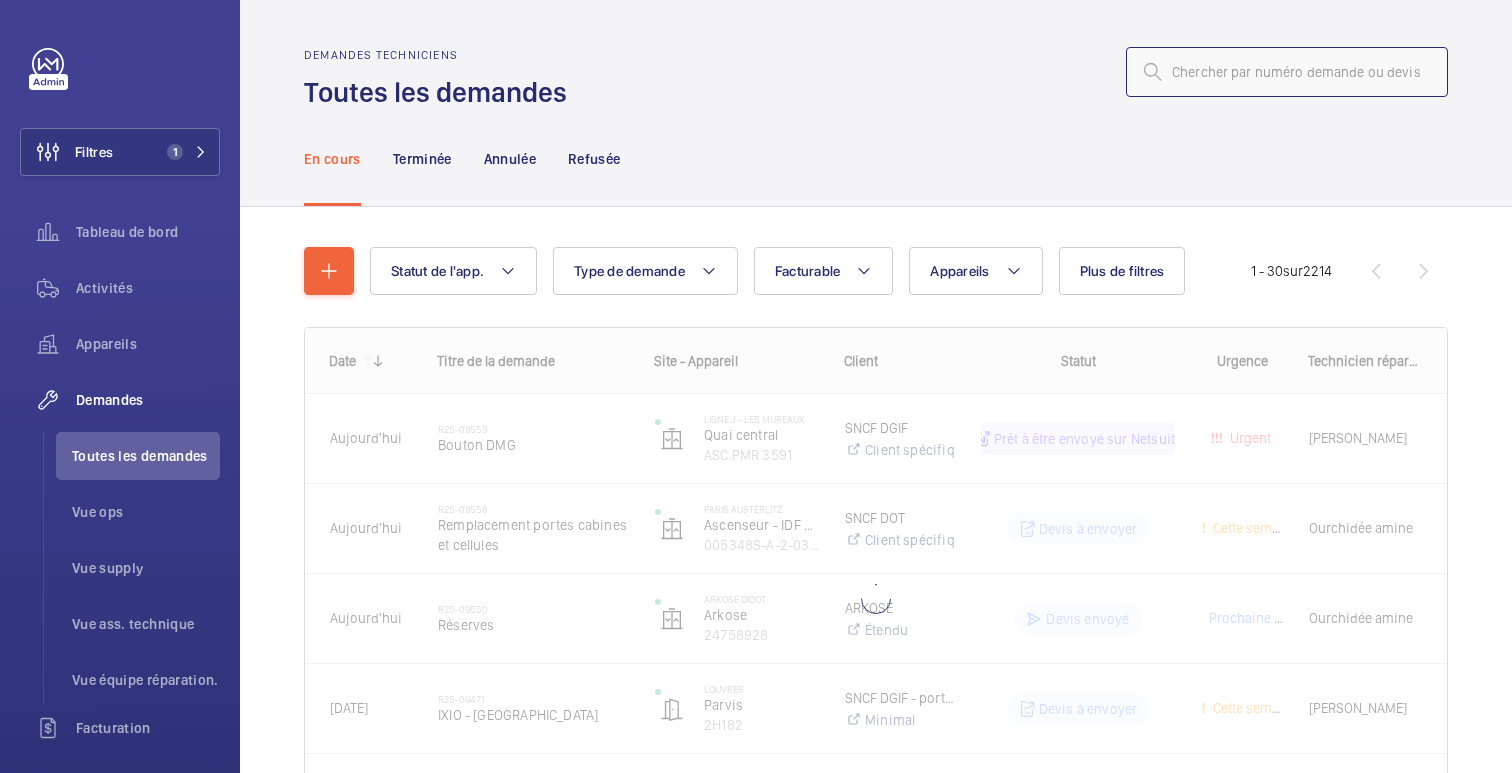click 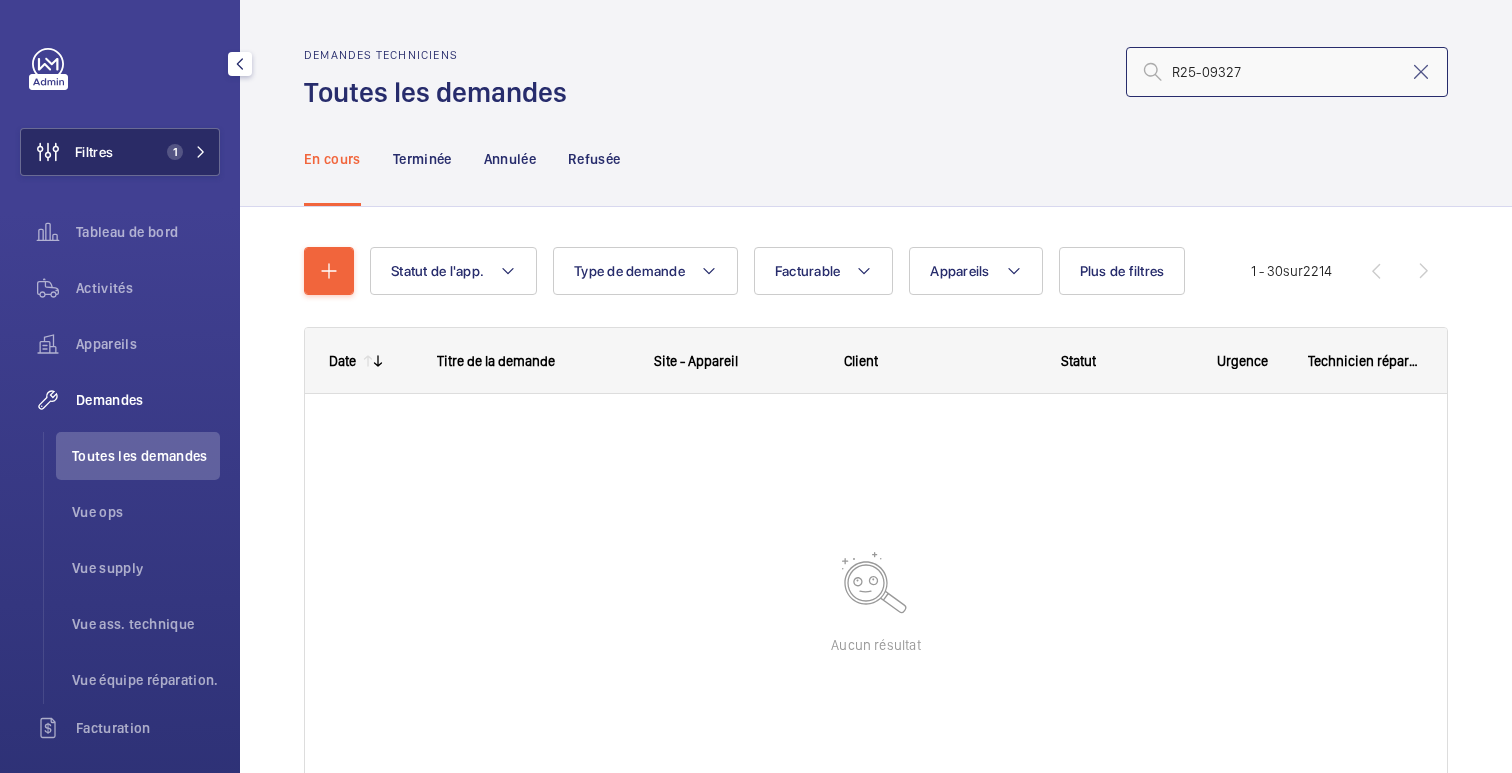 type on "R25-09327" 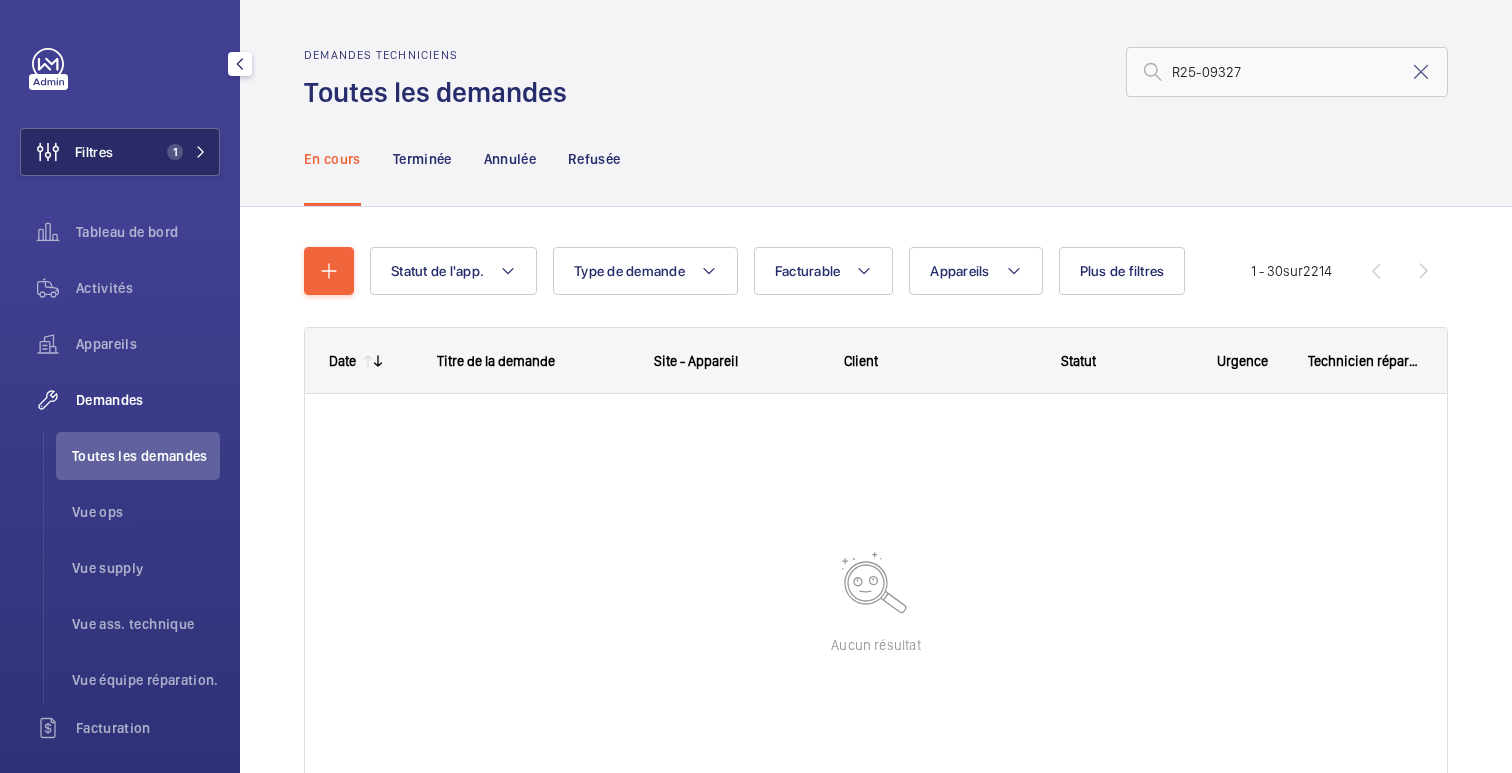 click on "Filtres" 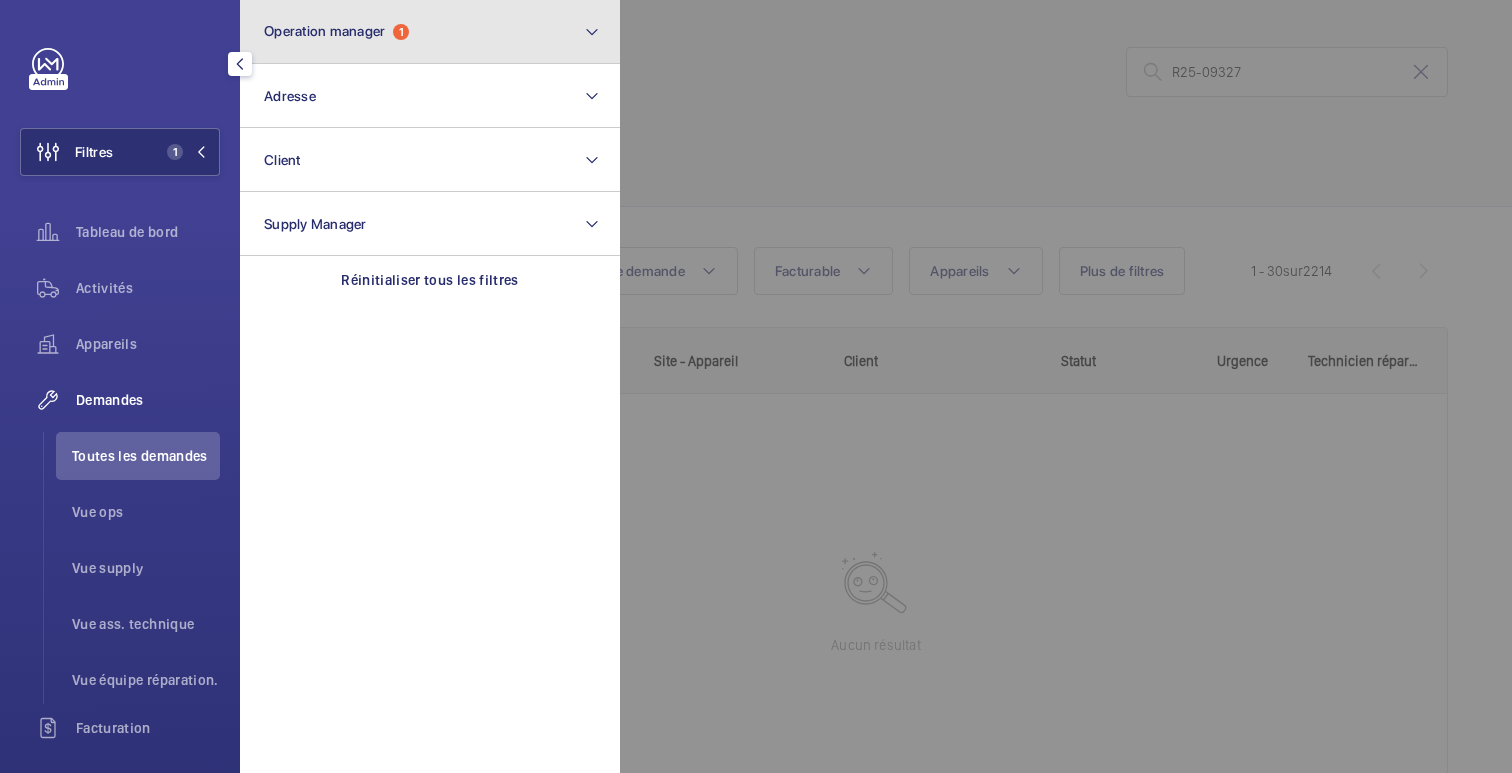 click on "Operation manager  1" 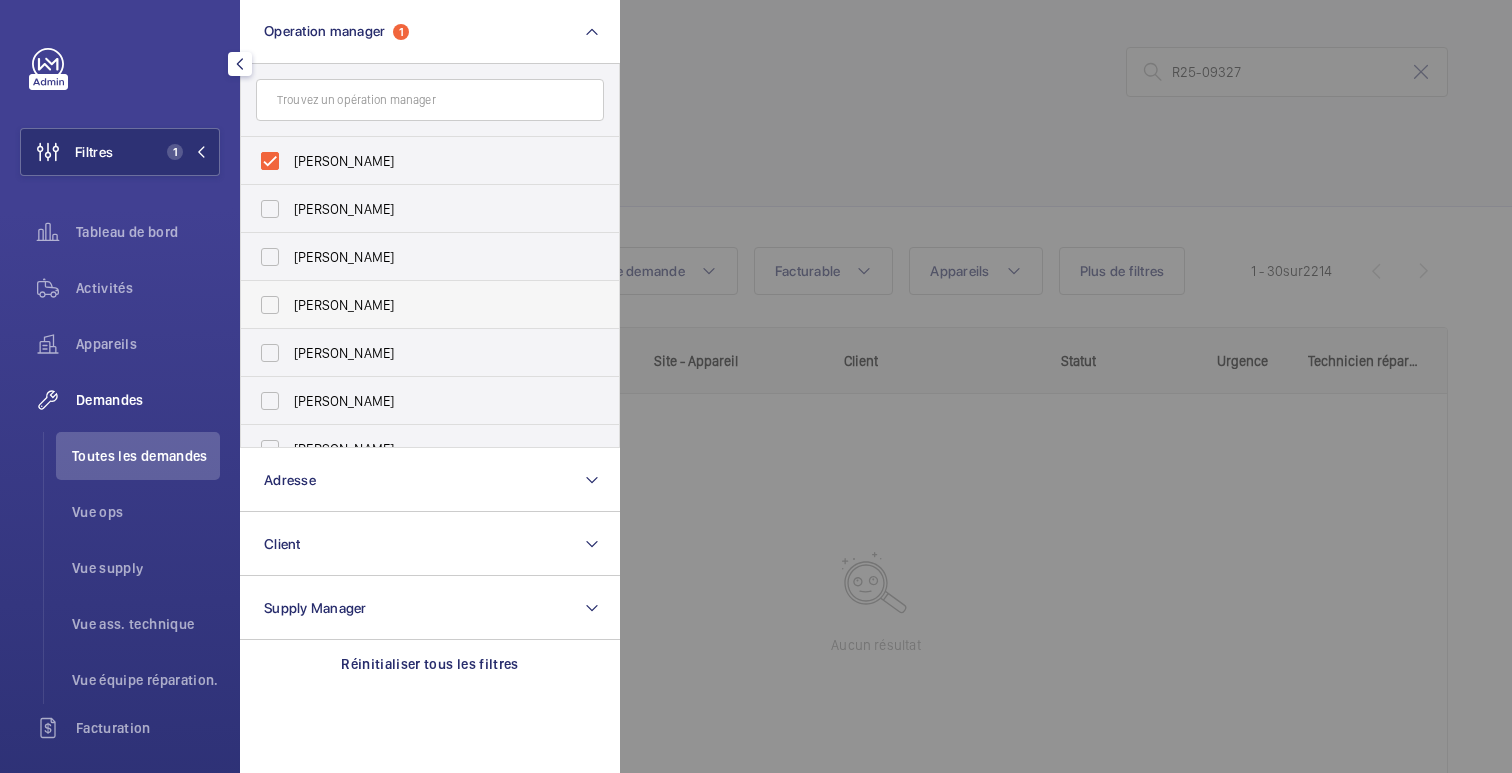 scroll, scrollTop: 74, scrollLeft: 0, axis: vertical 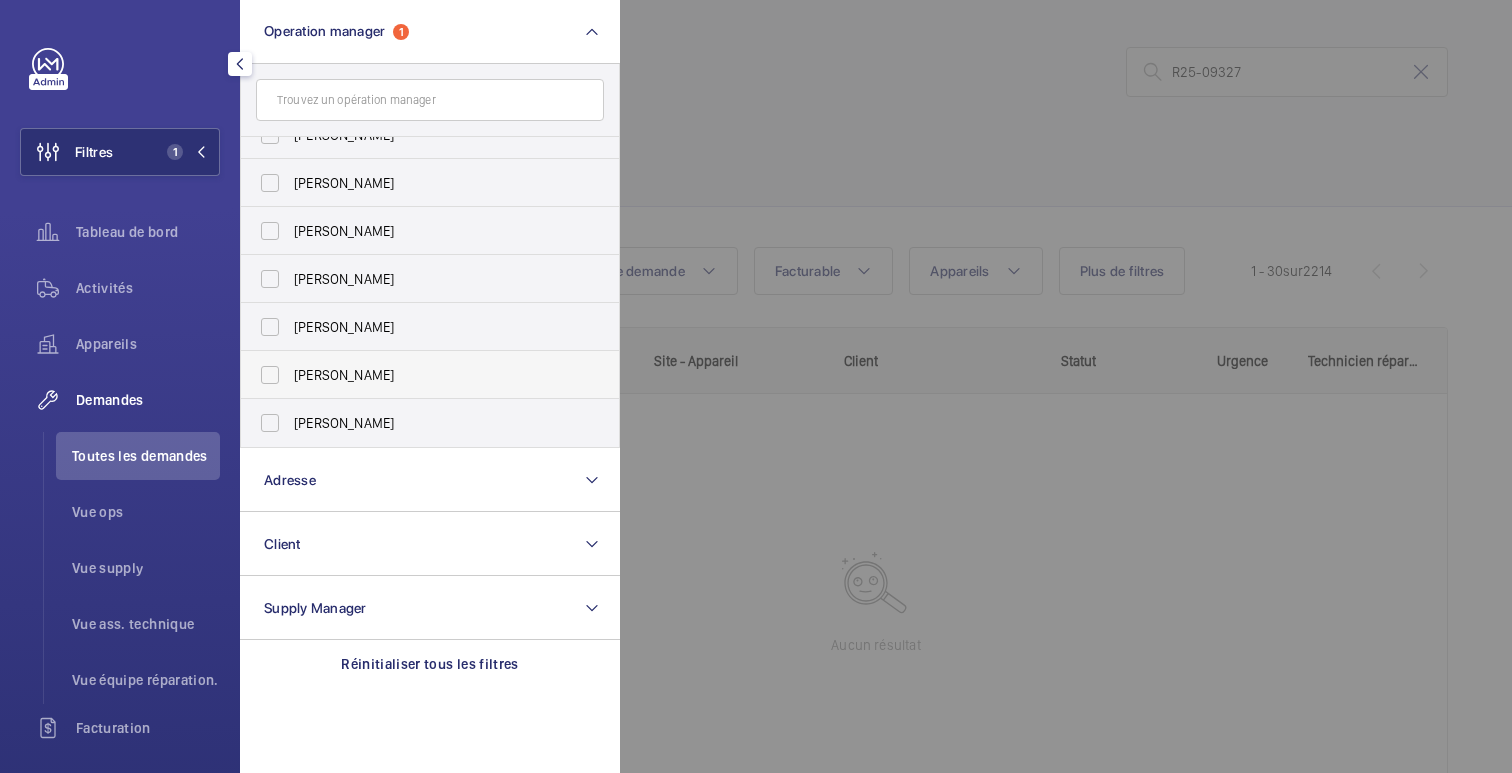 click on "[PERSON_NAME]" at bounding box center (431, 375) 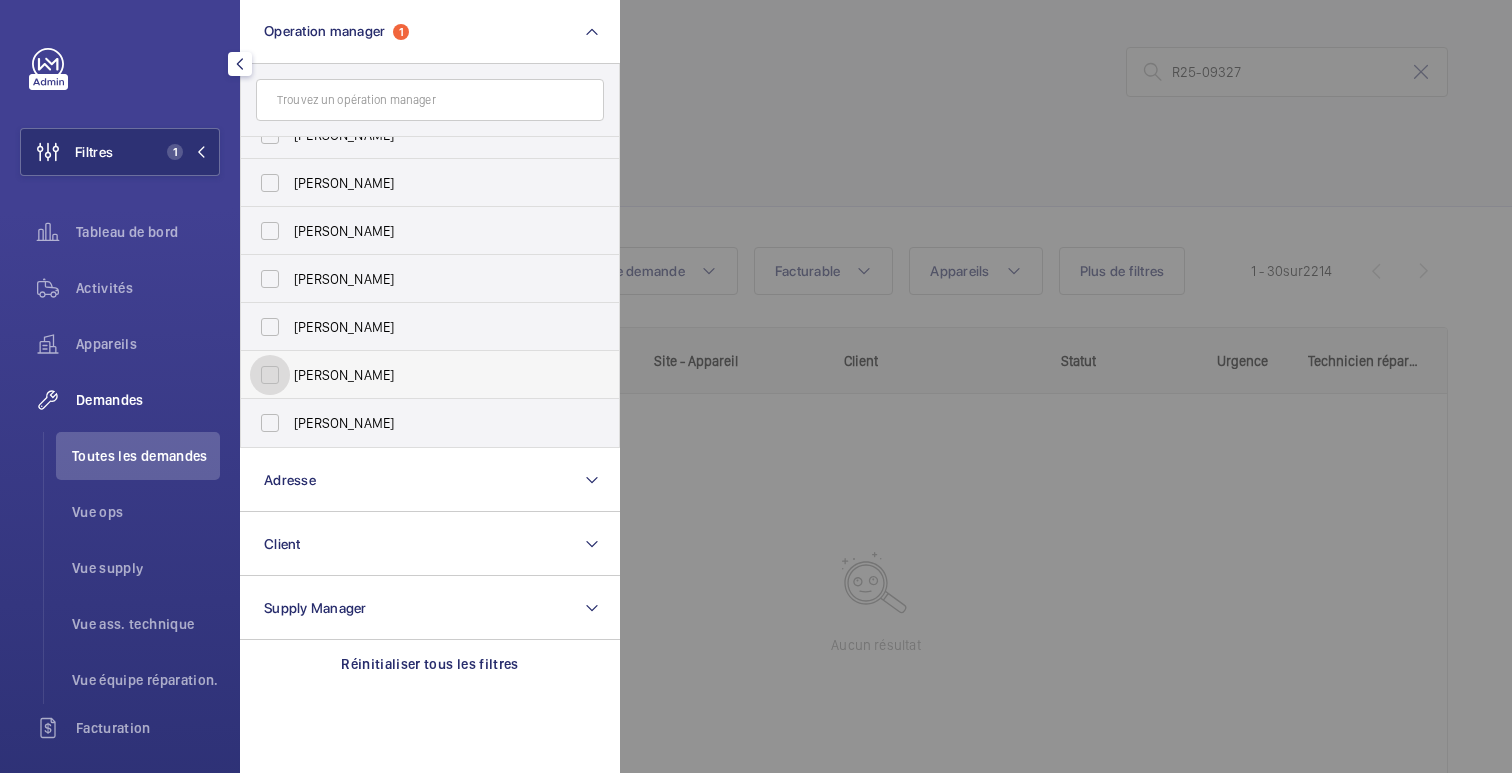 click on "[PERSON_NAME]" at bounding box center (270, 375) 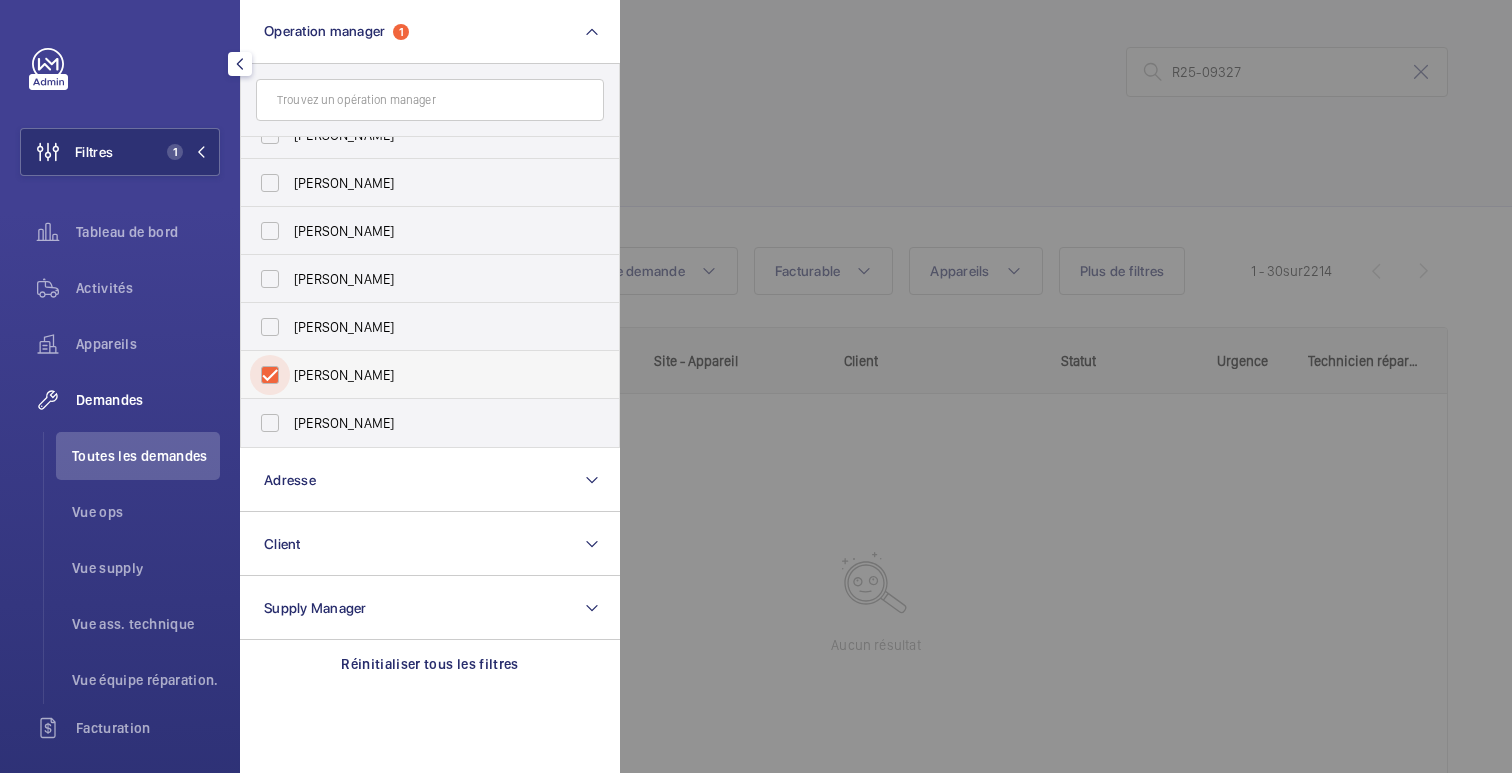 checkbox on "true" 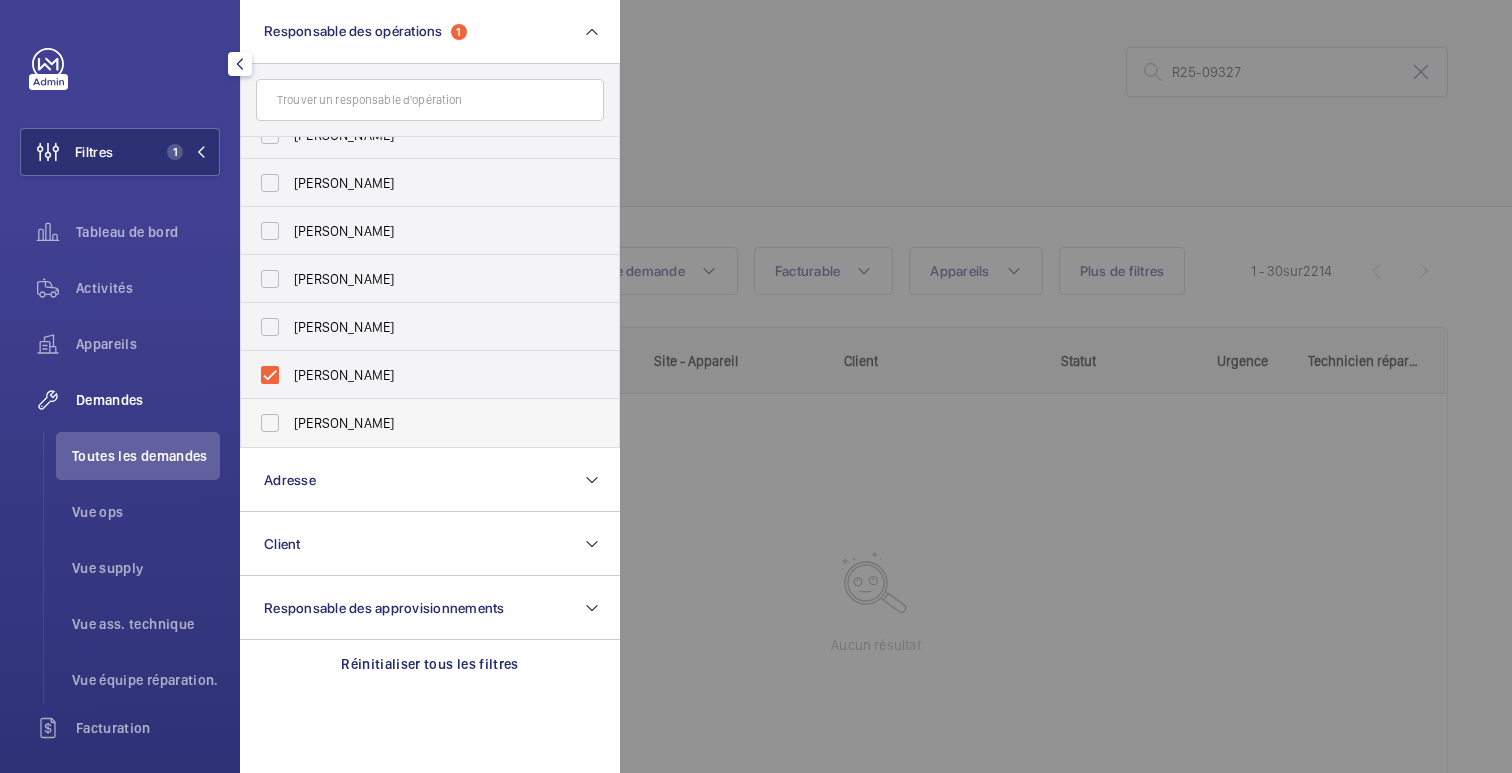 click on "[PERSON_NAME]" at bounding box center (344, 423) 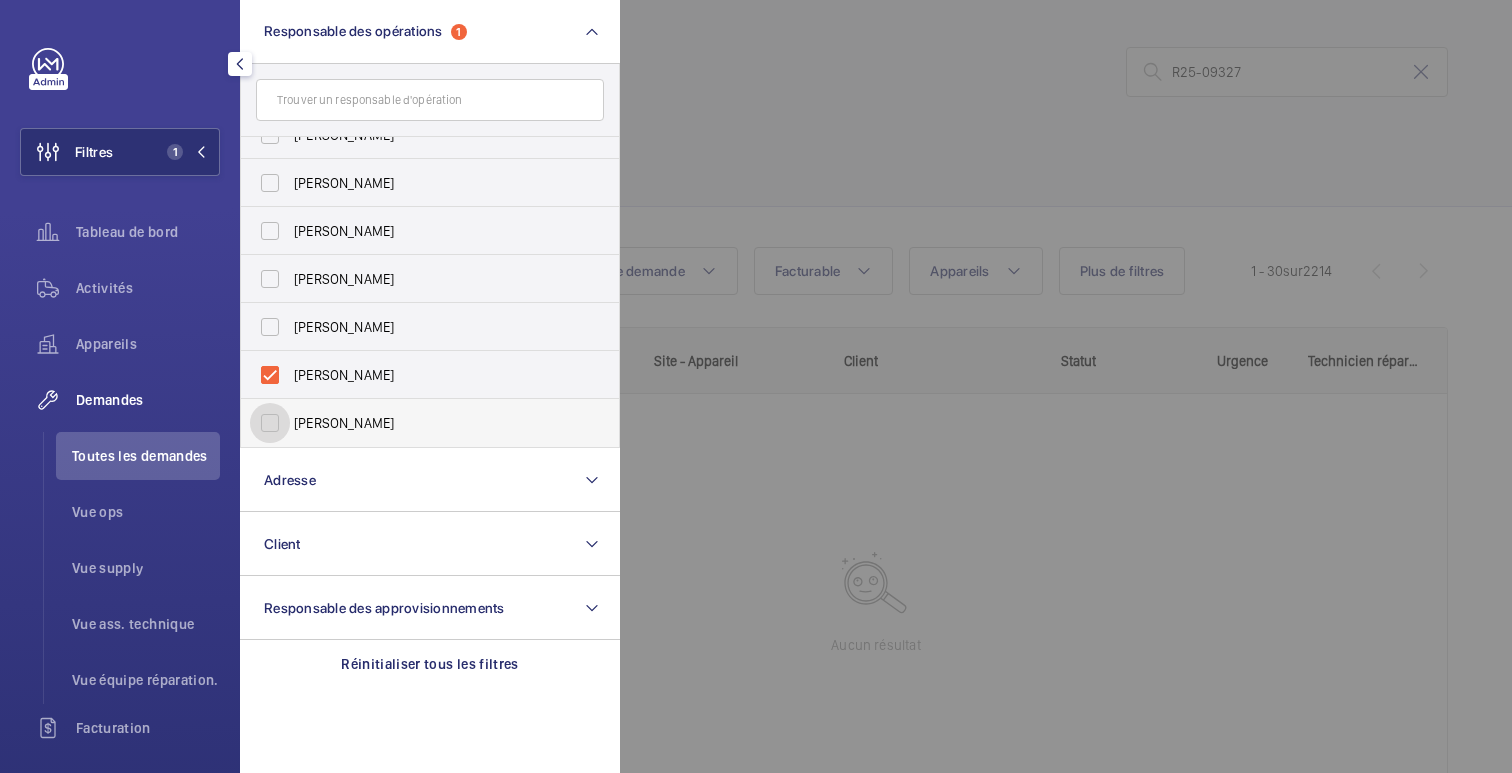 click on "[PERSON_NAME]" at bounding box center [270, 423] 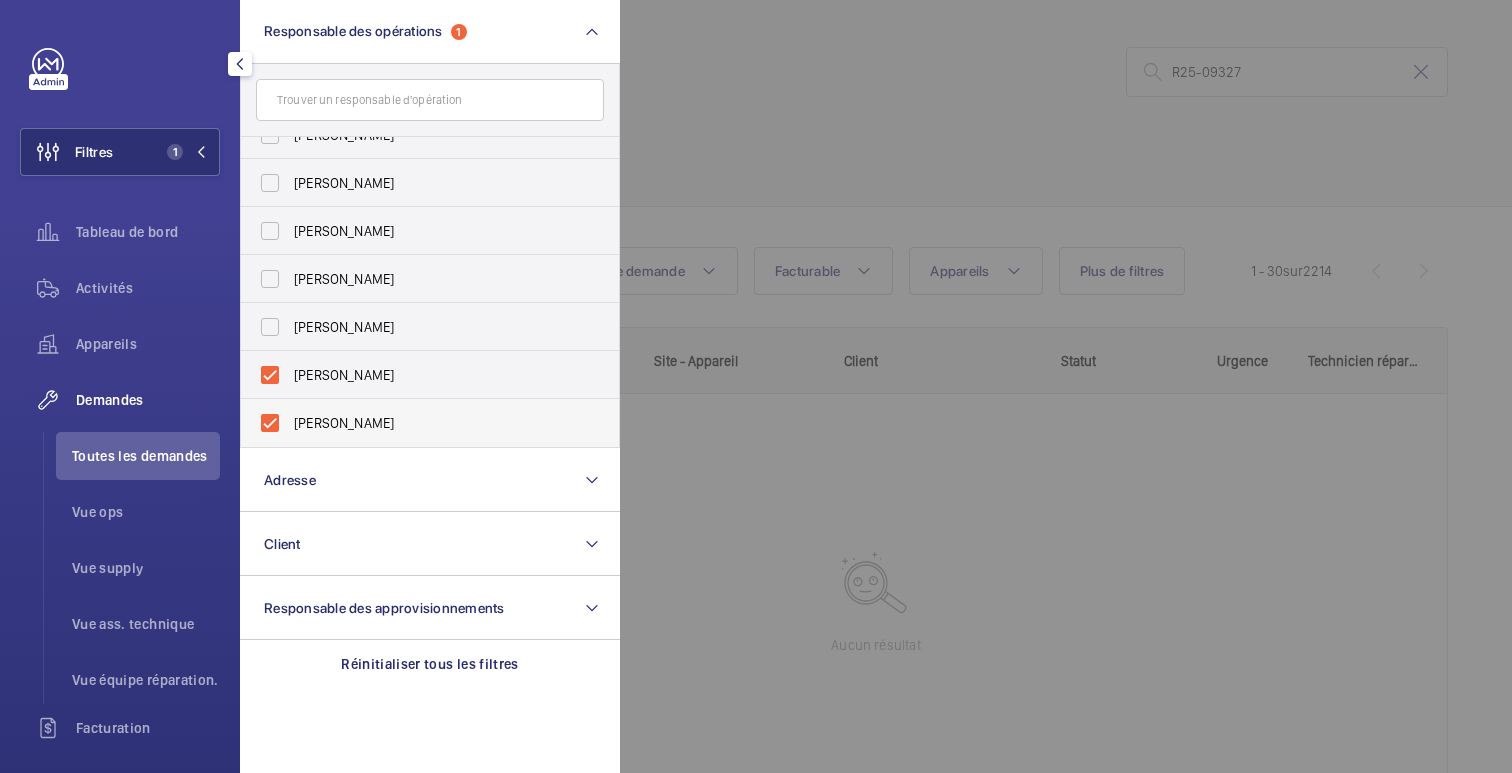 click on "[PERSON_NAME]" at bounding box center (344, 423) 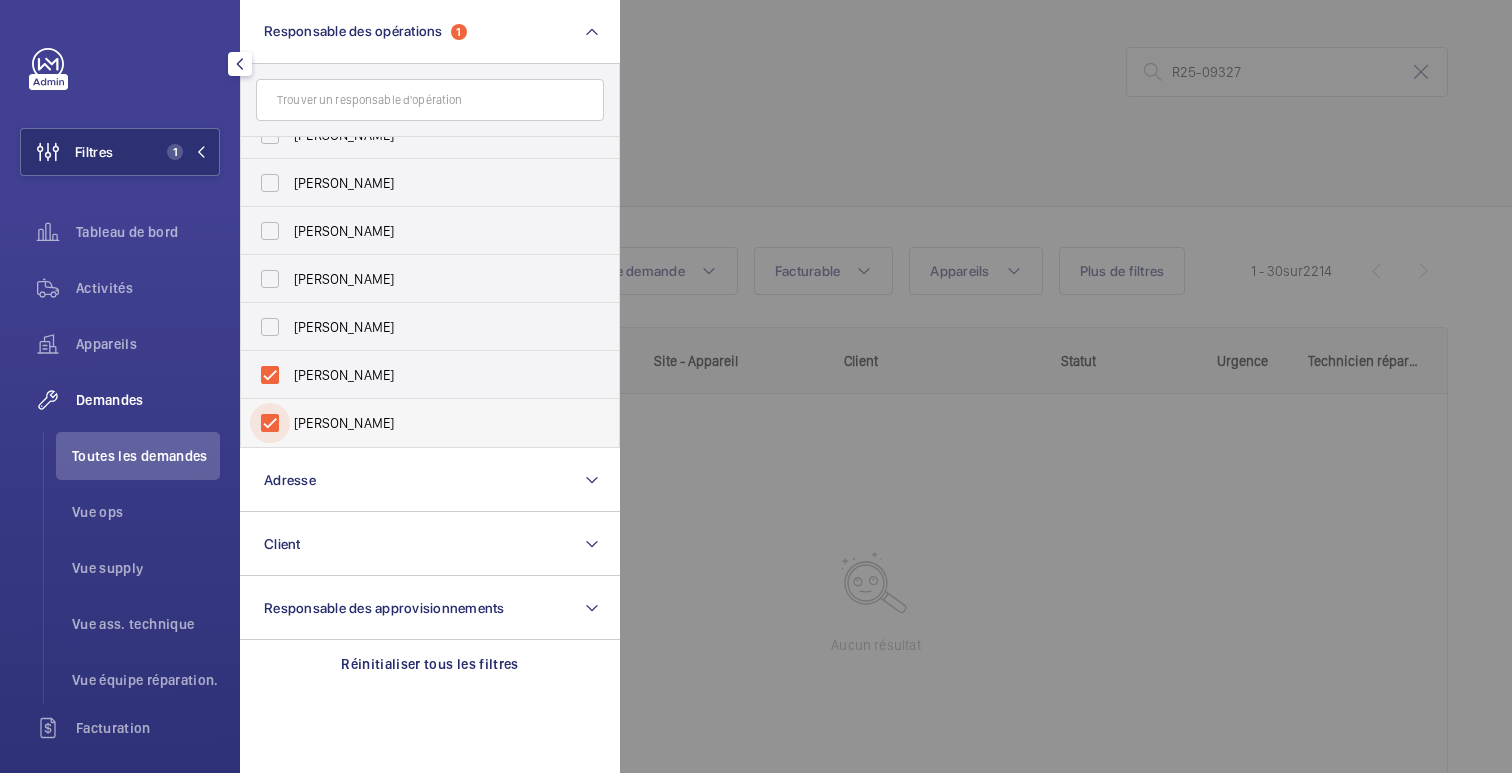 click on "[PERSON_NAME]" at bounding box center (270, 423) 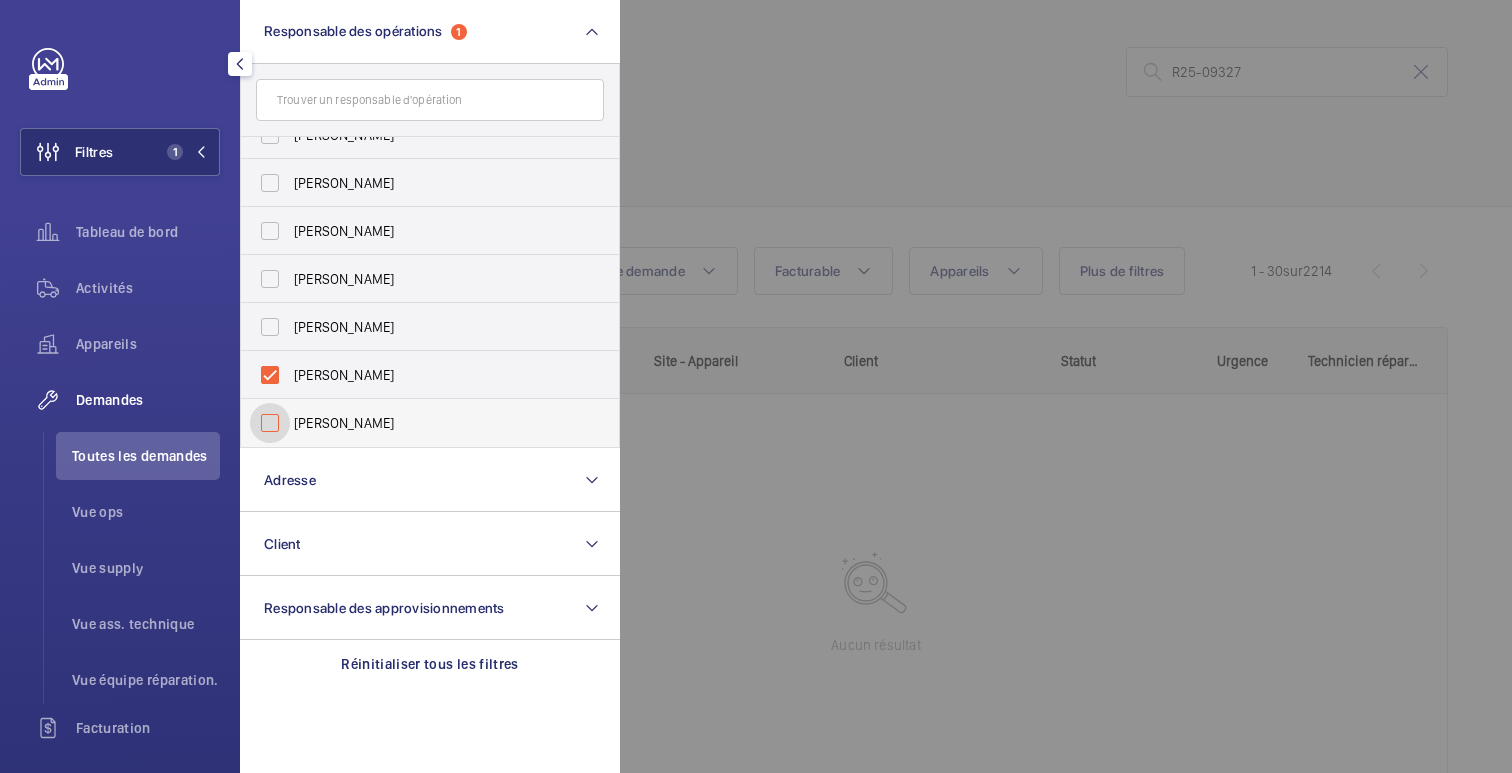 checkbox on "false" 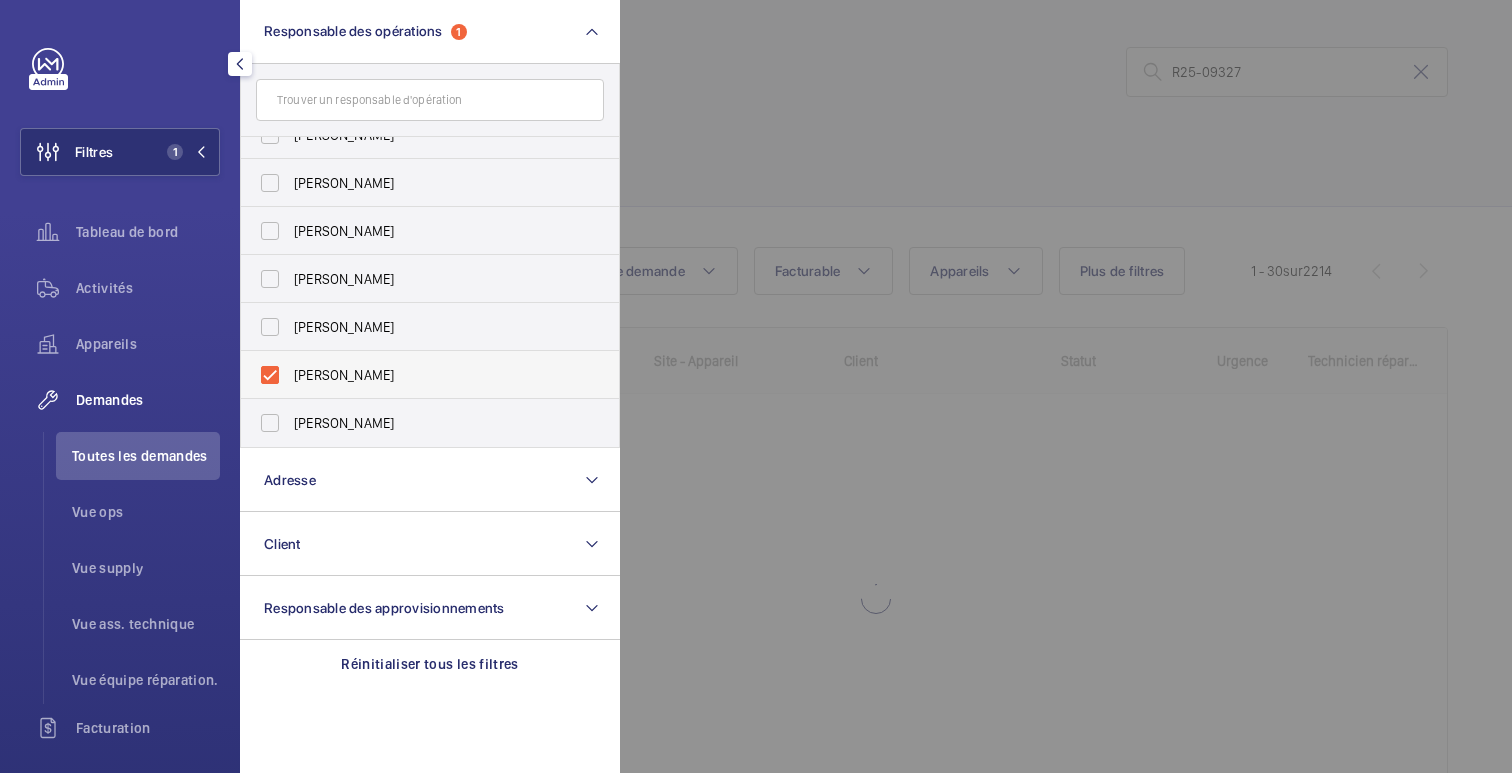click on "[PERSON_NAME]" at bounding box center (415, 375) 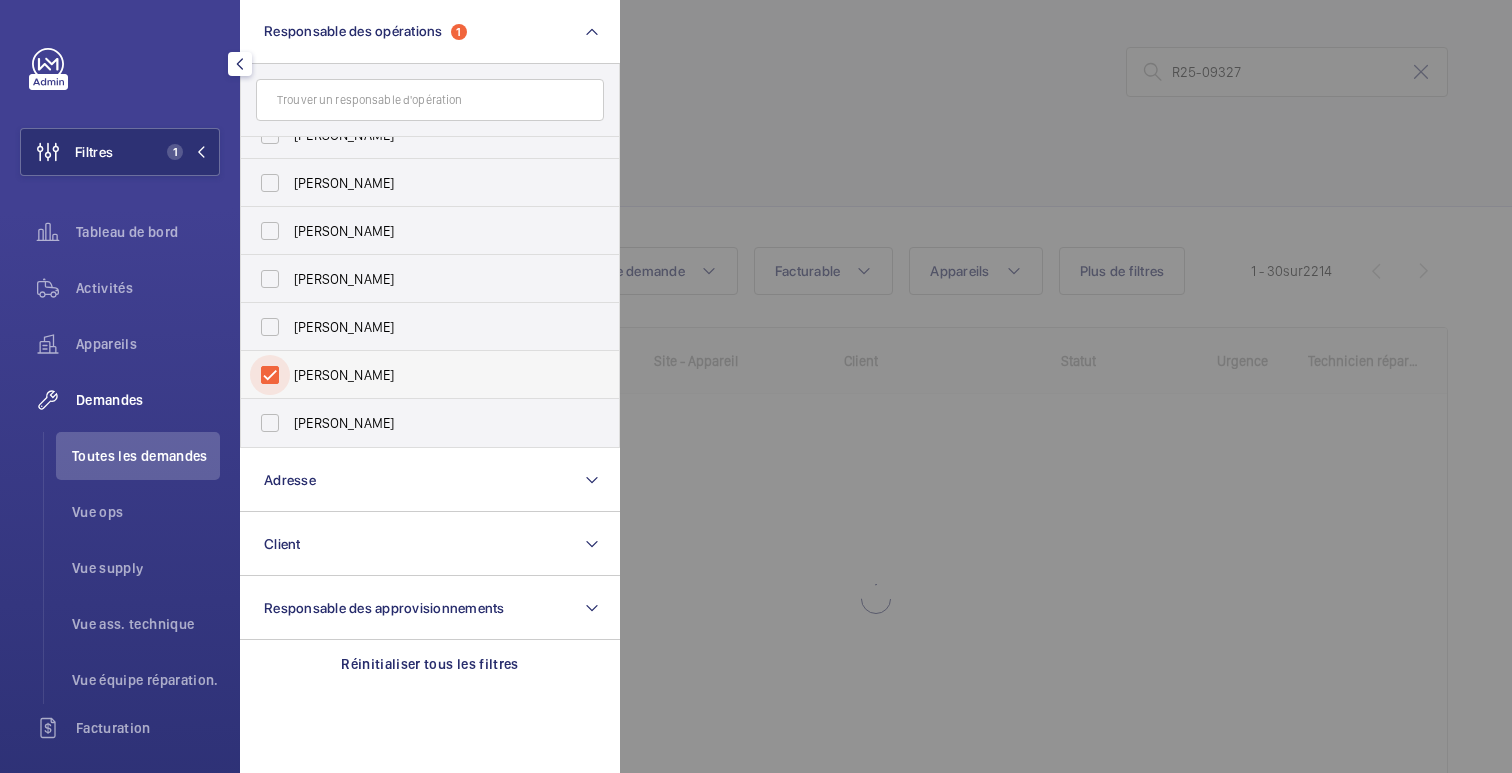click on "[PERSON_NAME]" at bounding box center [270, 375] 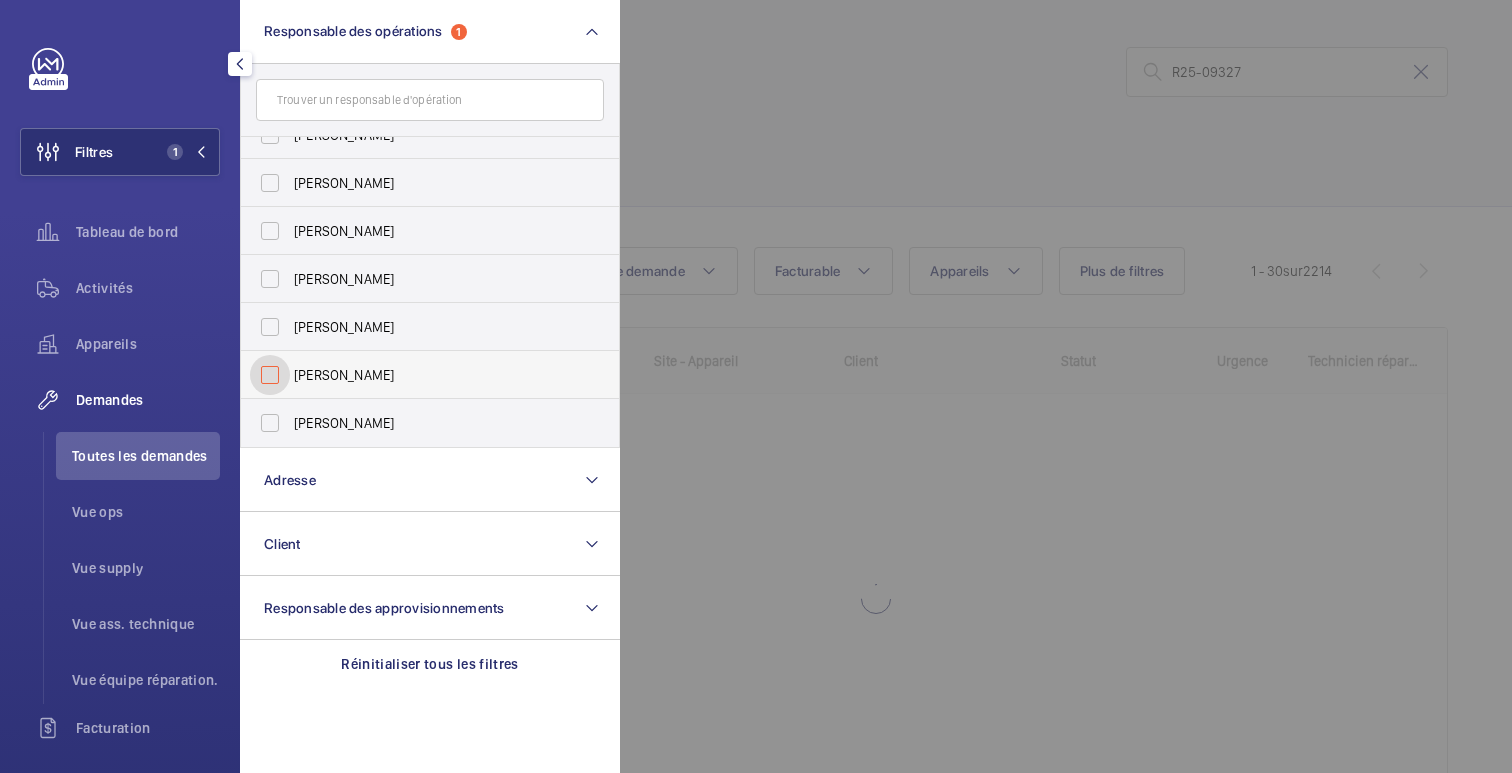 checkbox on "false" 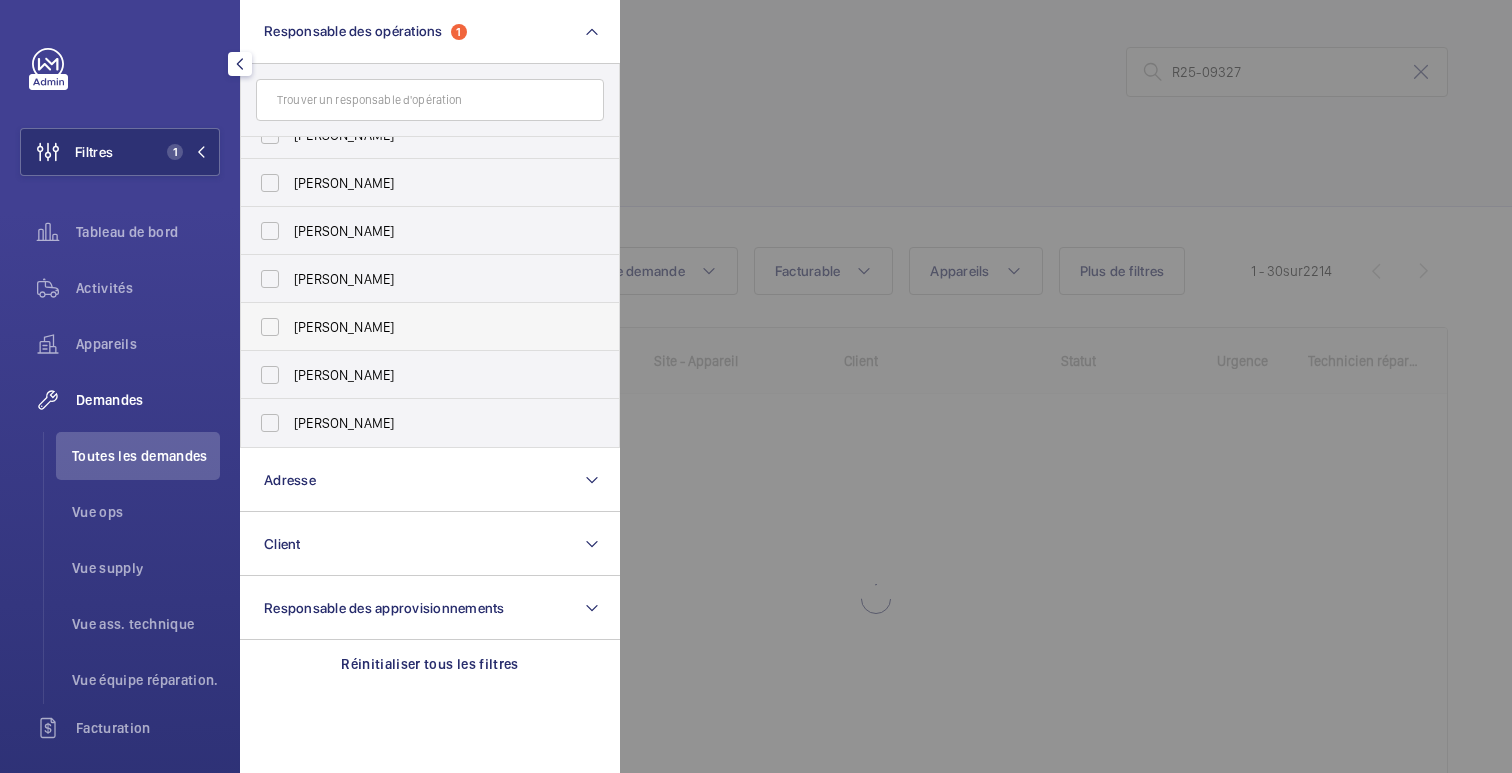 click on "[PERSON_NAME]" at bounding box center [415, 327] 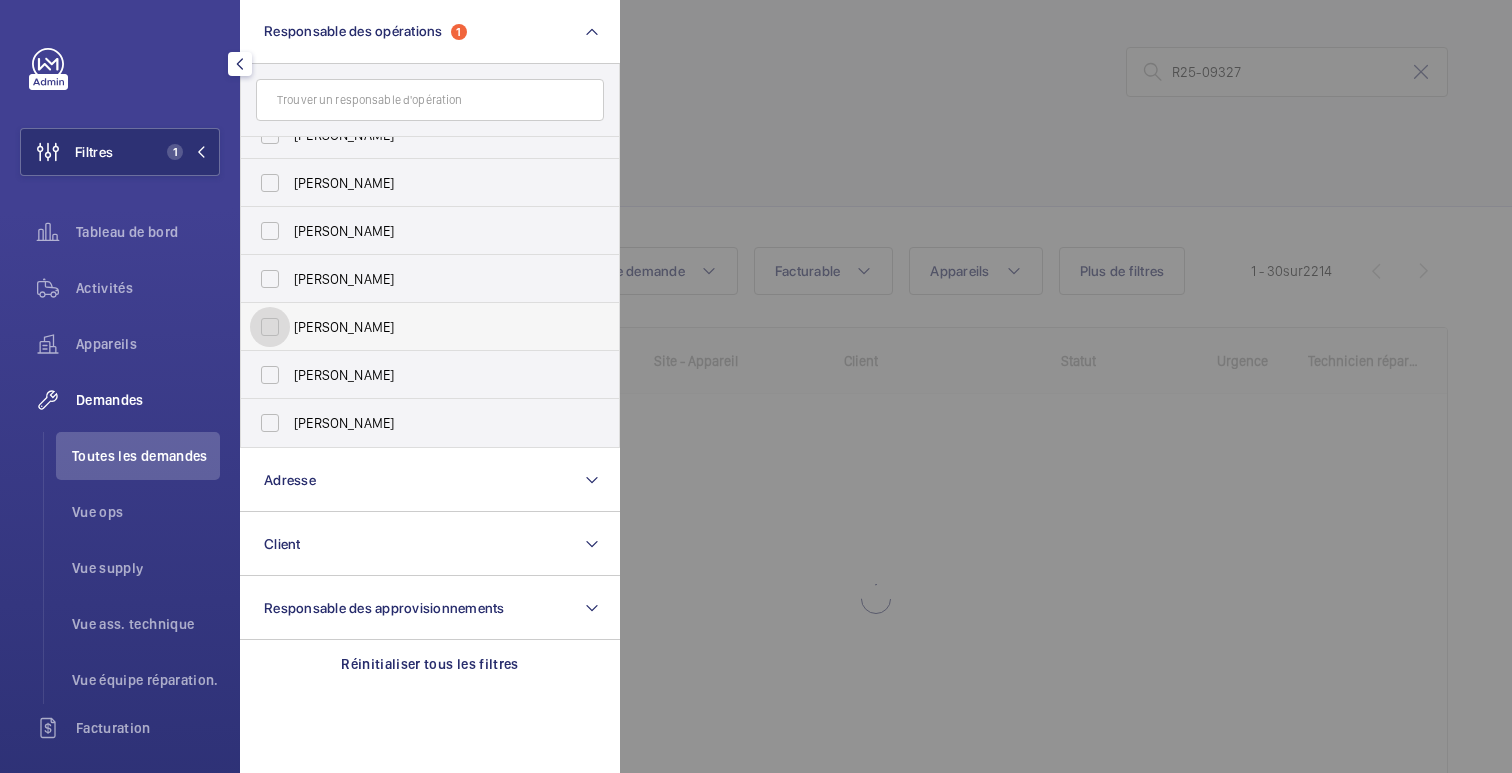 click on "[PERSON_NAME]" at bounding box center (270, 327) 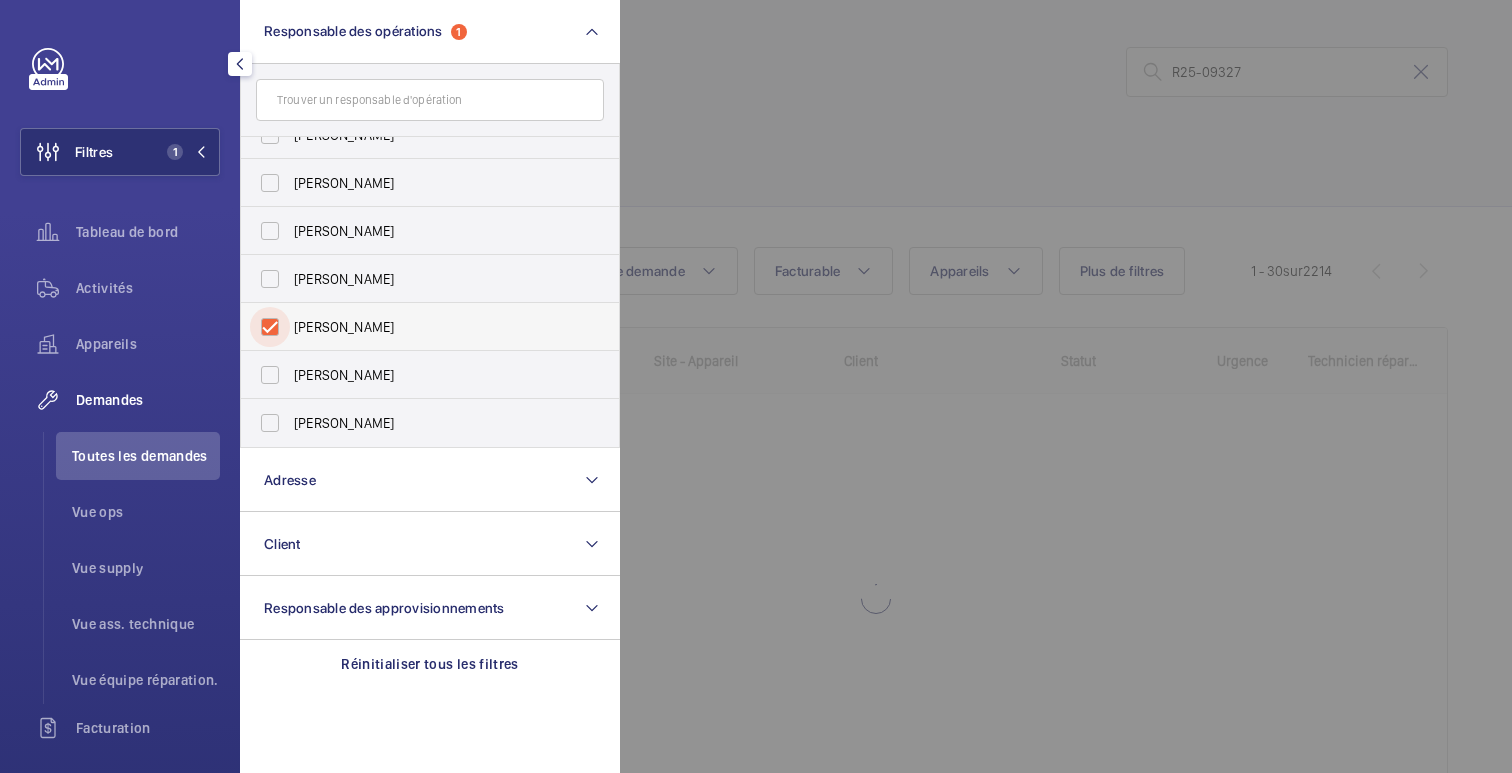 checkbox on "true" 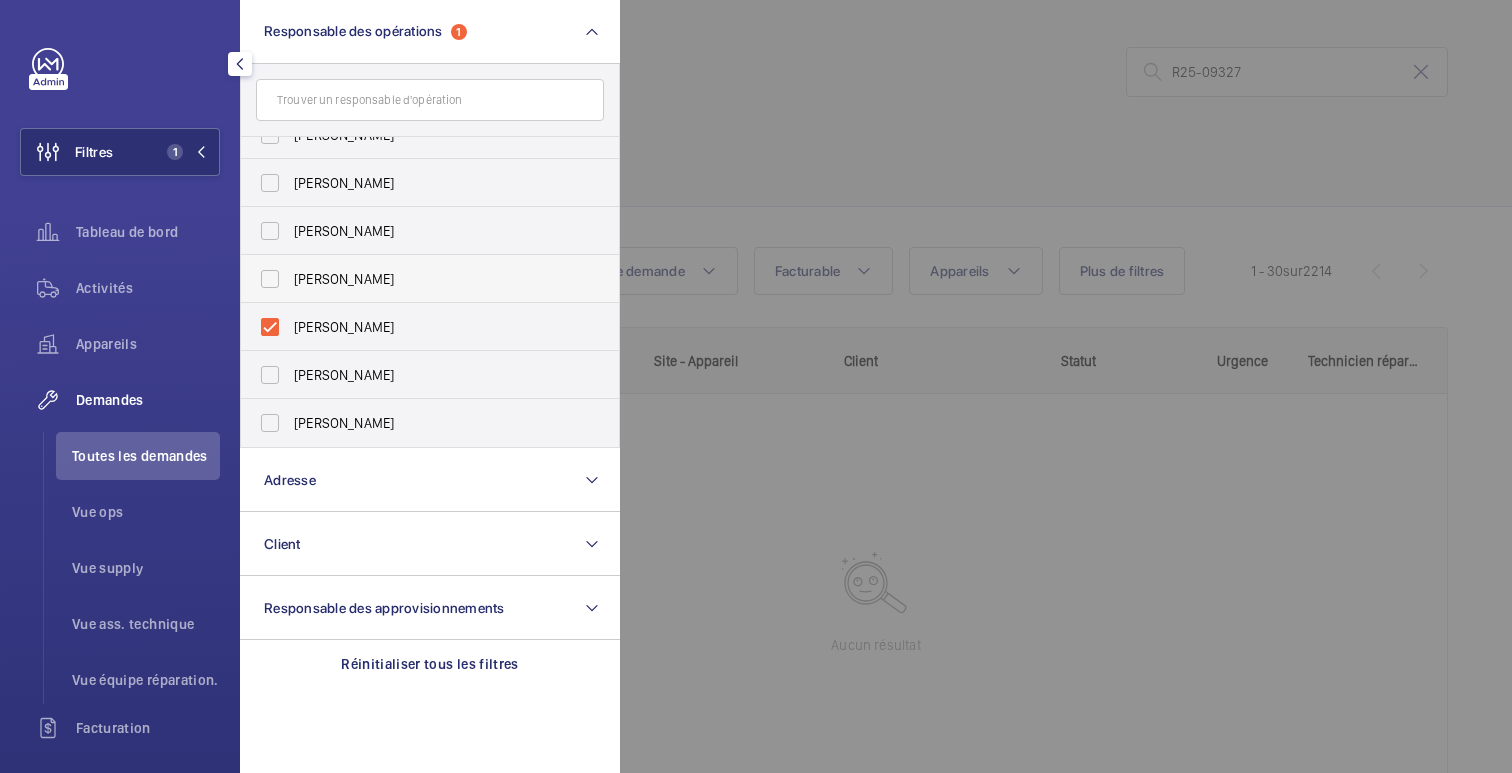 click on "[PERSON_NAME]" at bounding box center [431, 279] 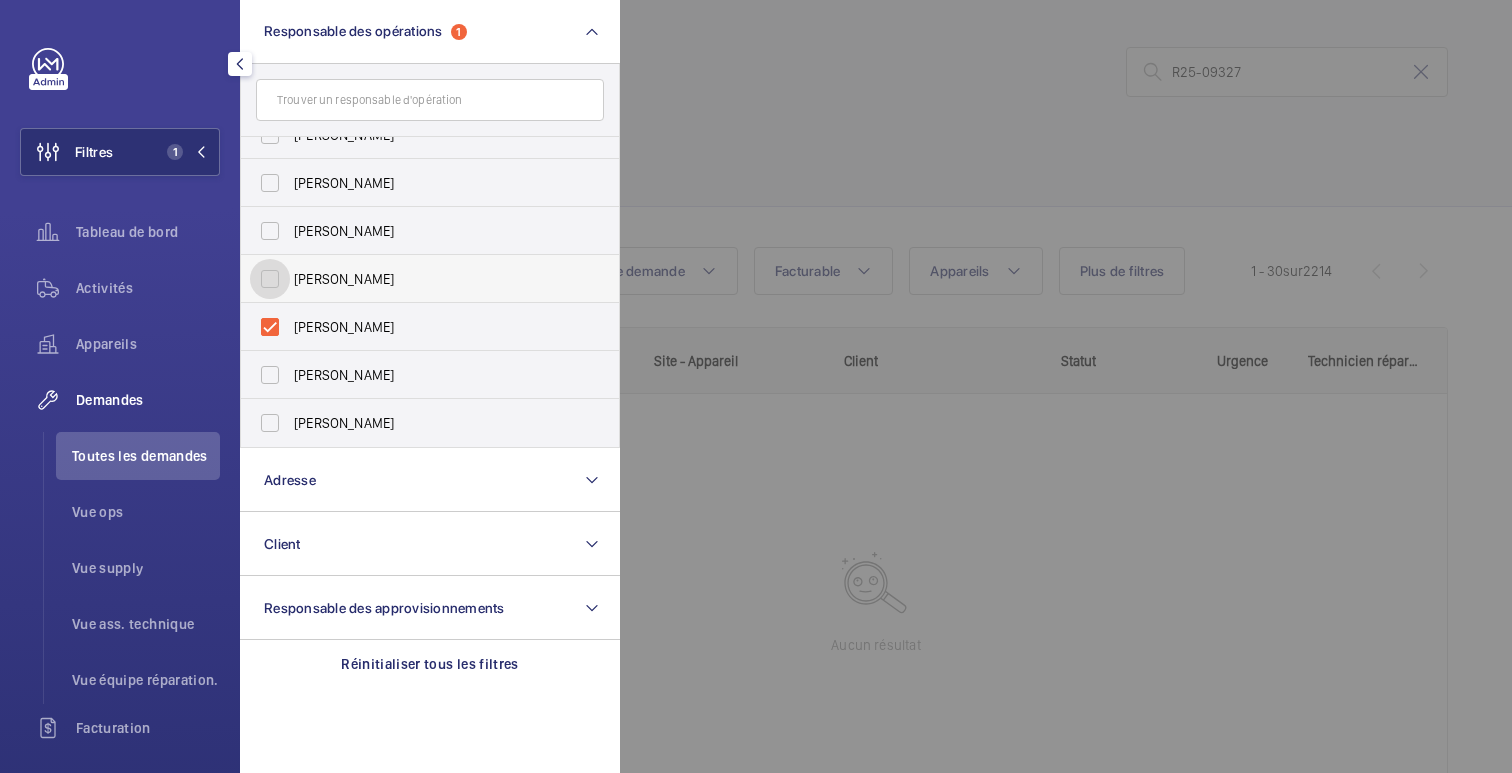 click on "[PERSON_NAME]" at bounding box center (270, 279) 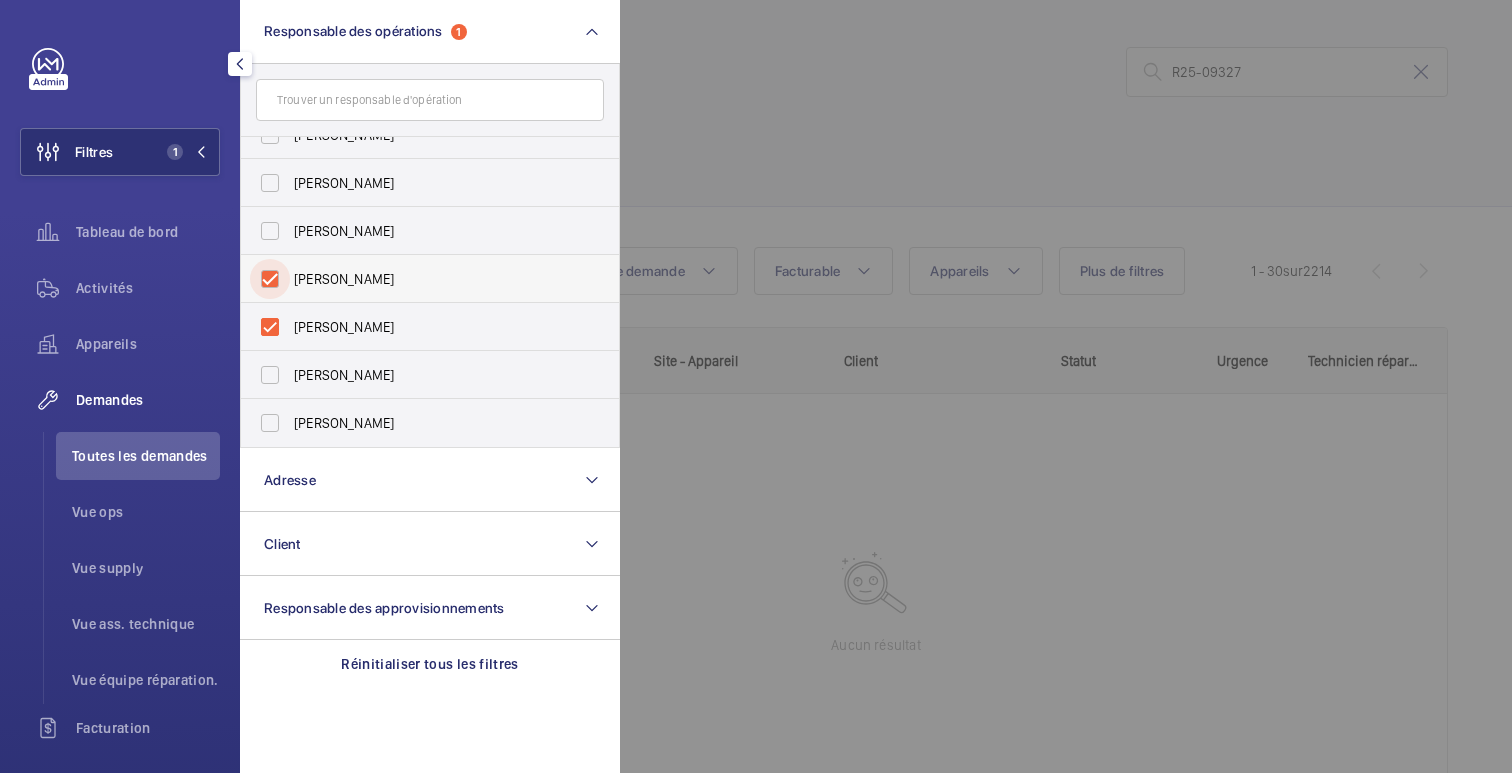 checkbox on "true" 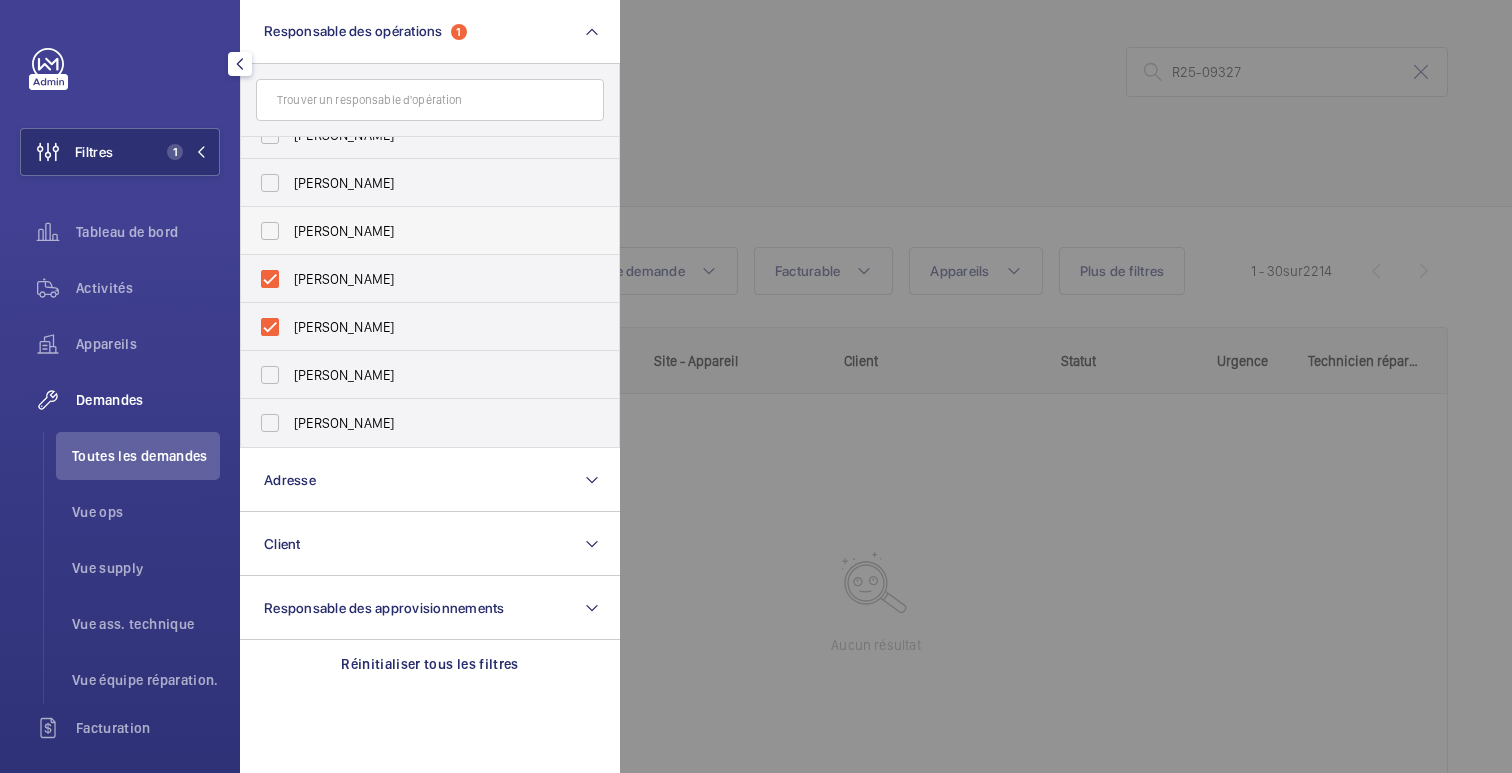 click on "[PERSON_NAME]" at bounding box center [344, 231] 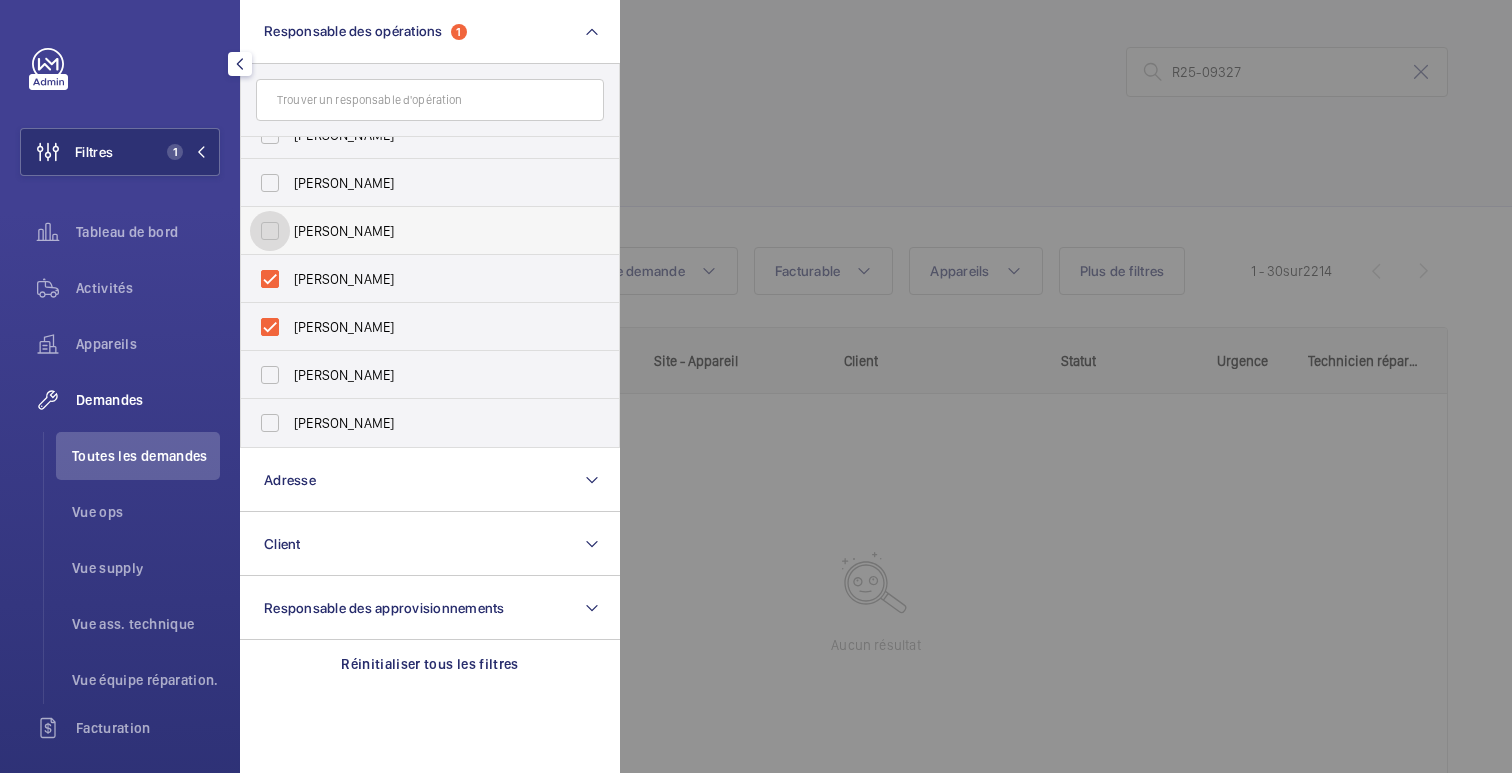click on "[PERSON_NAME]" at bounding box center [270, 231] 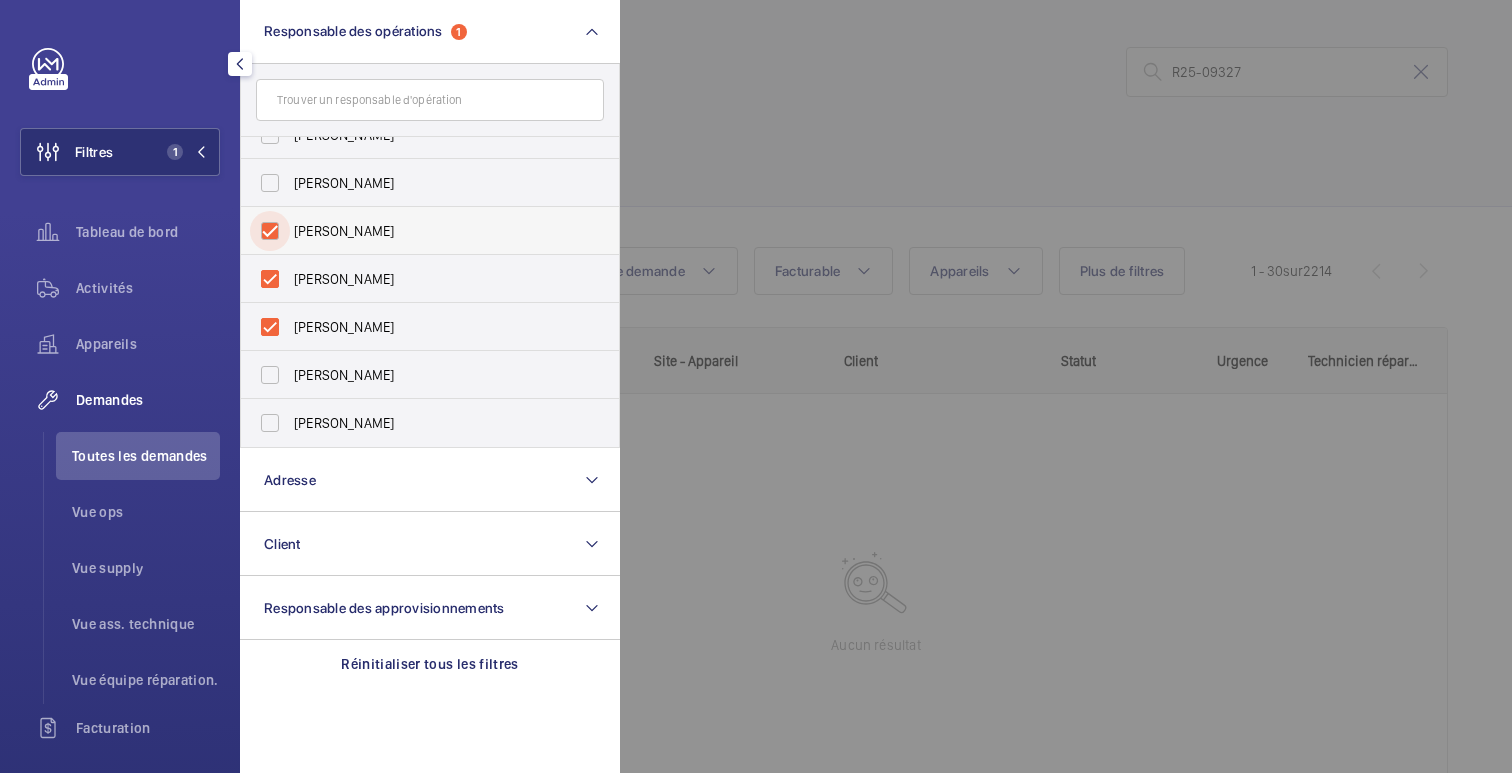 checkbox on "true" 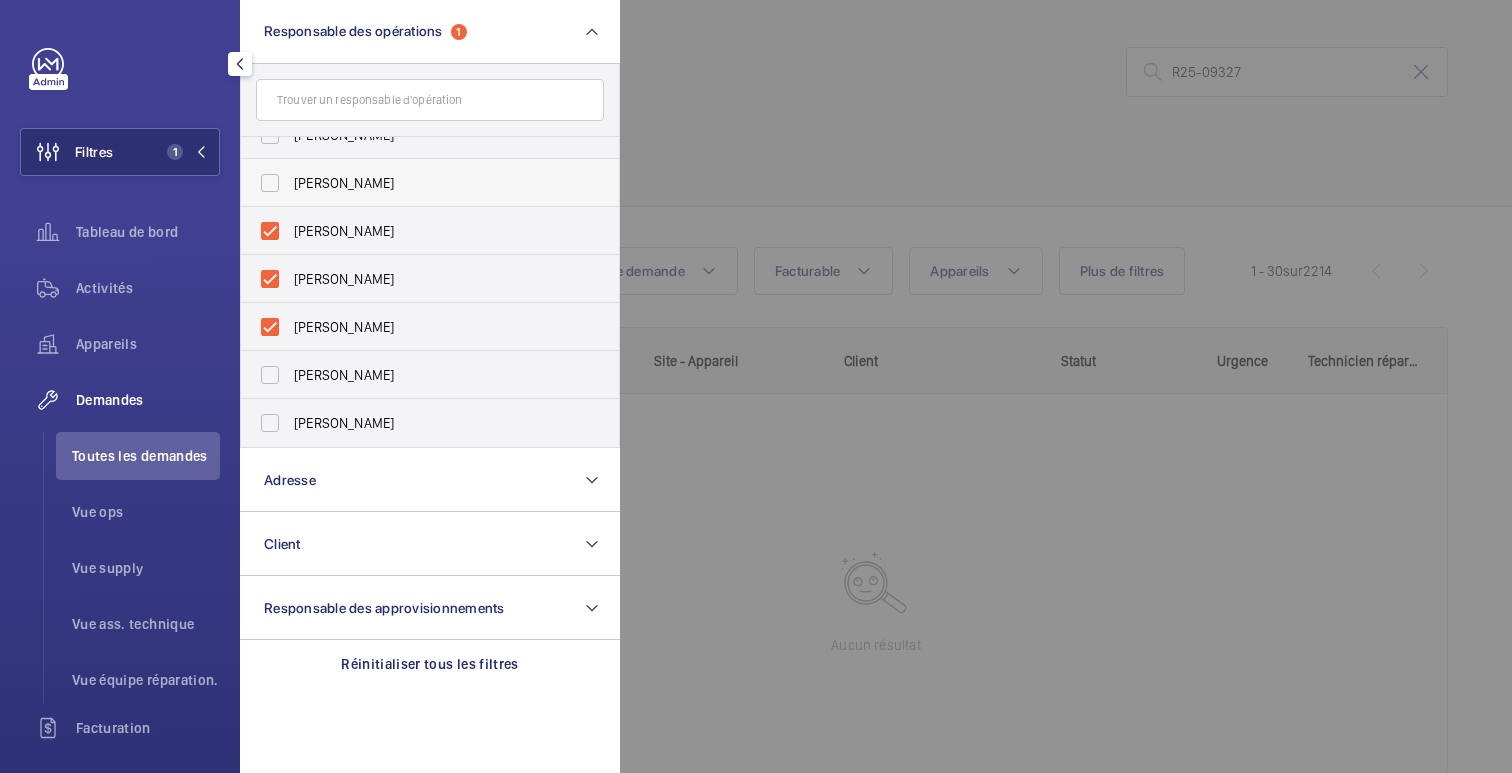 click on "[PERSON_NAME]" at bounding box center [344, 183] 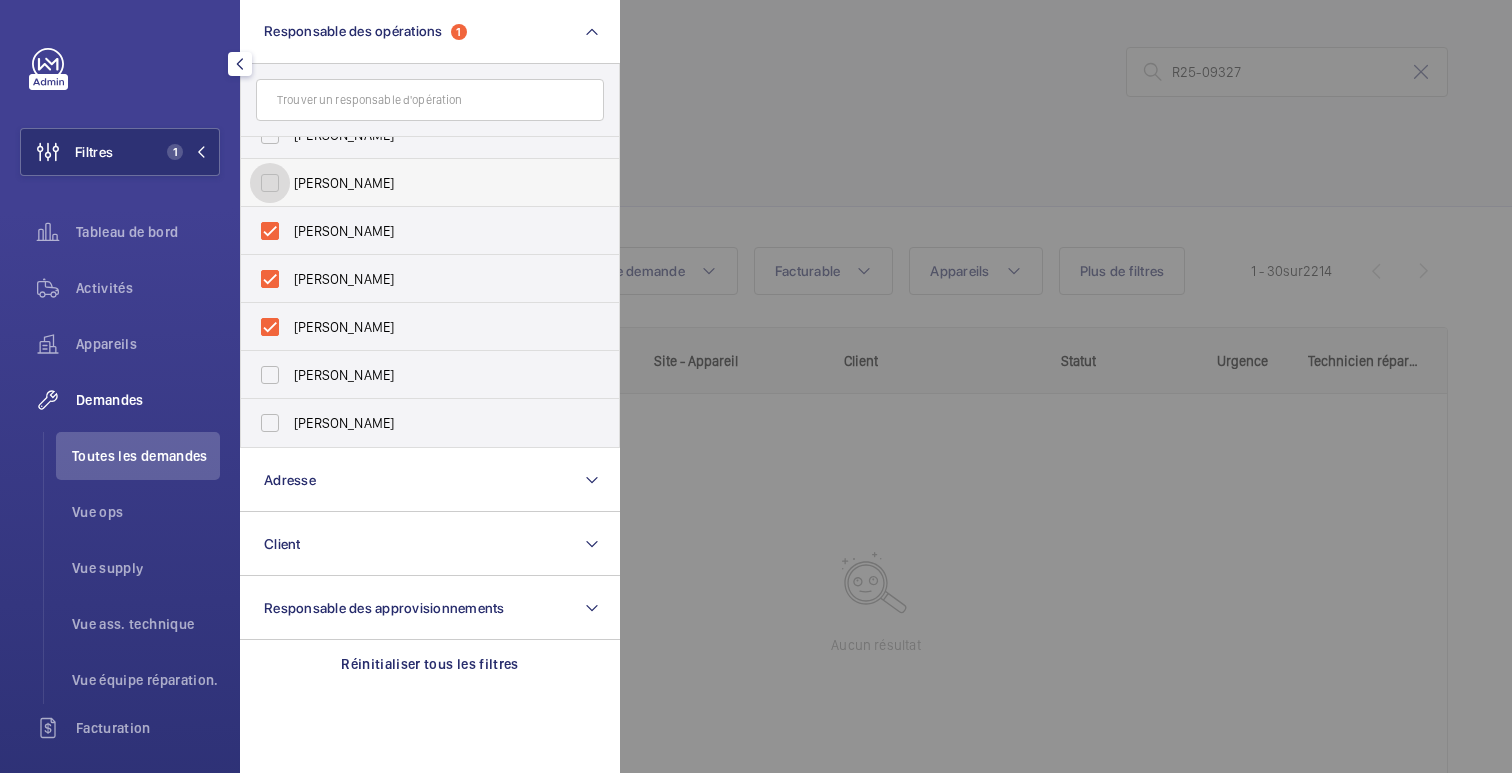 click on "[PERSON_NAME]" at bounding box center [270, 183] 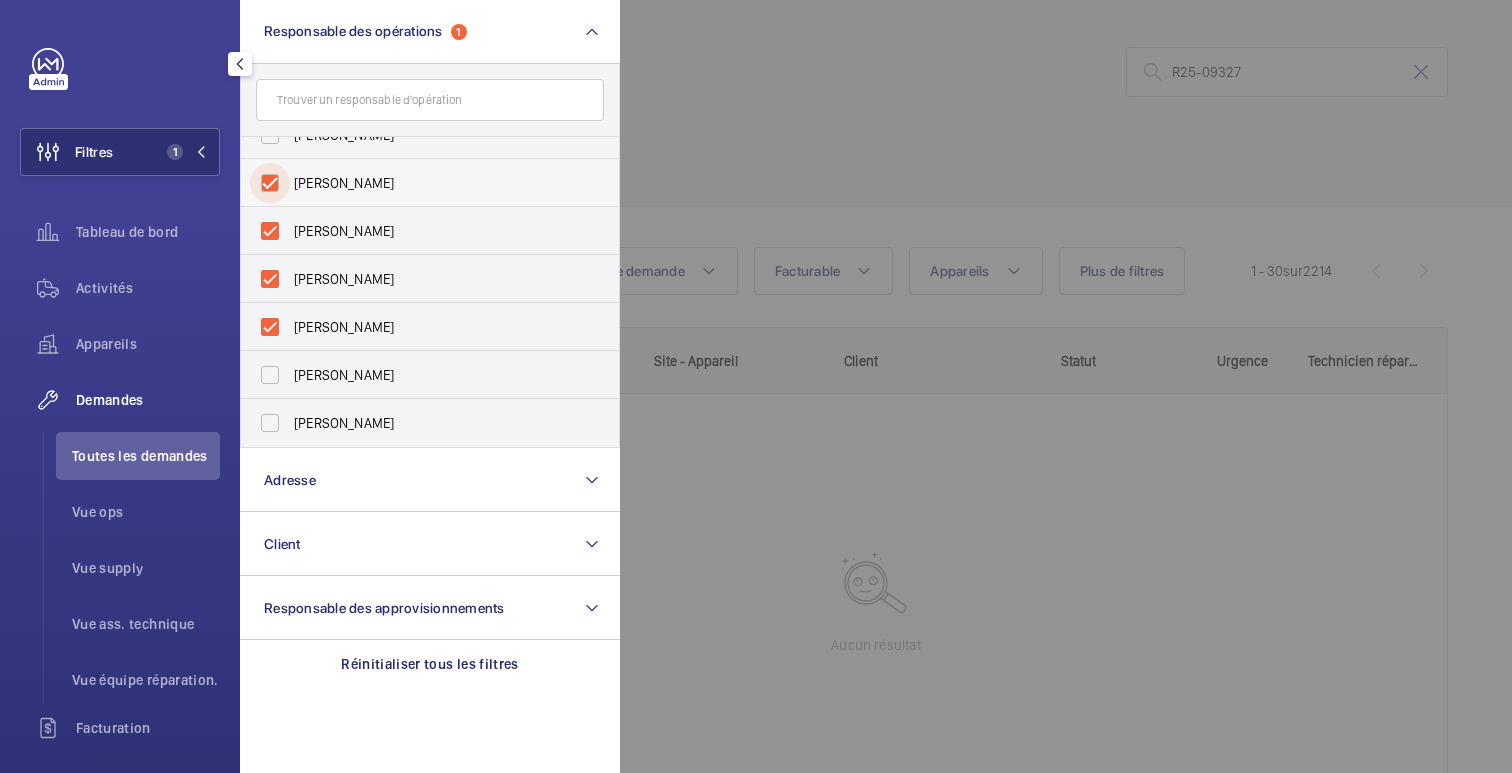 checkbox on "true" 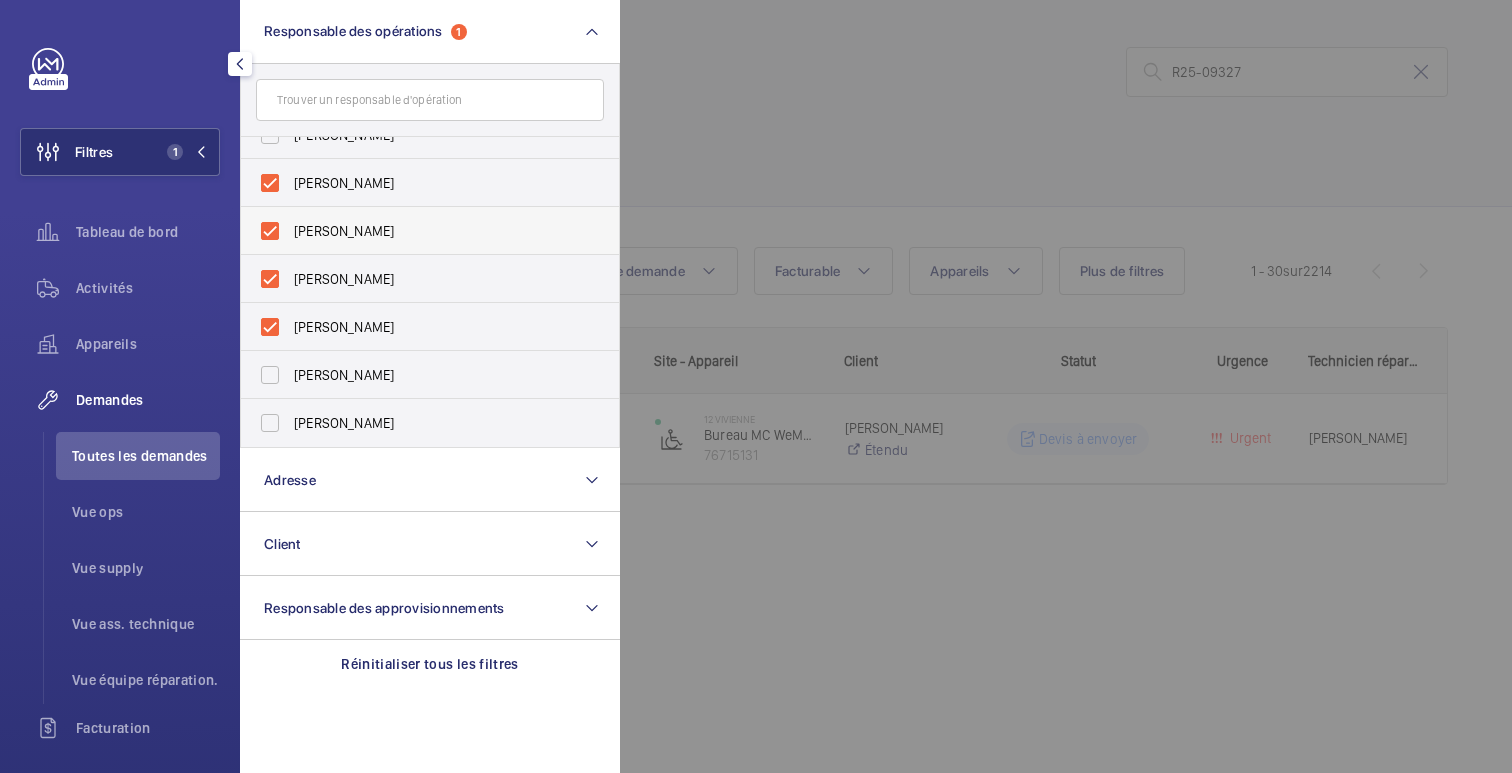click on "[PERSON_NAME]" at bounding box center (415, 231) 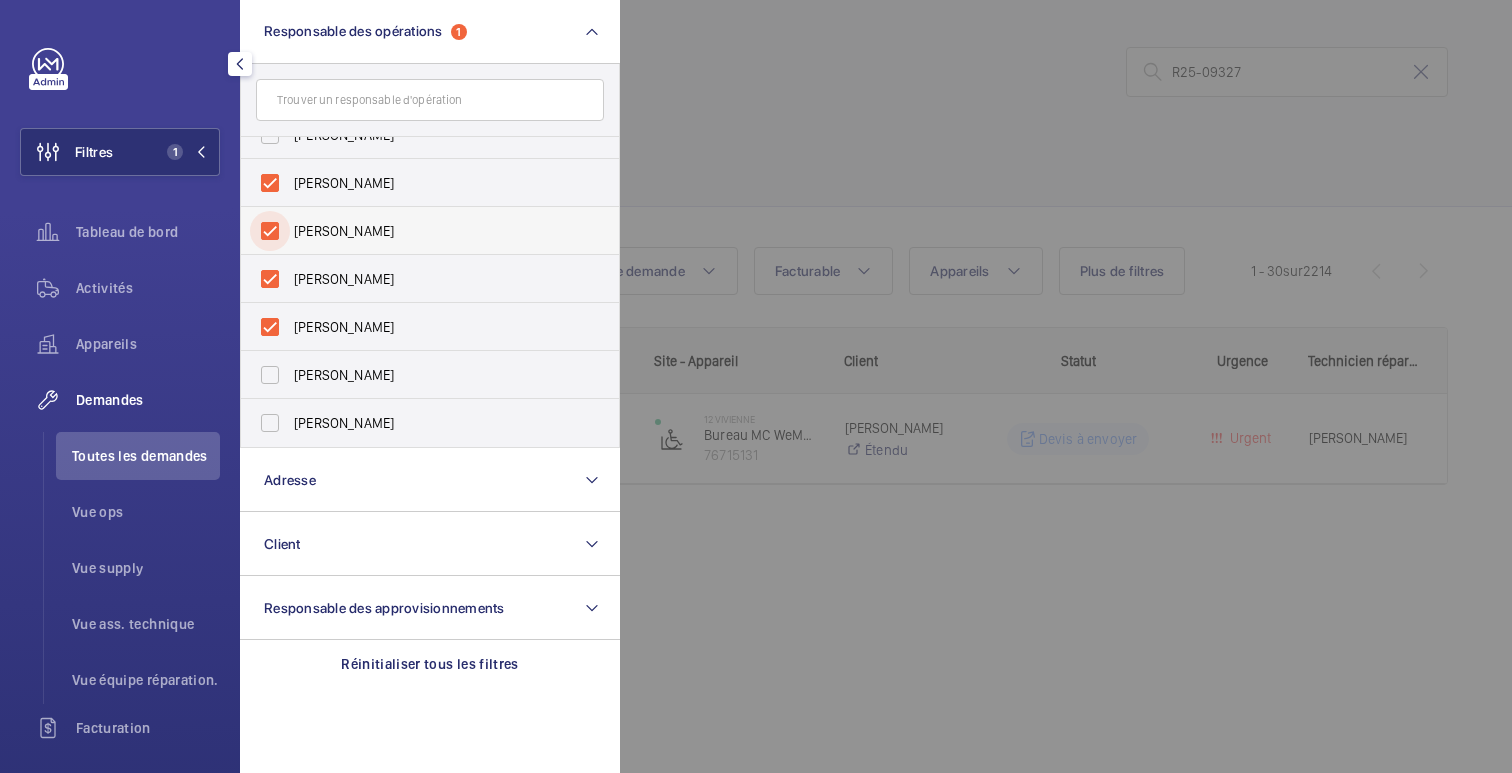 click on "[PERSON_NAME]" at bounding box center (270, 231) 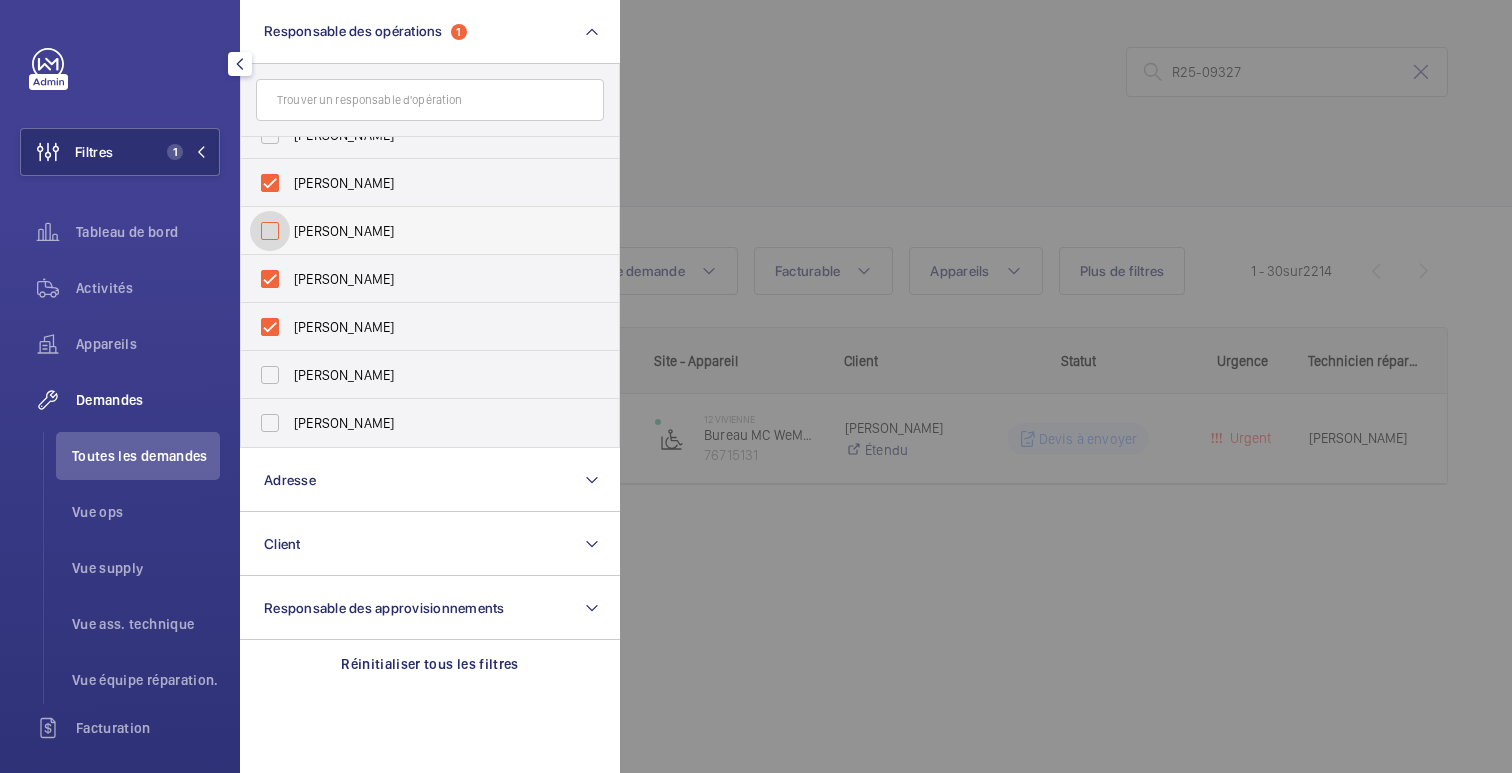 checkbox on "false" 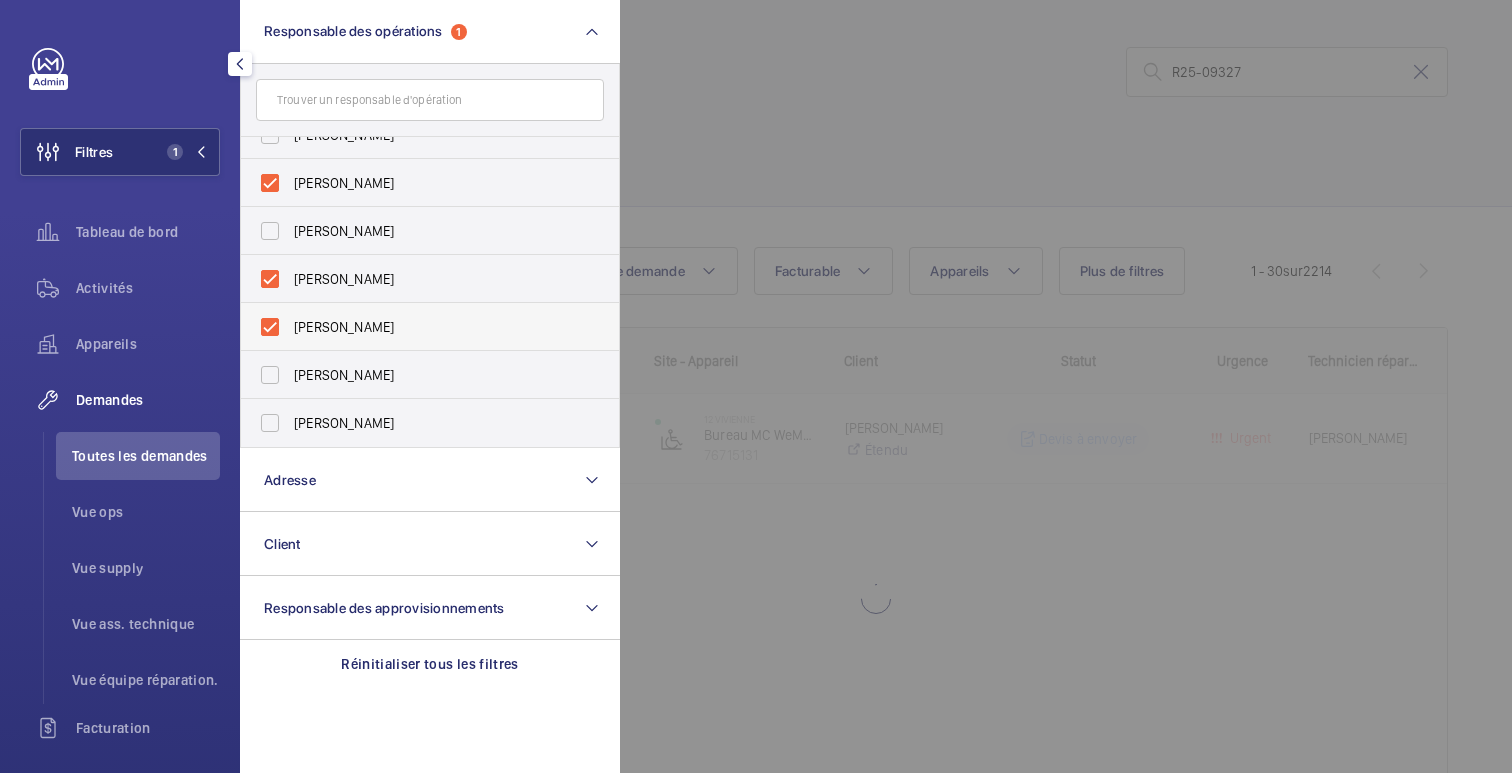 click on "[PERSON_NAME]" at bounding box center [415, 279] 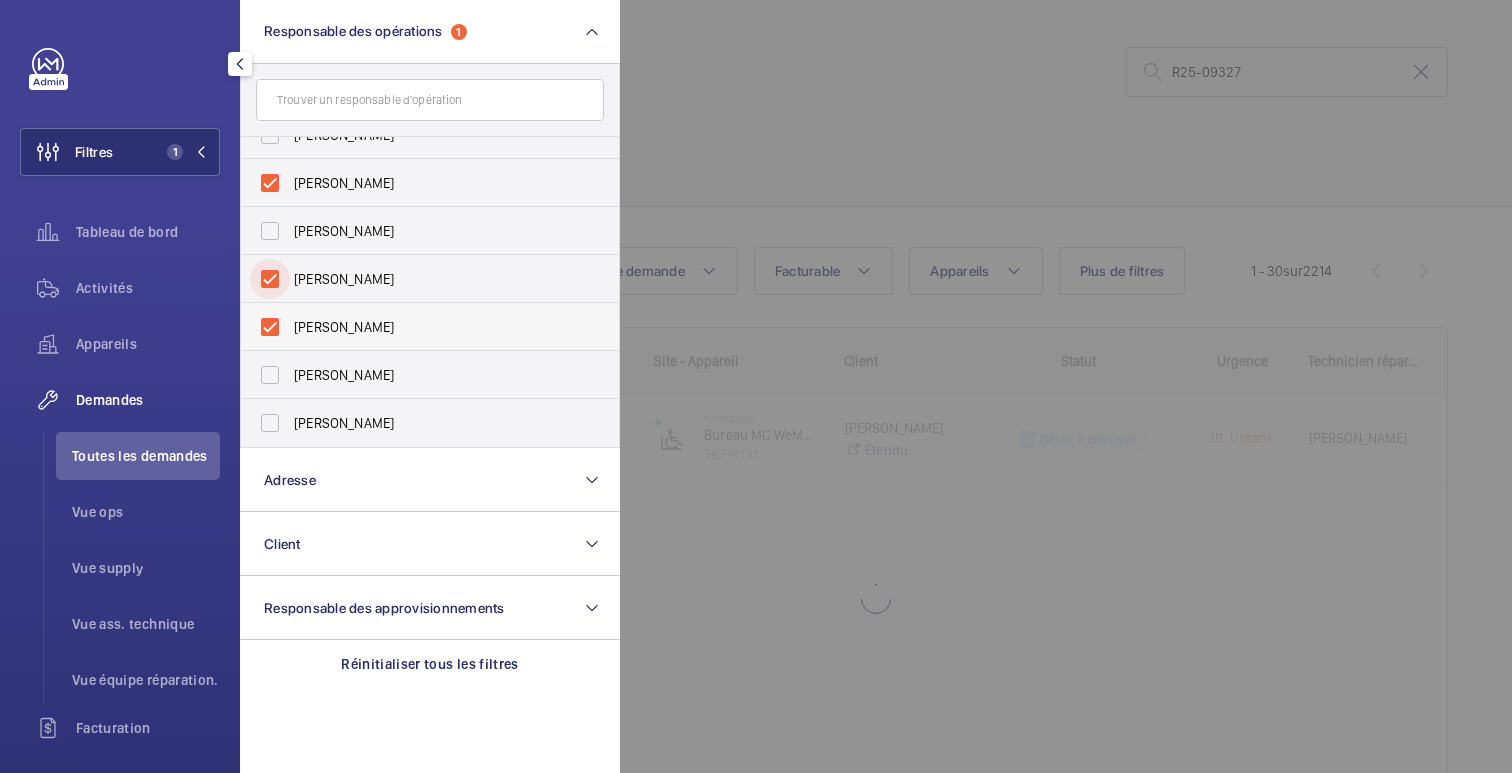click on "[PERSON_NAME]" at bounding box center (270, 279) 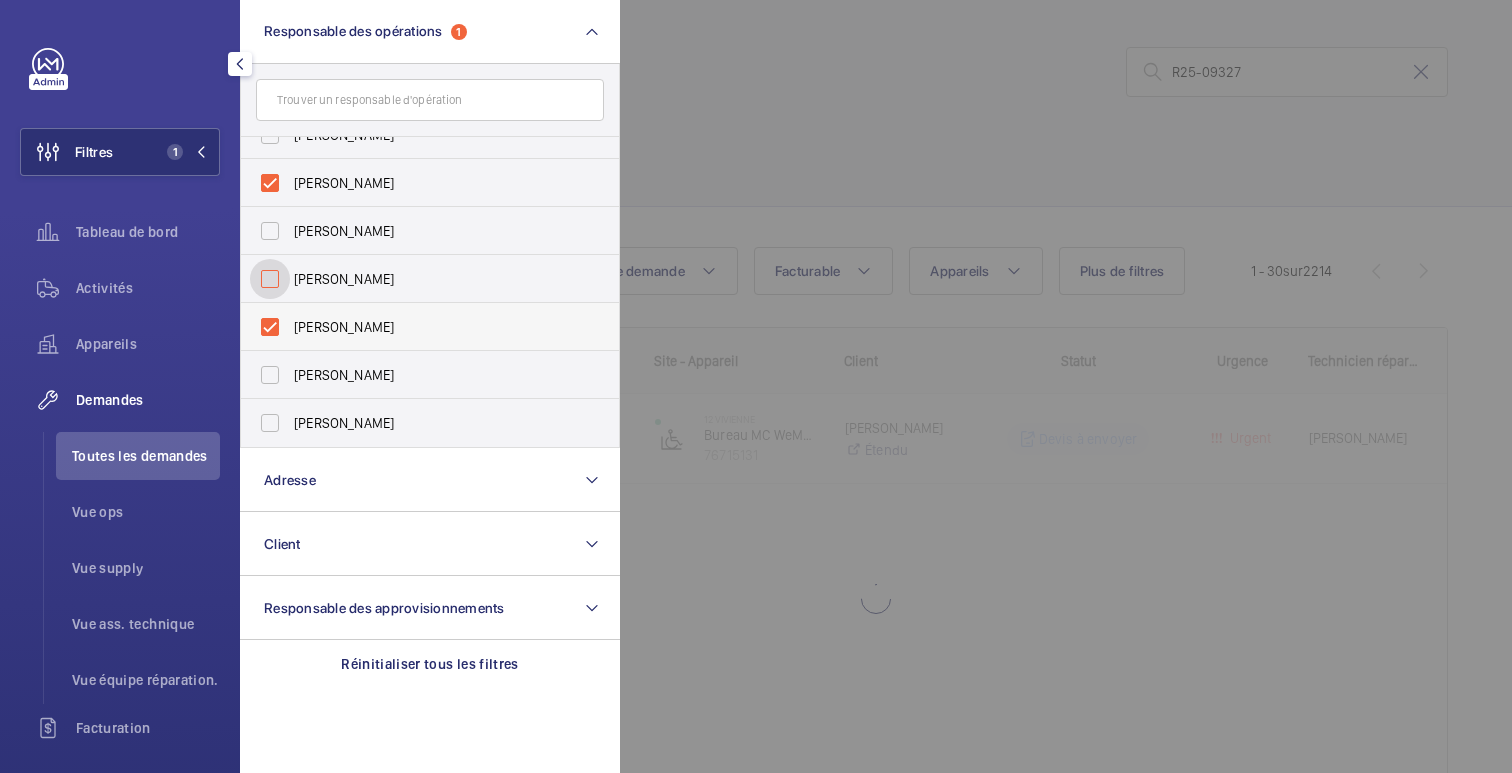 checkbox on "false" 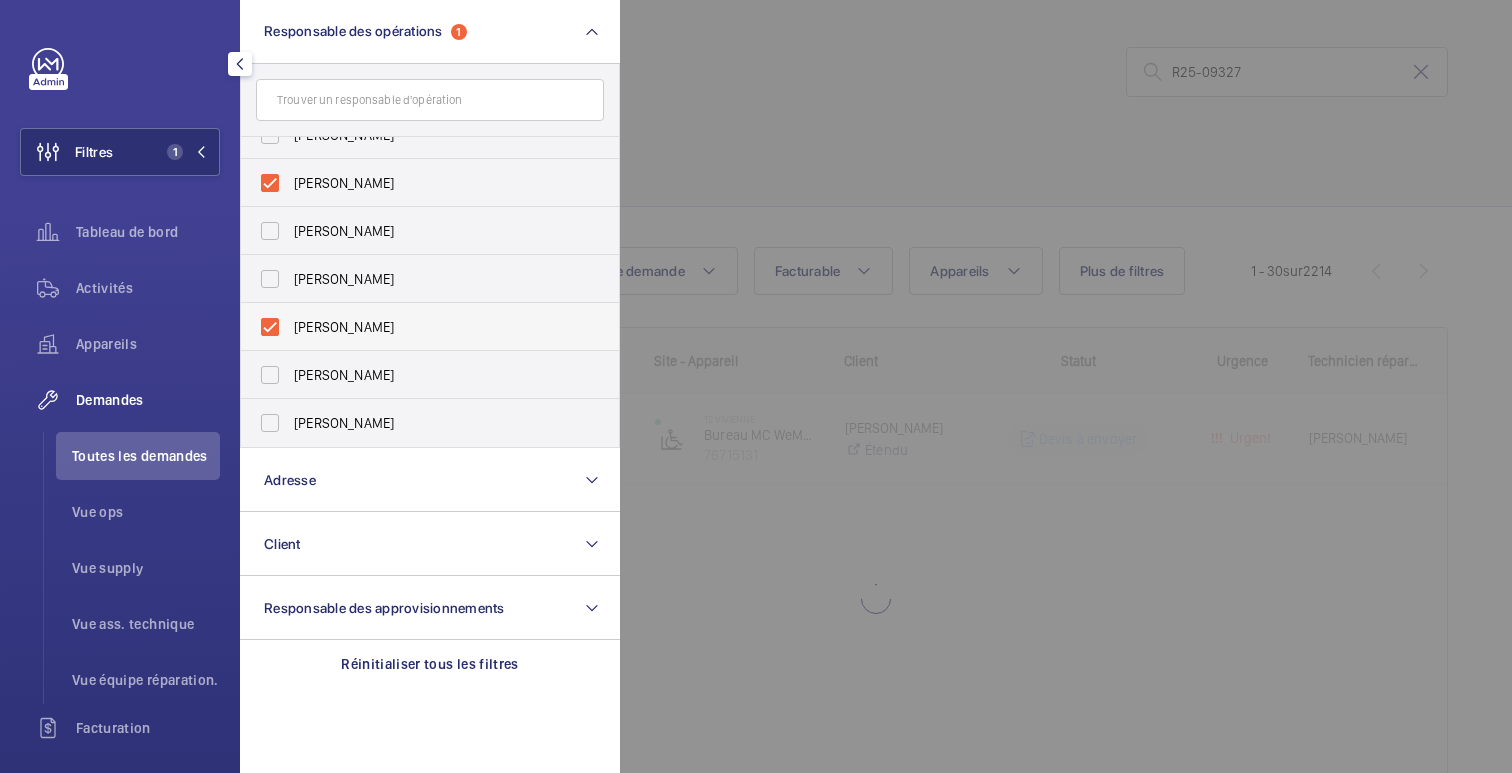 click on "[PERSON_NAME]" at bounding box center [415, 327] 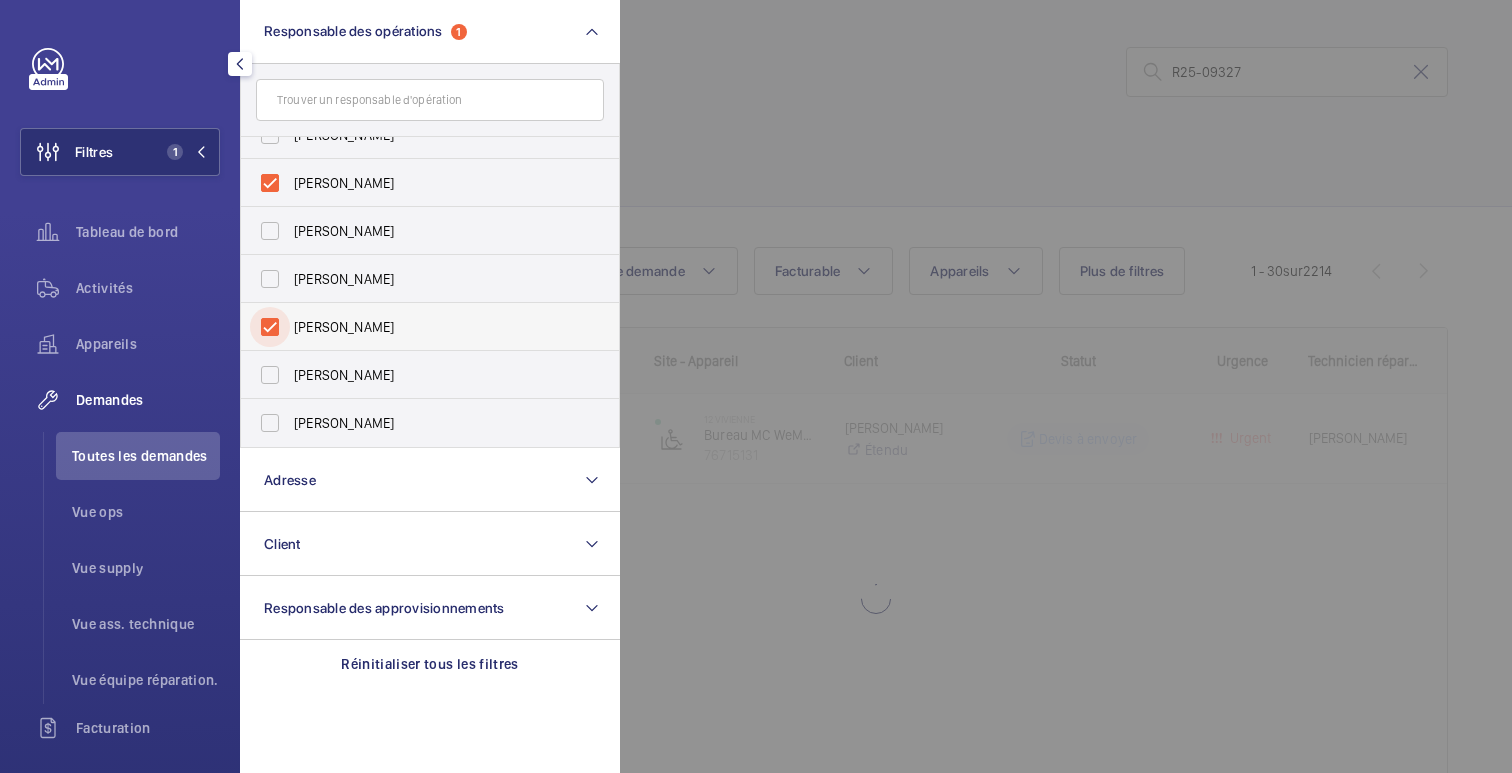 click on "[PERSON_NAME]" at bounding box center (270, 327) 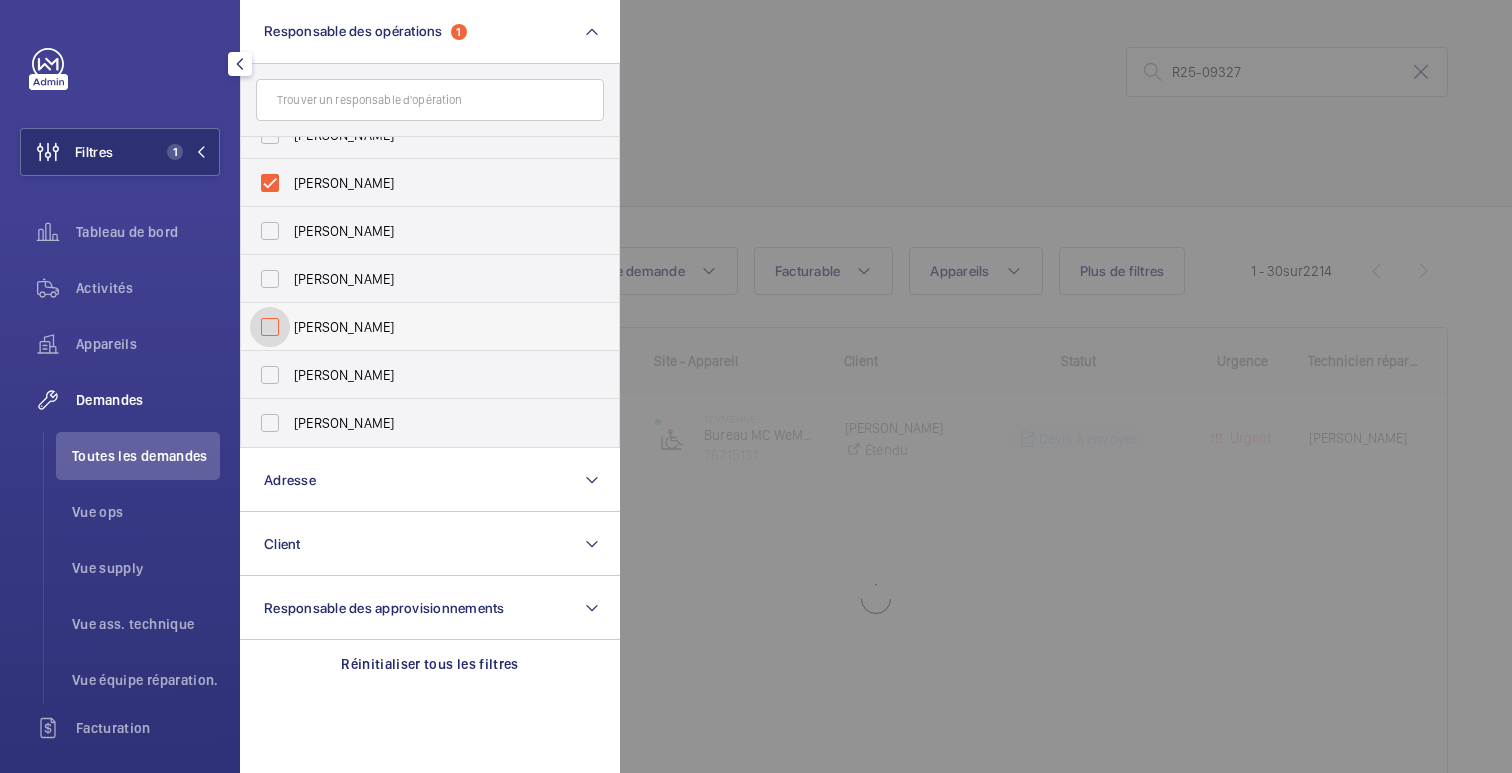 checkbox on "false" 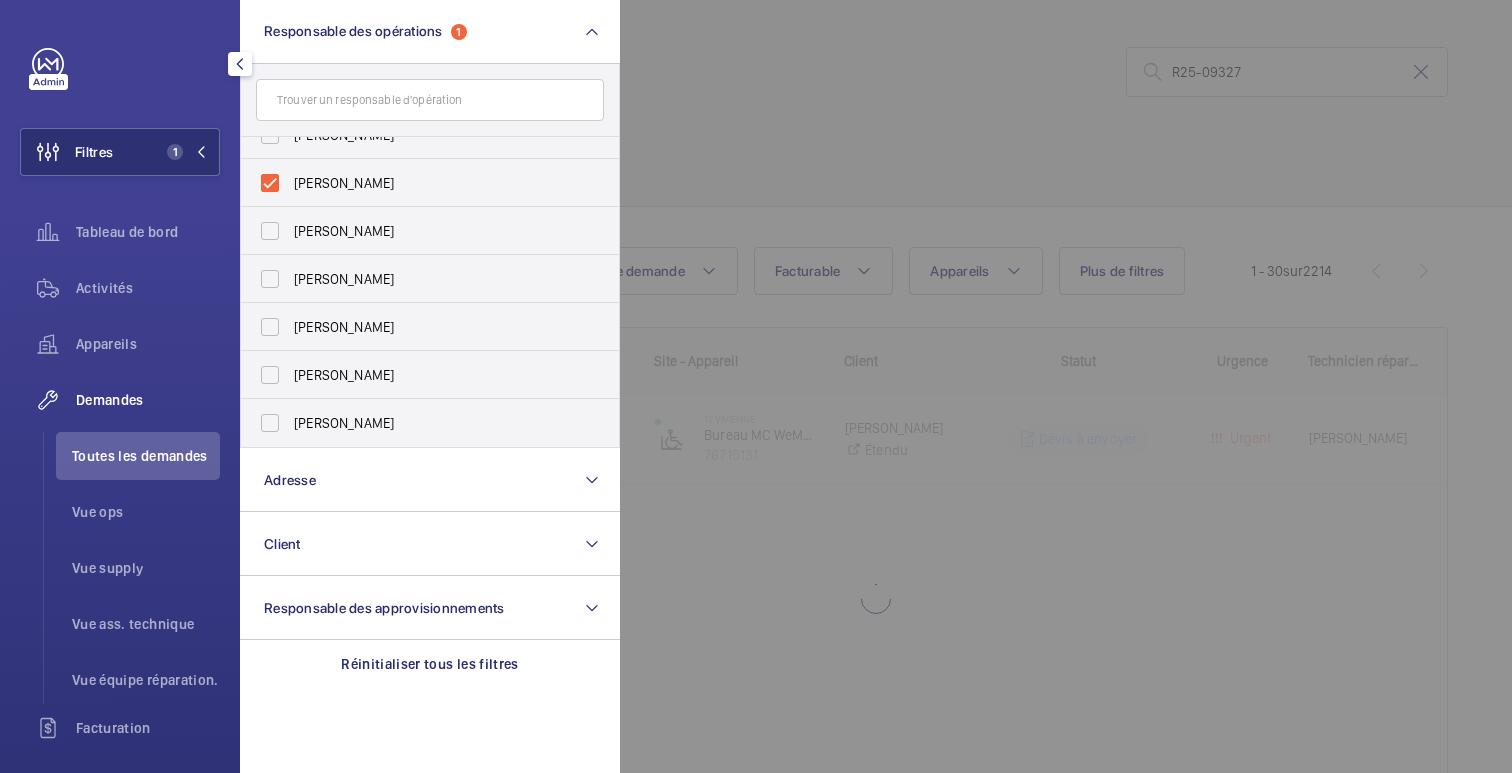 click 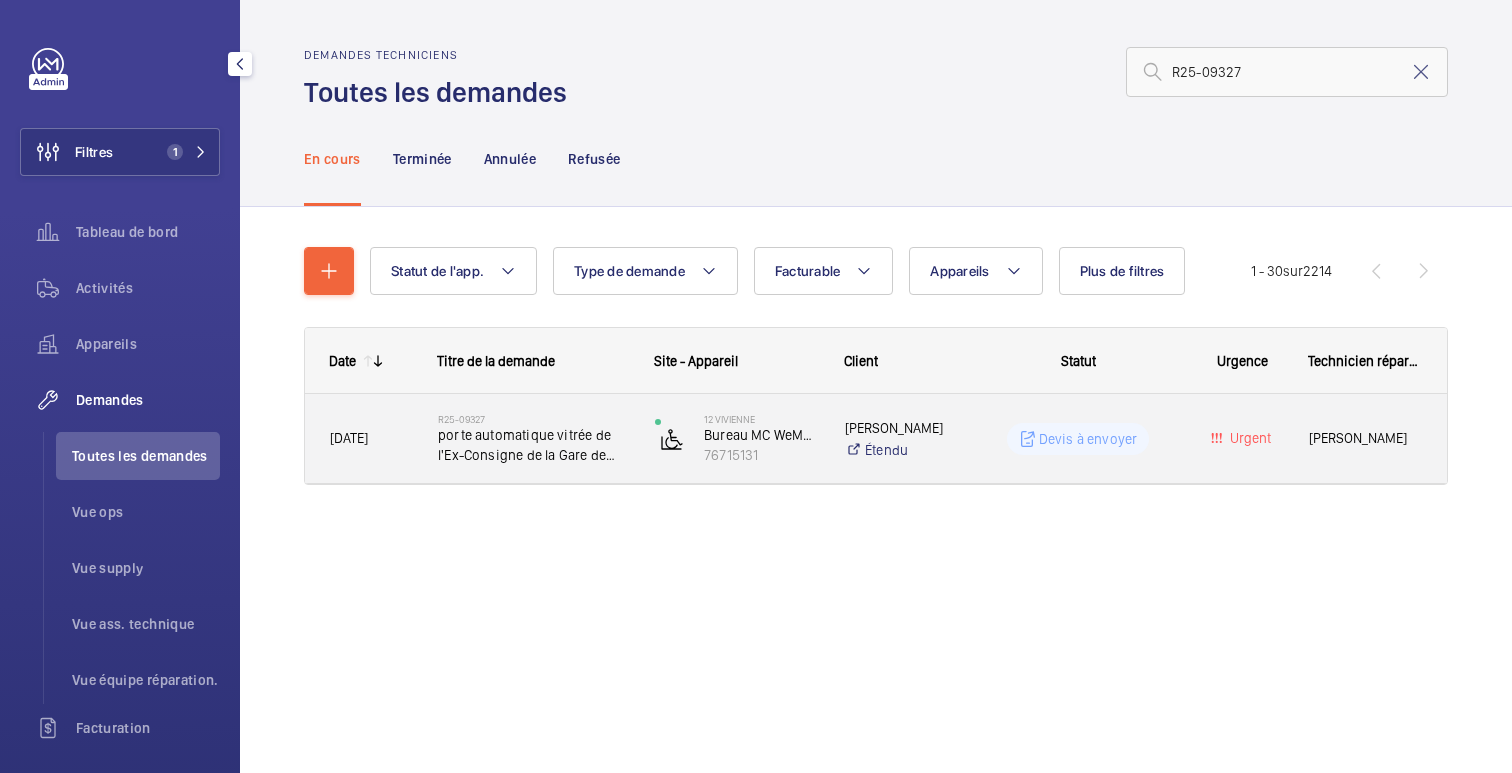 click on "Devis à envoyer" 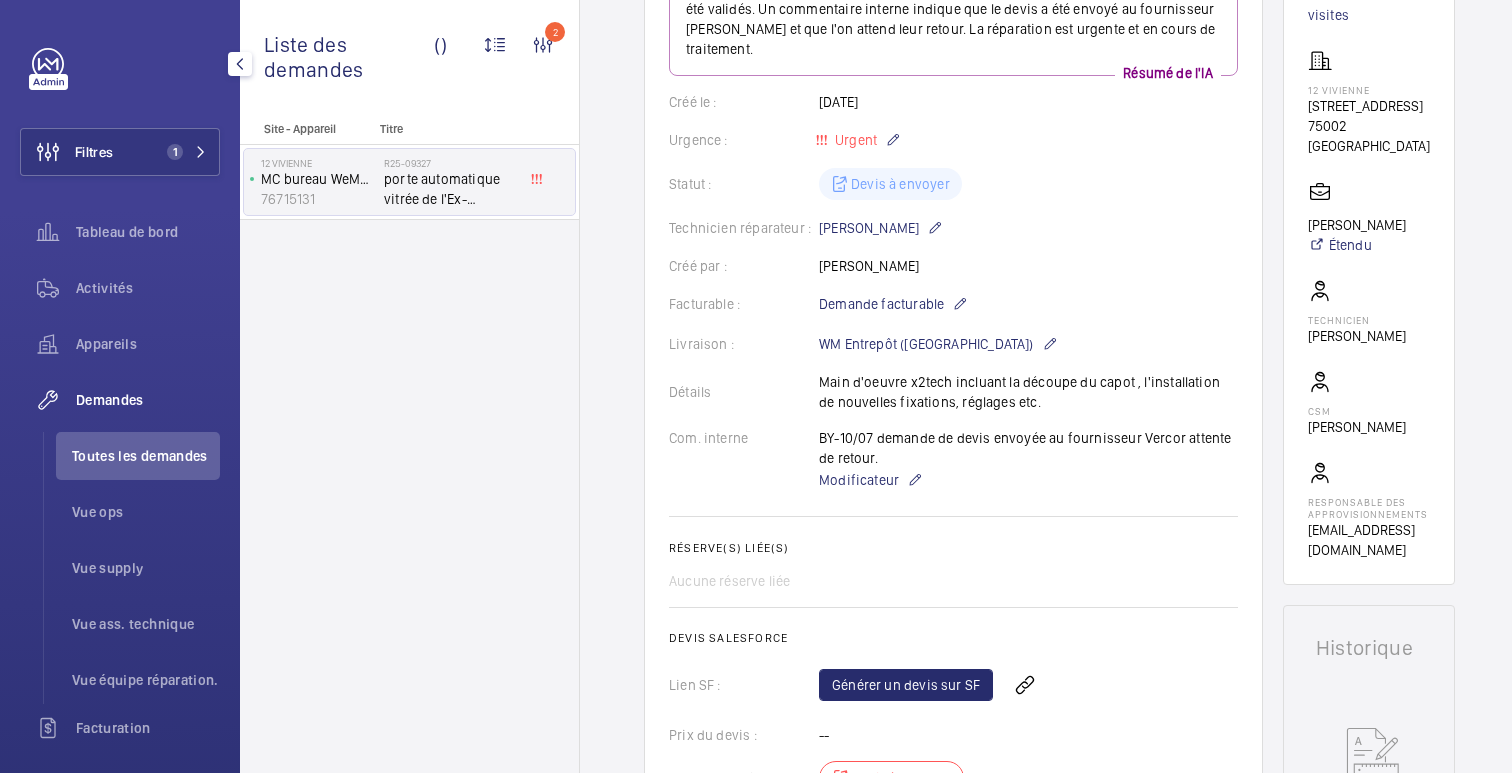 scroll, scrollTop: 0, scrollLeft: 0, axis: both 